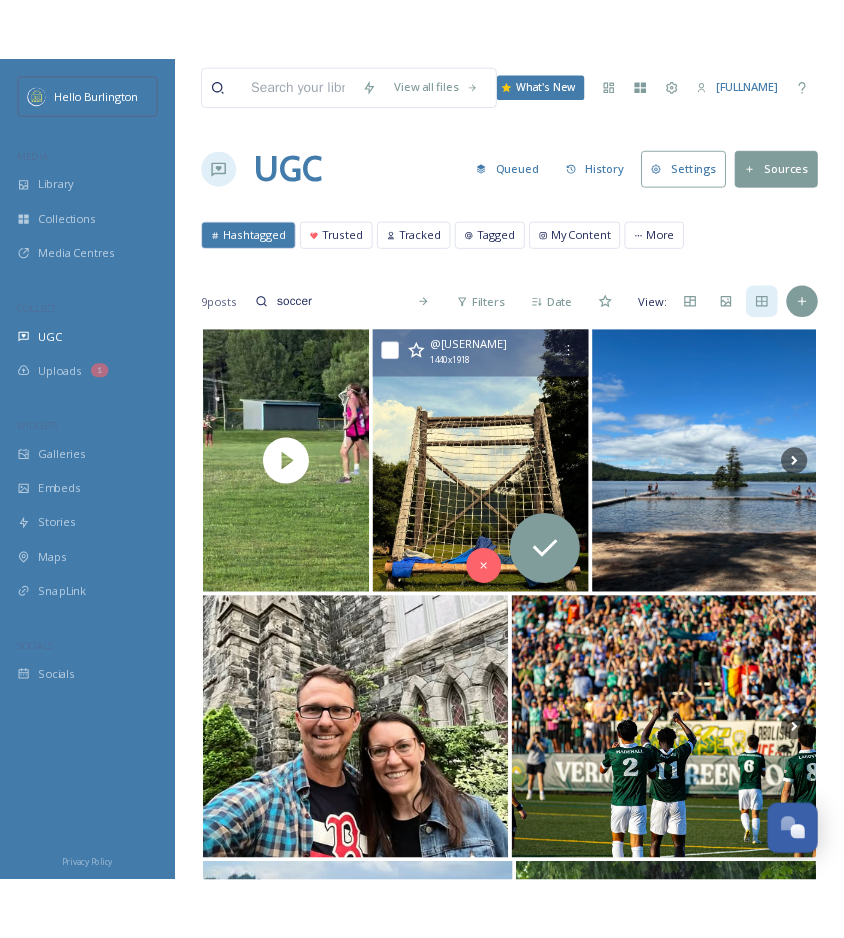 scroll, scrollTop: 0, scrollLeft: 0, axis: both 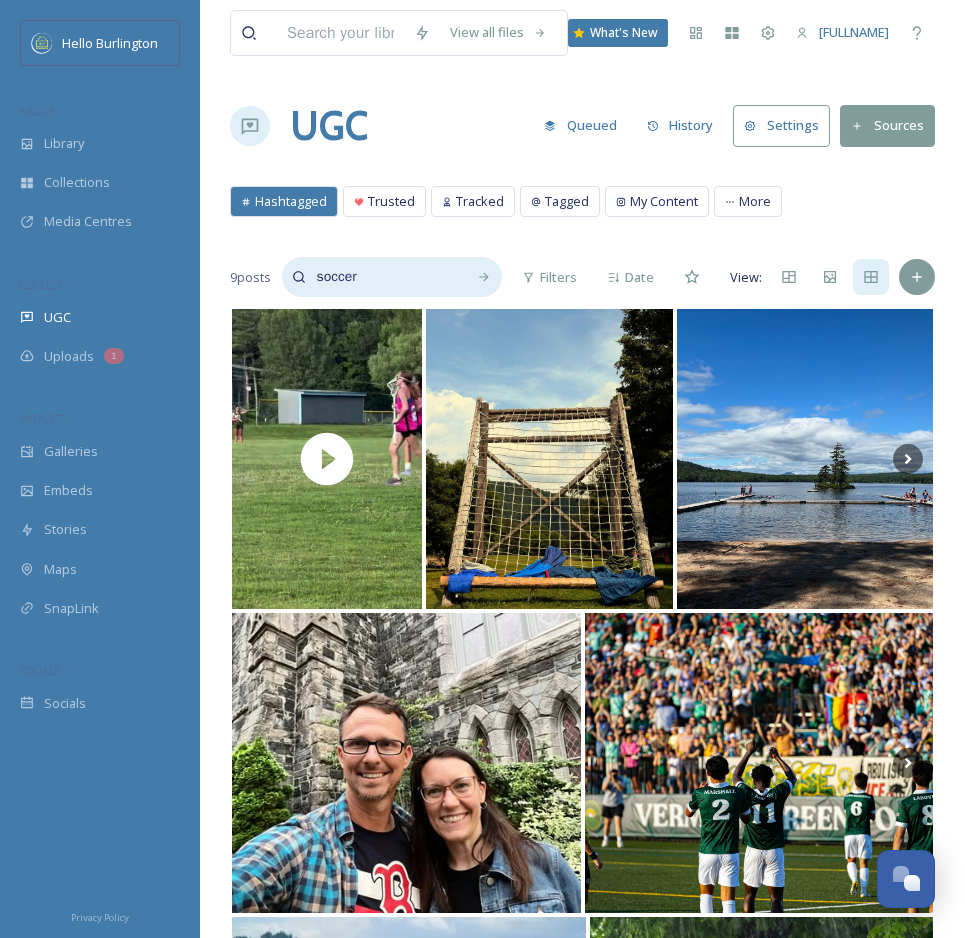 click on "soccer" at bounding box center [381, 277] 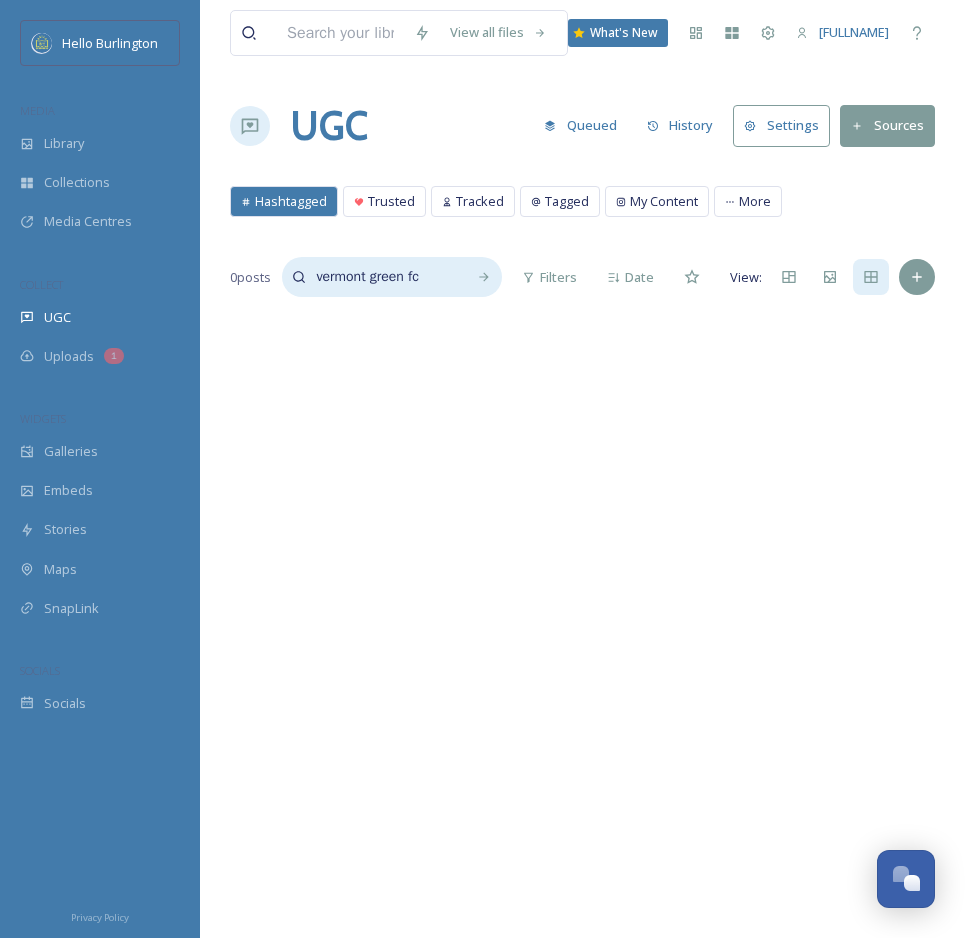 click on "vermont green fc" at bounding box center (381, 277) 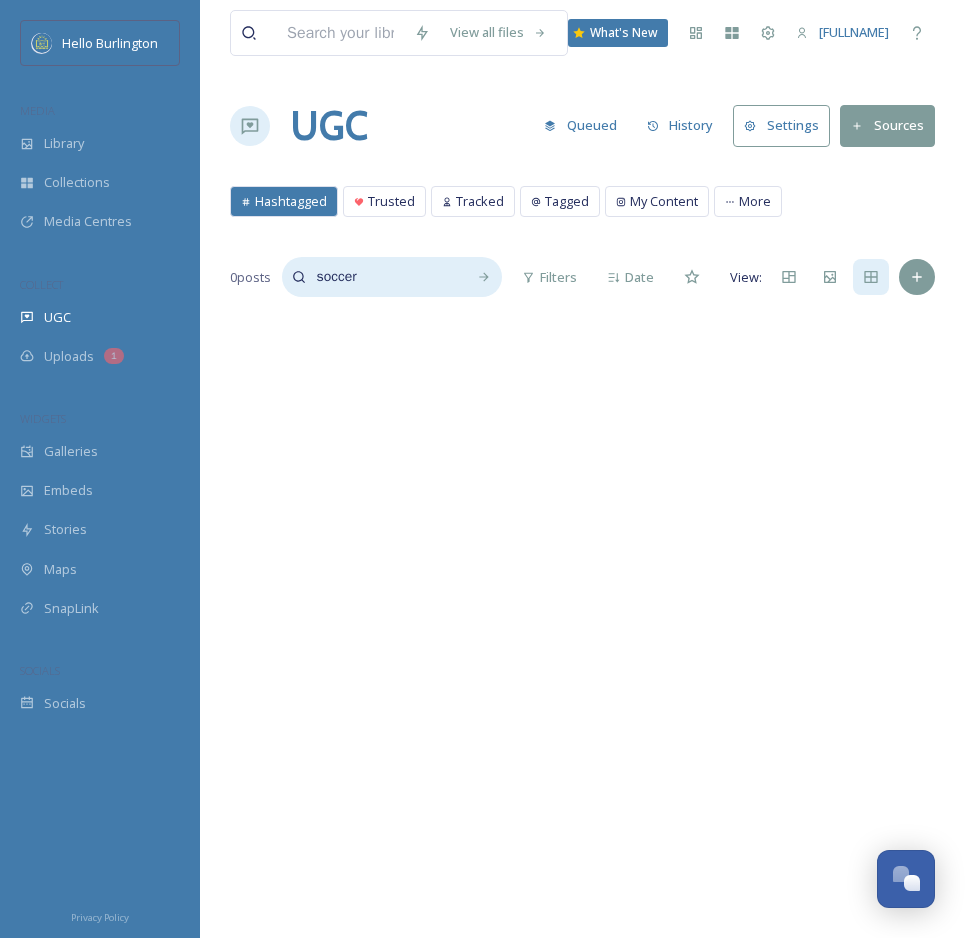 type on "soccer" 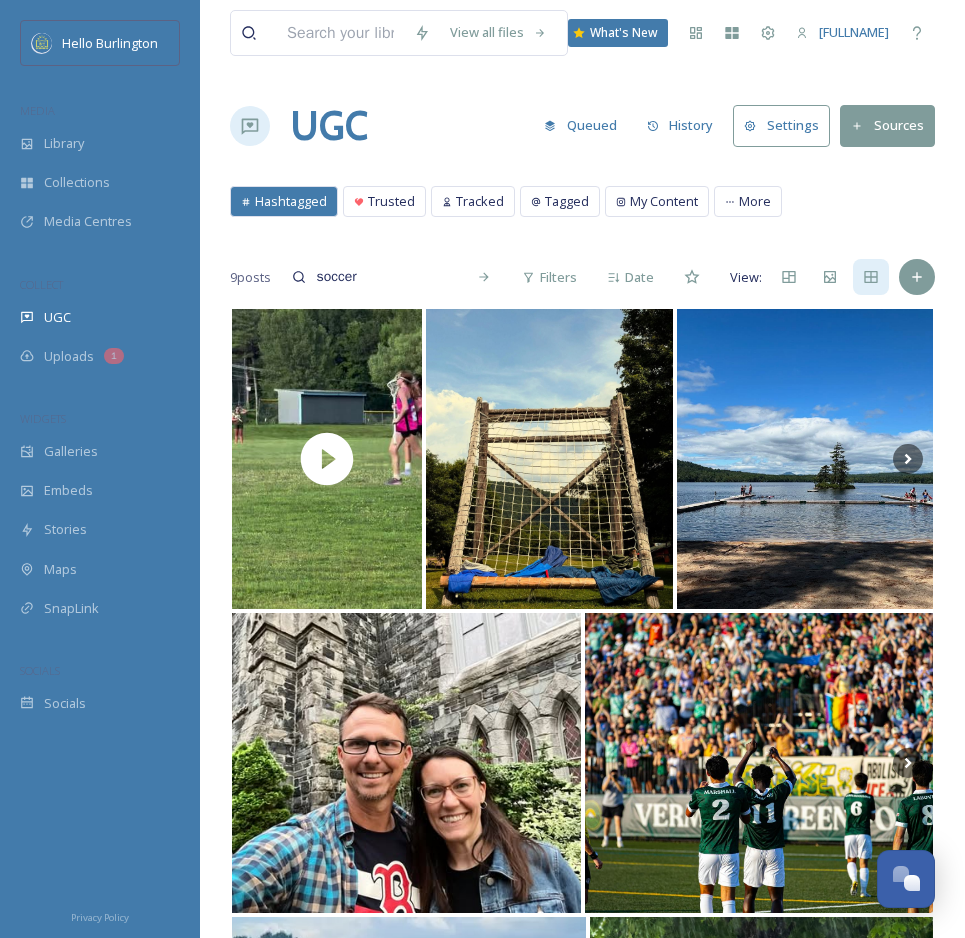 click on "View all files What's New [USERNAME] UGC Queued History Settings Sources Hashtagged Trusted Tracked Tagged My Content Hashtagged Trusted Tracked Tagged My Content More 9  posts soccer Filters Date View: You've reached the end" at bounding box center [582, 773] 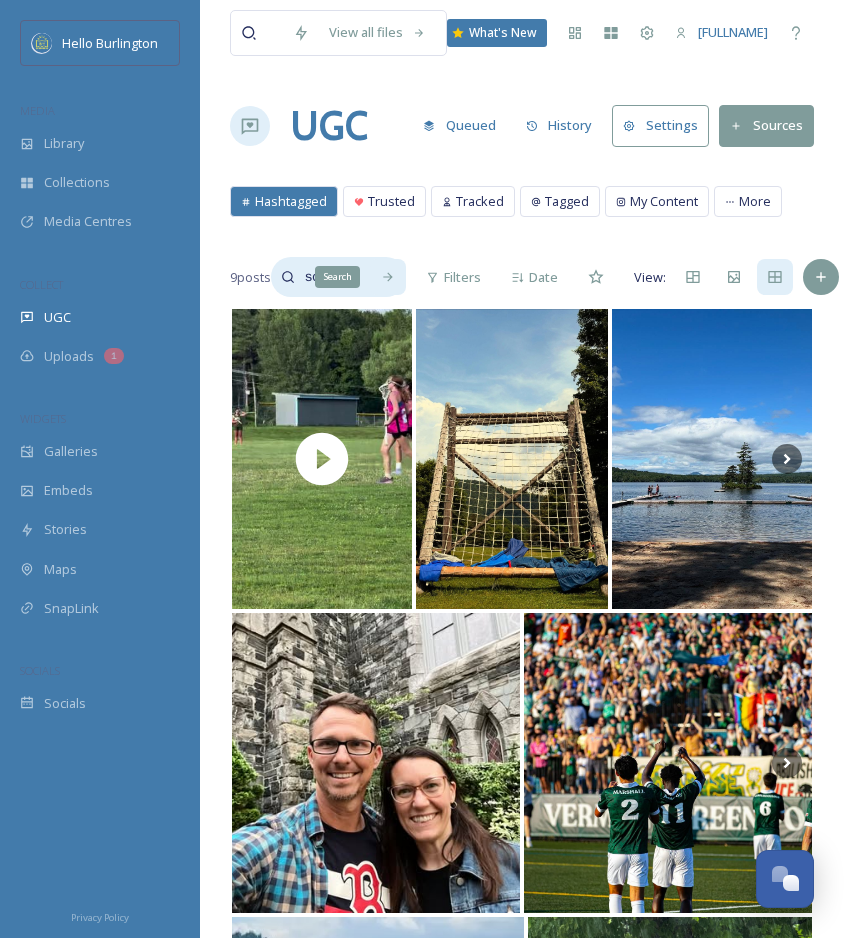 click 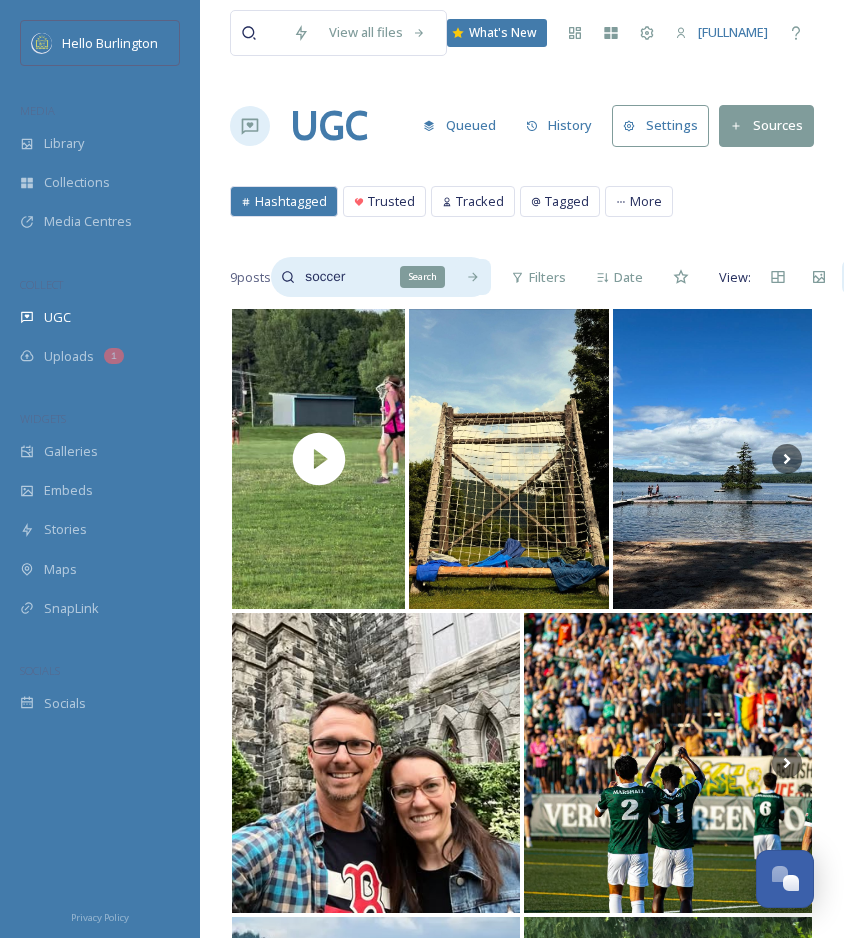 click on "Search" at bounding box center (473, 277) 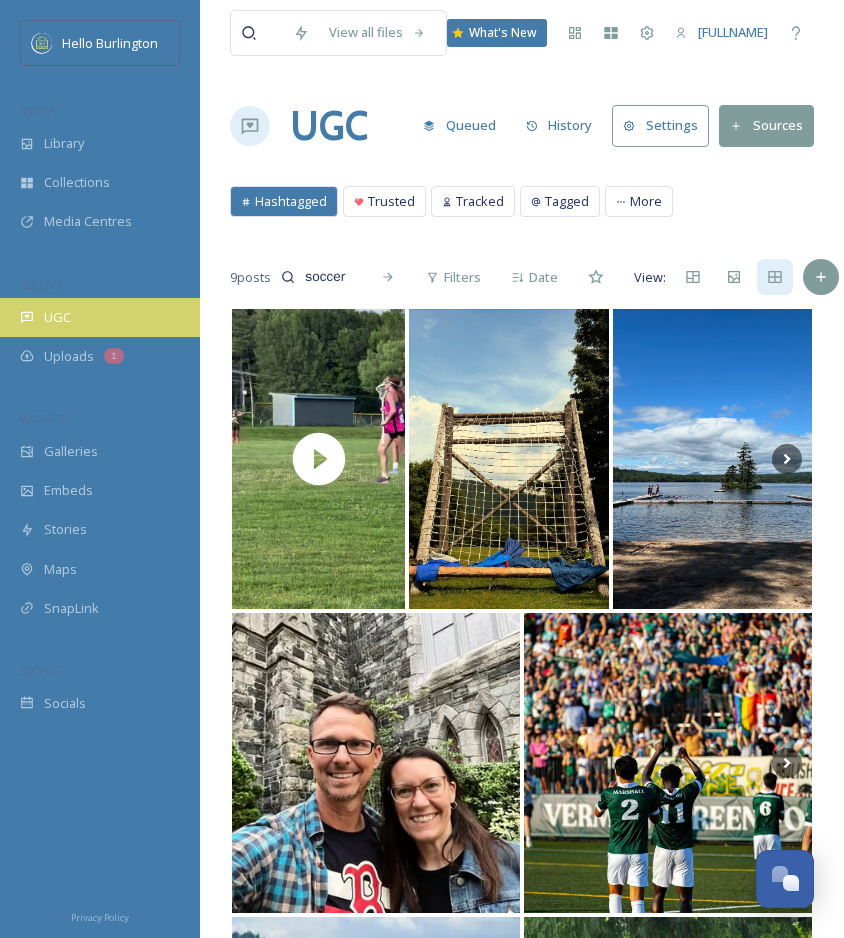 click on "UGC" at bounding box center (100, 317) 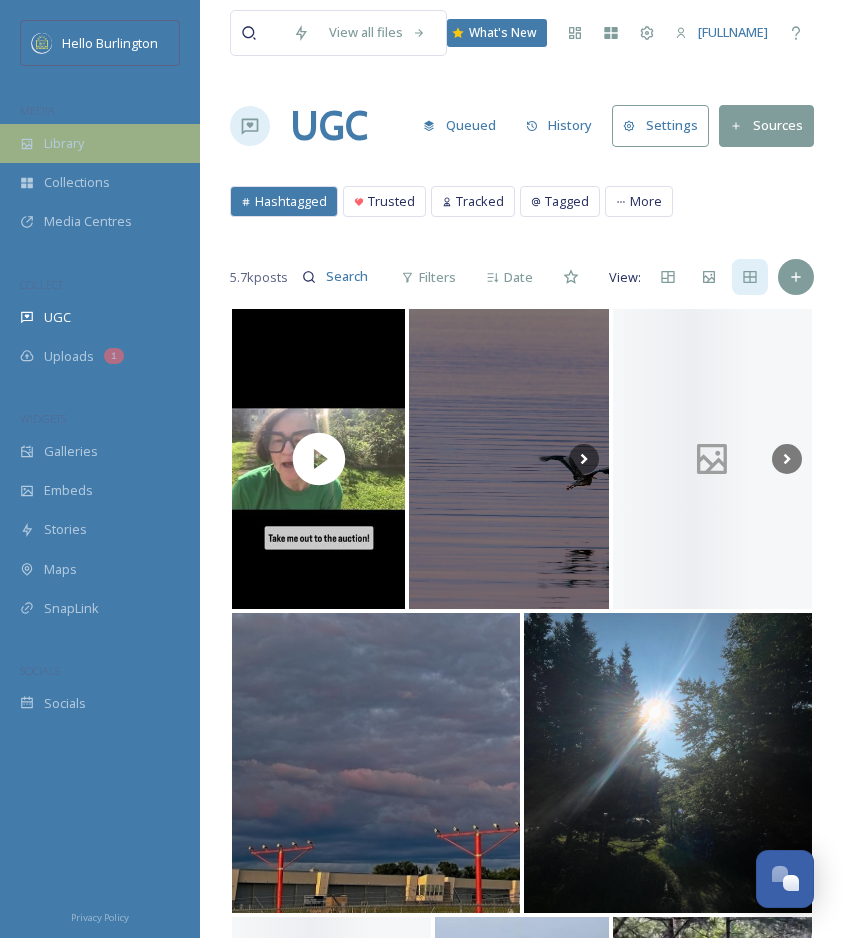 click on "Library" at bounding box center [100, 143] 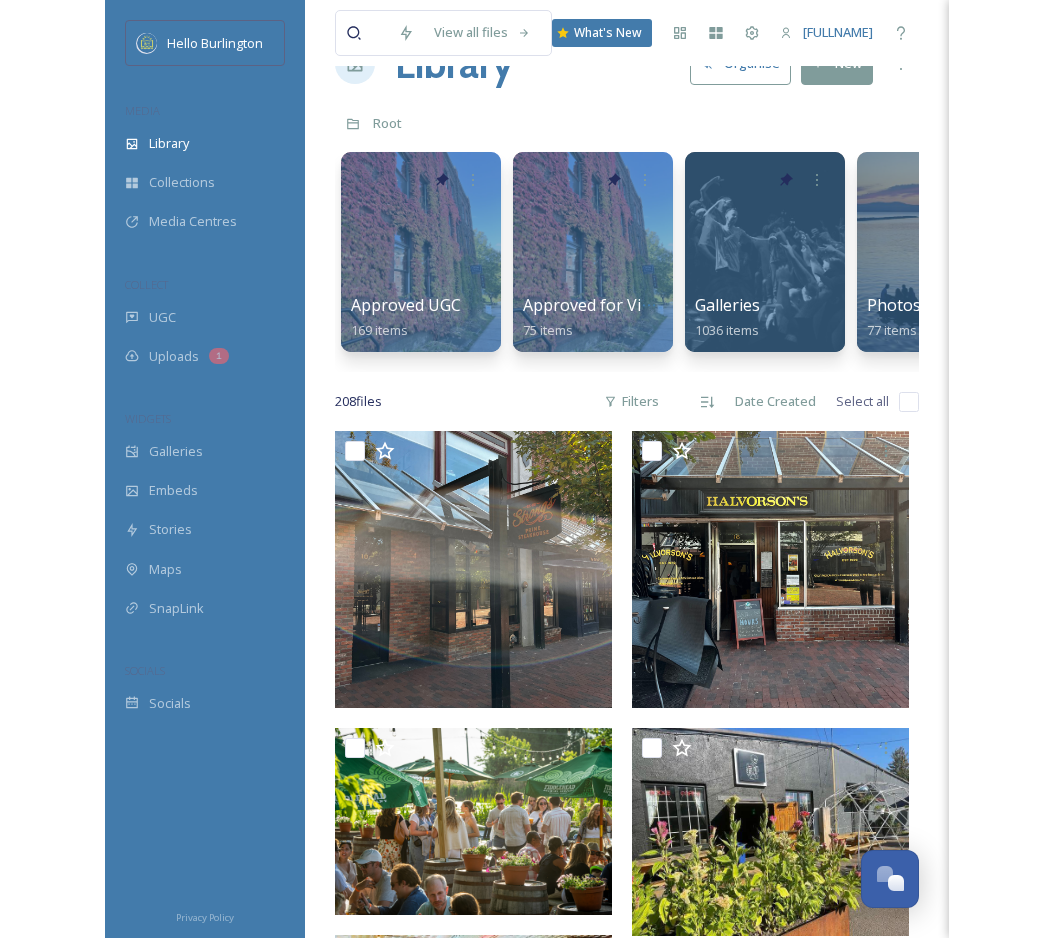 scroll, scrollTop: 0, scrollLeft: 0, axis: both 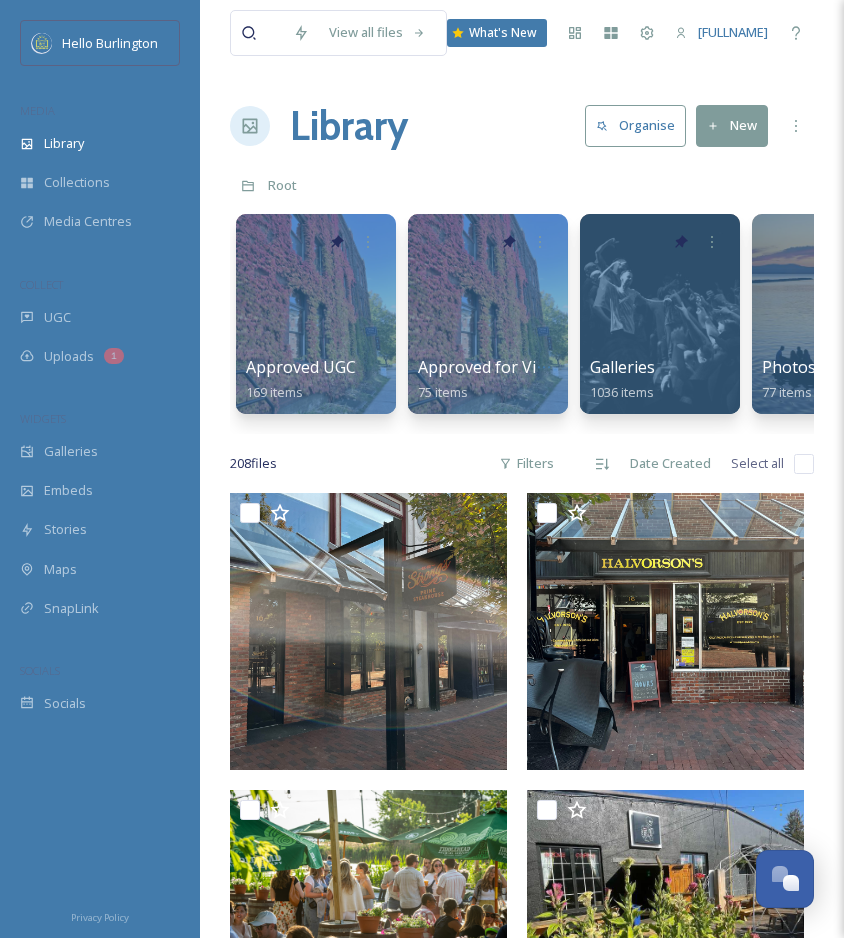 click at bounding box center [804, 464] 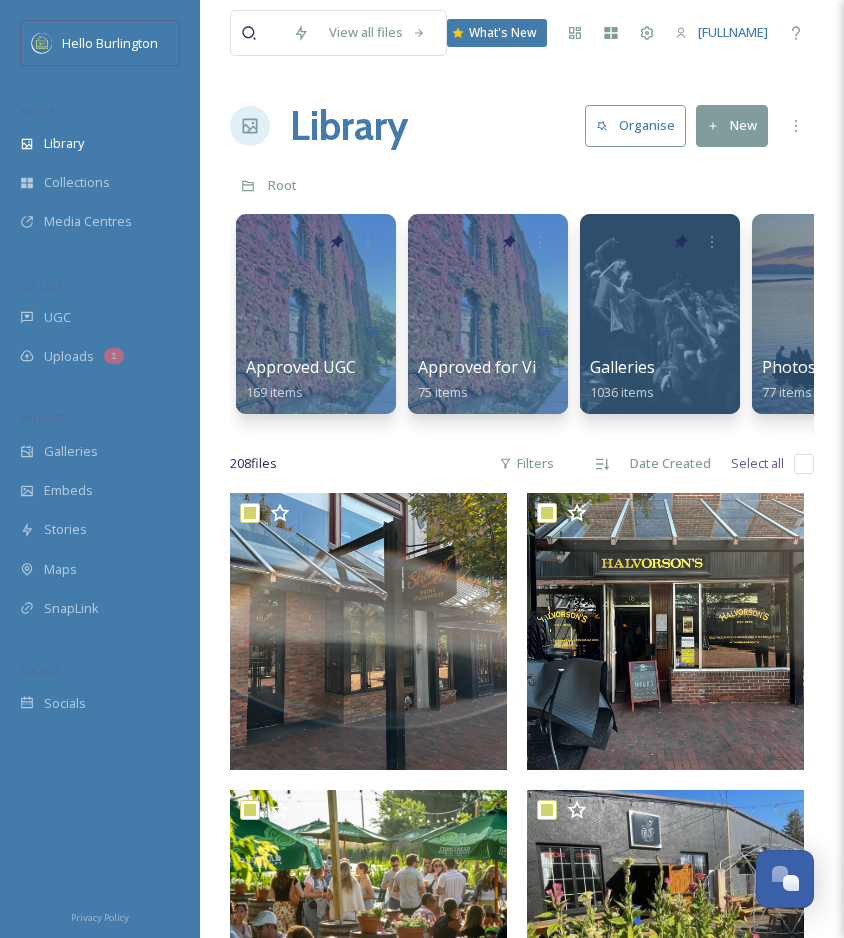 checkbox on "true" 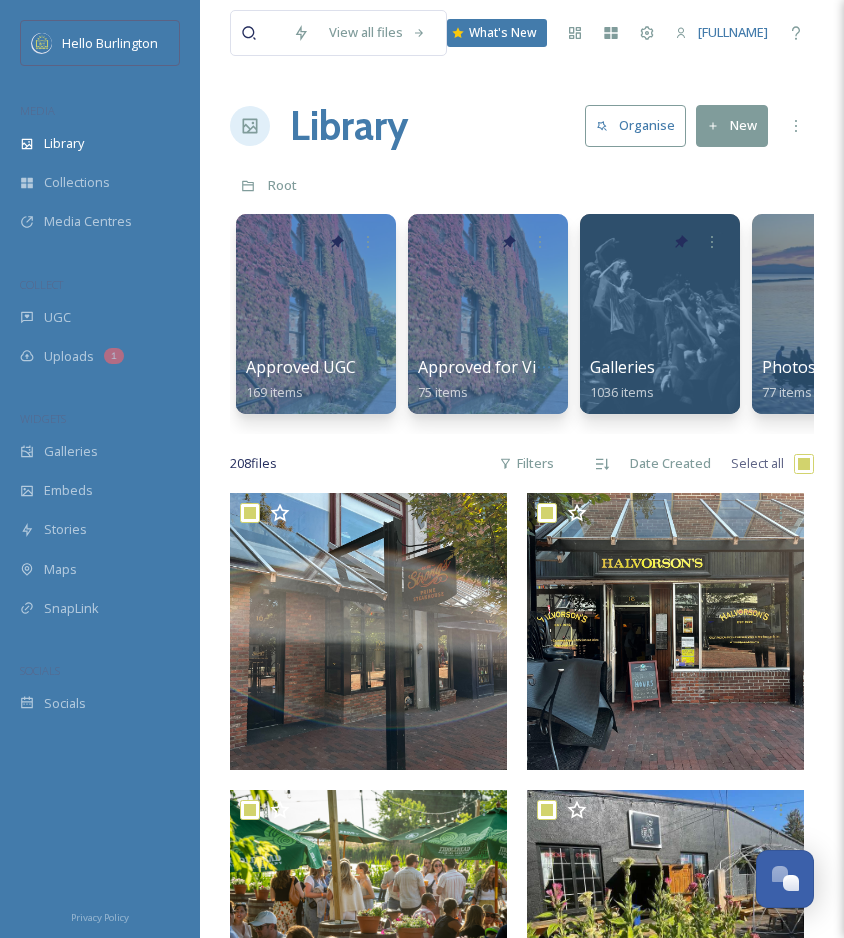 checkbox on "true" 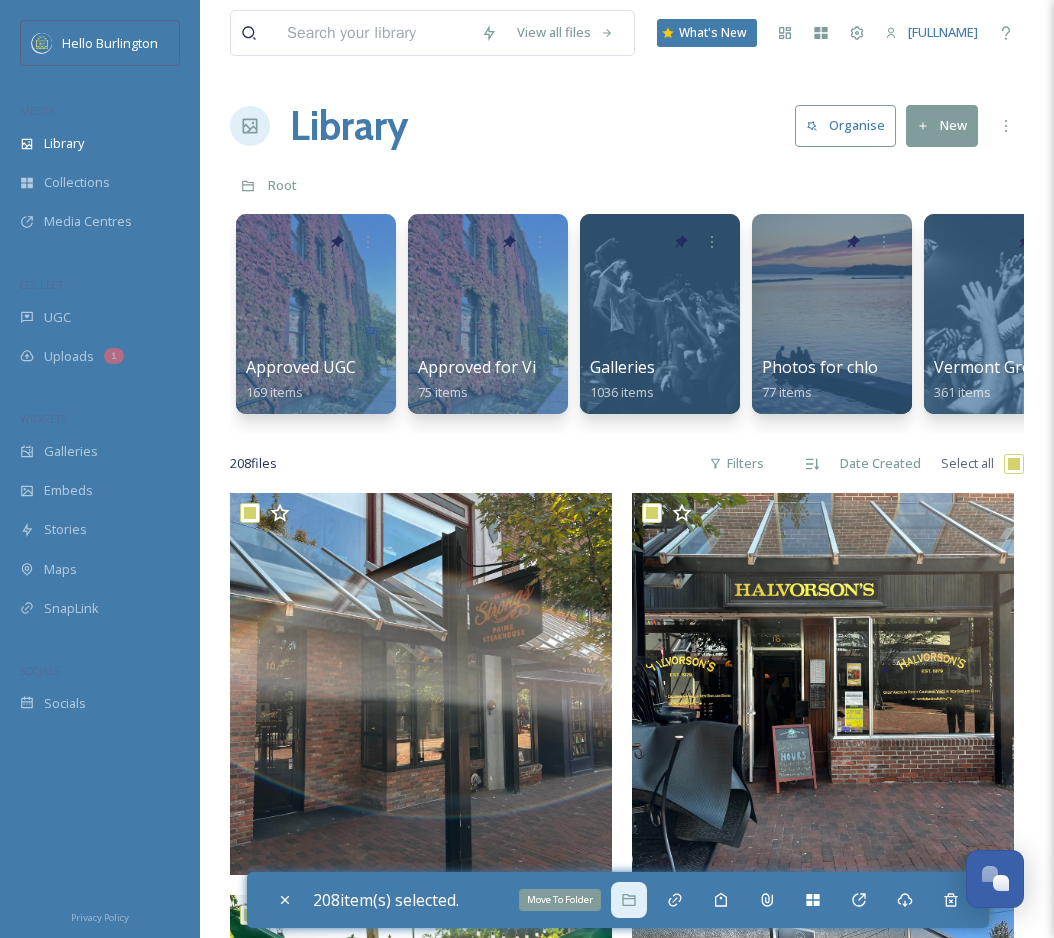 click 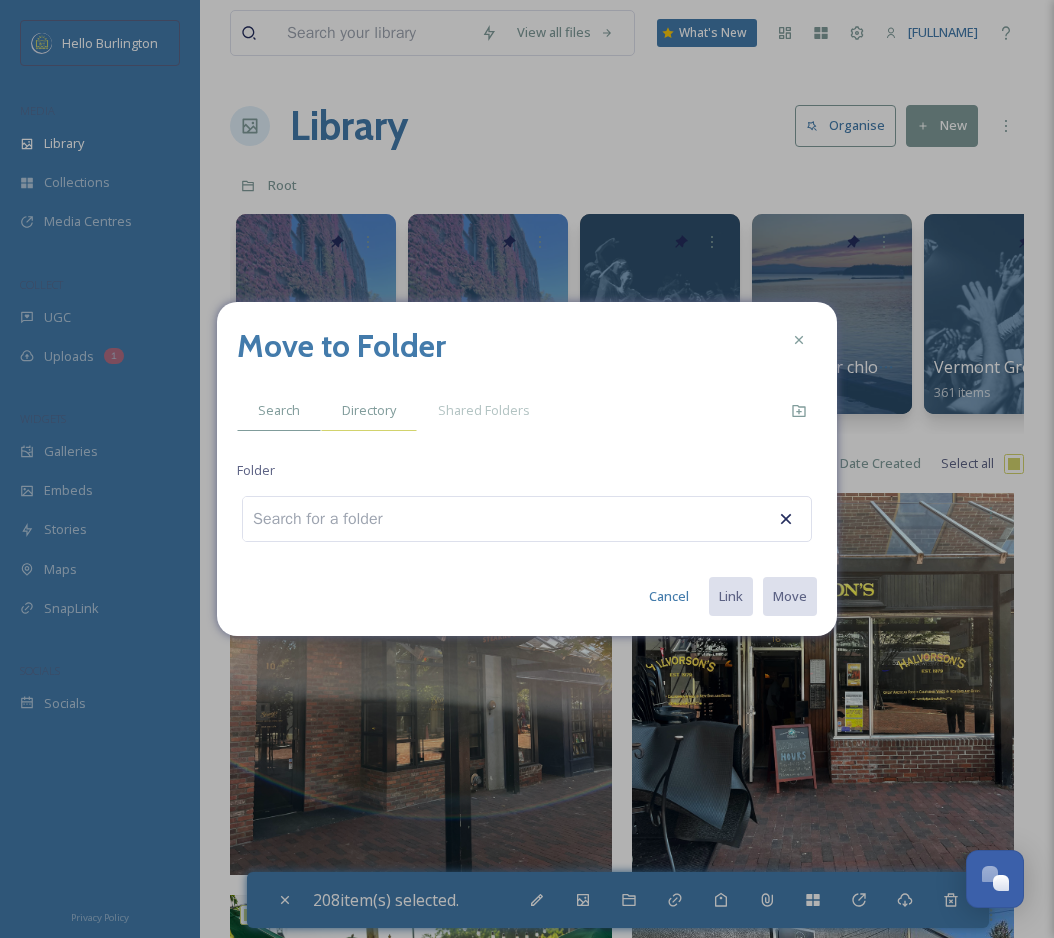 click on "Directory" at bounding box center (369, 410) 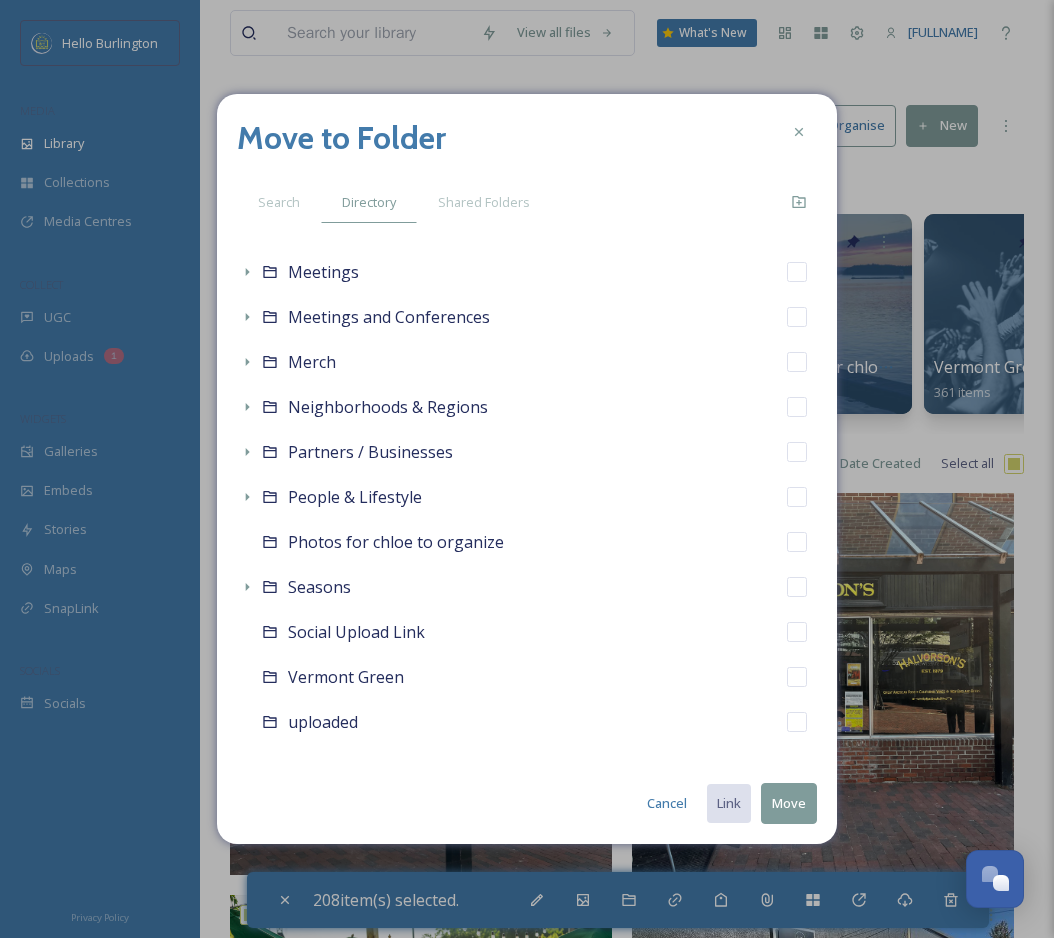 scroll, scrollTop: 1104, scrollLeft: 0, axis: vertical 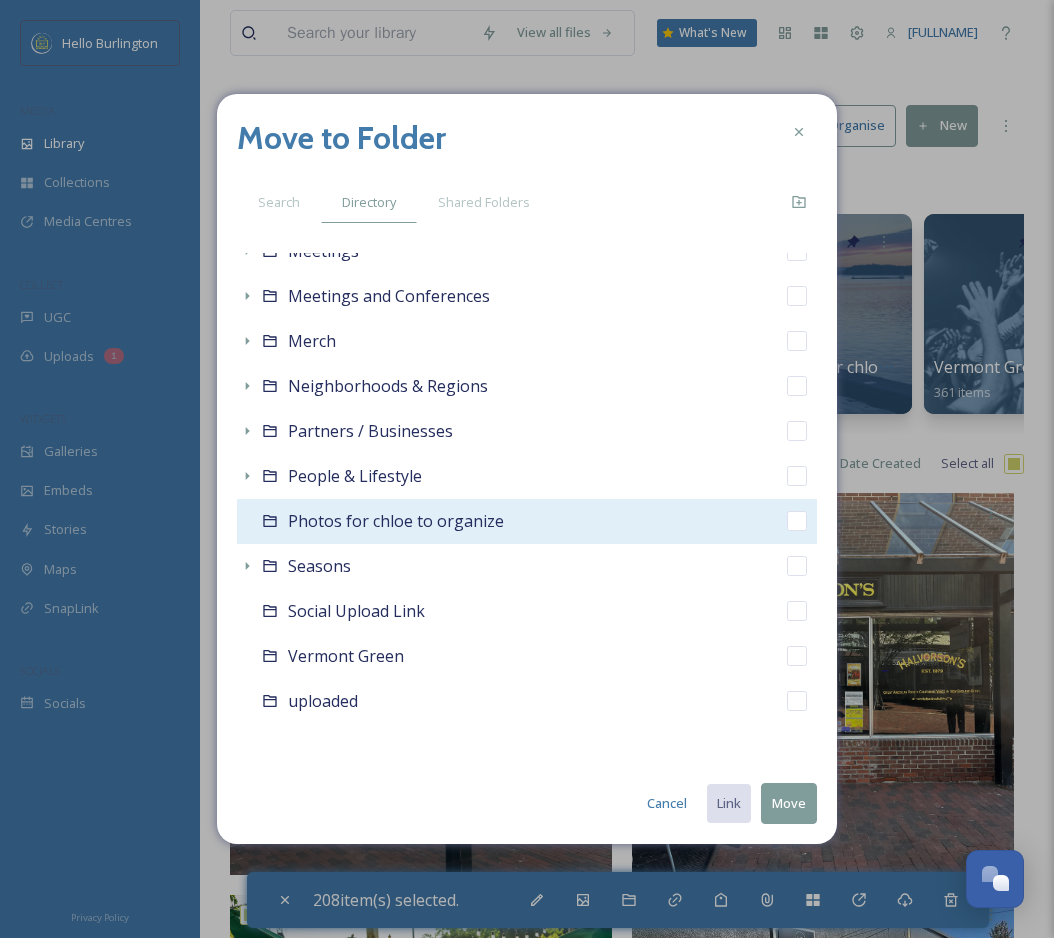 click at bounding box center (797, 521) 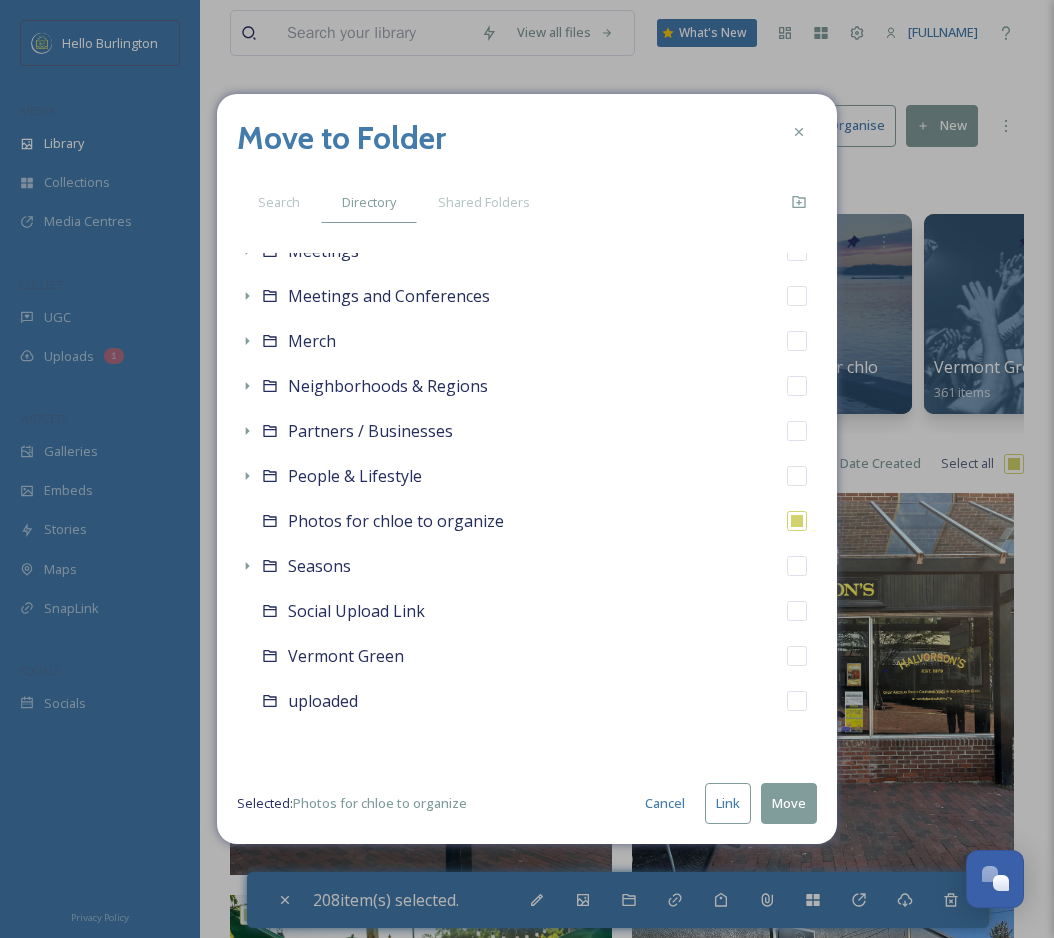 click on "Move" at bounding box center (789, 803) 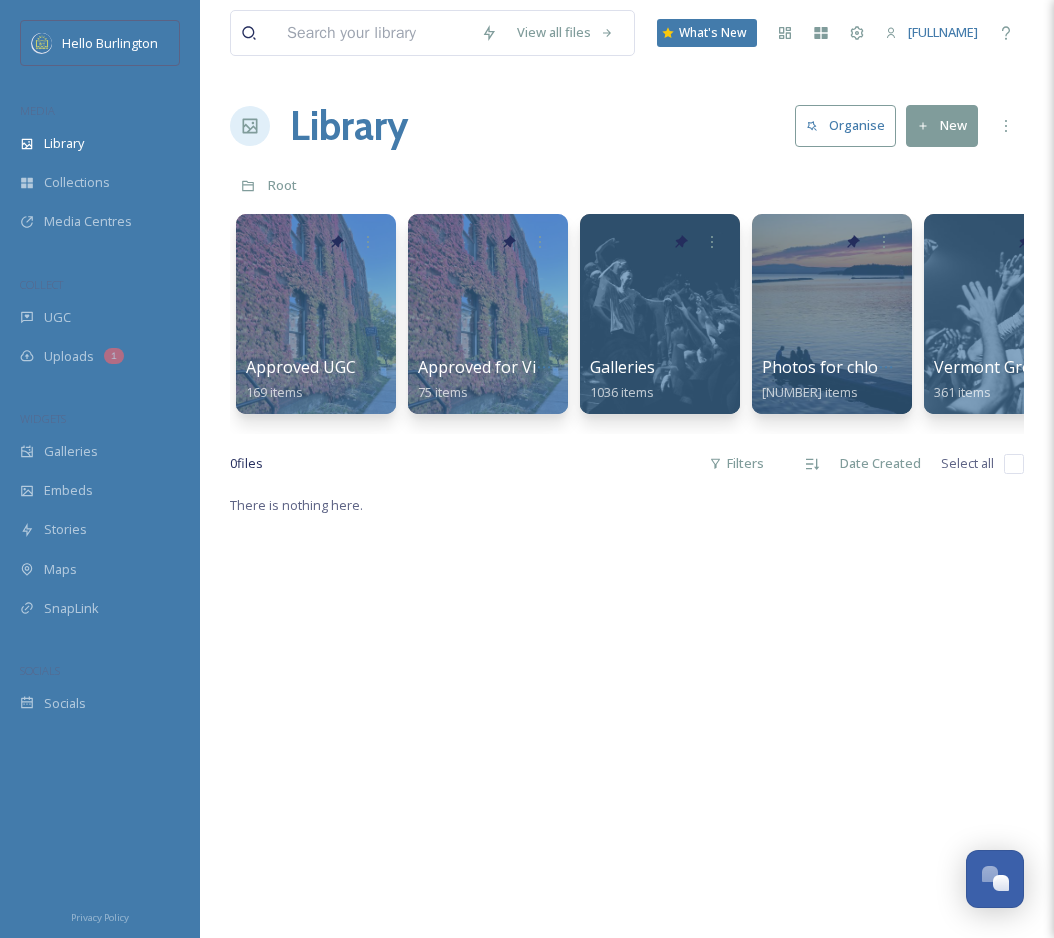 click on "New" at bounding box center (942, 125) 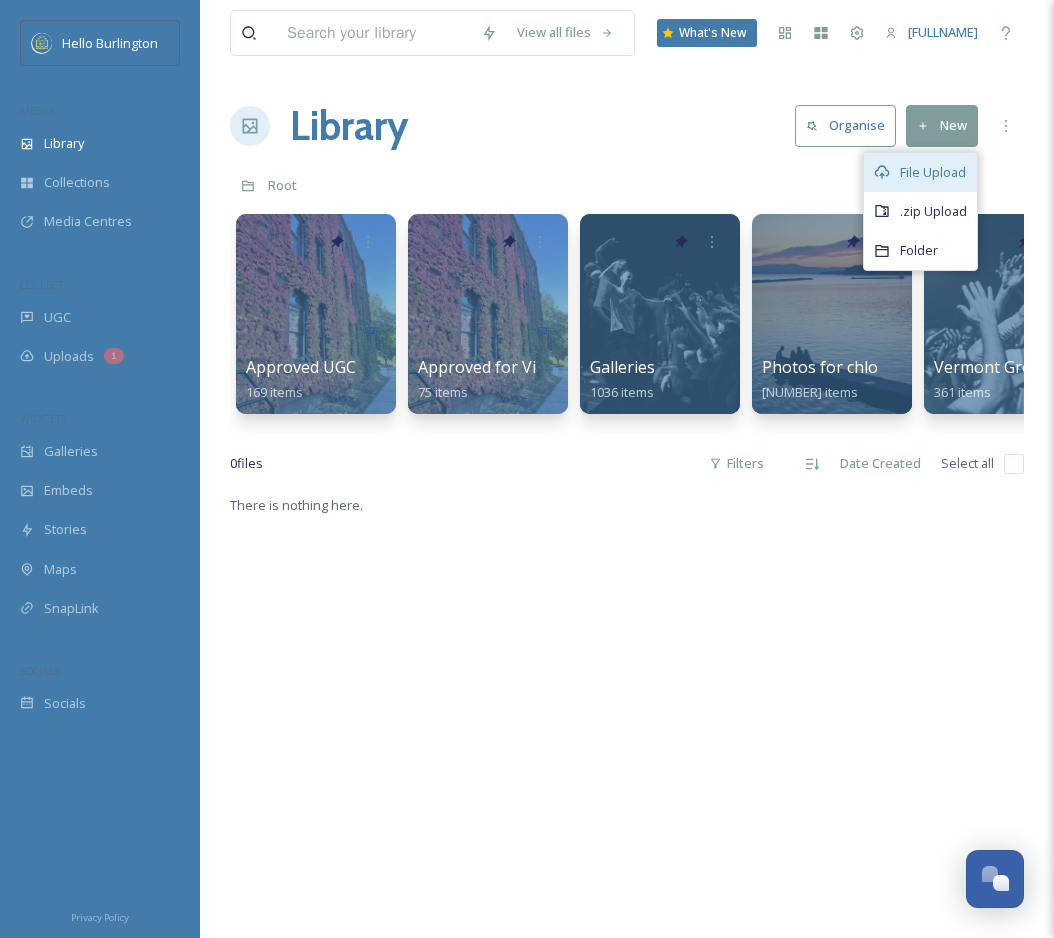 click on "File Upload" at bounding box center (933, 172) 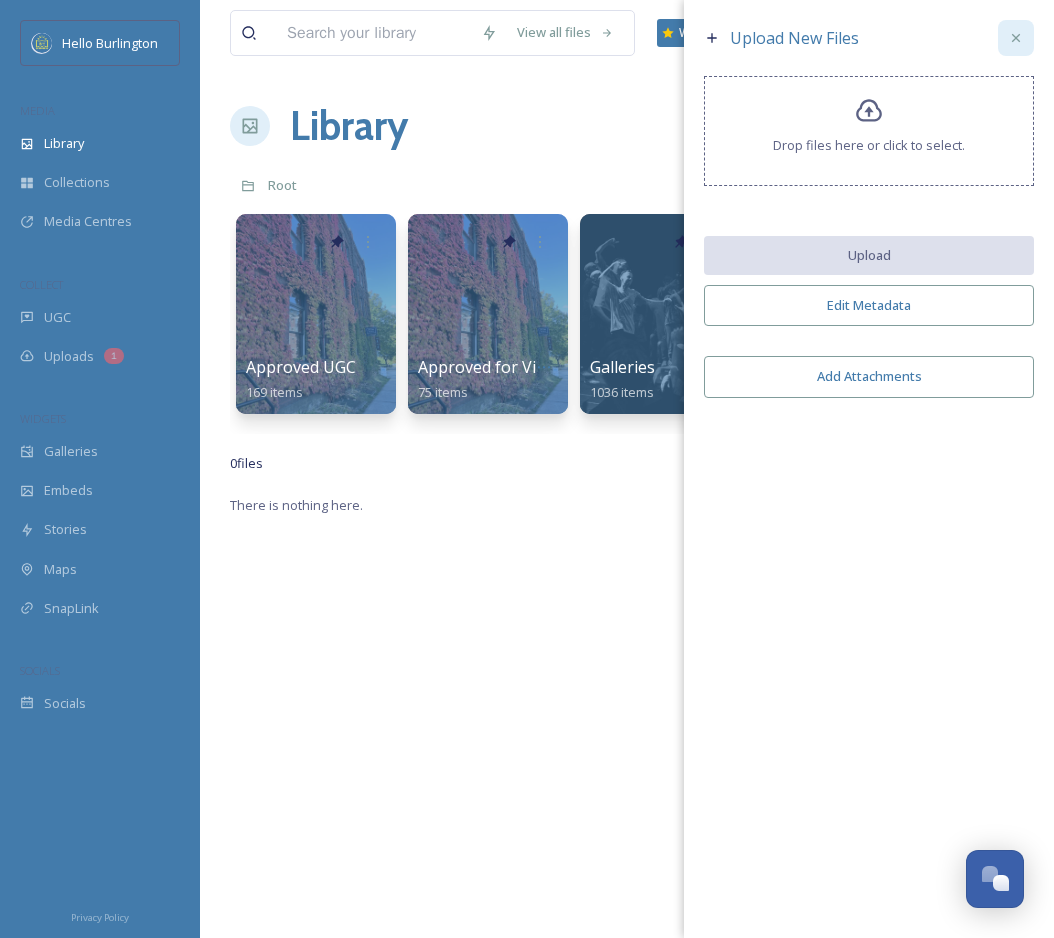 click 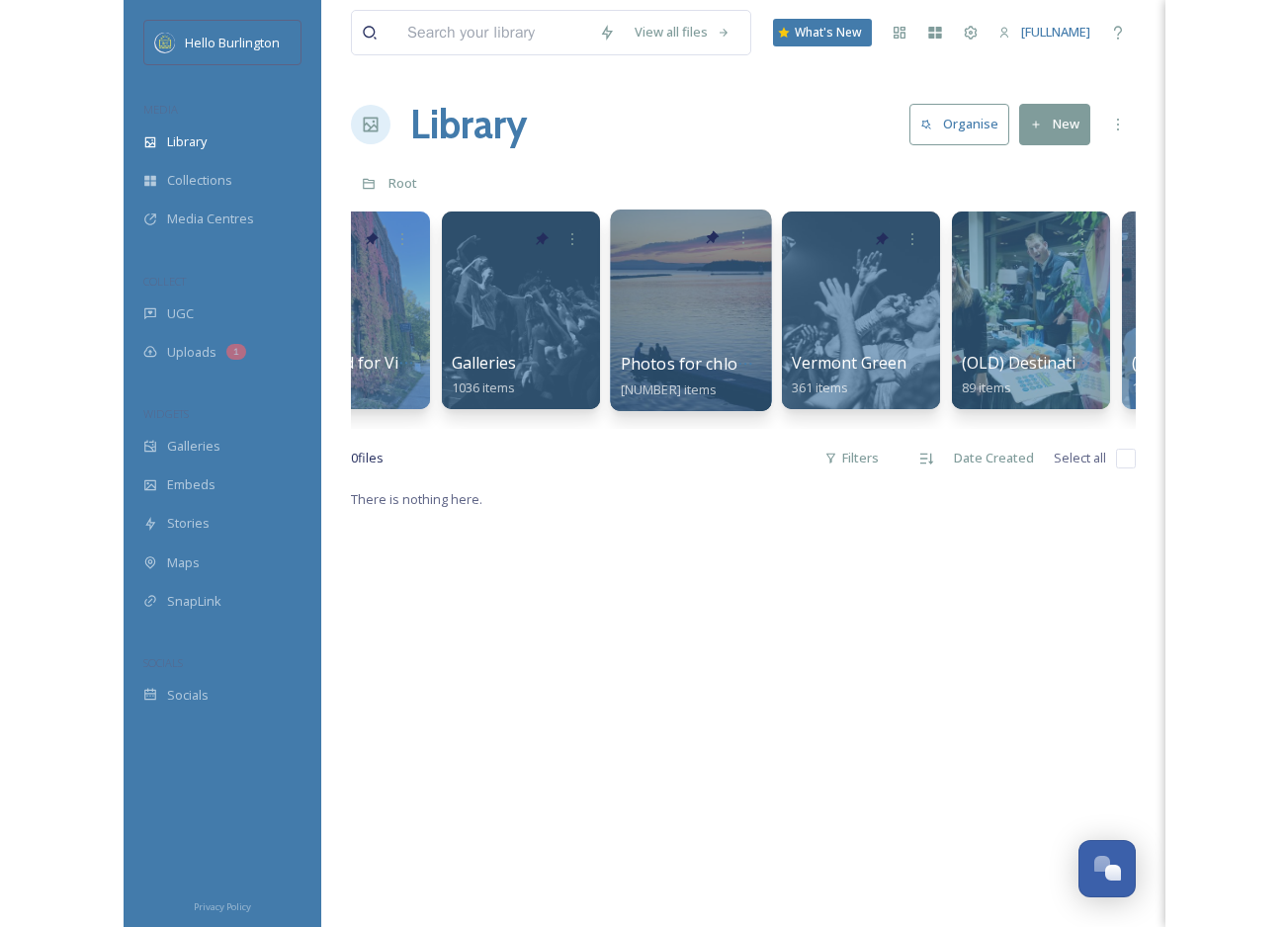 scroll, scrollTop: 0, scrollLeft: 275, axis: horizontal 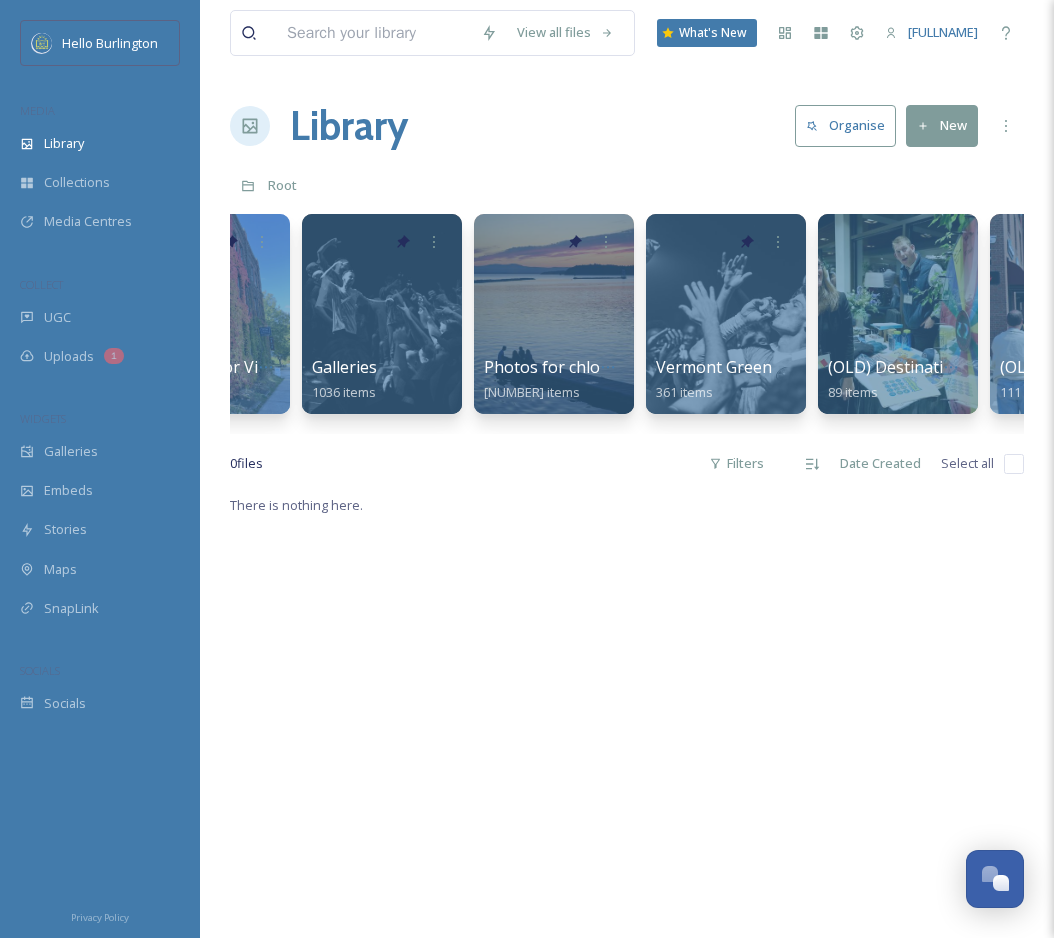 click on "New" at bounding box center [942, 125] 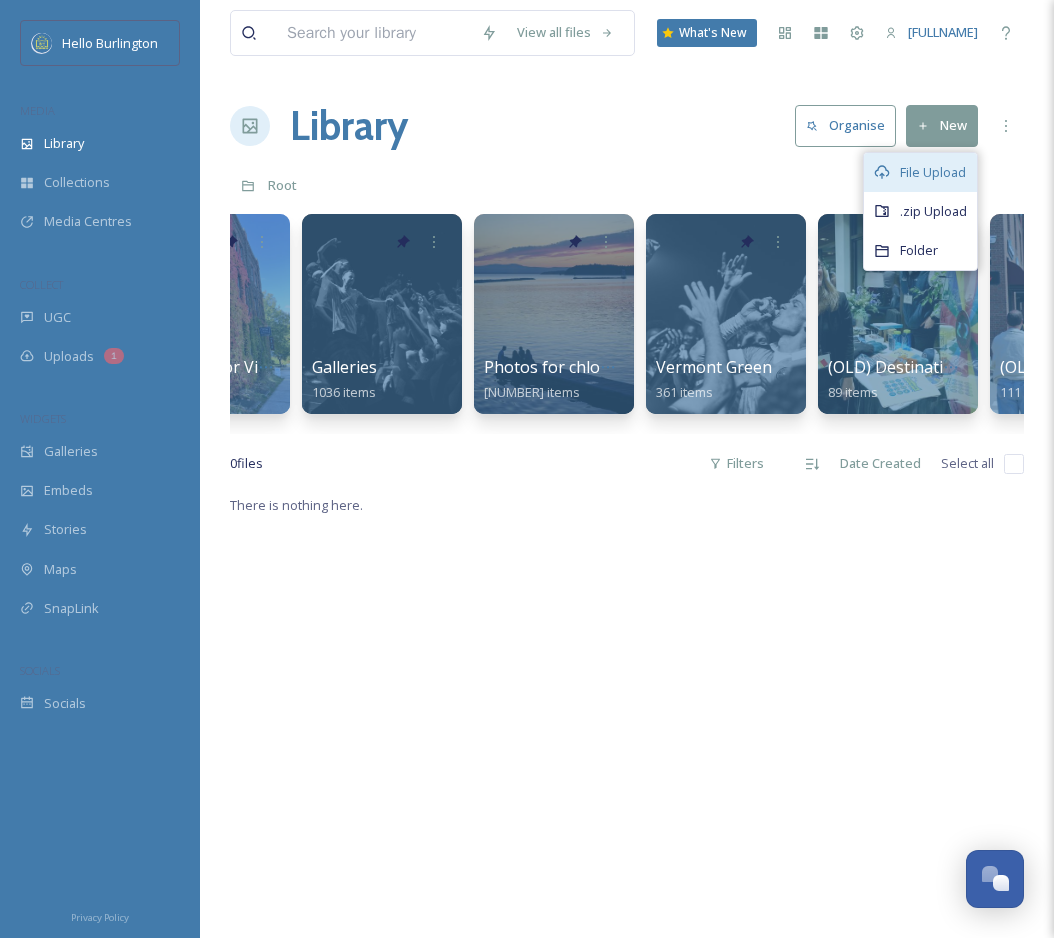 click on "File Upload" at bounding box center (933, 172) 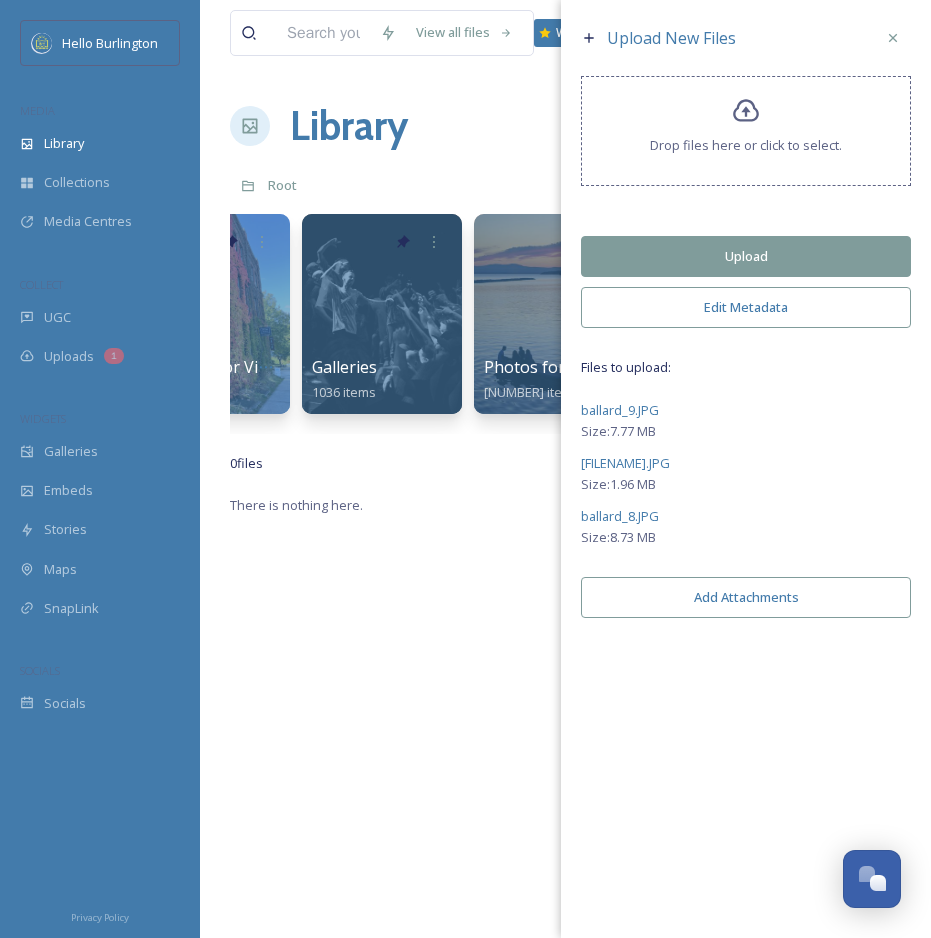 click on "Upload" at bounding box center [746, 256] 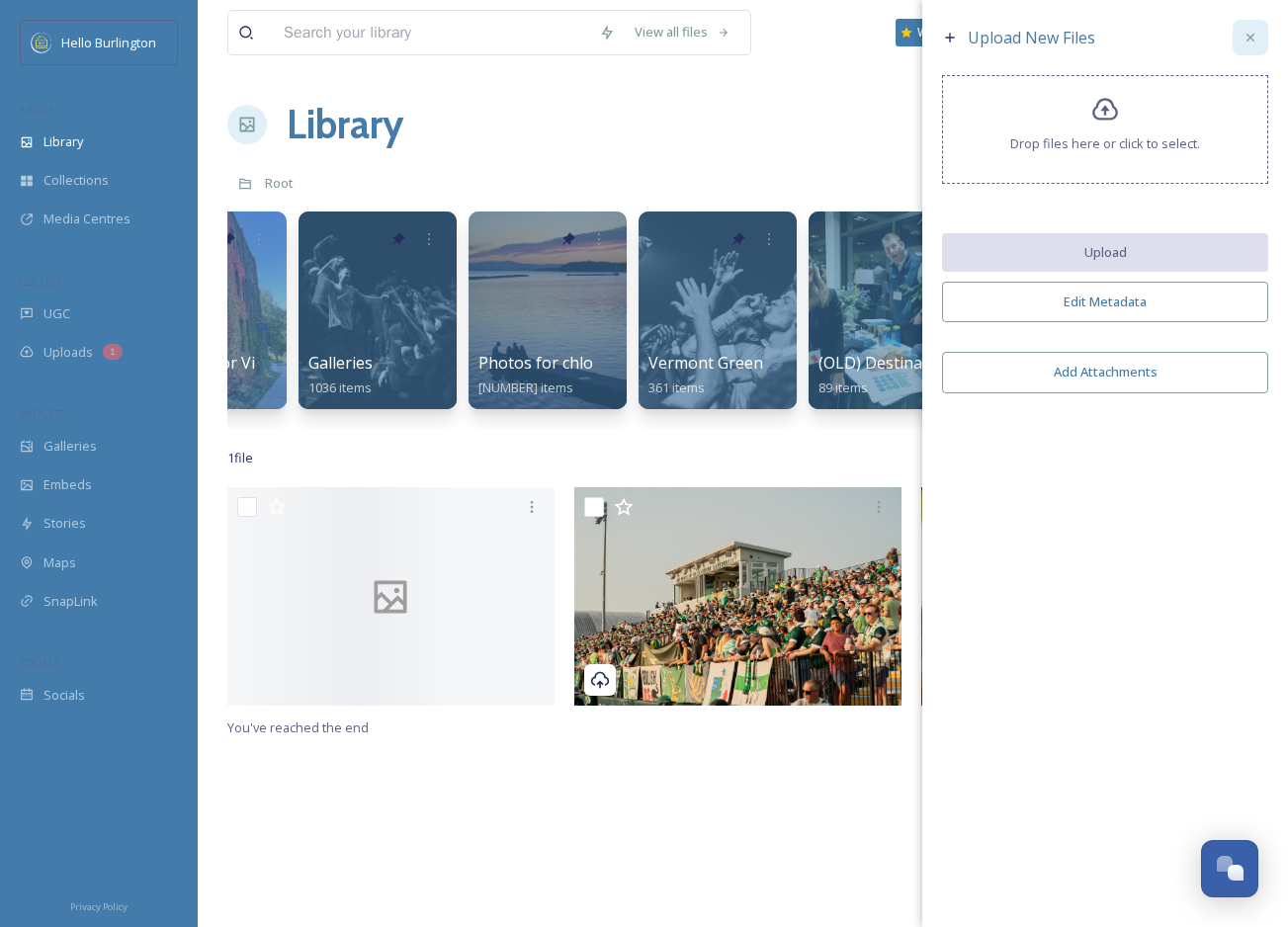 click 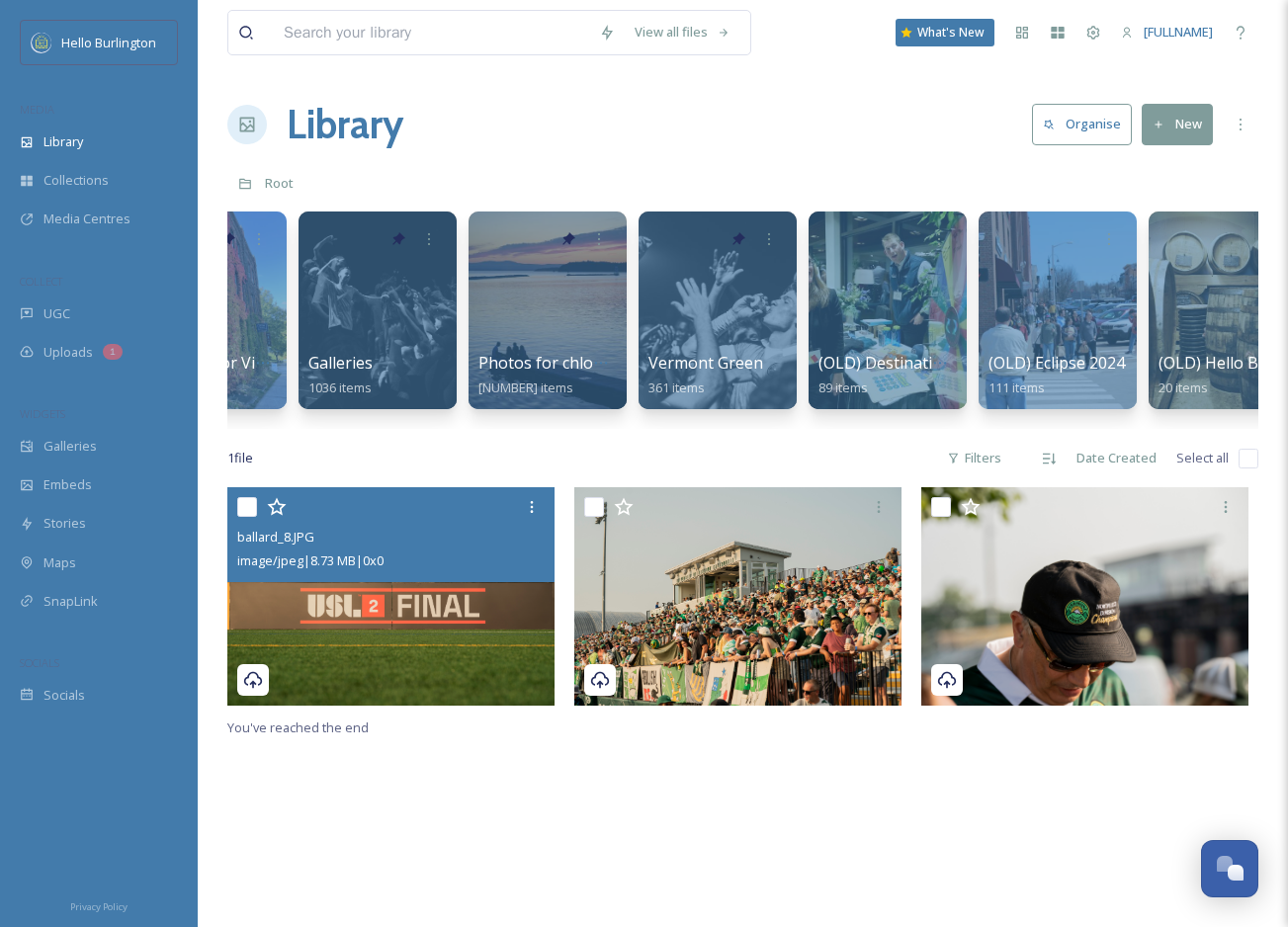 click at bounding box center (247, 507) 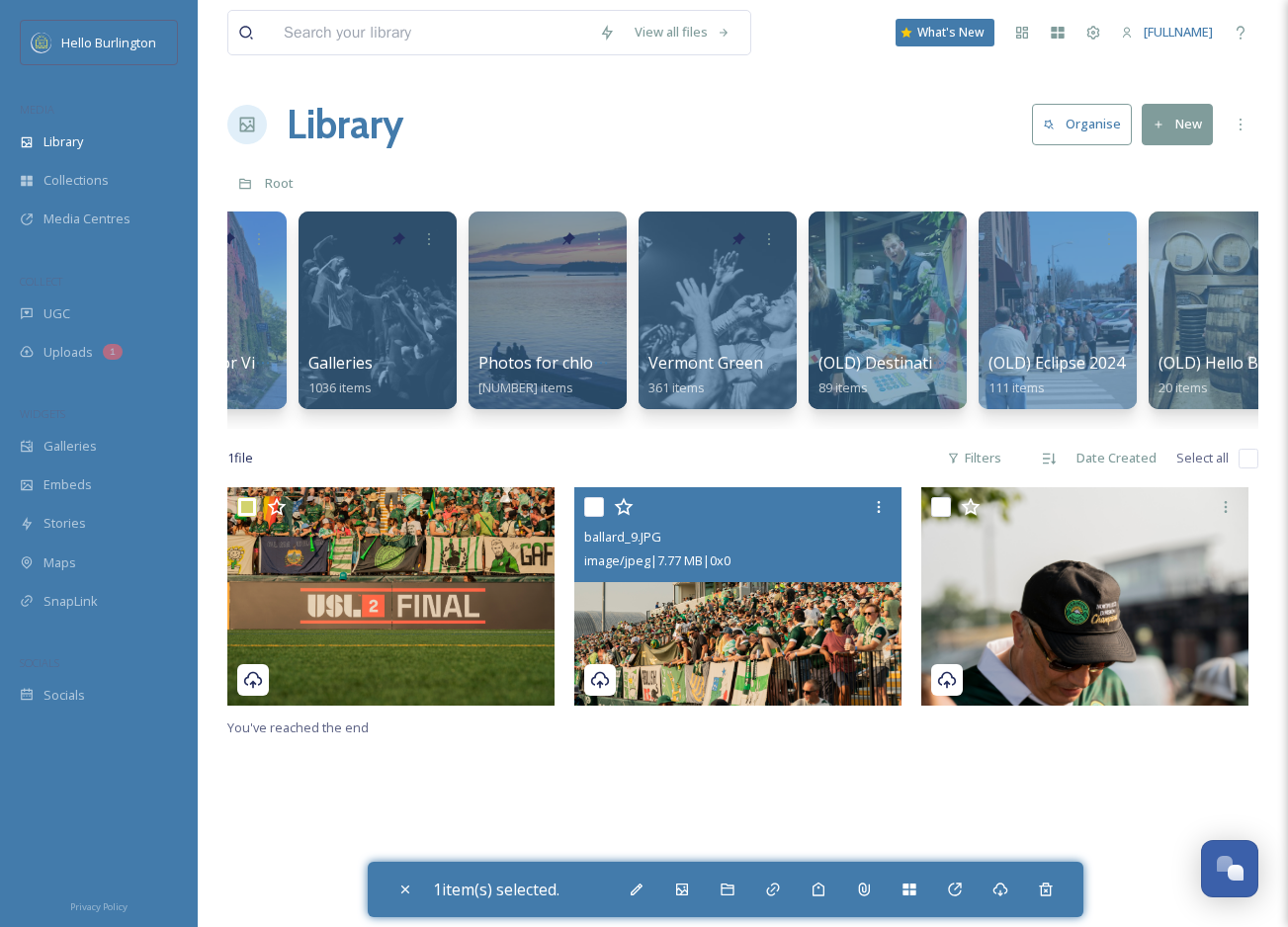 click at bounding box center [594, 507] 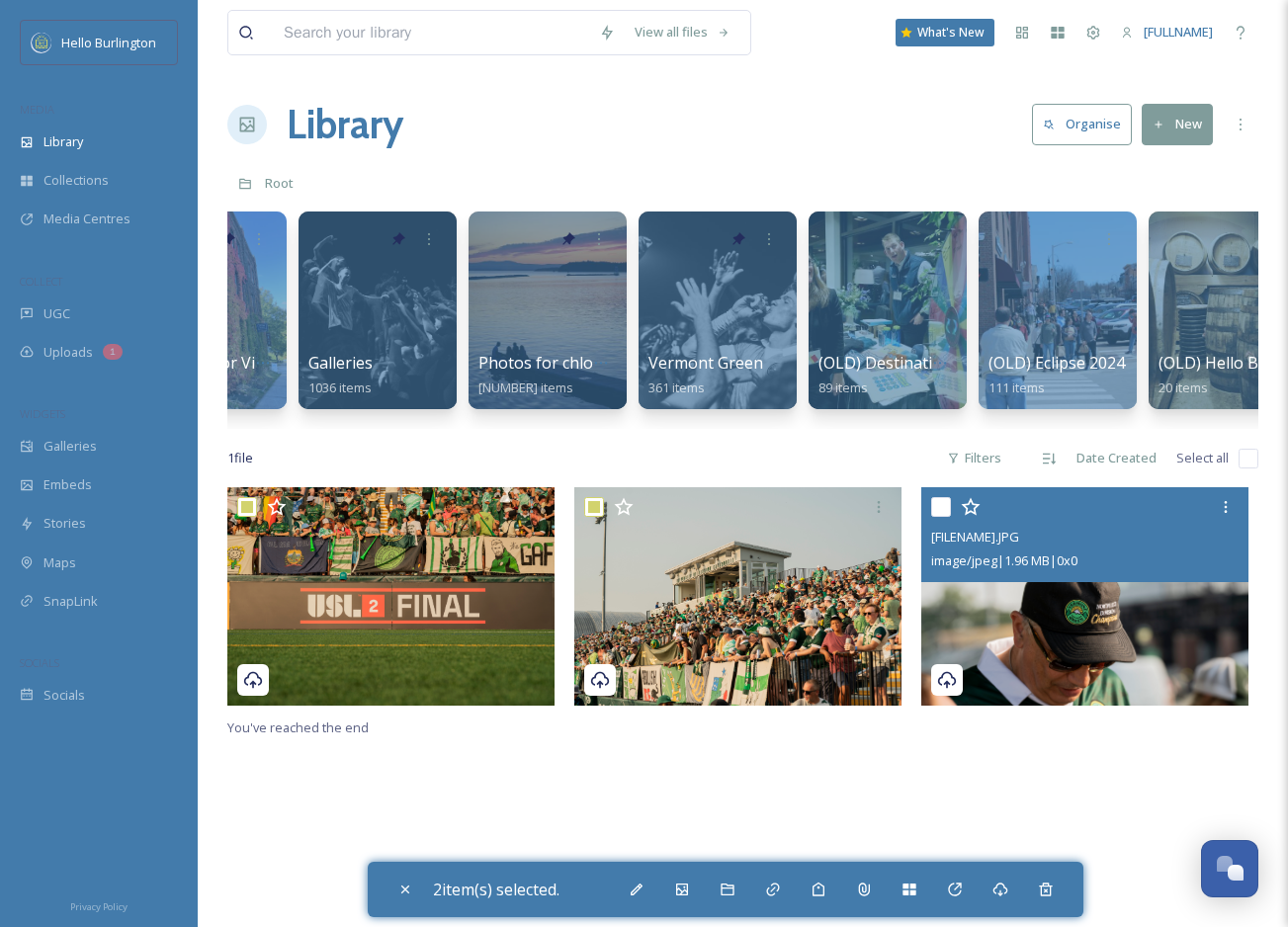click at bounding box center (941, 507) 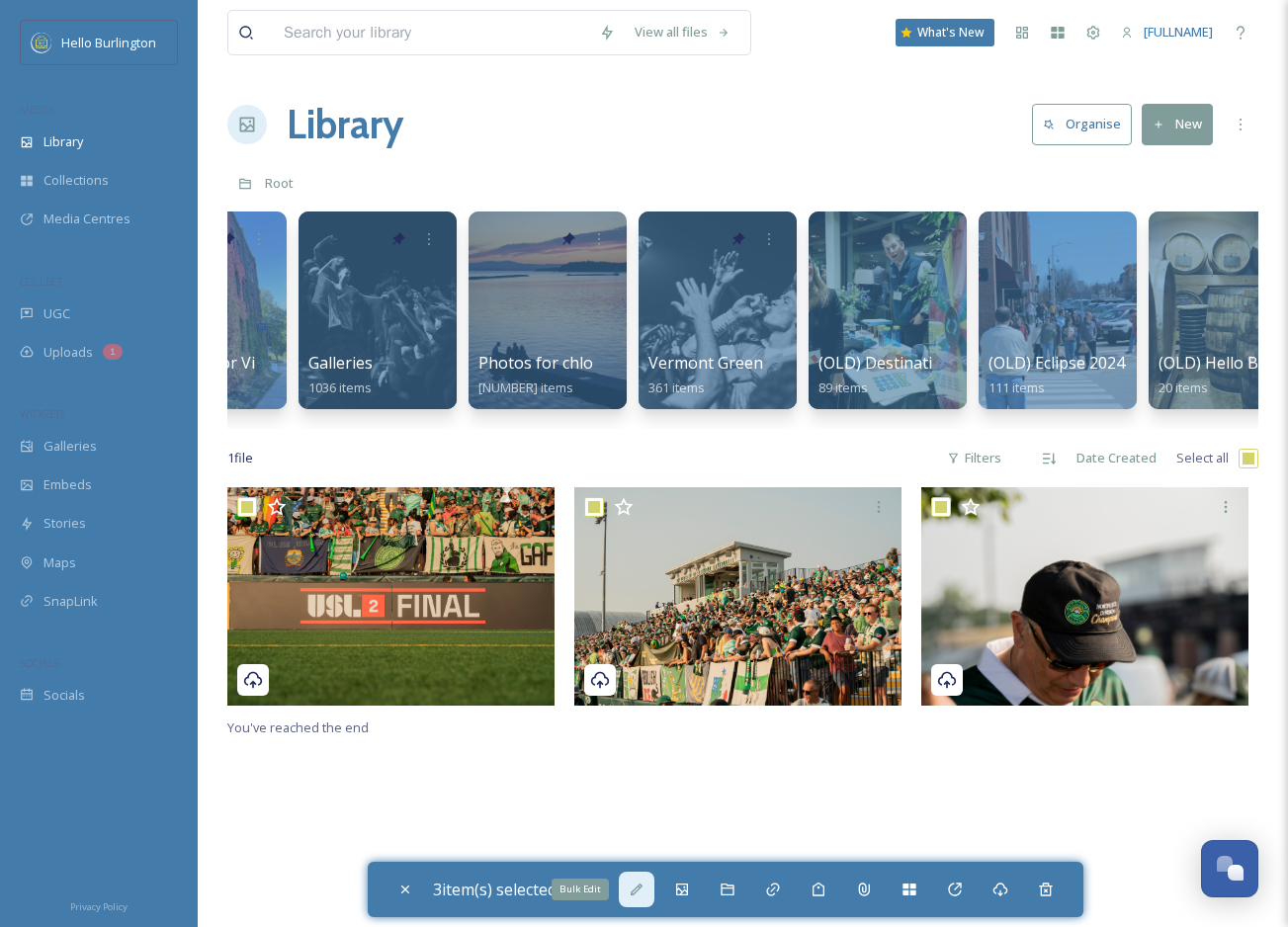 click 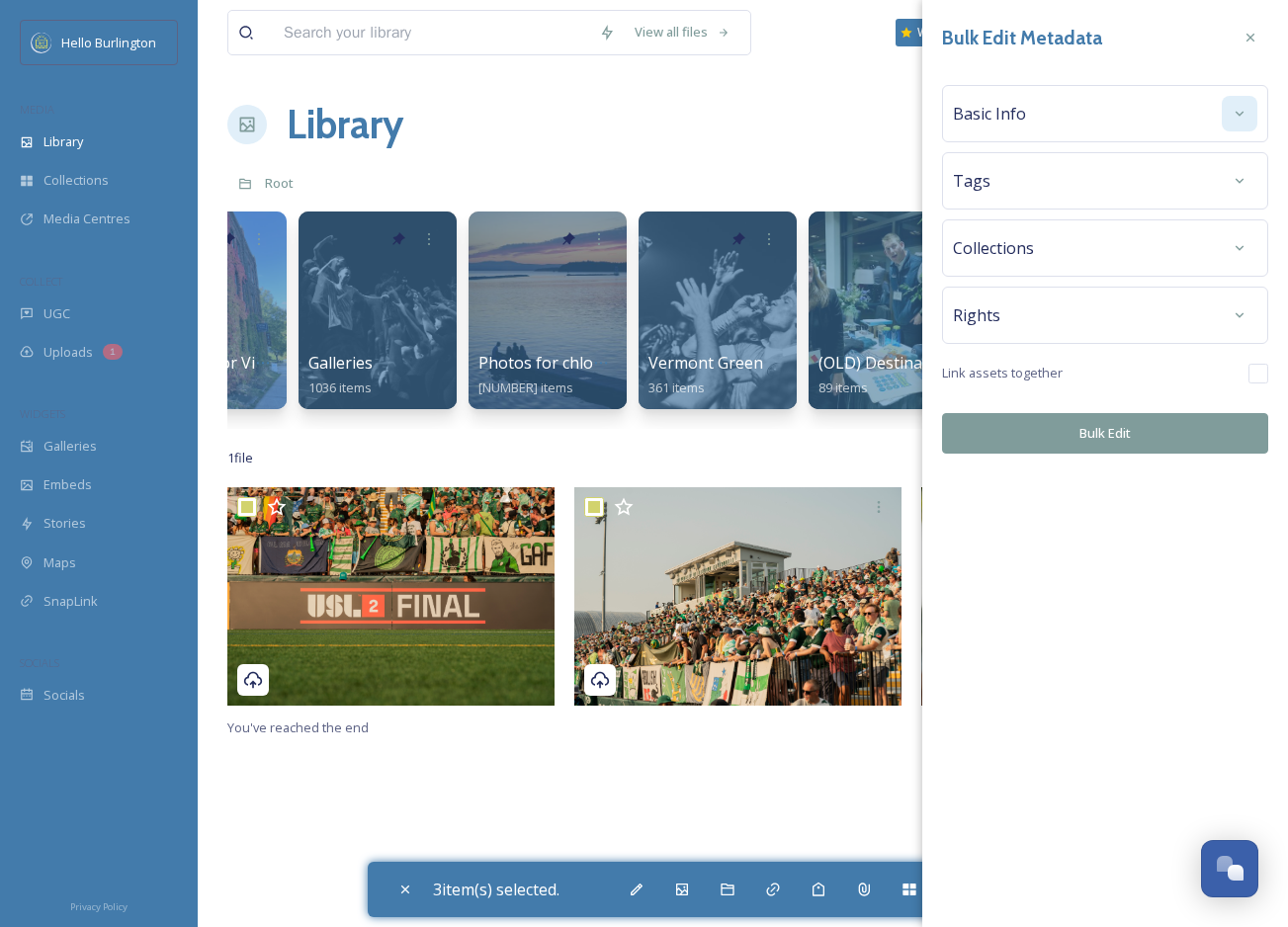click at bounding box center (1240, 114) 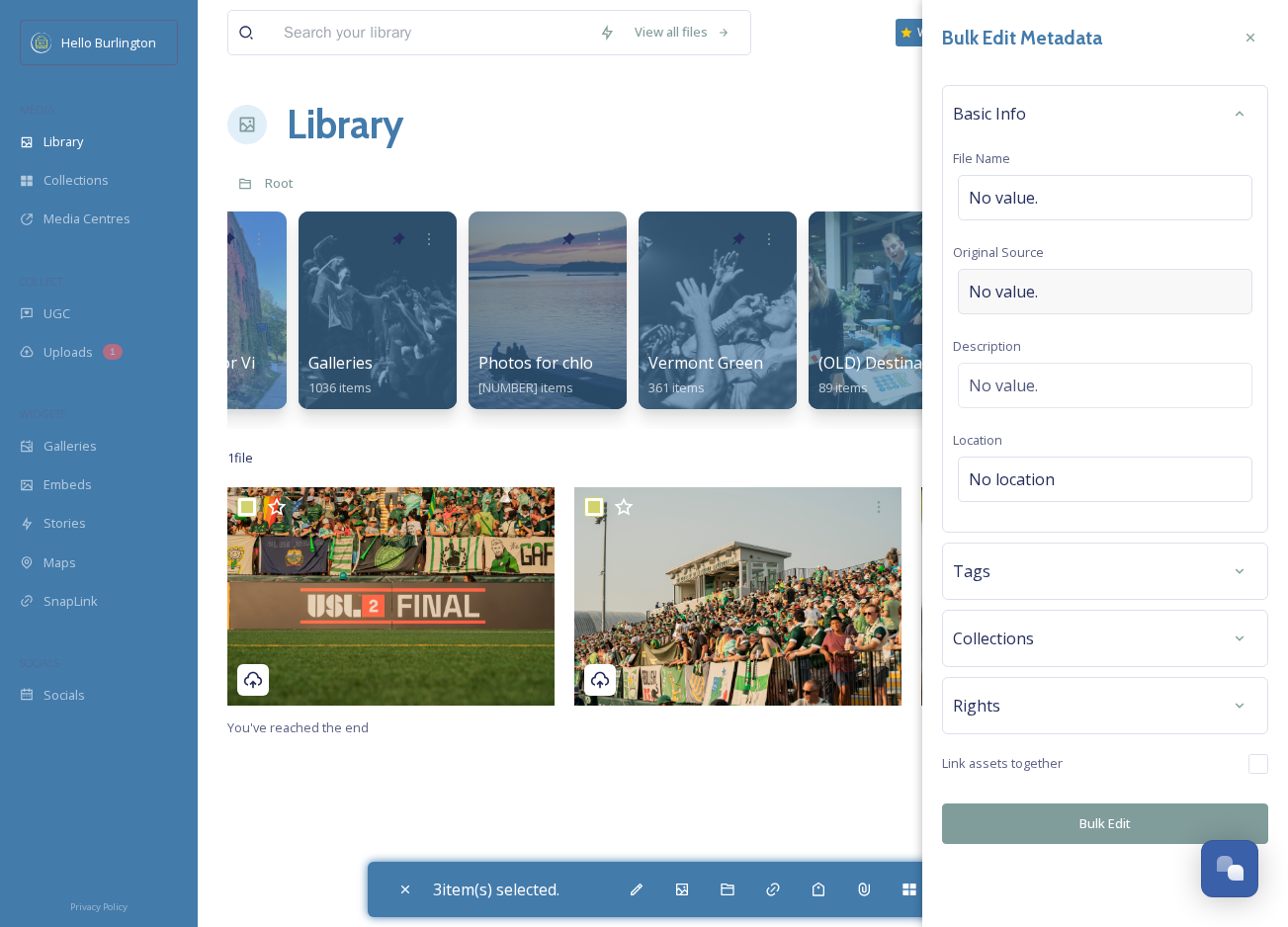 click on "No value." at bounding box center (1105, 292) 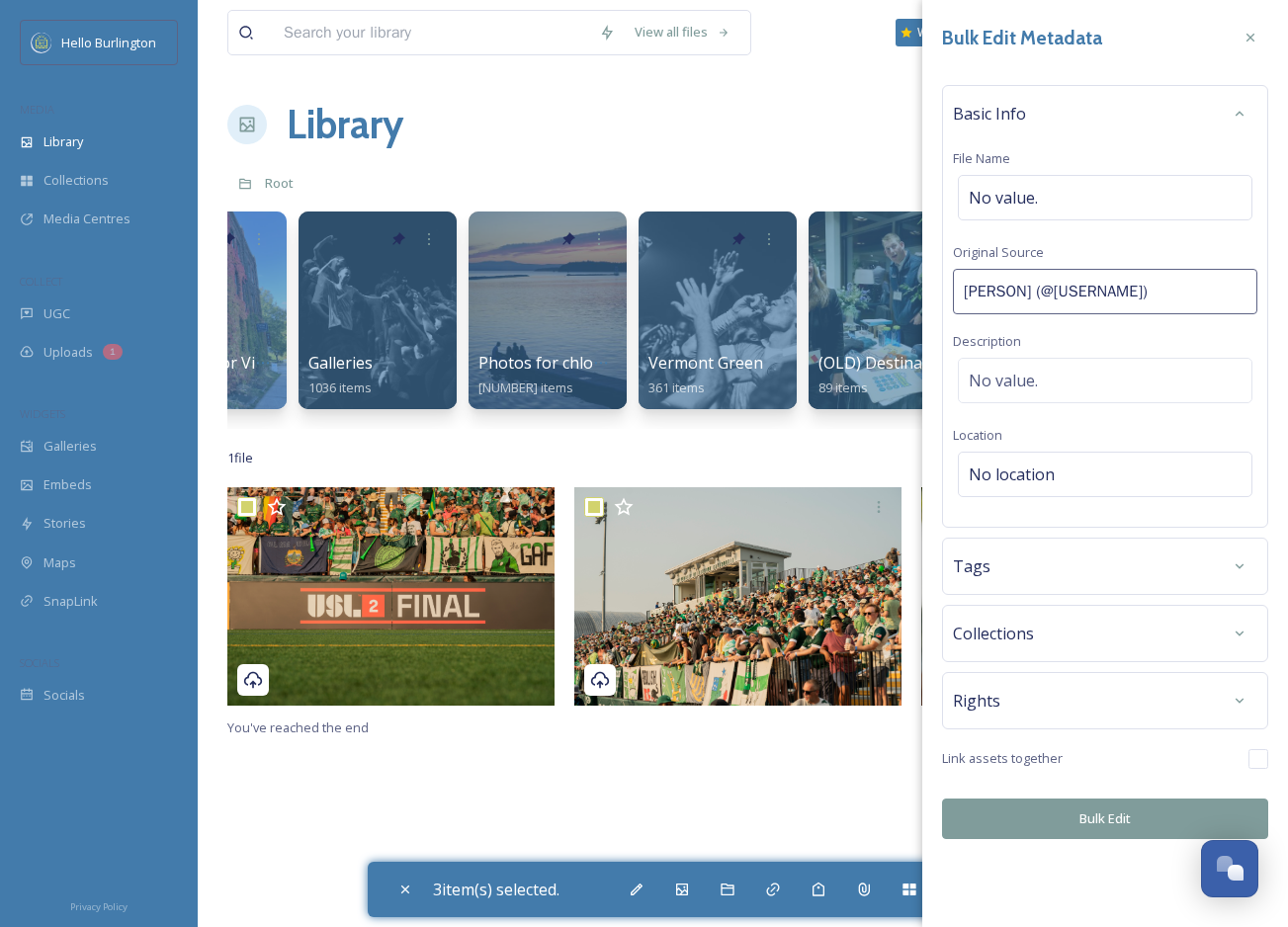 scroll, scrollTop: 0, scrollLeft: 9, axis: horizontal 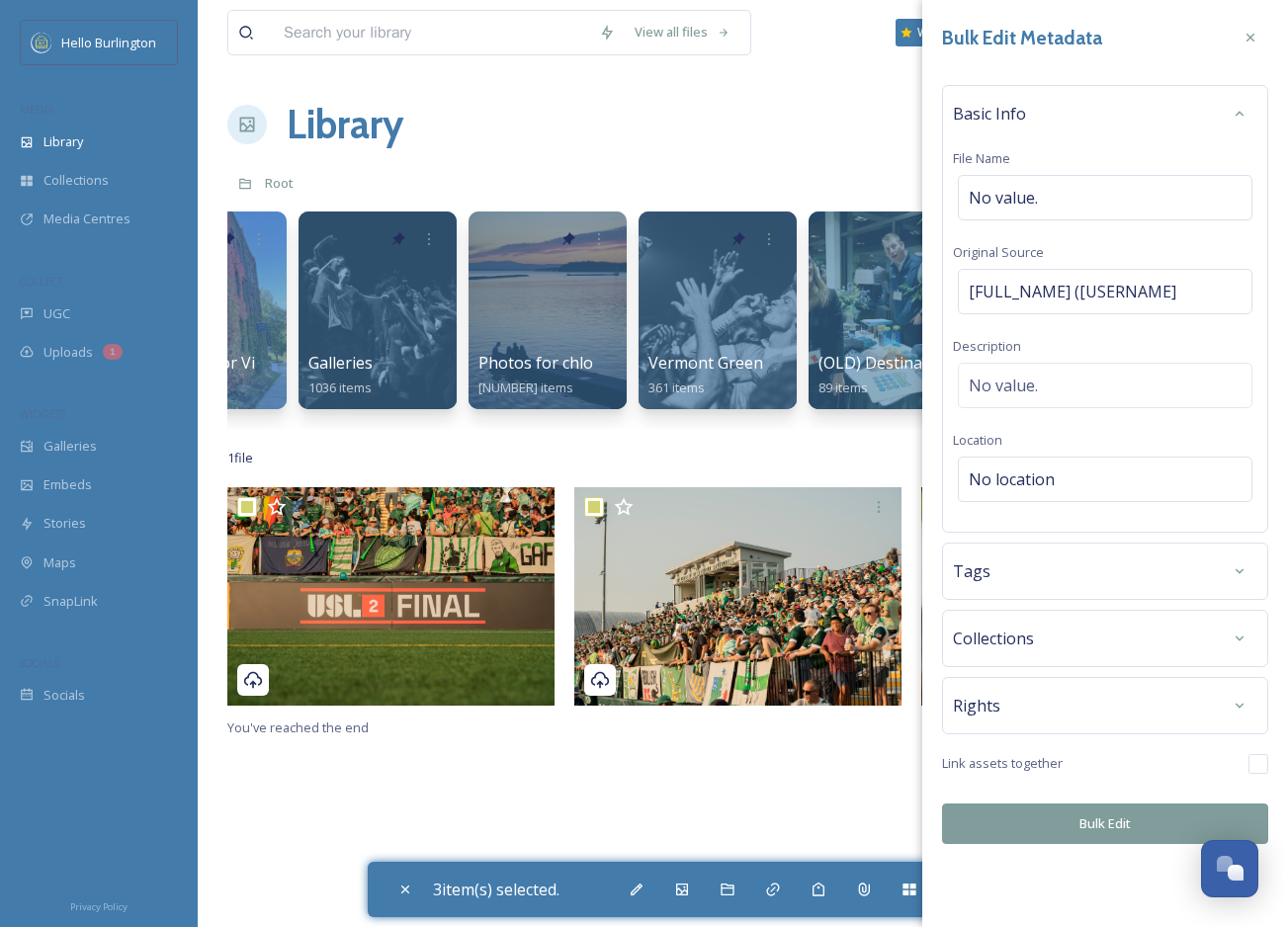 click on "Basic Info File Name No value. Original Source Josh Wallace (@joshwallace_photography) Description No value. Location No location" at bounding box center [1105, 308] 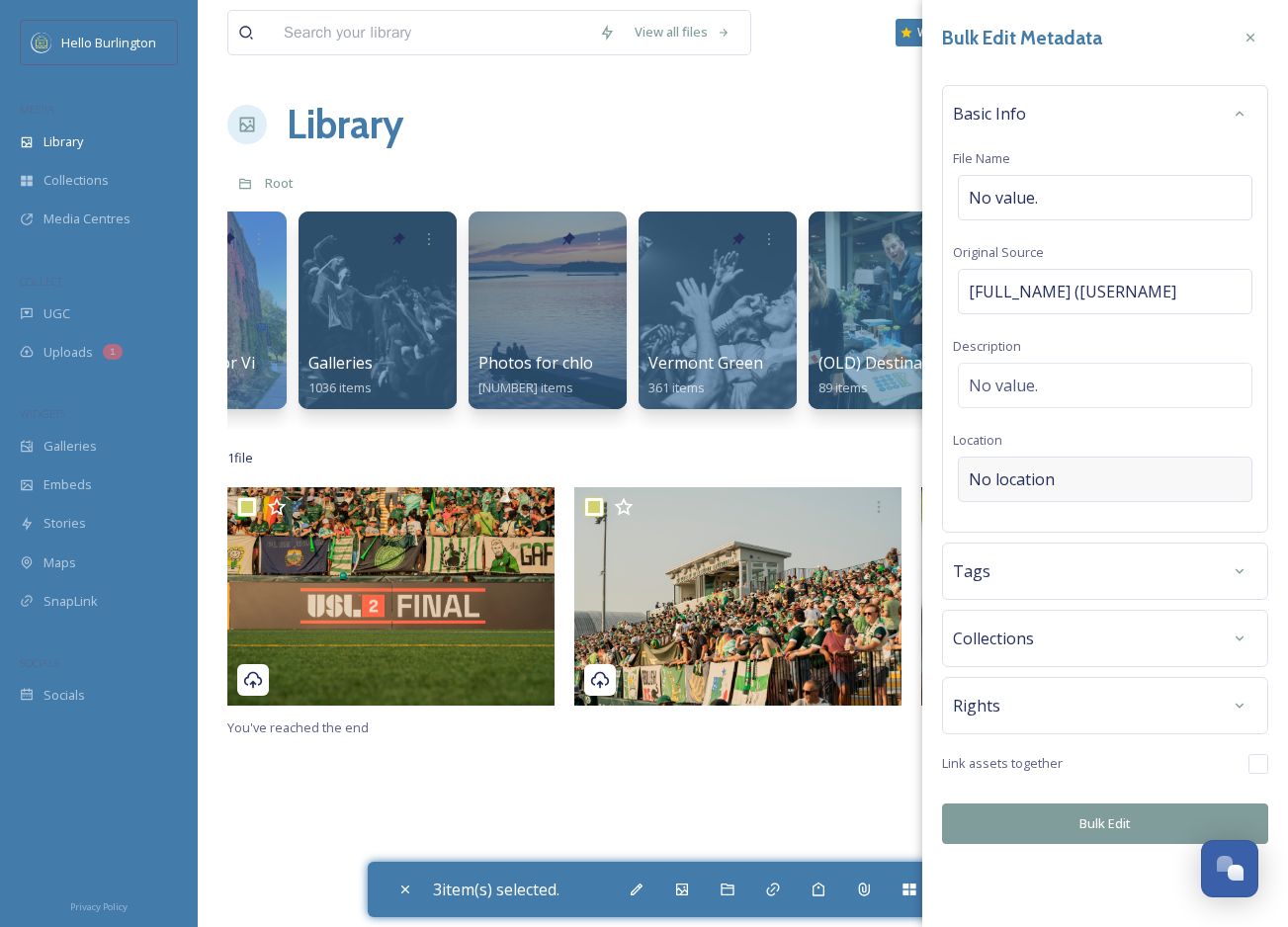 click on "No location" at bounding box center [1105, 479] 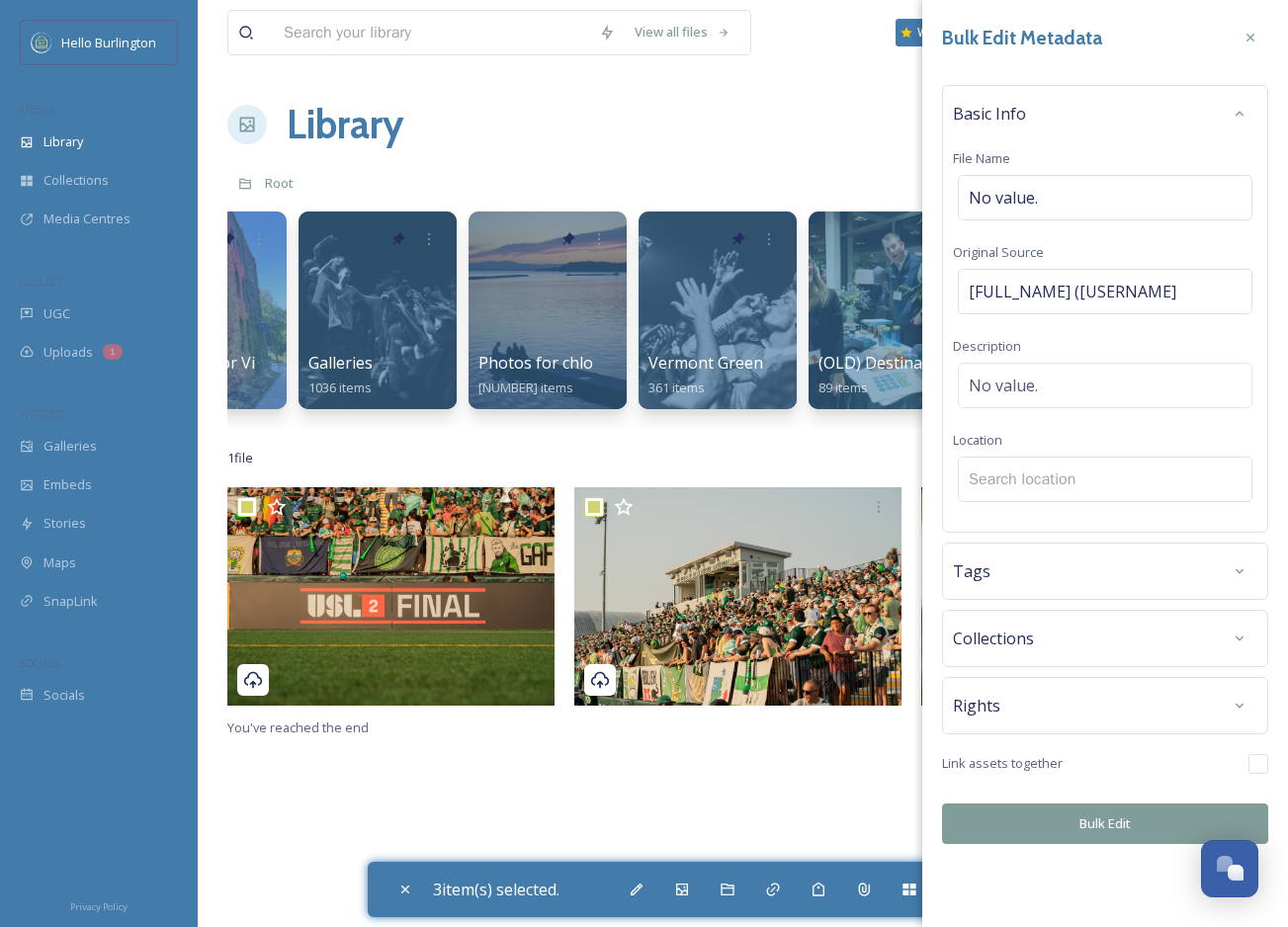 click at bounding box center [1105, 479] 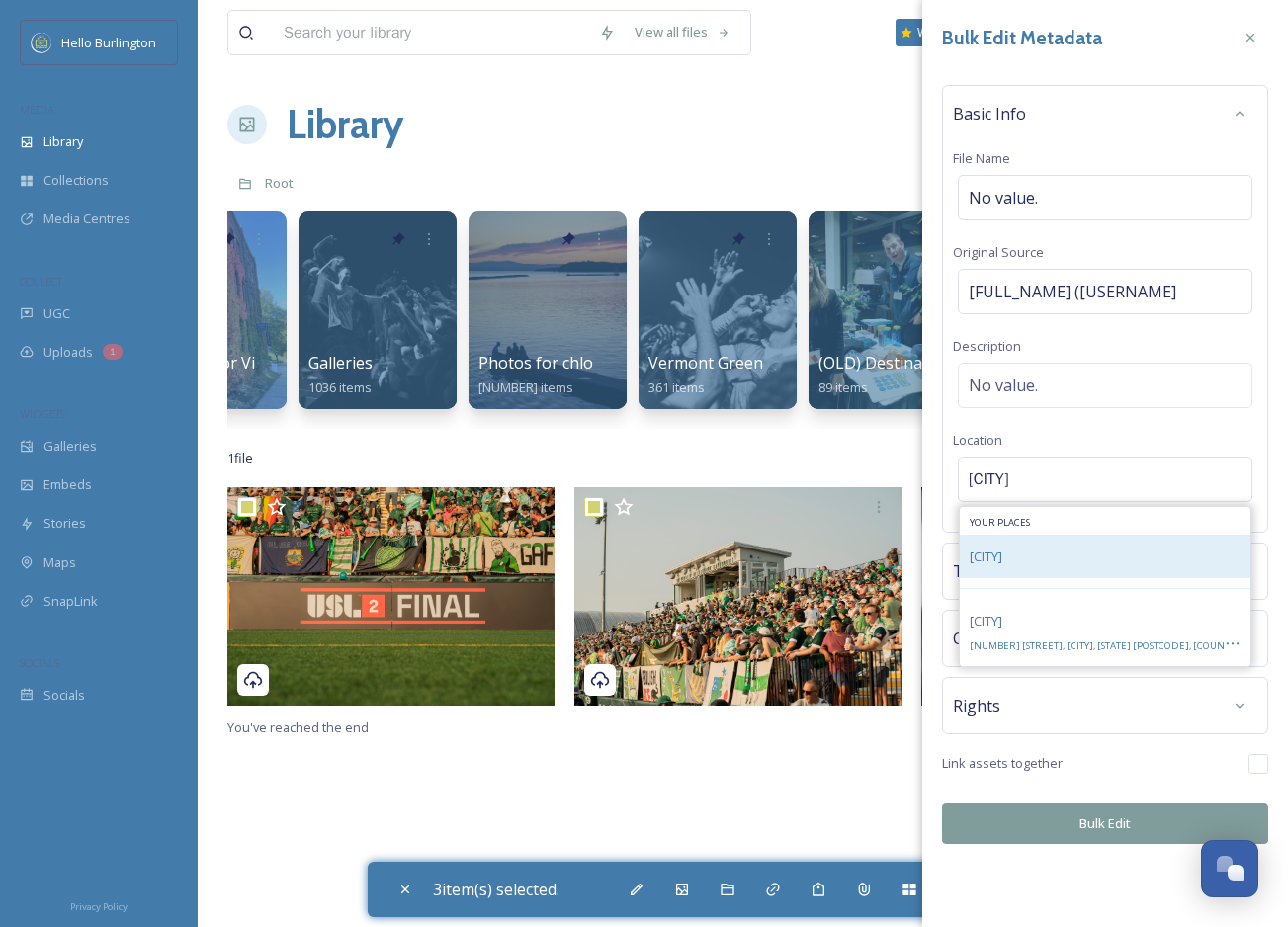 click on "[CITY]" at bounding box center (1105, 556) 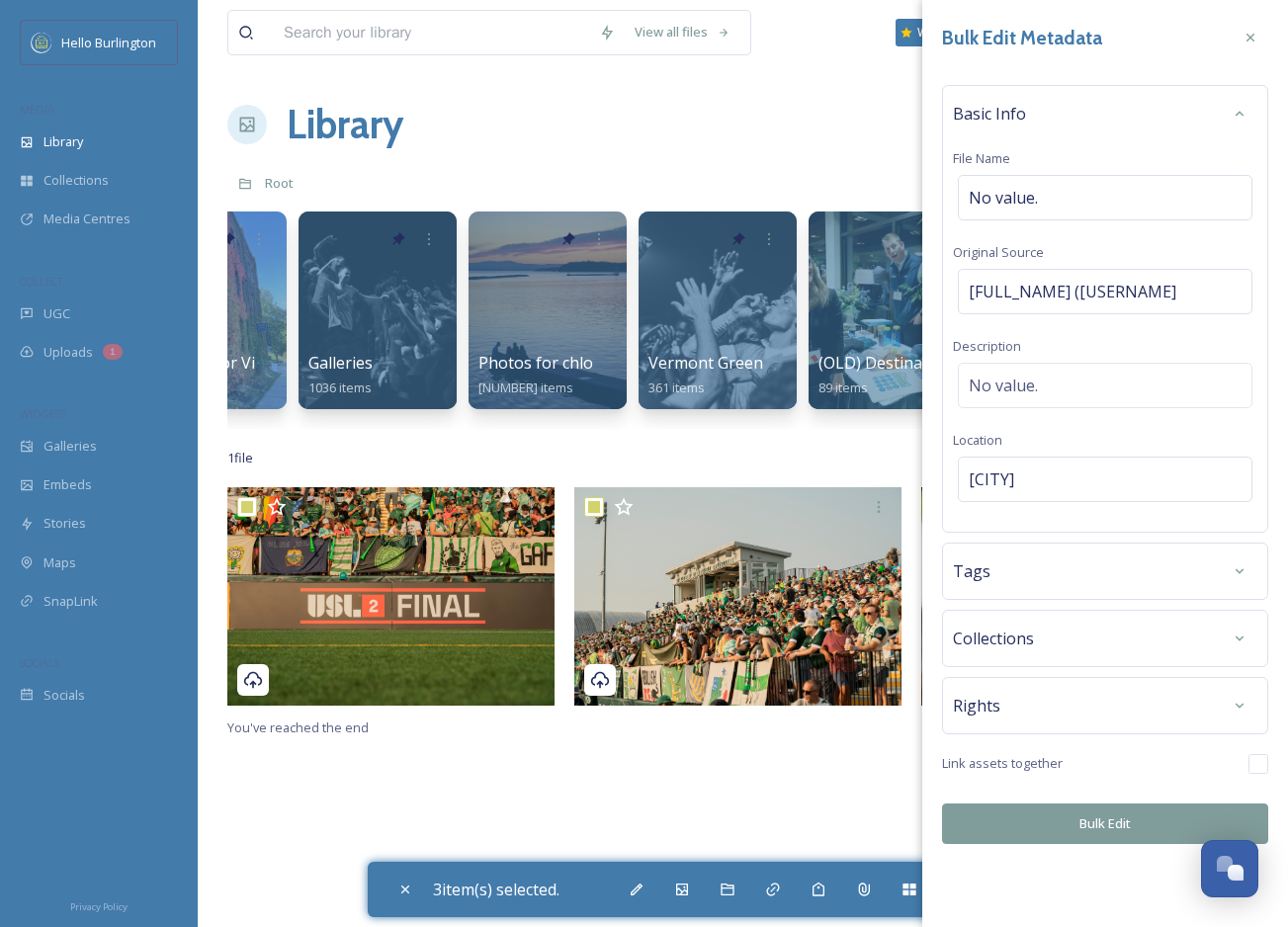 click on "Tags" at bounding box center [1105, 571] 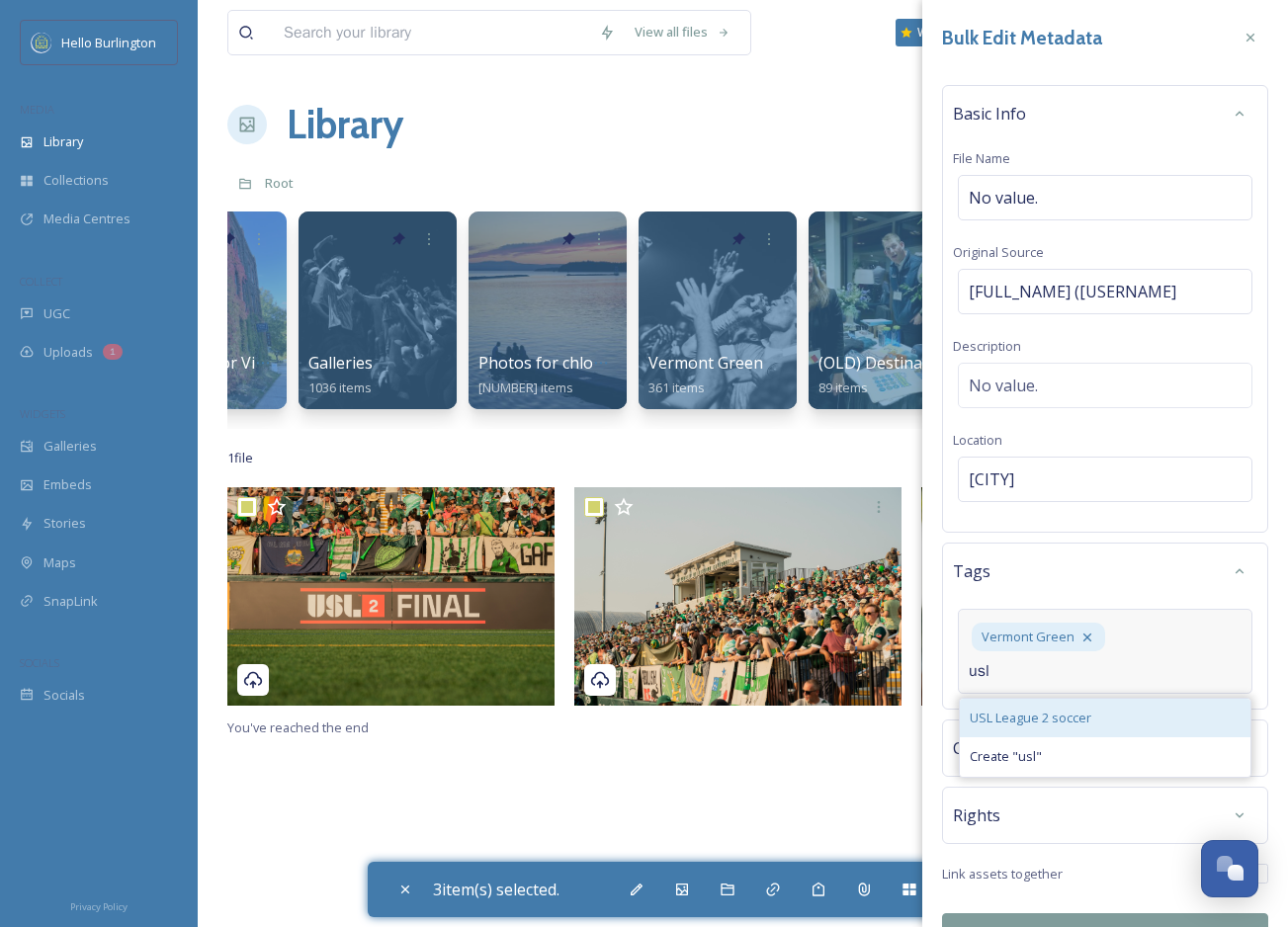 click on "USL League 2 soccer" at bounding box center (1030, 717) 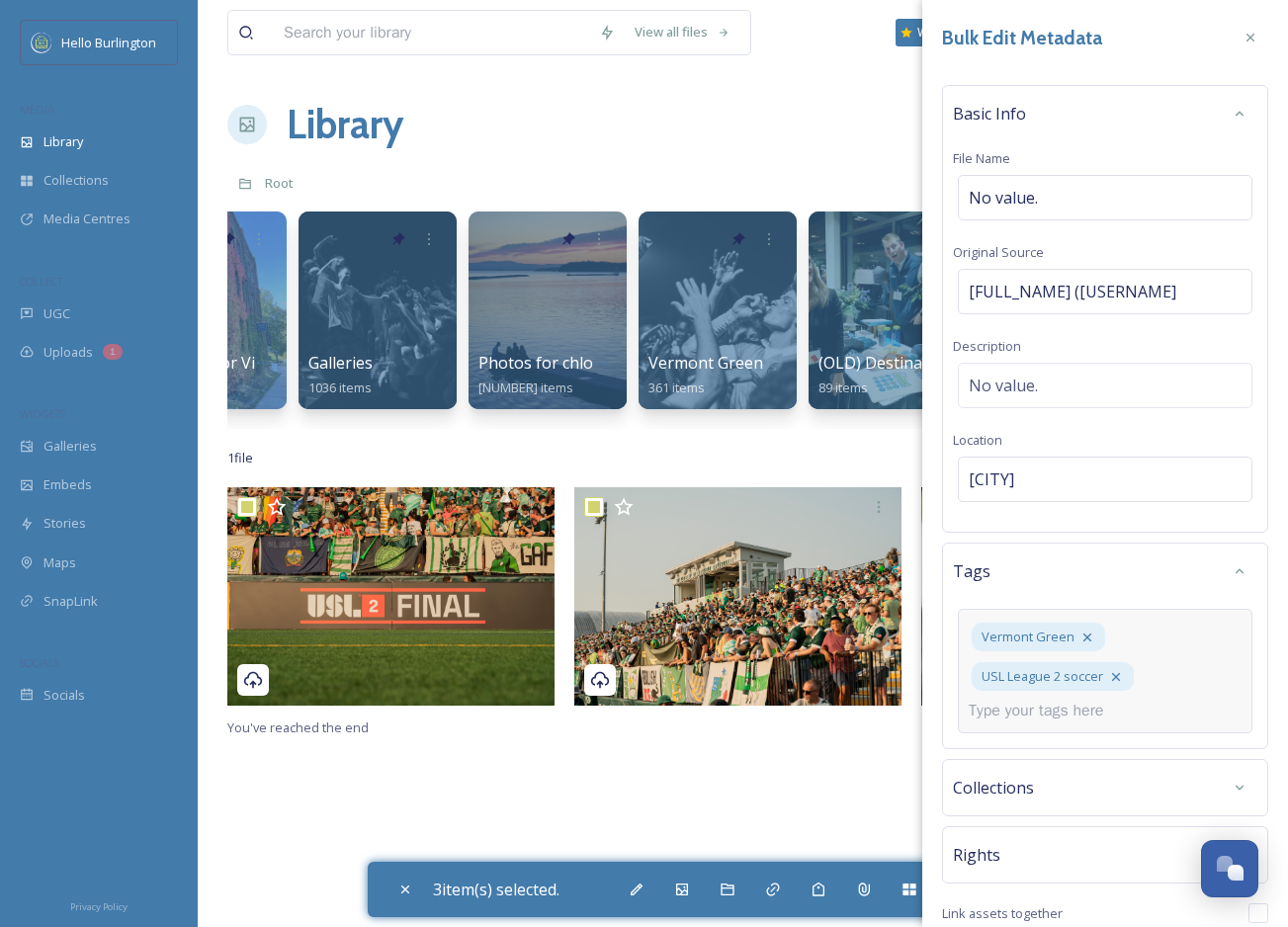 click at bounding box center (1044, 711) 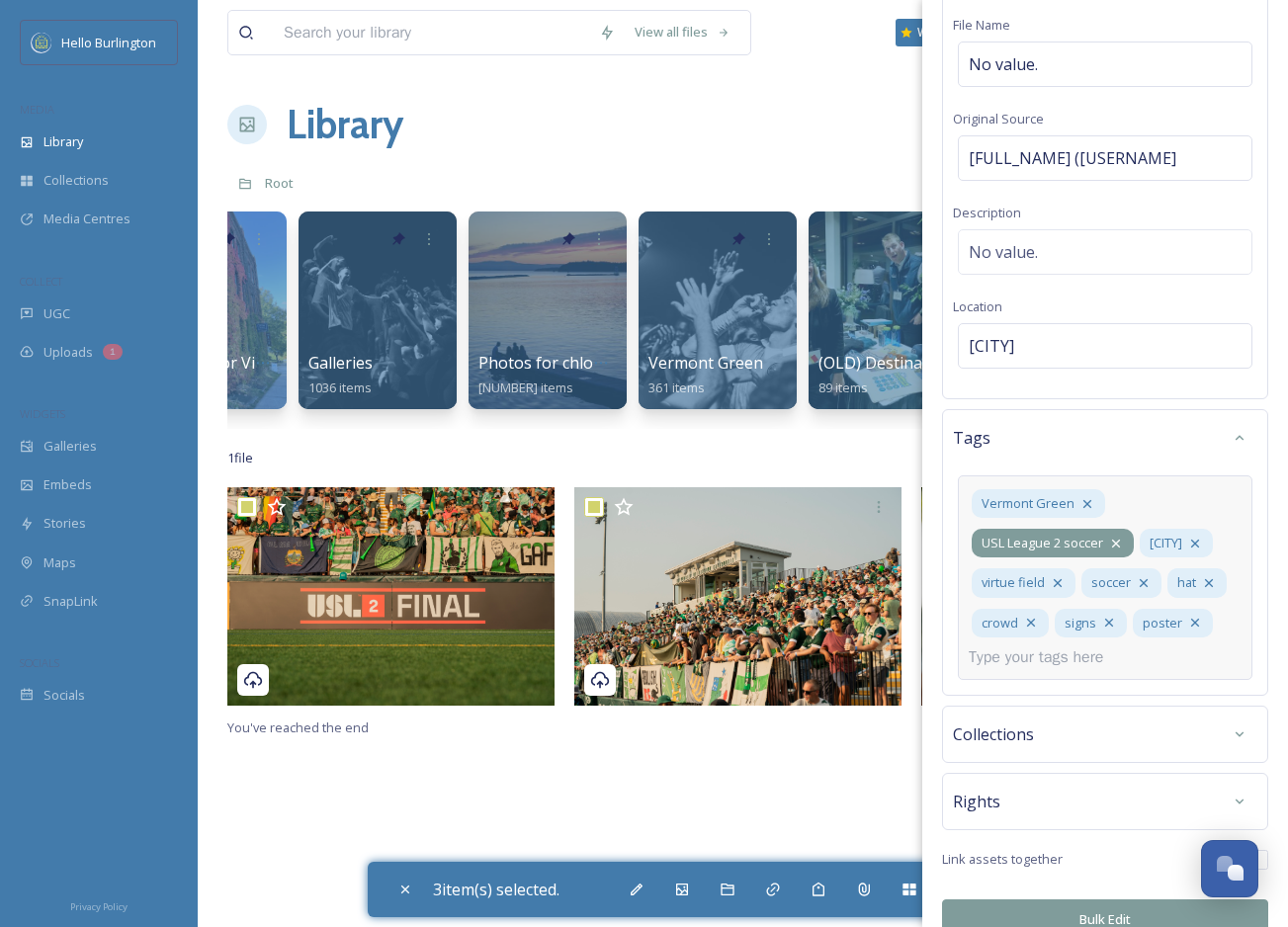 scroll, scrollTop: 228, scrollLeft: 0, axis: vertical 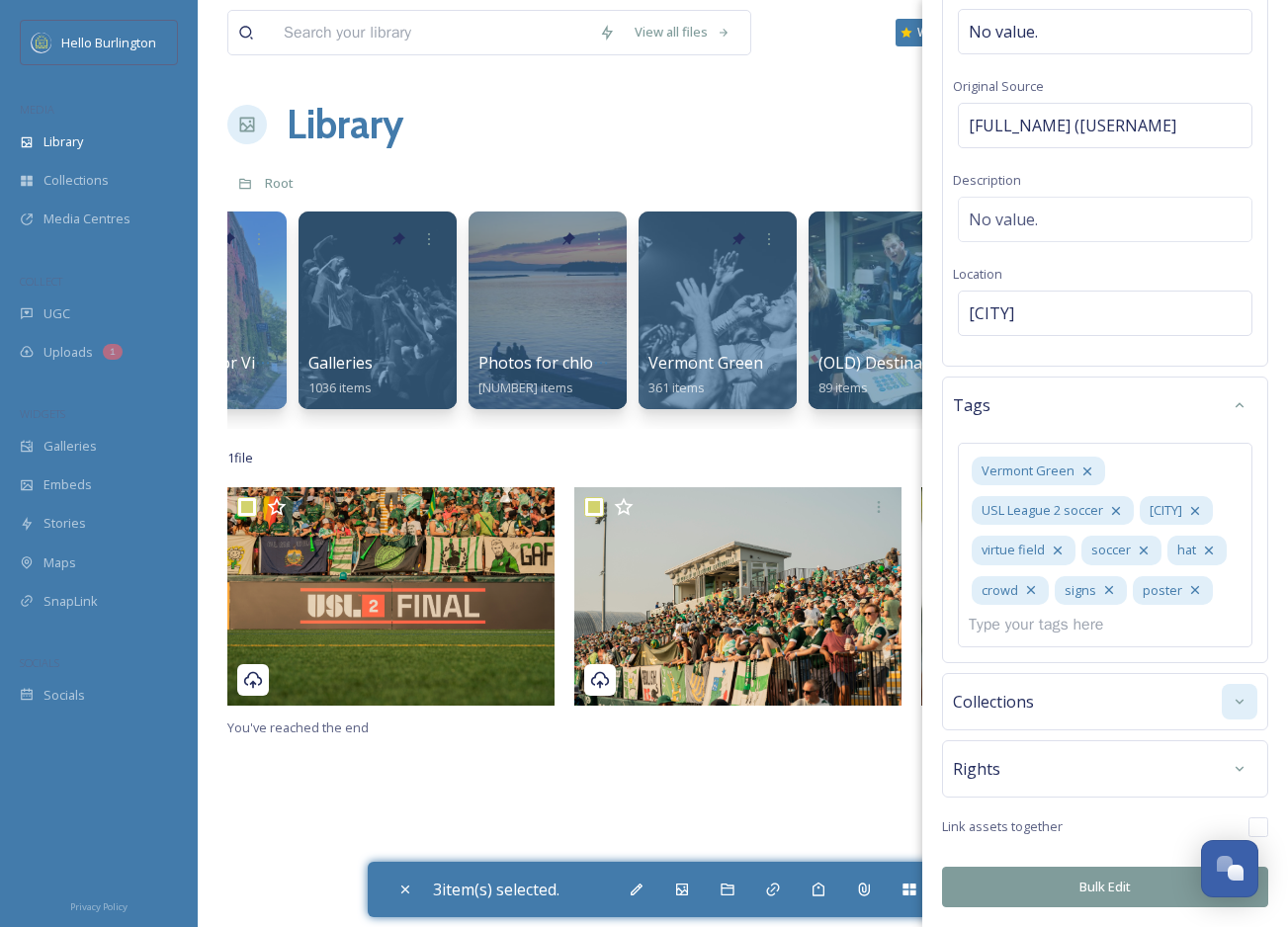 click at bounding box center [1240, 702] 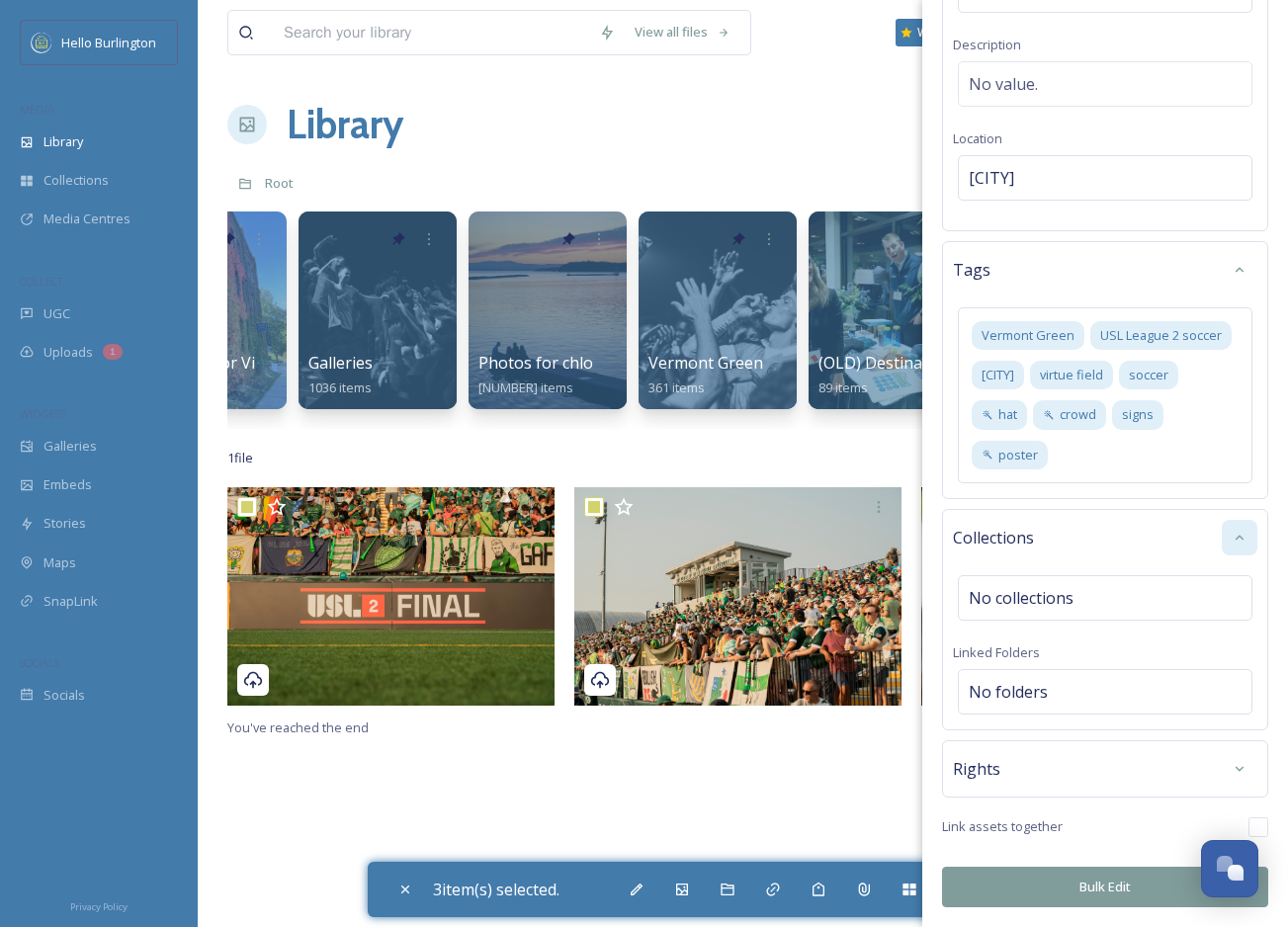 scroll, scrollTop: 324, scrollLeft: 0, axis: vertical 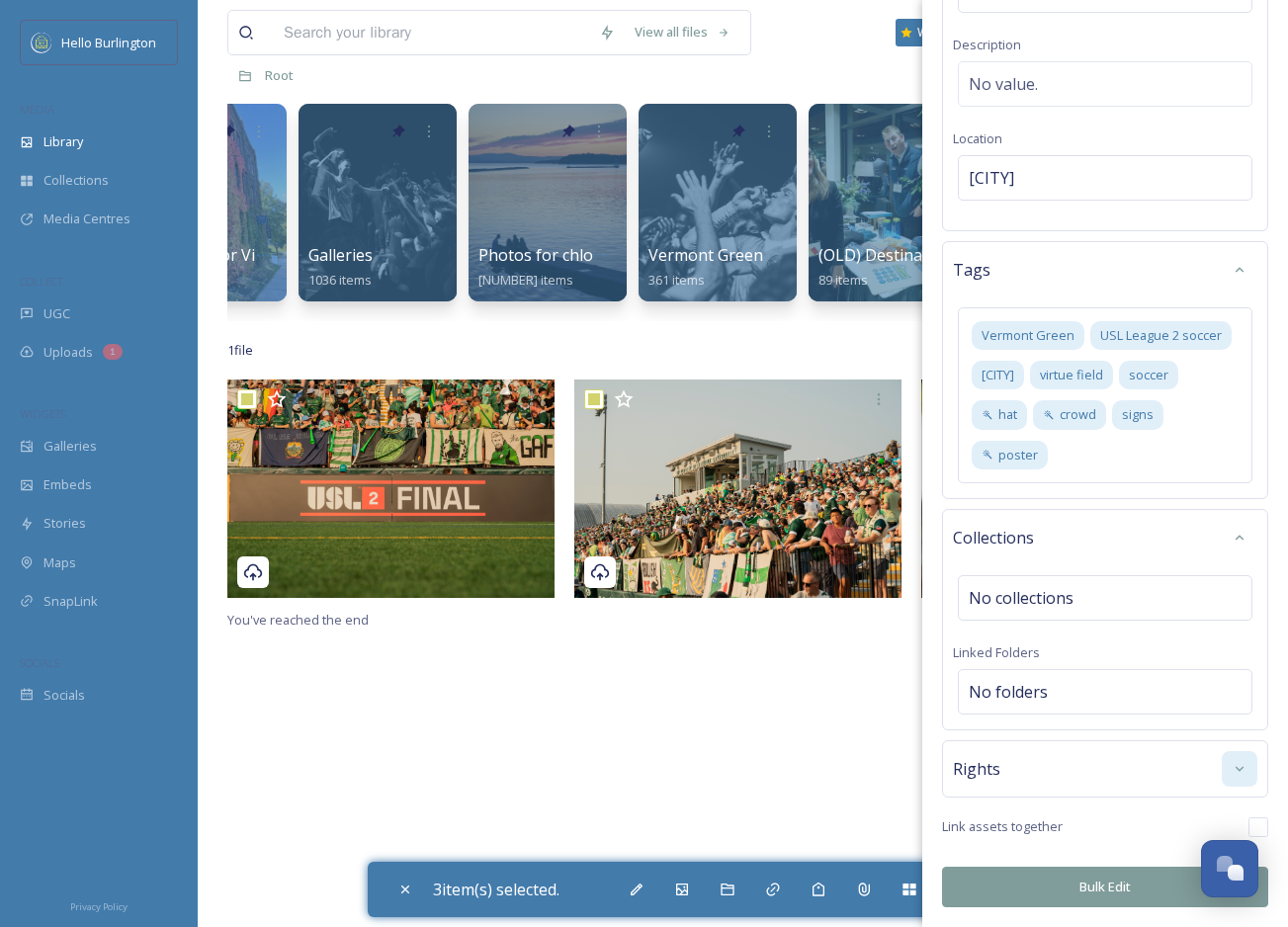 click 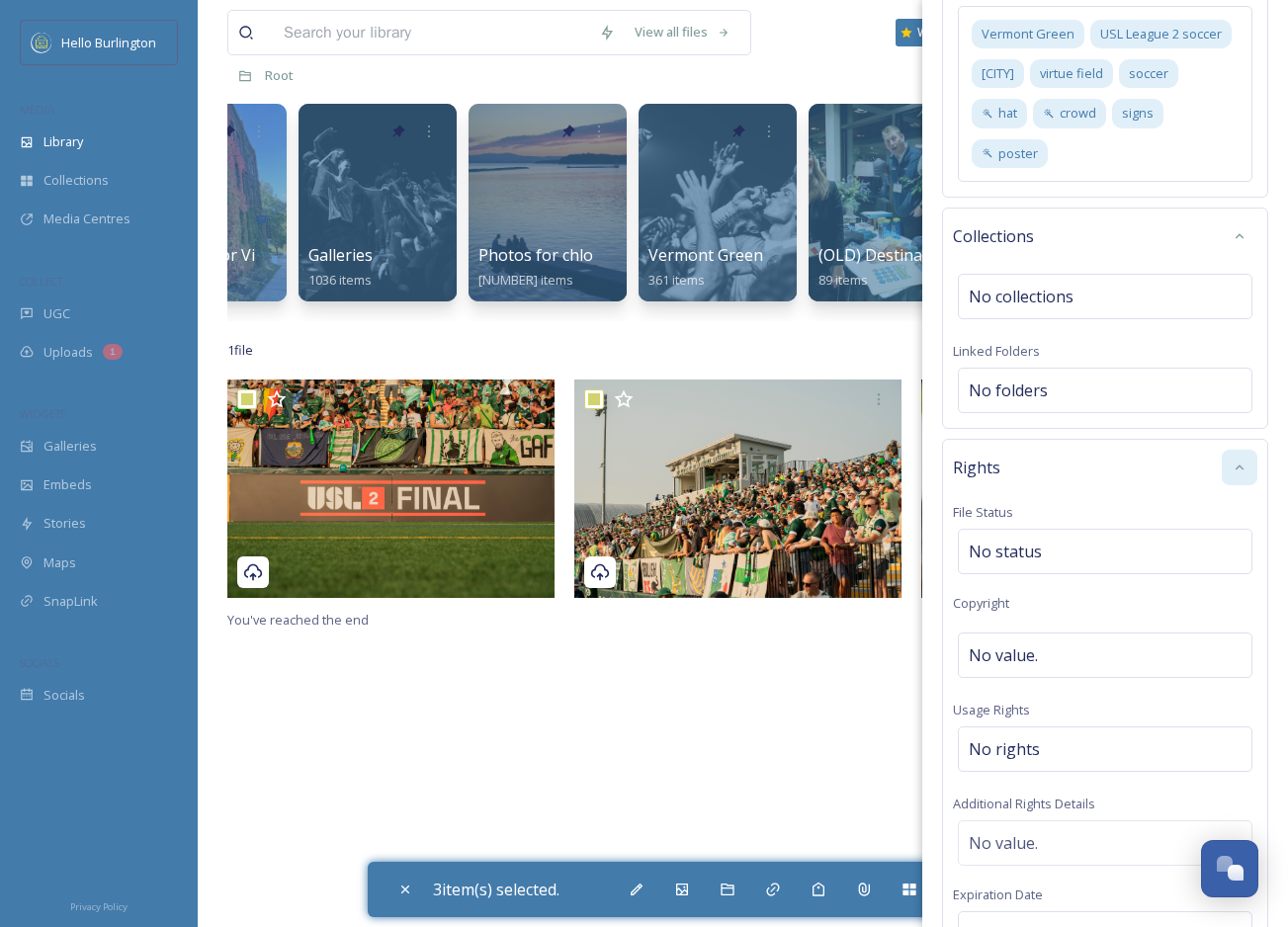 scroll, scrollTop: 683, scrollLeft: 0, axis: vertical 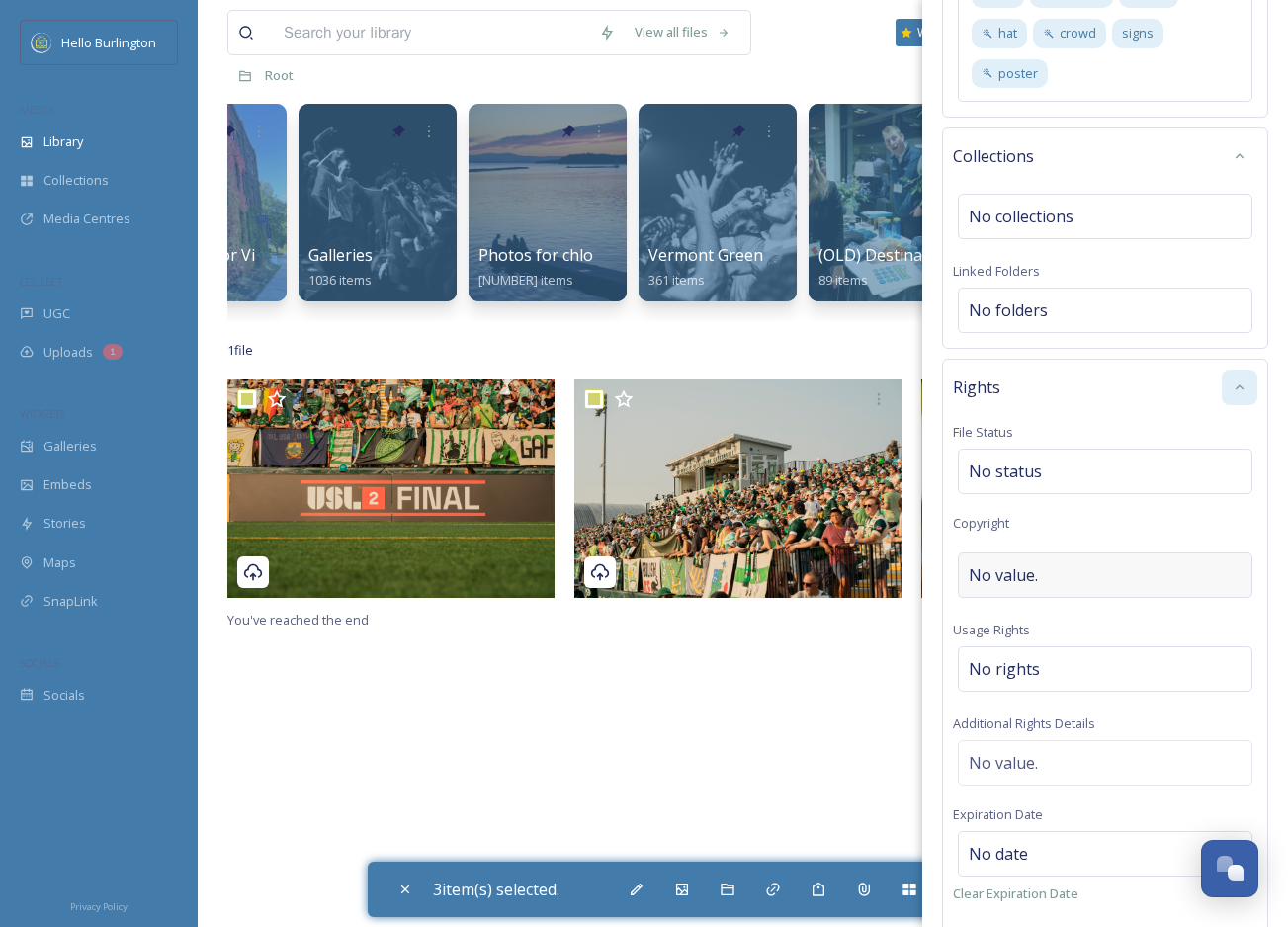click on "No value." at bounding box center [1105, 575] 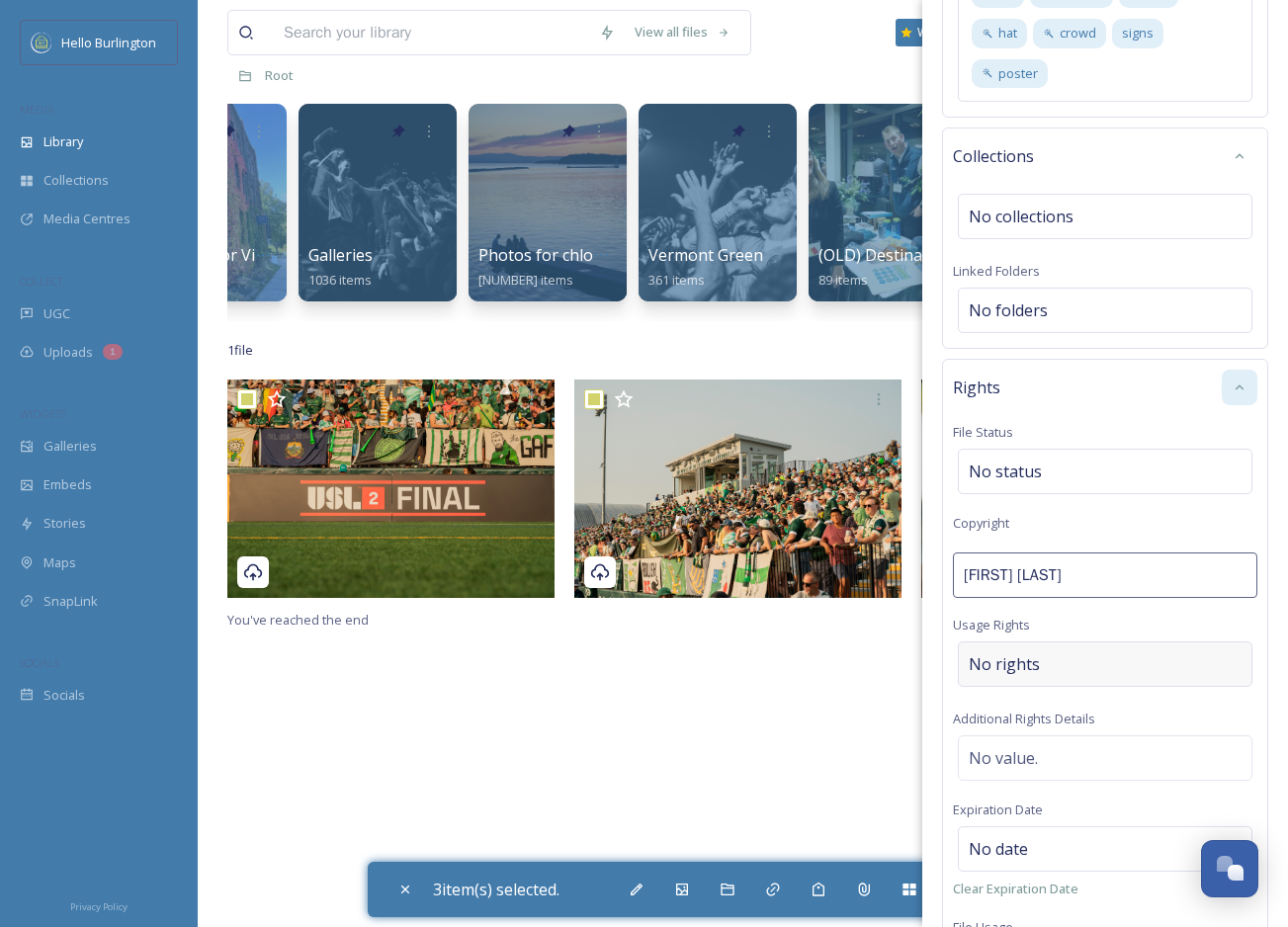 click on "No rights" at bounding box center [1105, 664] 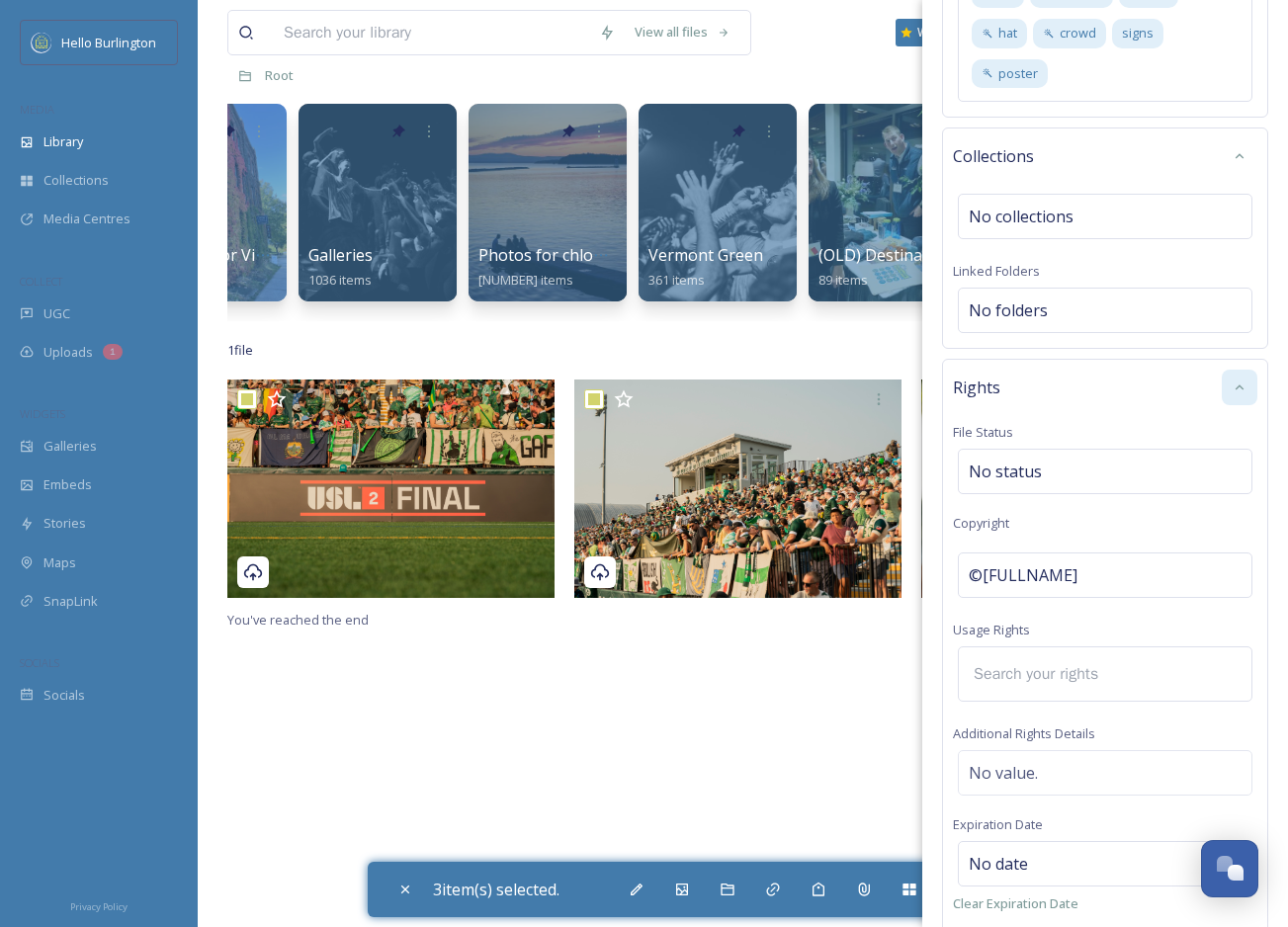 click at bounding box center [1049, 674] 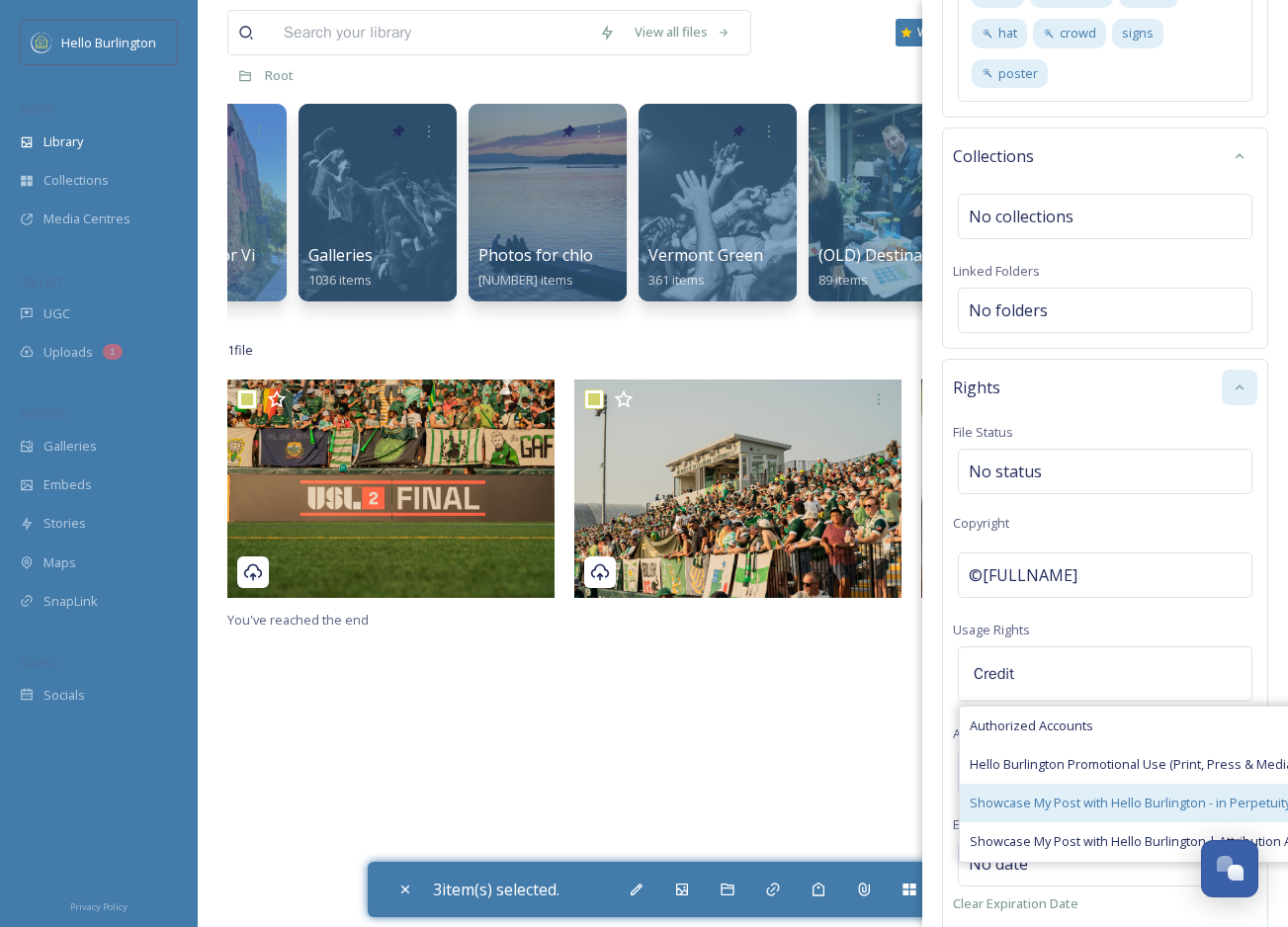 click on "Showcase My Post with Hello Burlington - in Perpetuity | Attribution Appreciated" at bounding box center (1205, 802) 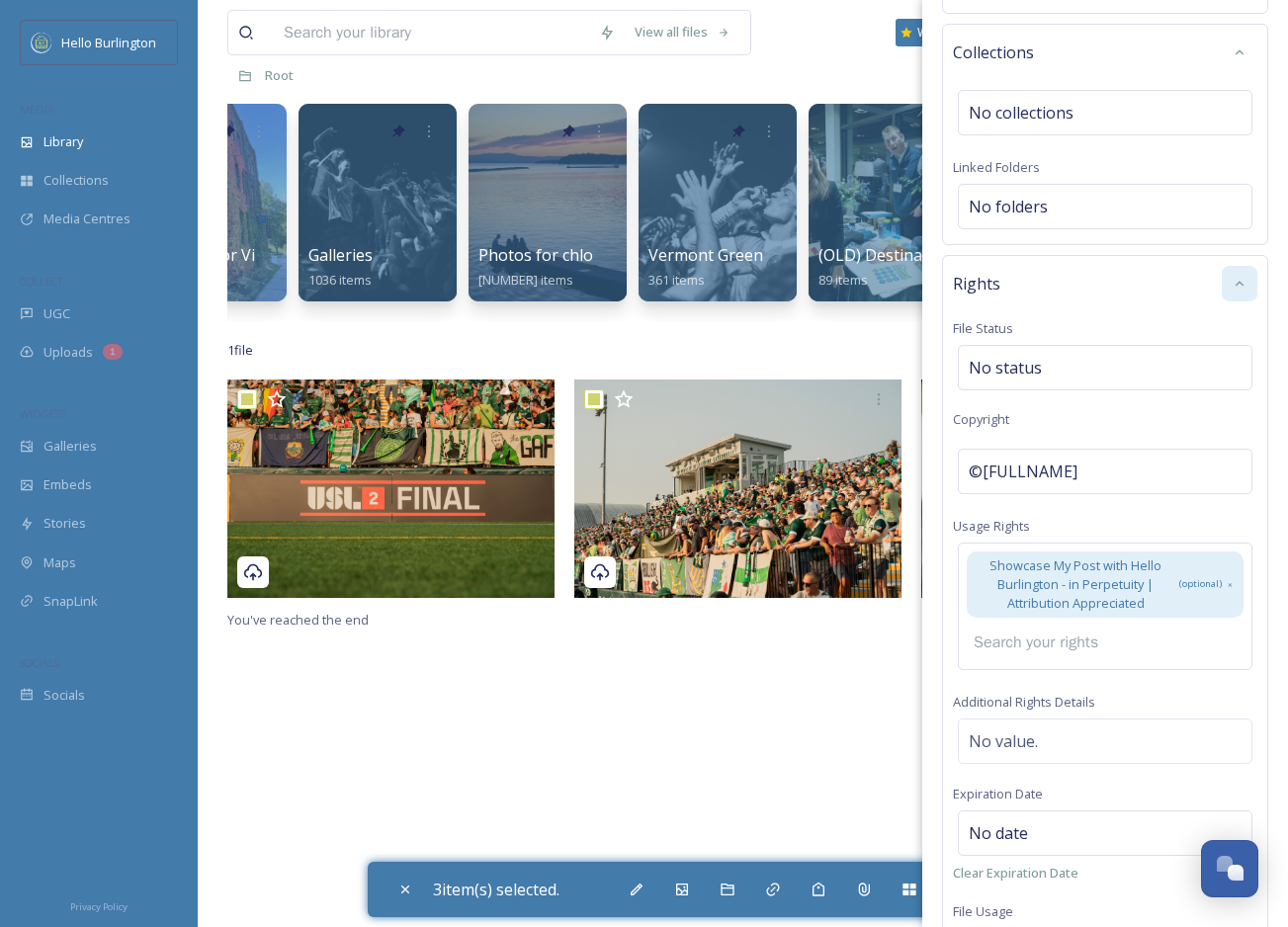 scroll, scrollTop: 788, scrollLeft: 0, axis: vertical 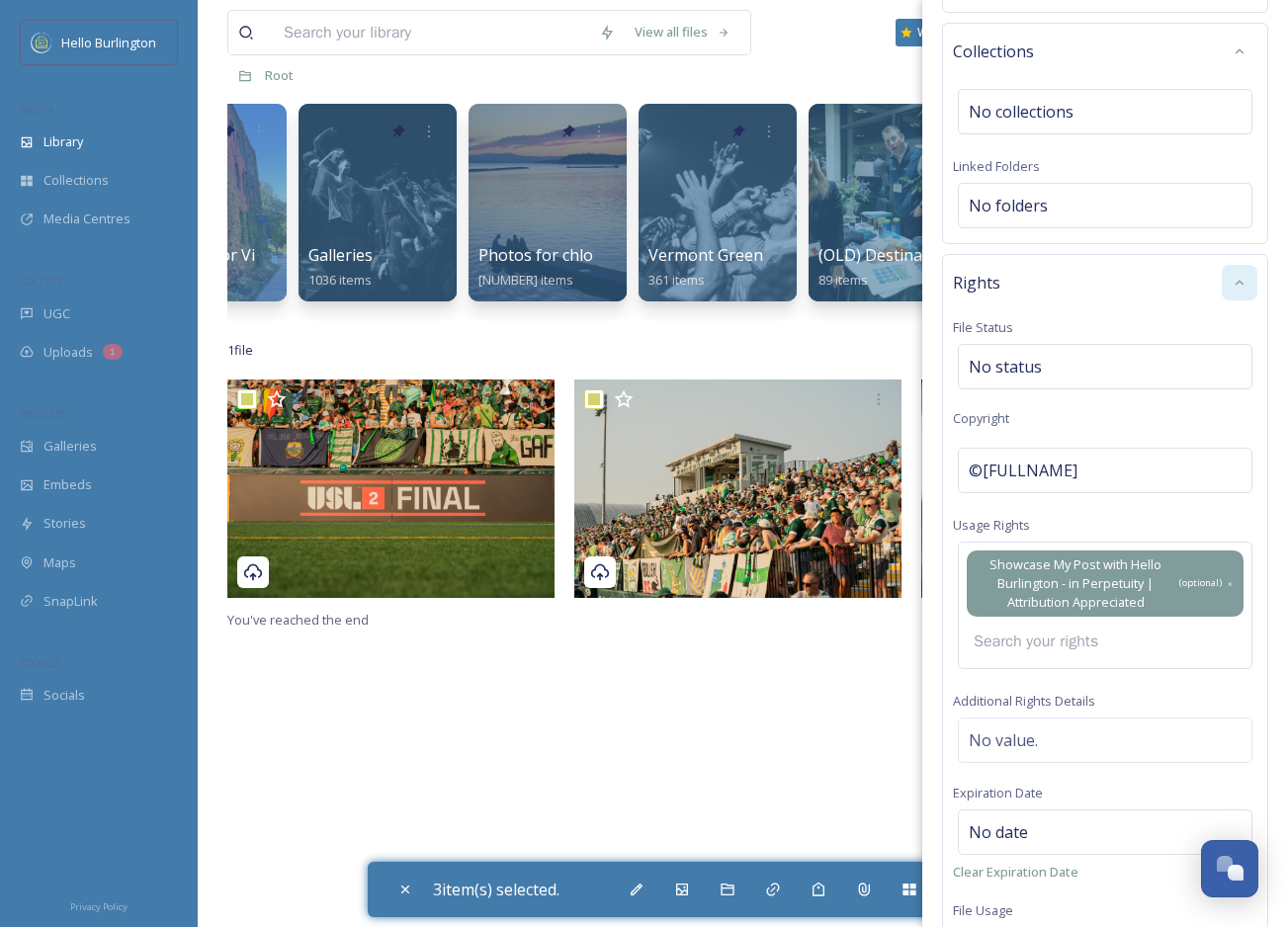 click 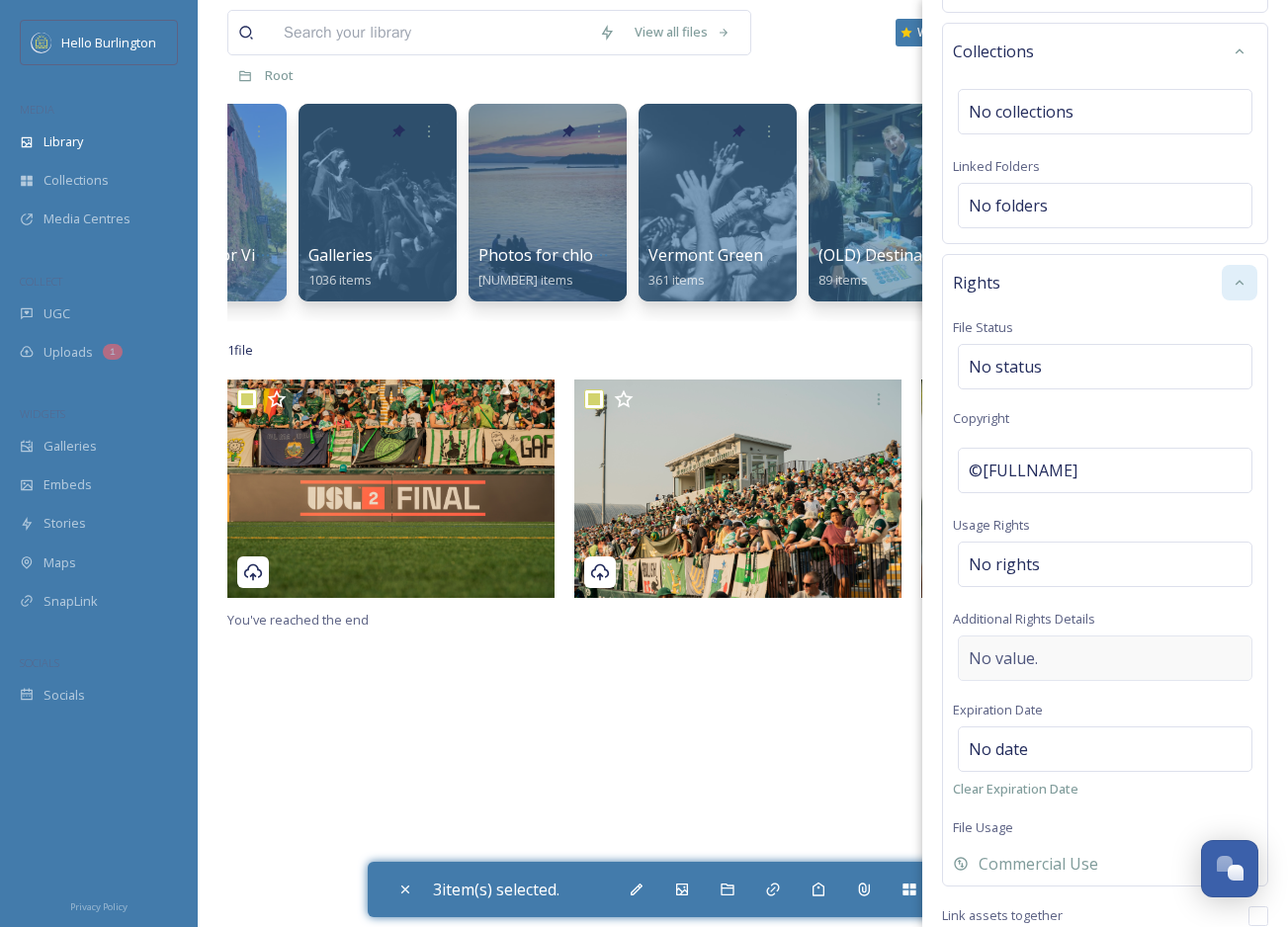 click on "No value." at bounding box center (1105, 658) 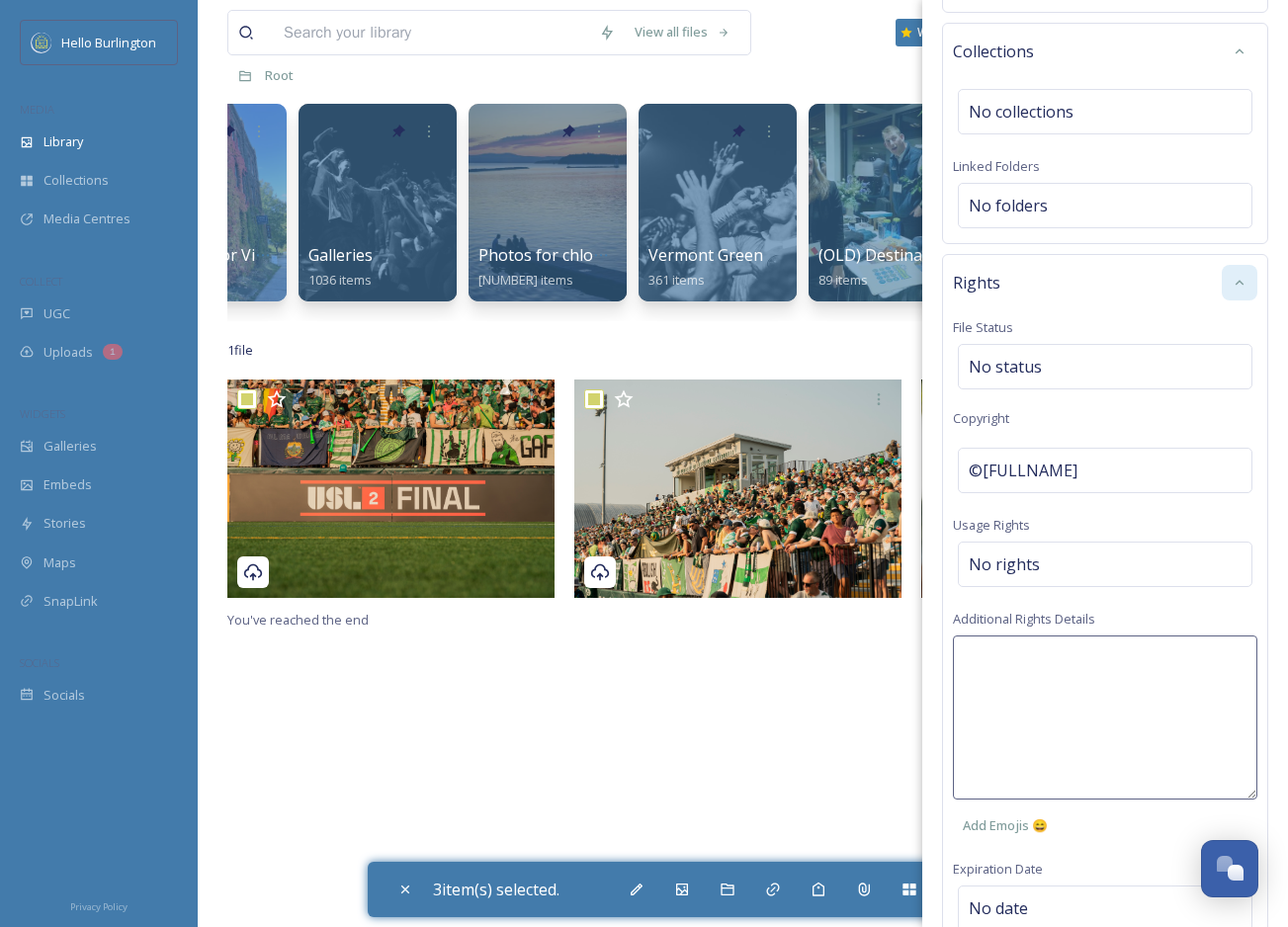 click at bounding box center (1105, 717) 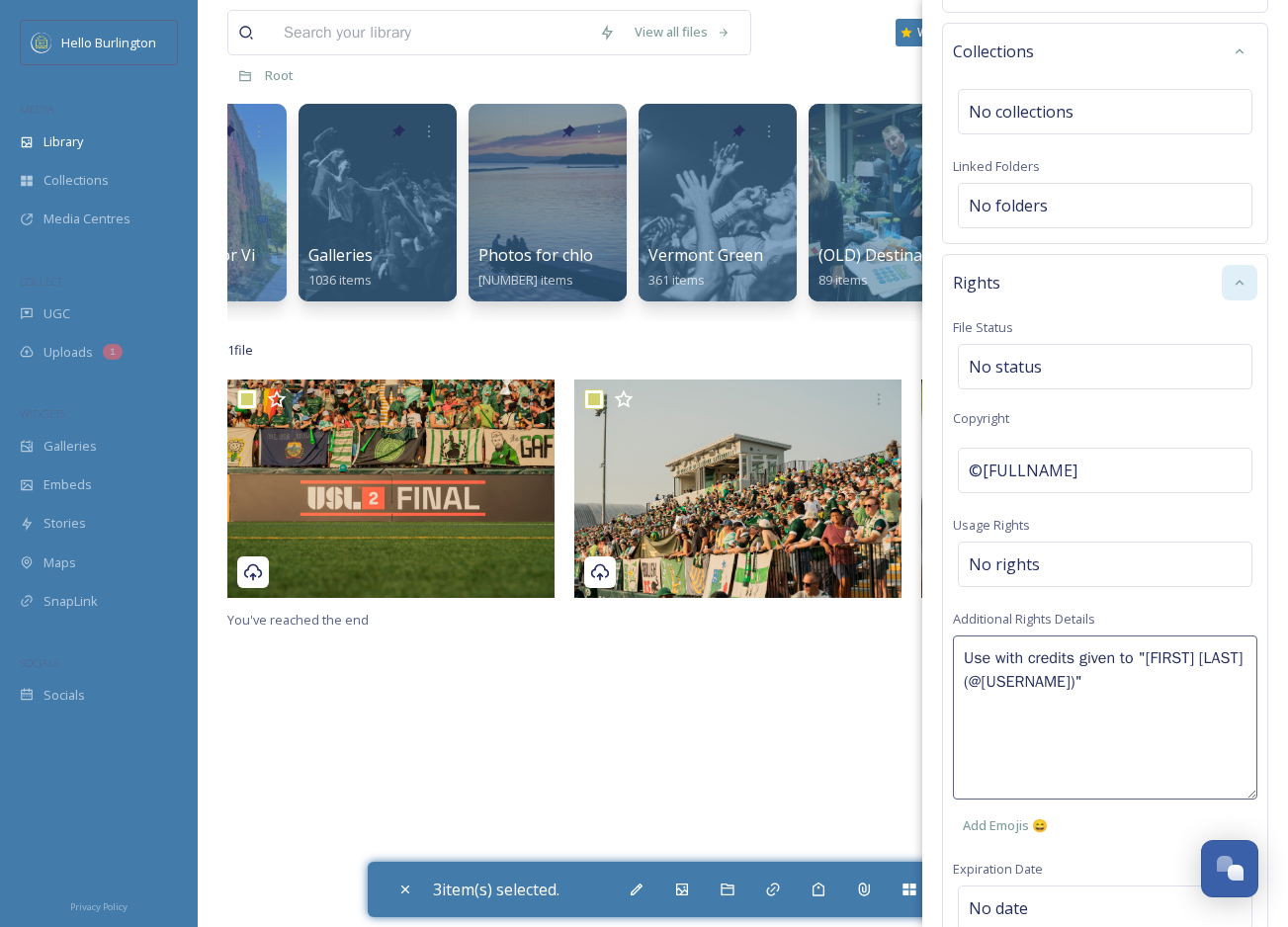 click on "Rights File Status No status Copyright ©[PERSON] Usage Rights No rights Additional Rights Details Use with credits given to "[PERSON] (@[USERNAME])" Add Emojis 😄 Expiration Date No date Clear Expiration Date File Usage Commercial Use" at bounding box center [1105, 649] 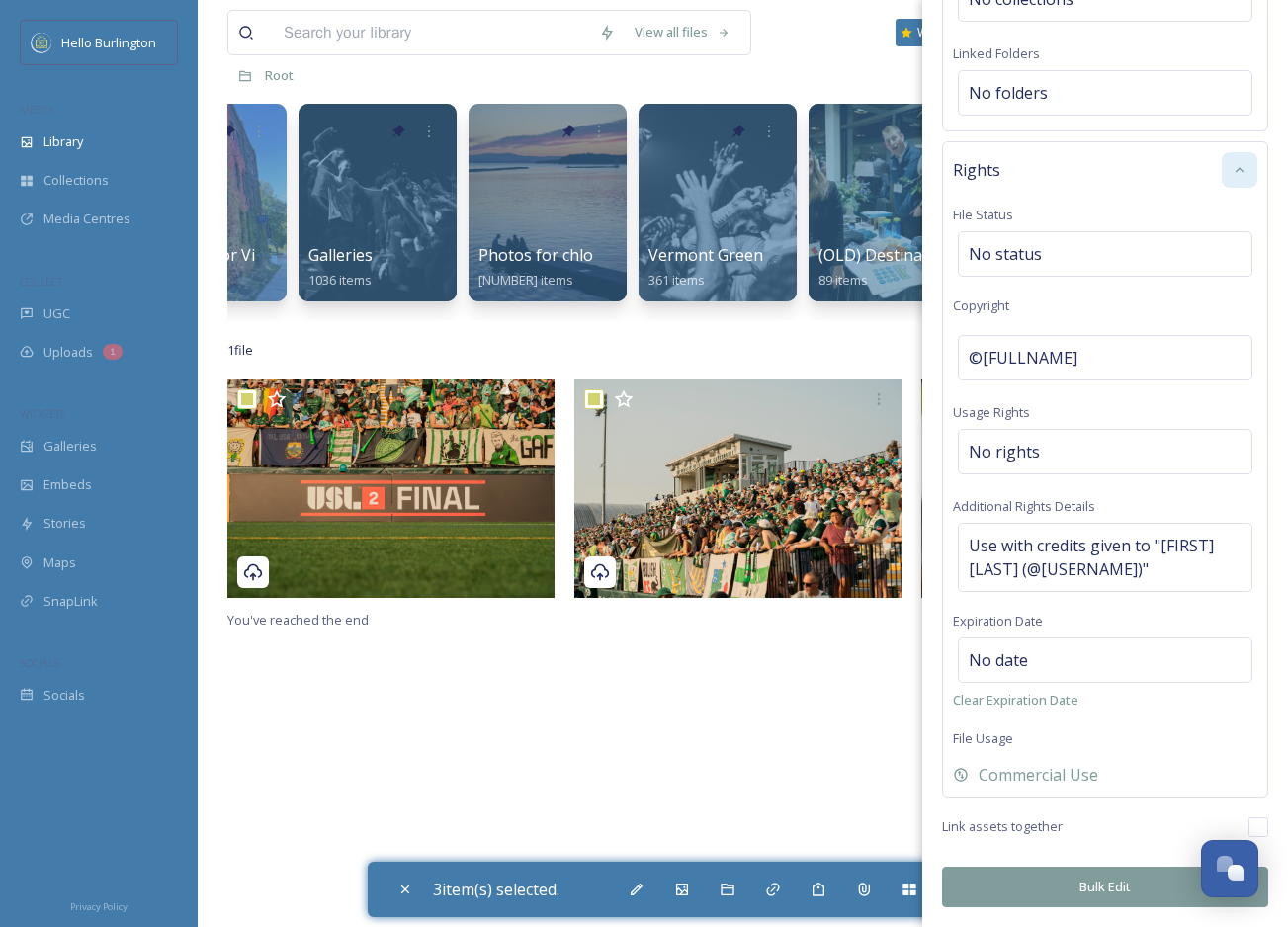 scroll, scrollTop: 947, scrollLeft: 0, axis: vertical 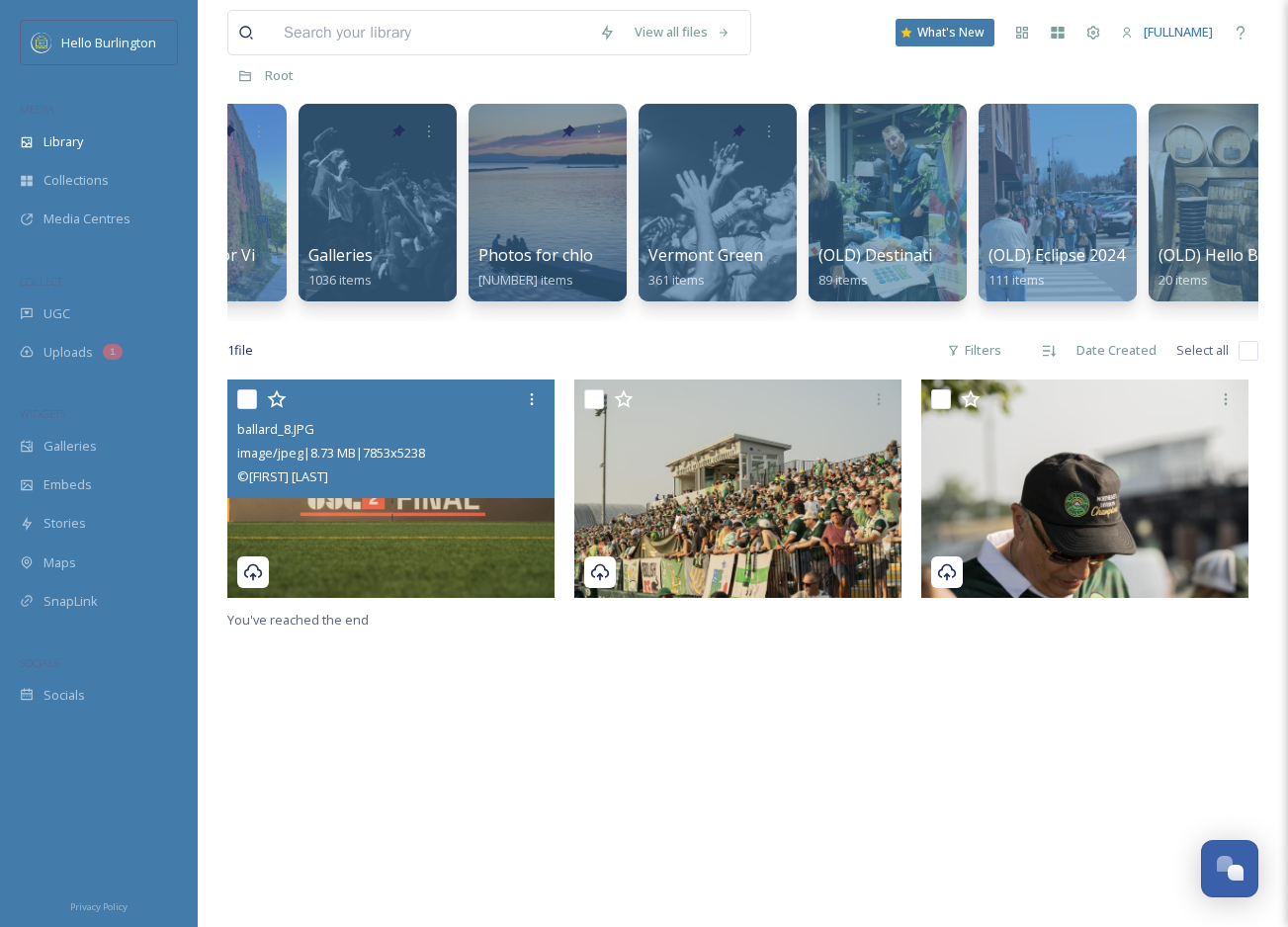 click at bounding box center [390, 488] 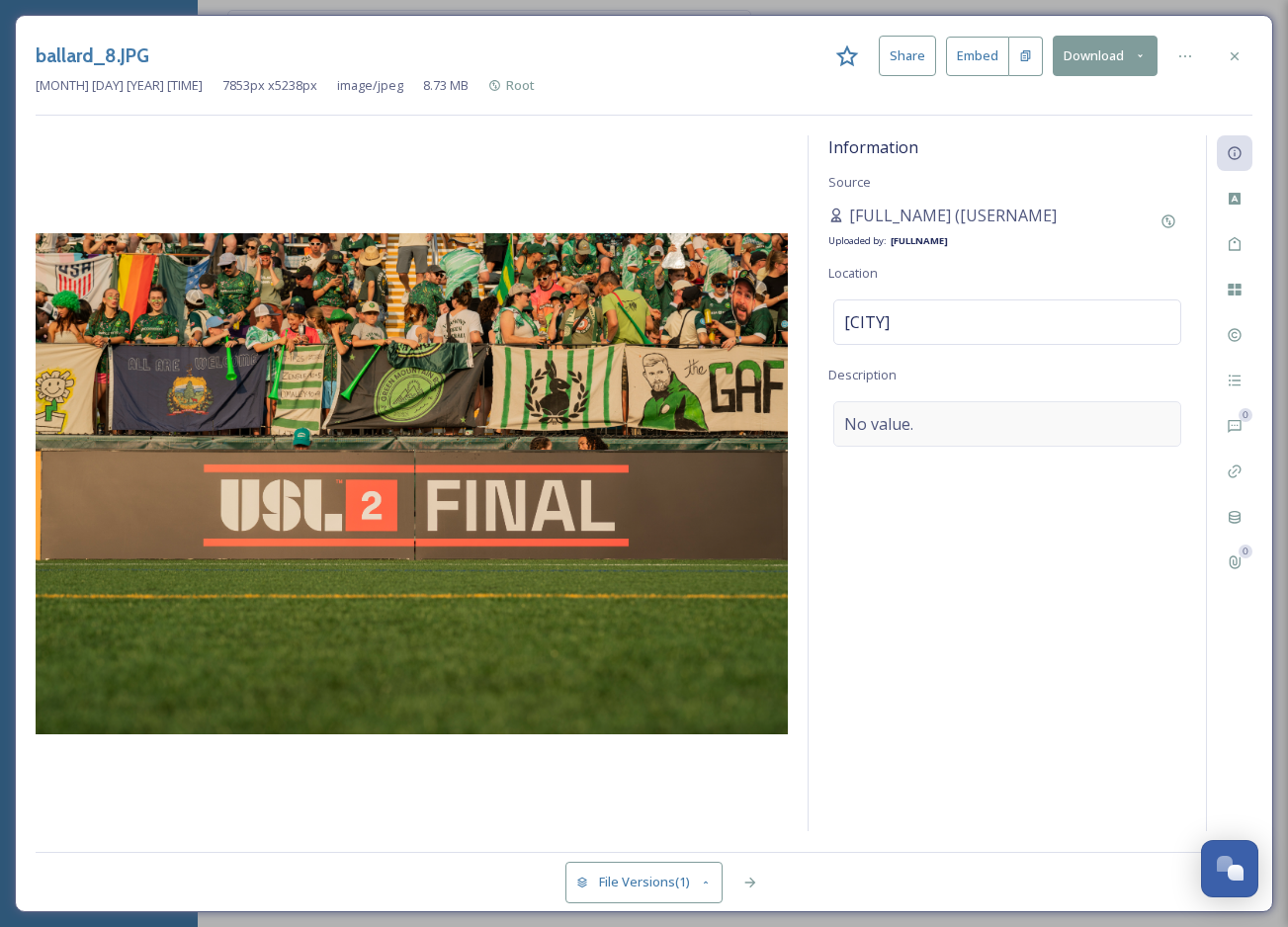 click on "No value." at bounding box center [1007, 424] 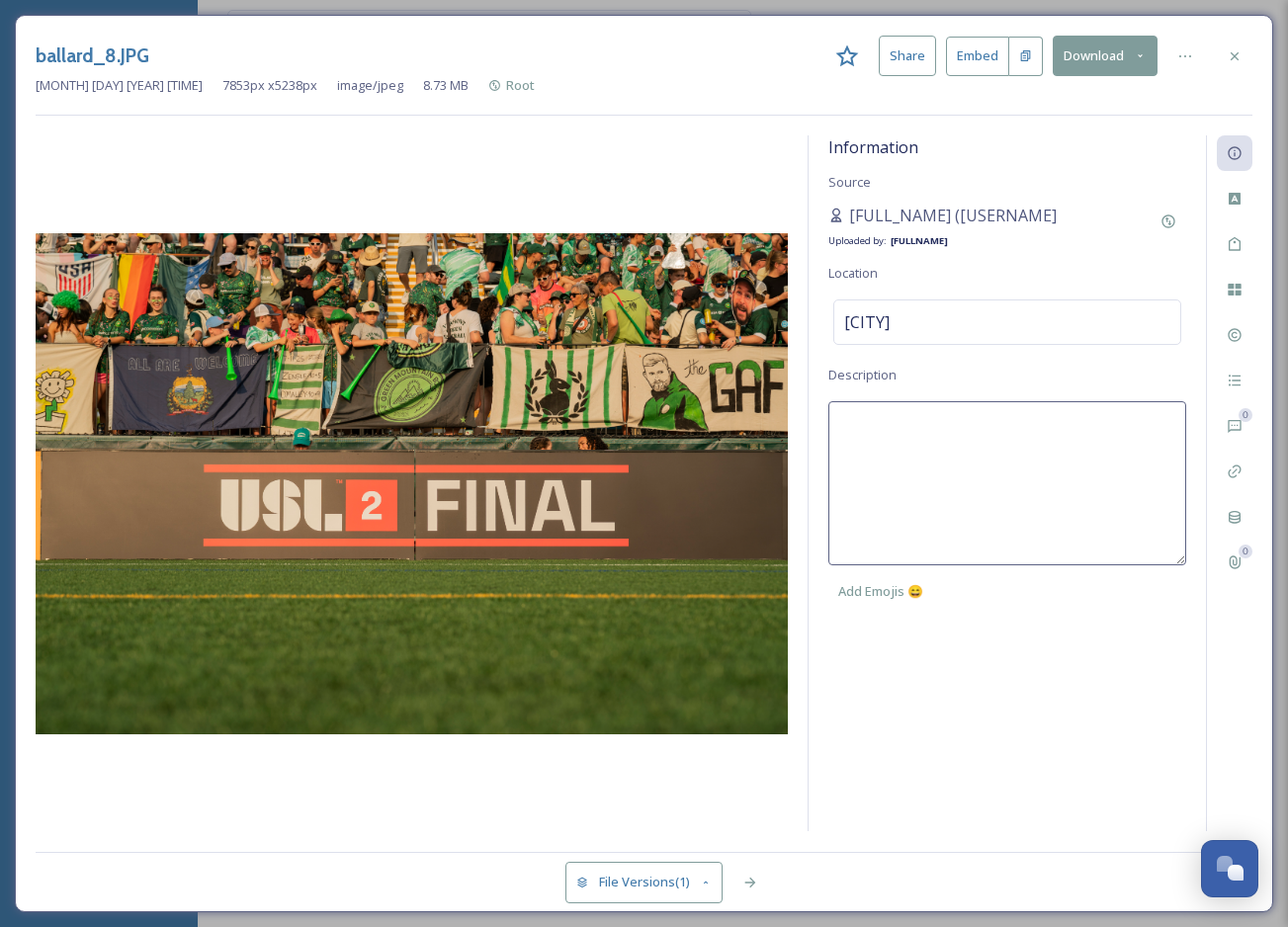 click at bounding box center (1007, 483) 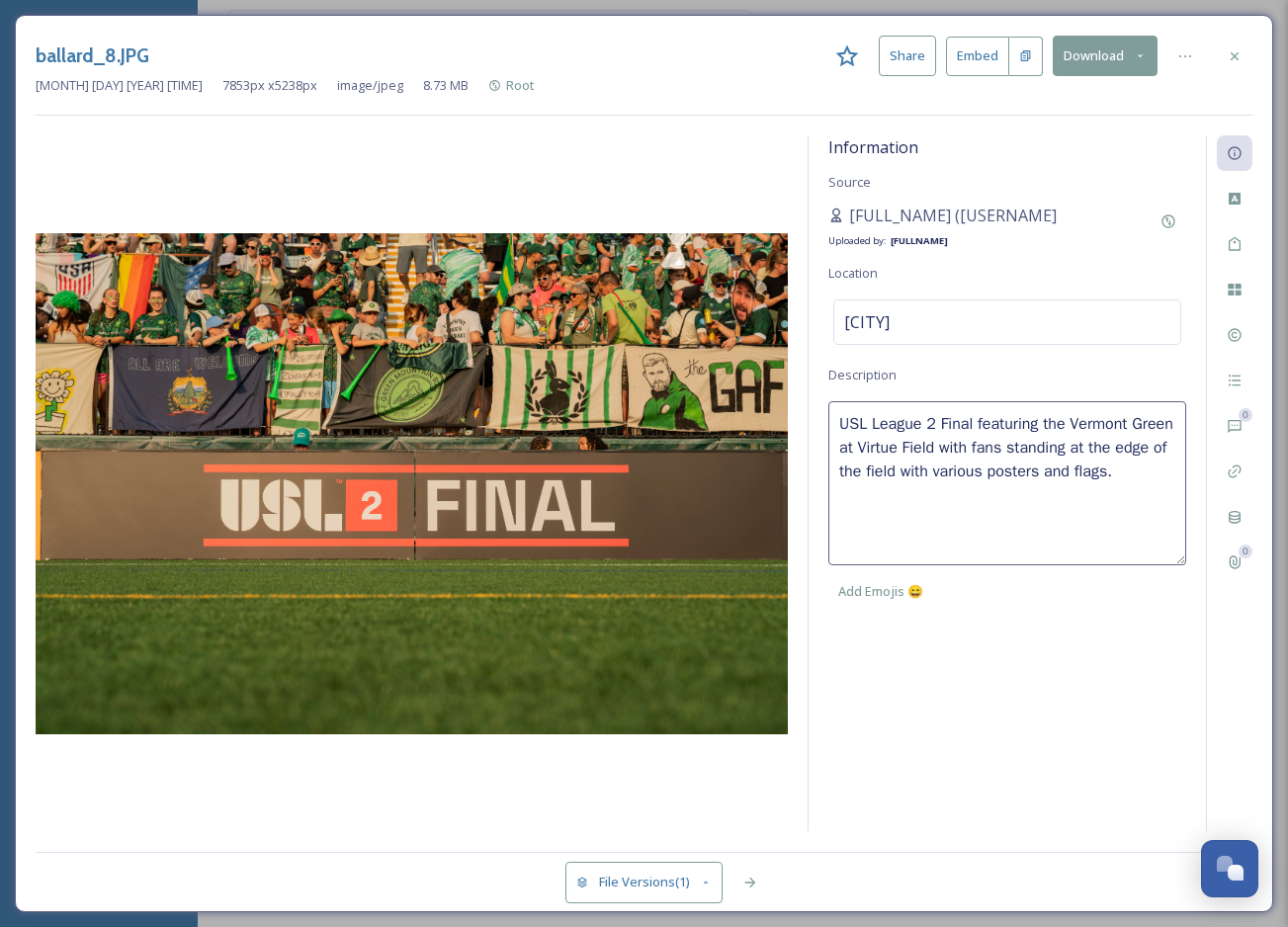 click on "USL League 2 Final featuring the Vermont Green at Virtue Field with fans standing at the edge of the field with various posters and flags." at bounding box center [1007, 483] 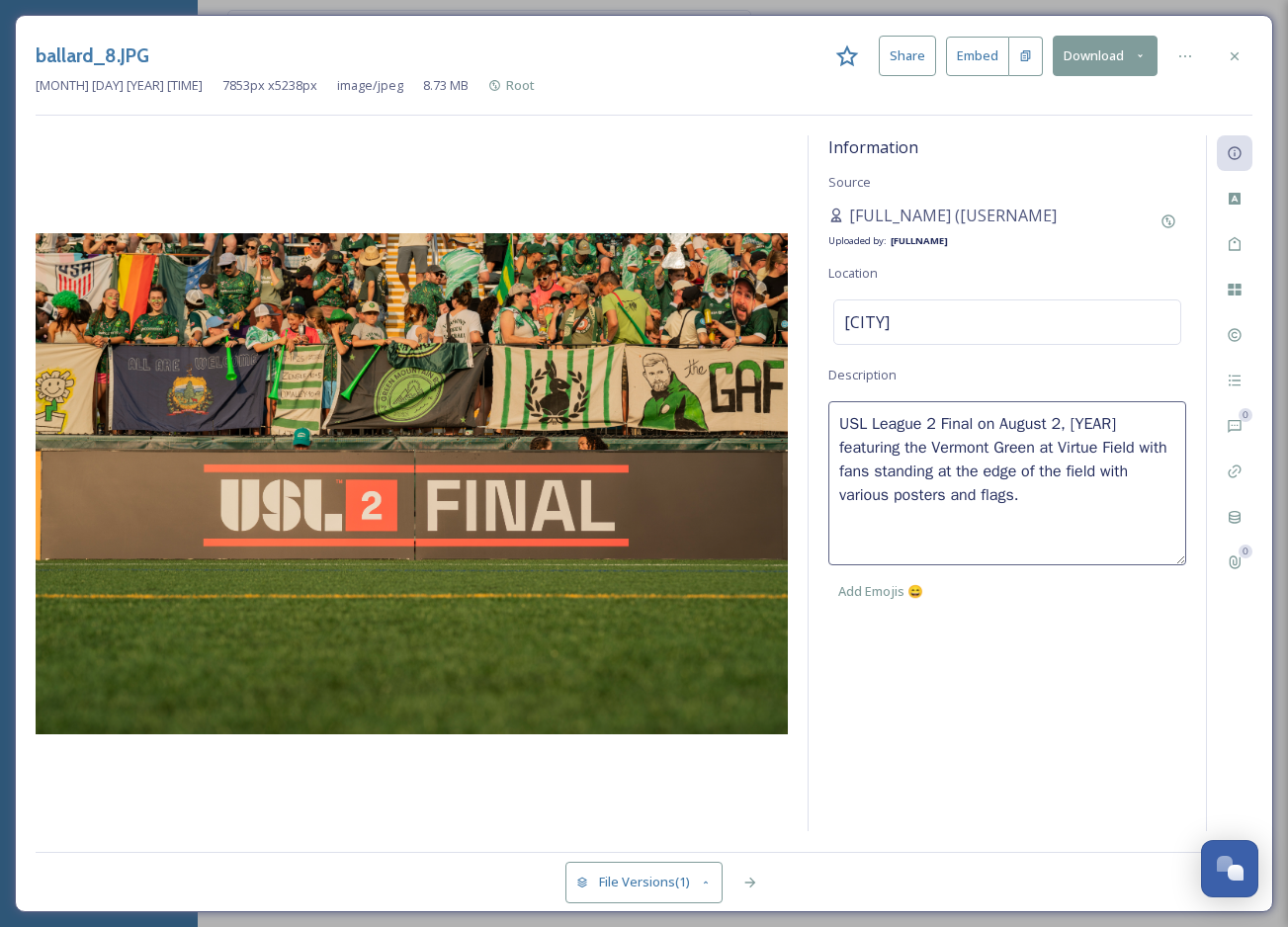 click on "Information Source [PERSON] (@[USERNAME]) Uploaded by: [PERSON] Location Virtue Field Description USL League 2 Final on [MONTH] [DAY], [YEAR] featuring the Vermont Green at Virtue Field with fans standing at the edge of the field with various posters and flags. Add Emojis 😄" at bounding box center [1007, 483] 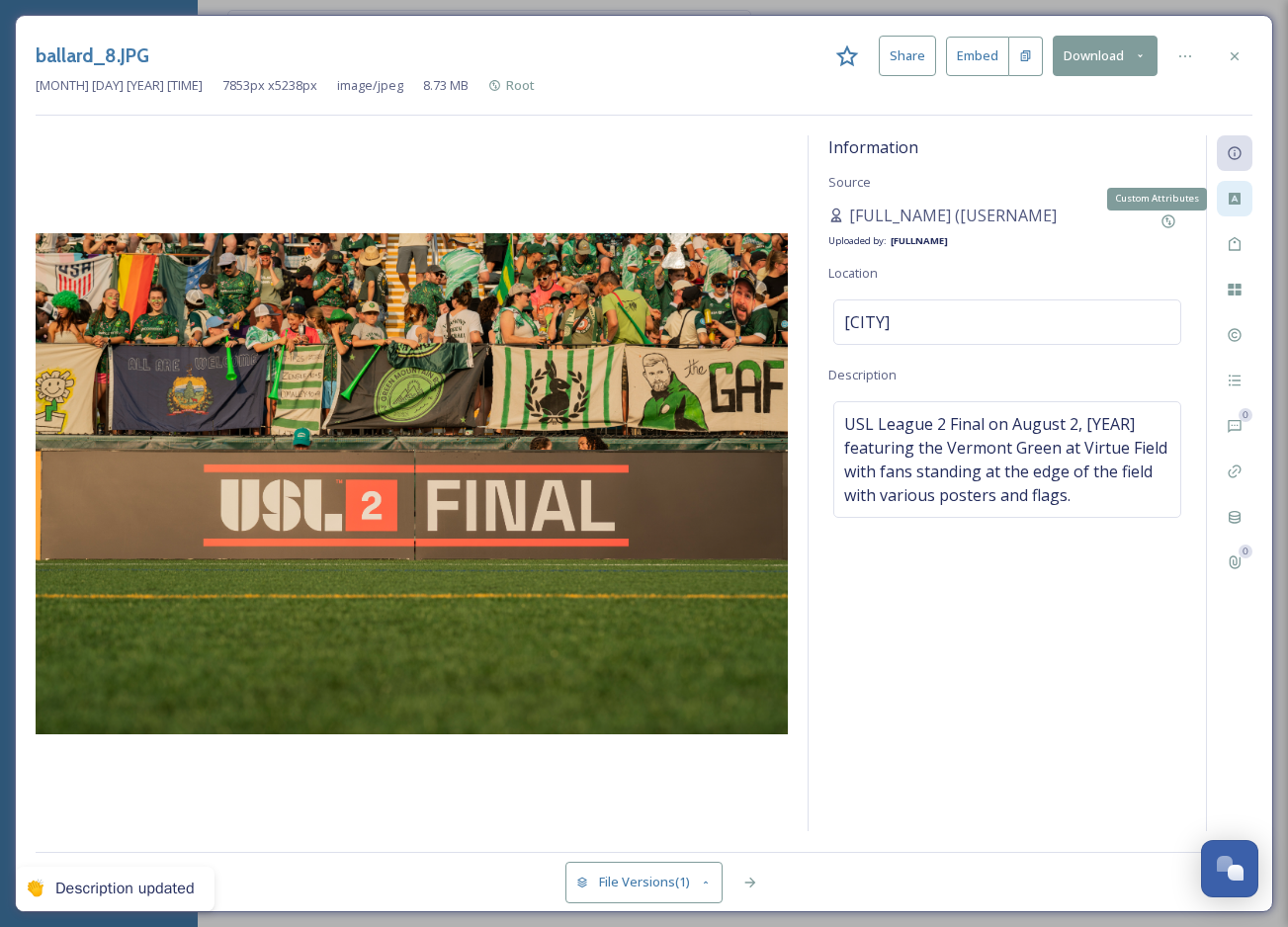 click on "Custom Attributes" at bounding box center [1235, 199] 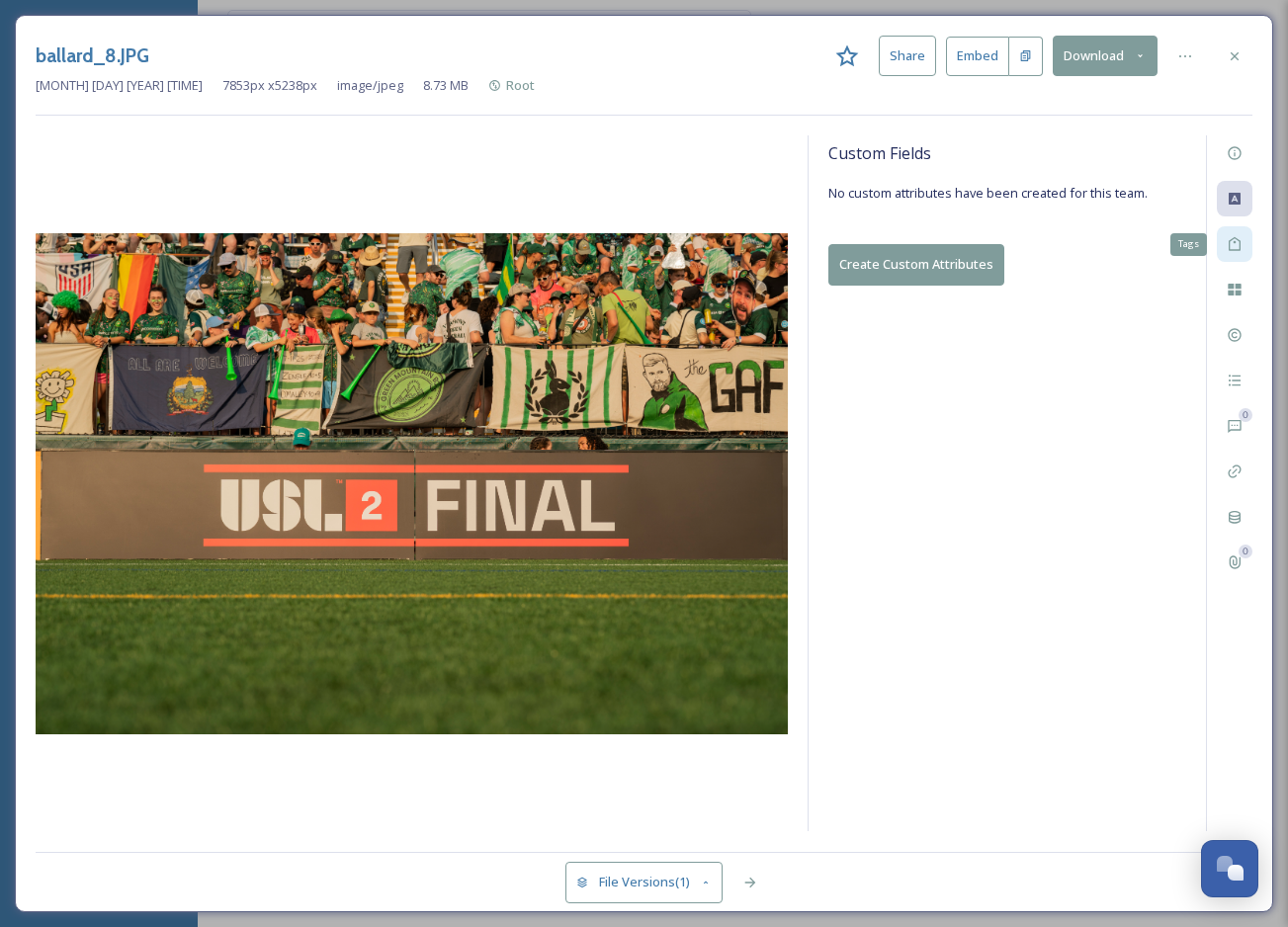 click 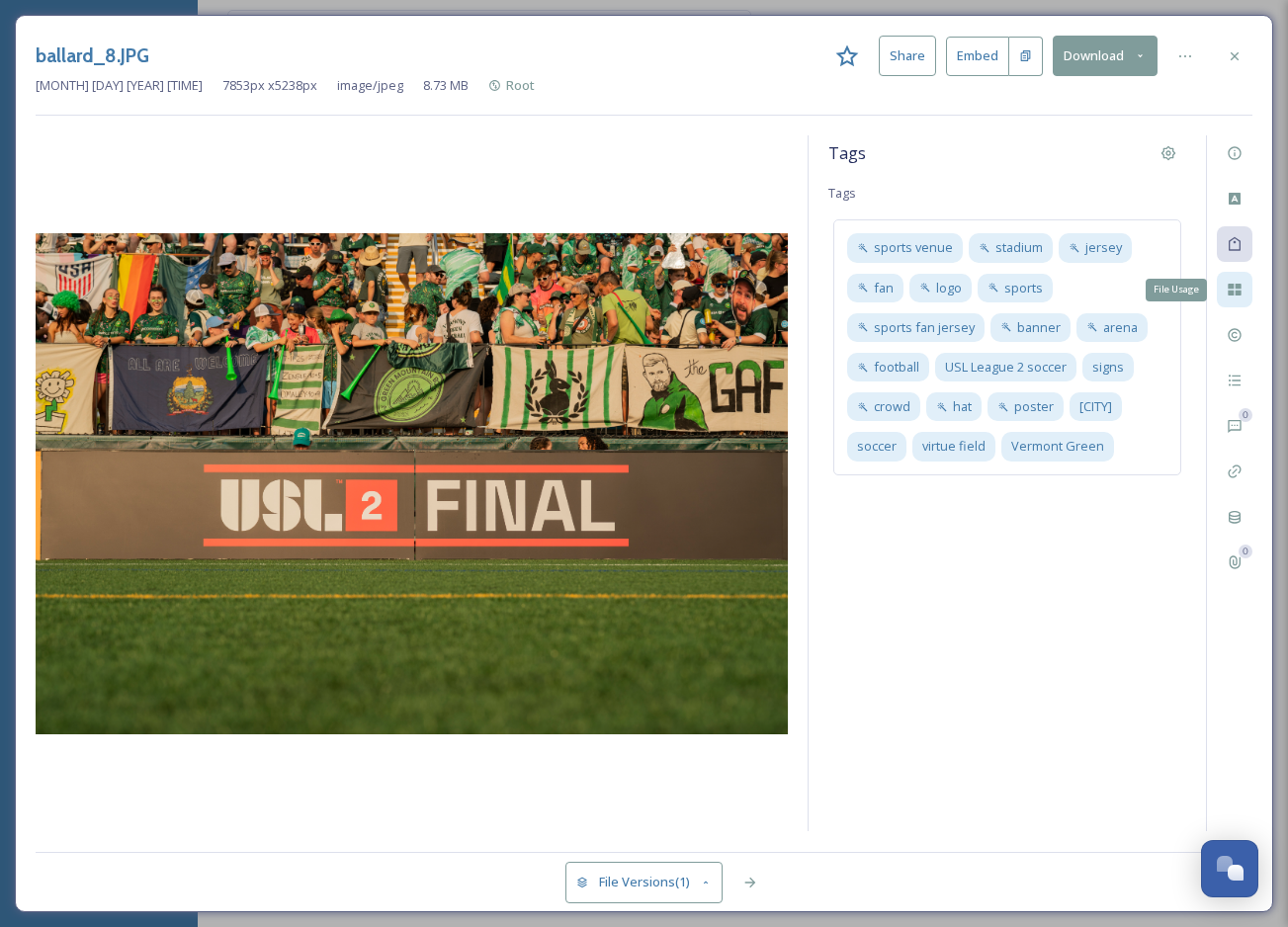 click 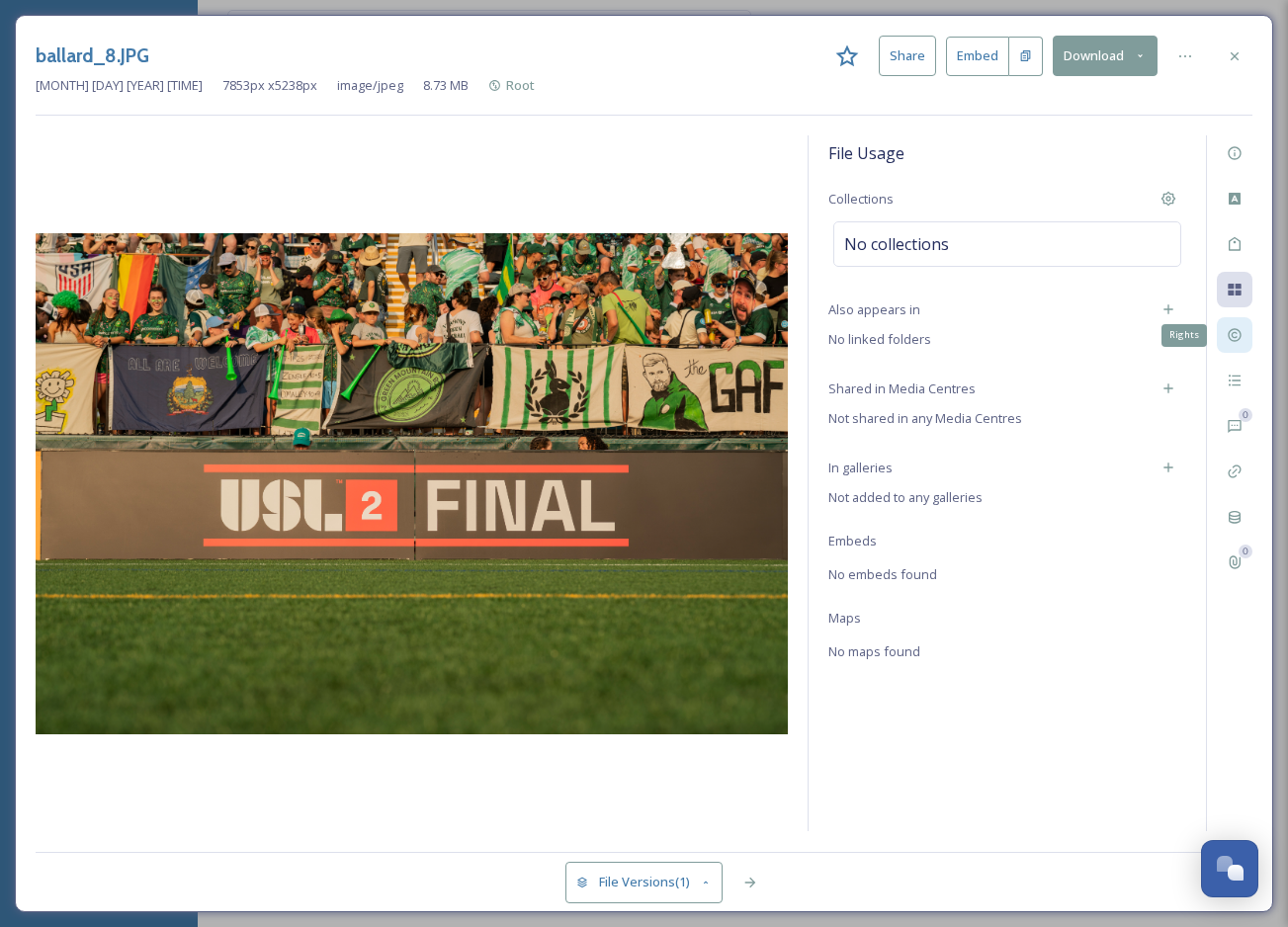 click 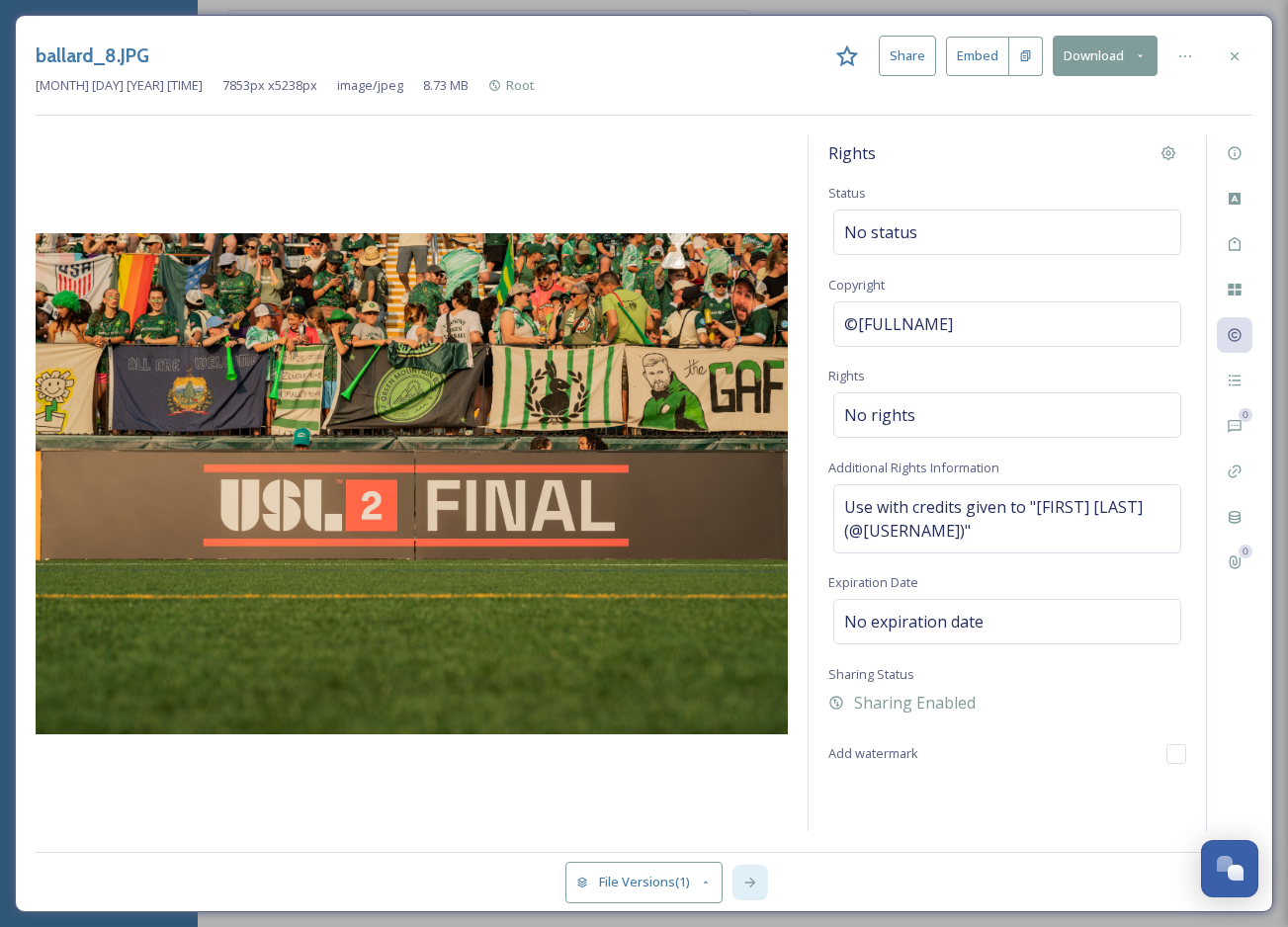 click 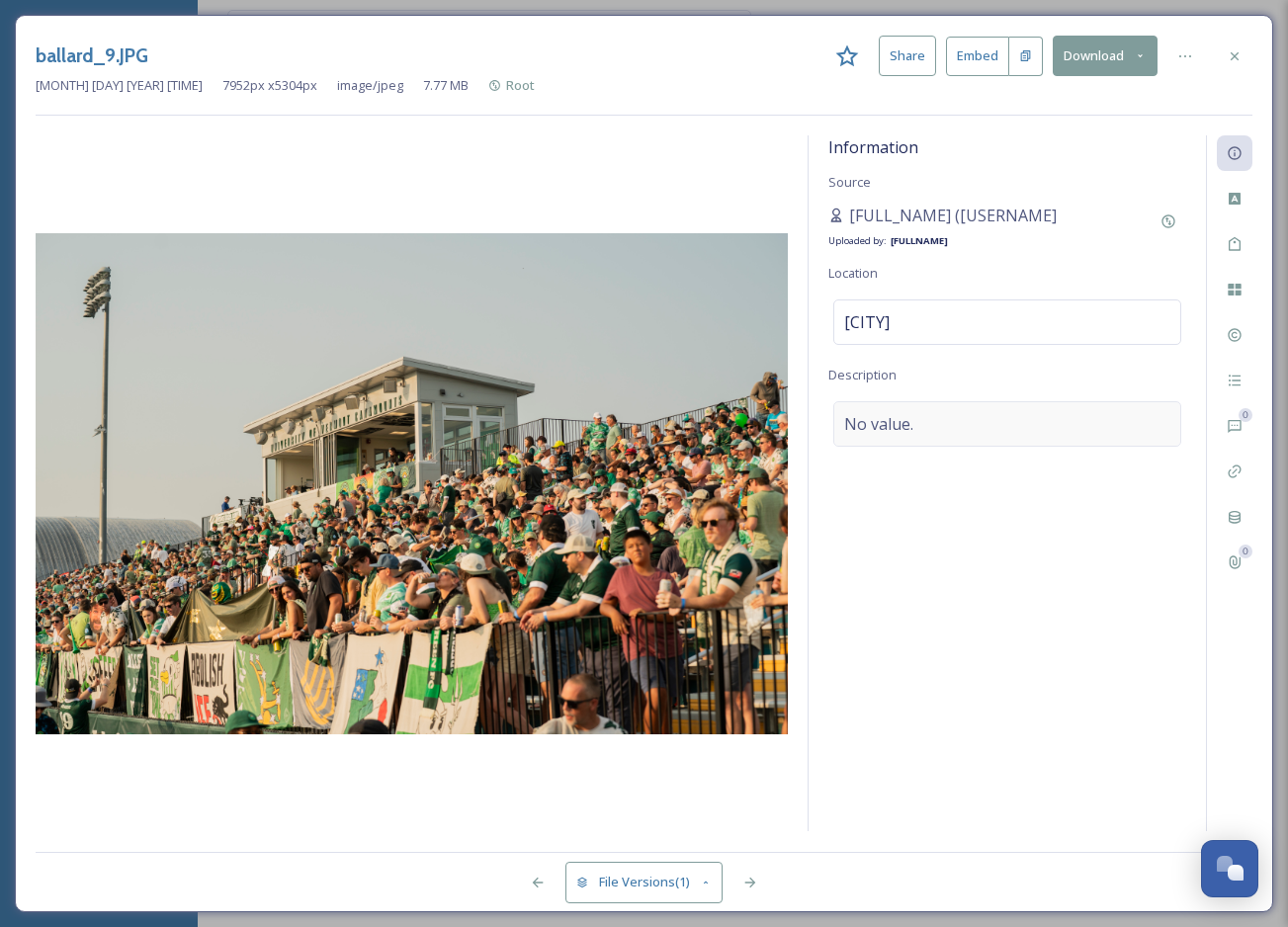 click on "No value." at bounding box center [1007, 424] 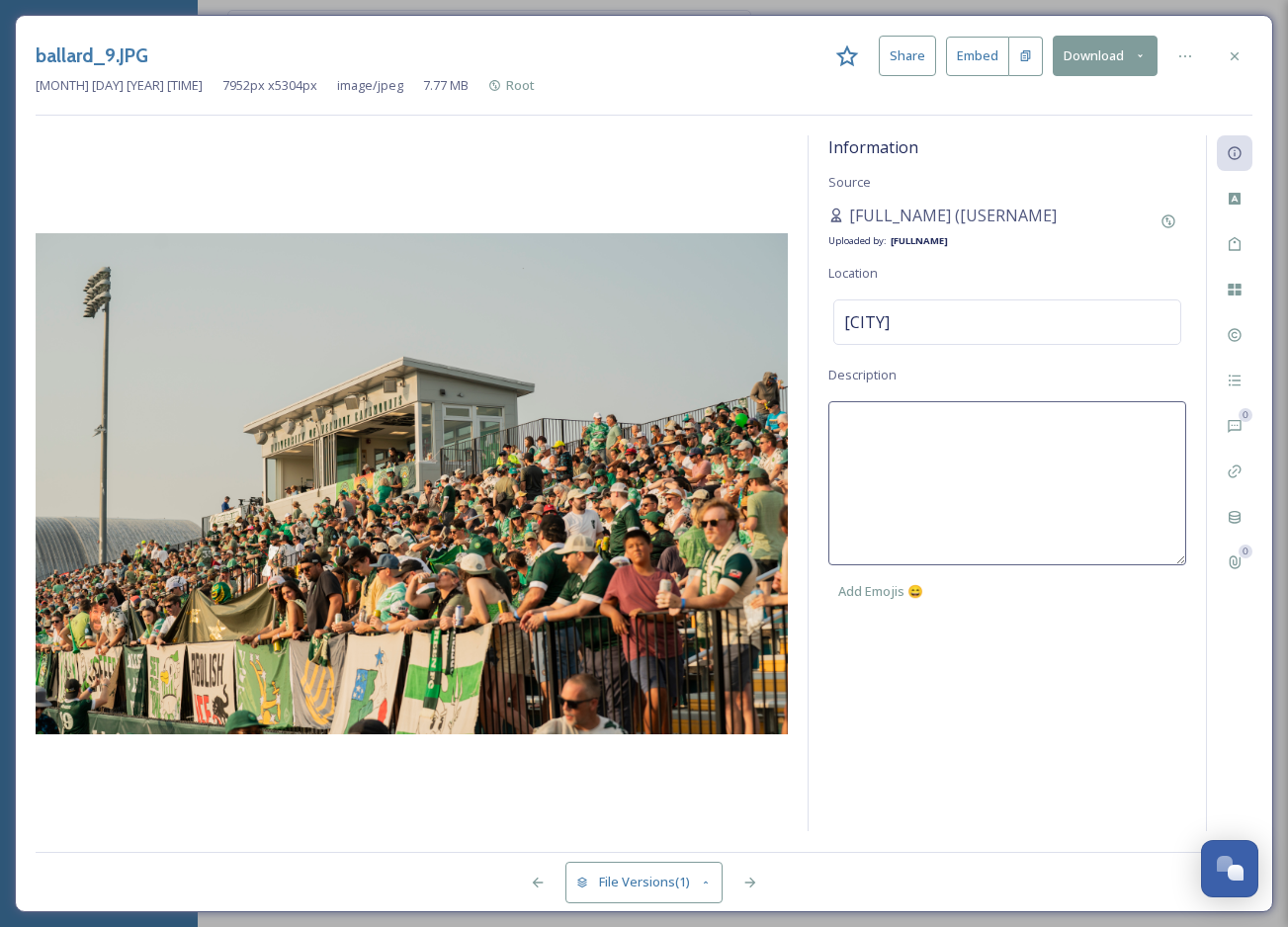 click at bounding box center (1007, 483) 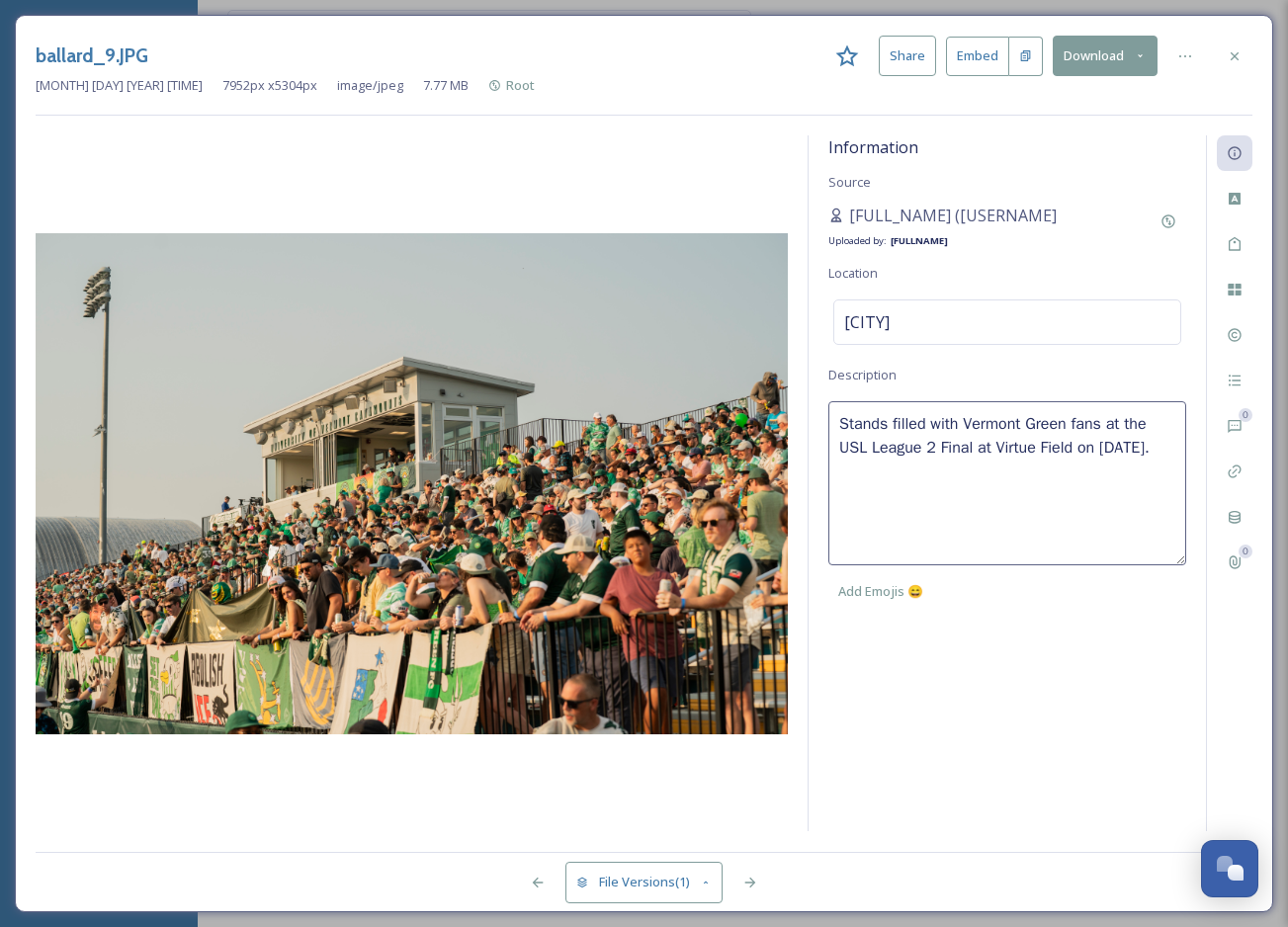 click on "Stands filled with Vermont Green fans at the USL League 2 Final at Virtue Field on [DATE]." at bounding box center [1007, 483] 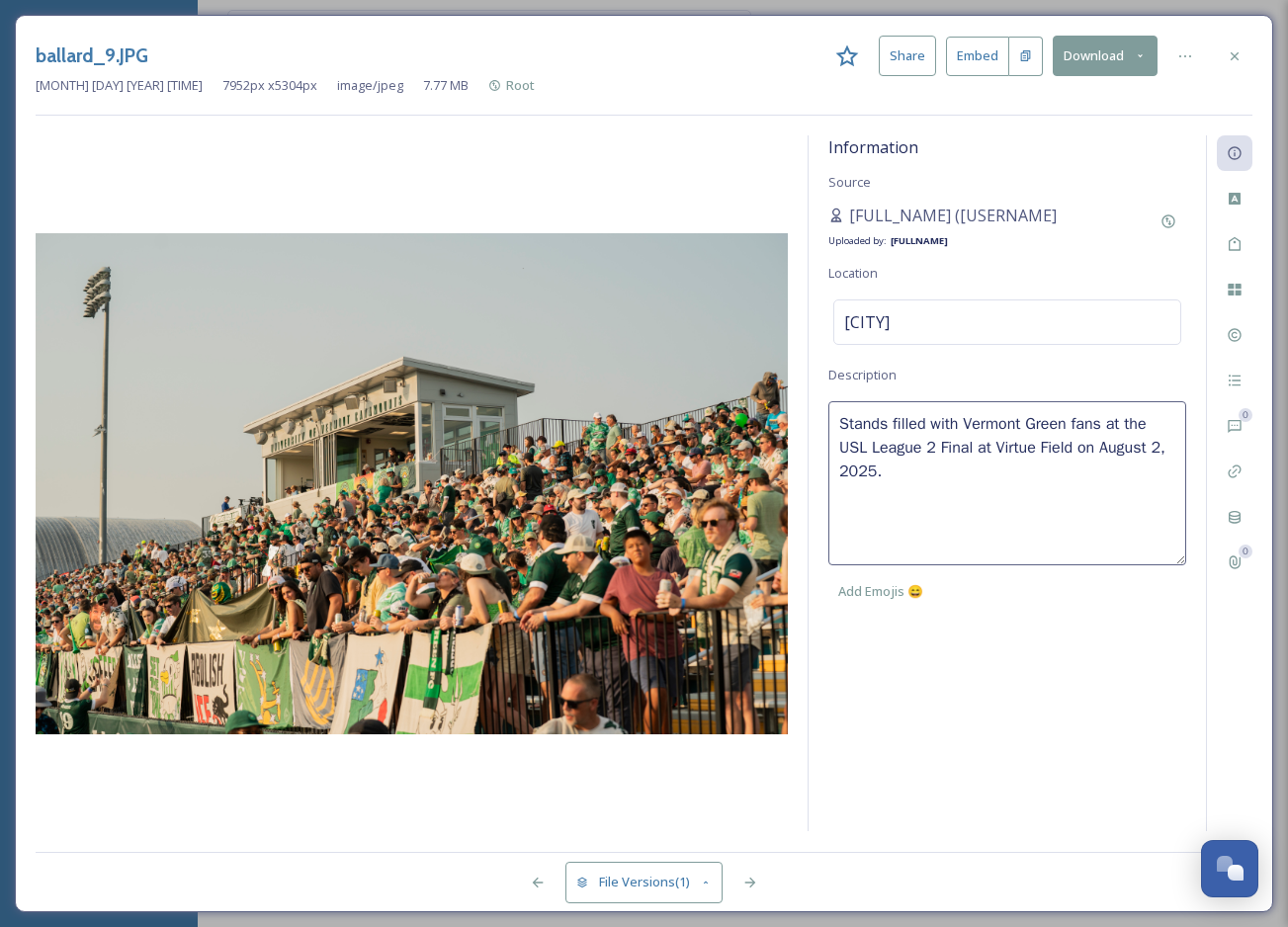click on "Information Source Josh Wallace (@joshwallace_photography) Uploaded by: Chloe Martelon Location Virtue Field Description Stands filled with Vermont Green fans at the USL League 2 Final at Virtue Field on August 2, 2025. Add Emojis 😄" at bounding box center (1007, 483) 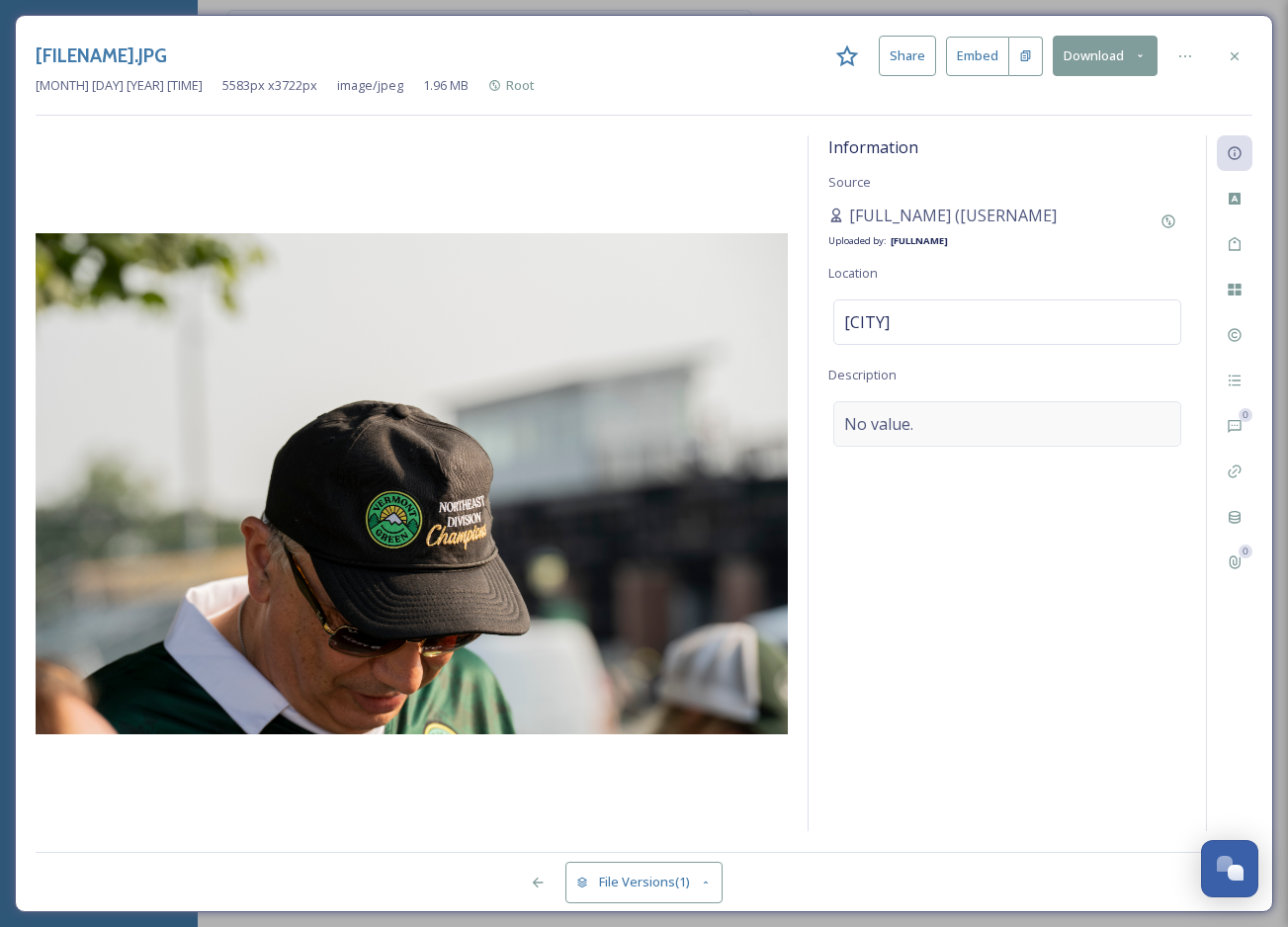 click on "No value." at bounding box center (1007, 424) 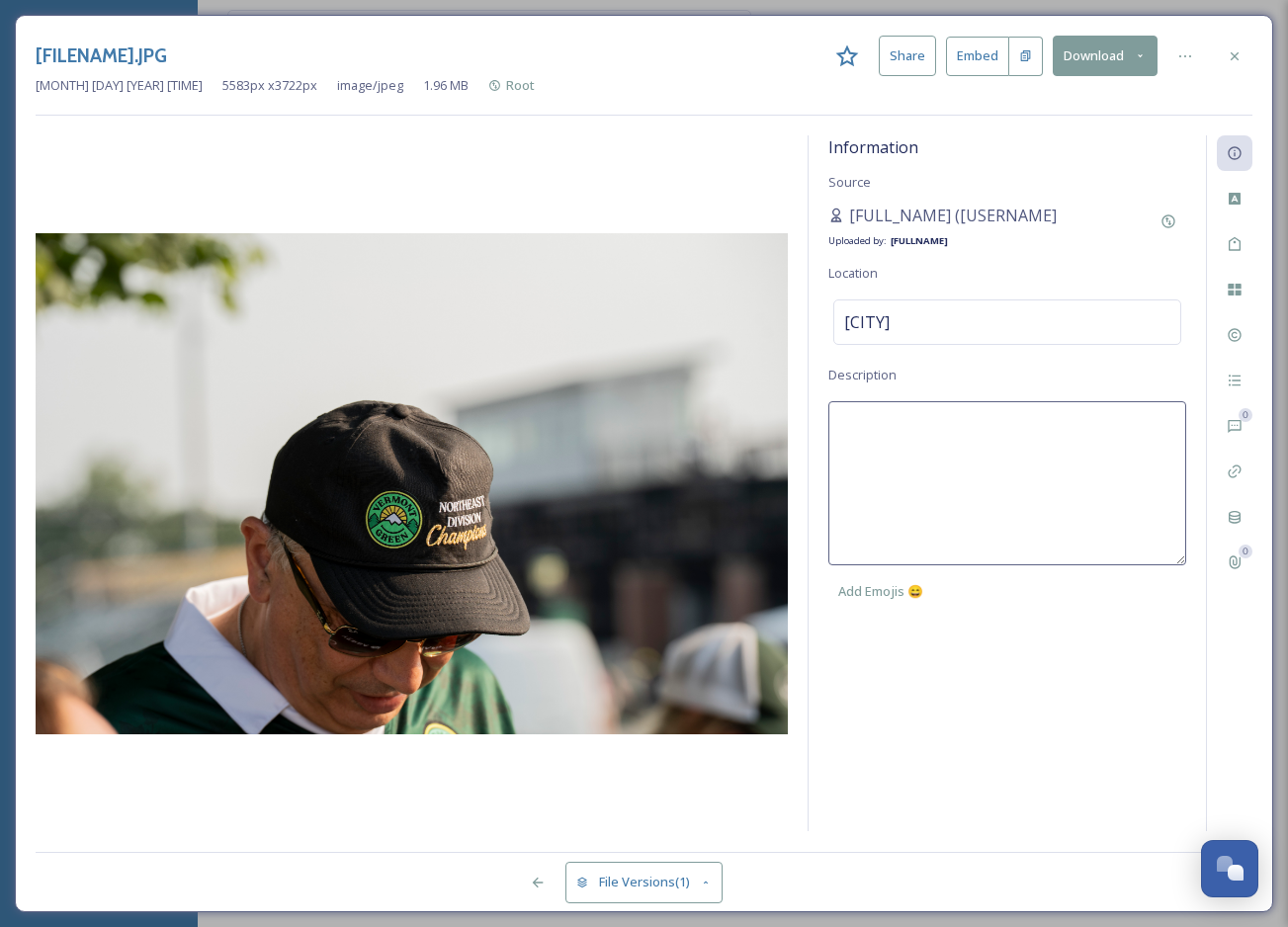click at bounding box center [1007, 483] 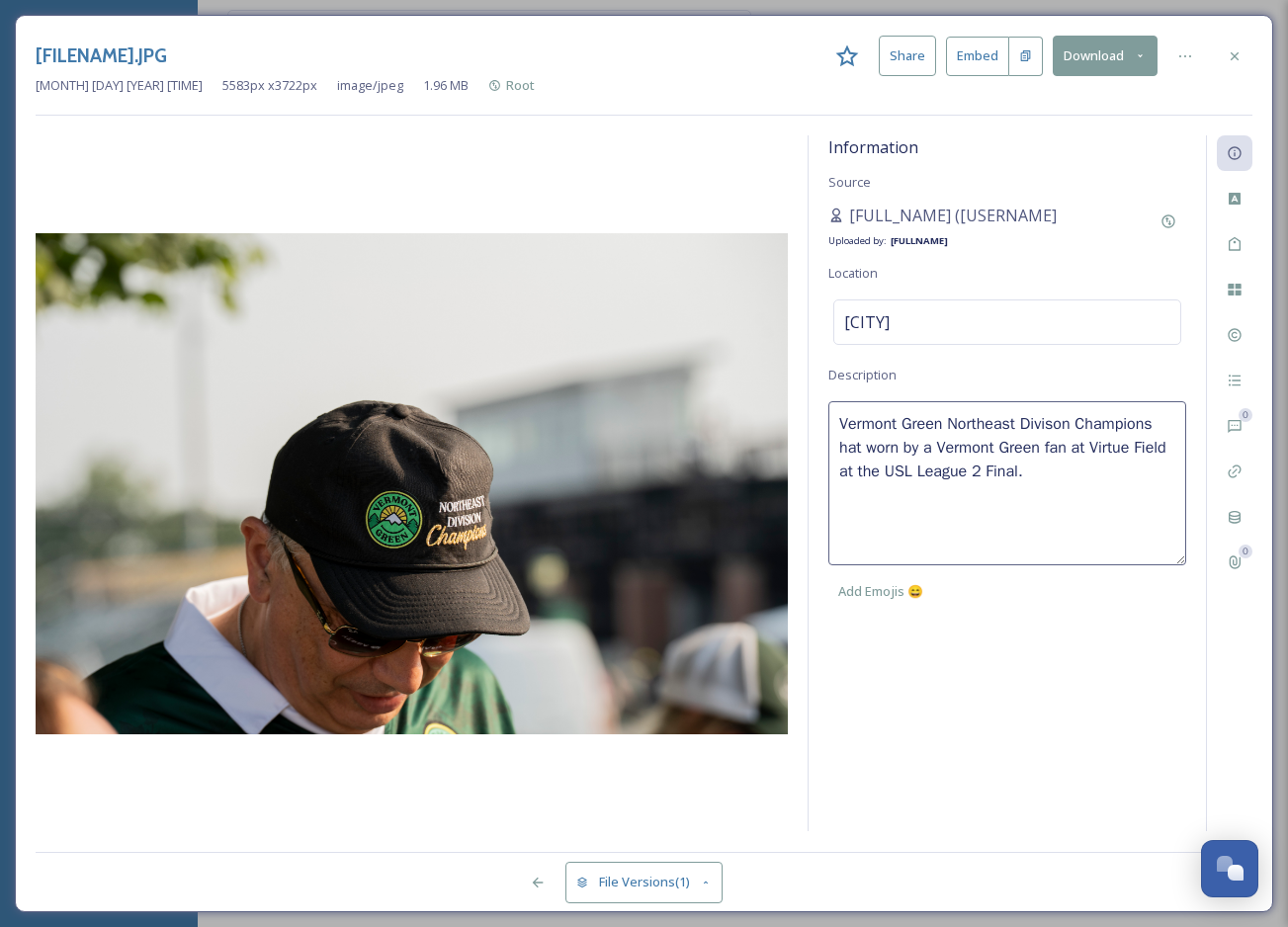 click on "Vermont Green Northeast Divison Champions hat worn by a Vermont Green fan at Virtue Field at the USL League 2 Final." at bounding box center [1007, 483] 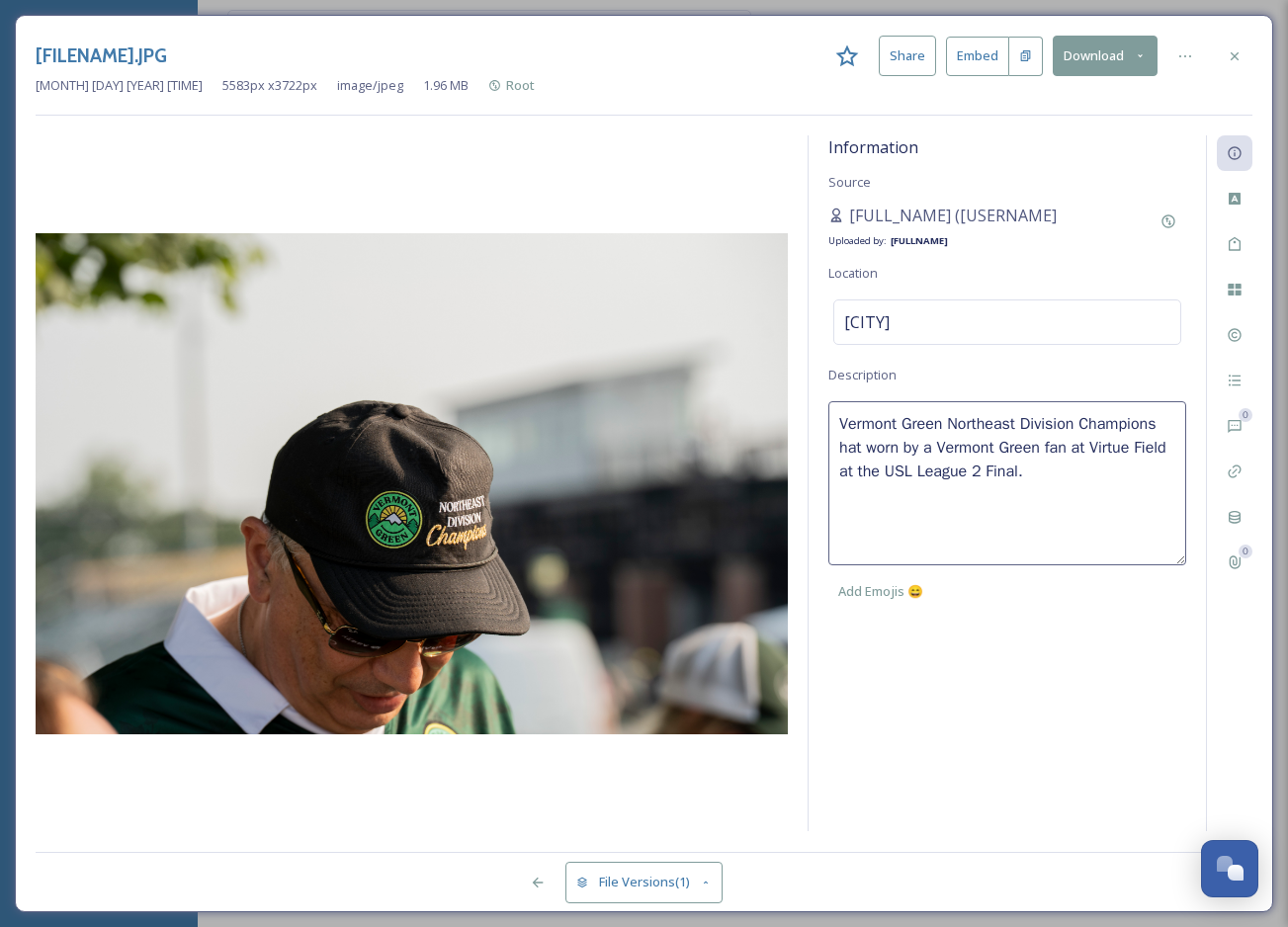 click on "Information Source [FIRST] [LAST] (@[USERNAME]) Uploaded by: [FIRST] [LAST] Location Virtue Field Description Vermont Green Northeast Division Champions hat worn by a Vermont Green fan at Virtue Field at the USL League 2 Final. Add Emojis 😄" at bounding box center (1007, 483) 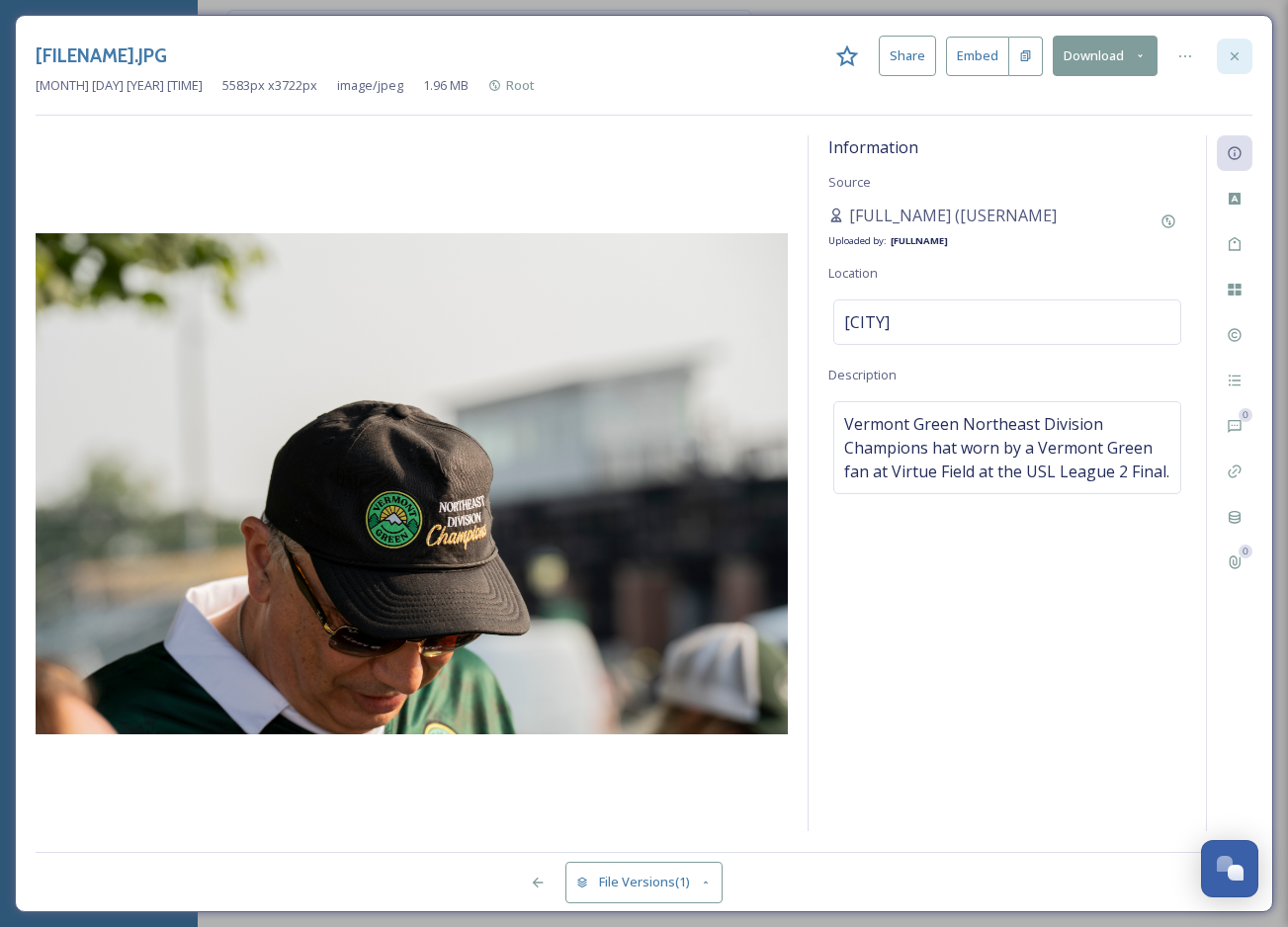 click 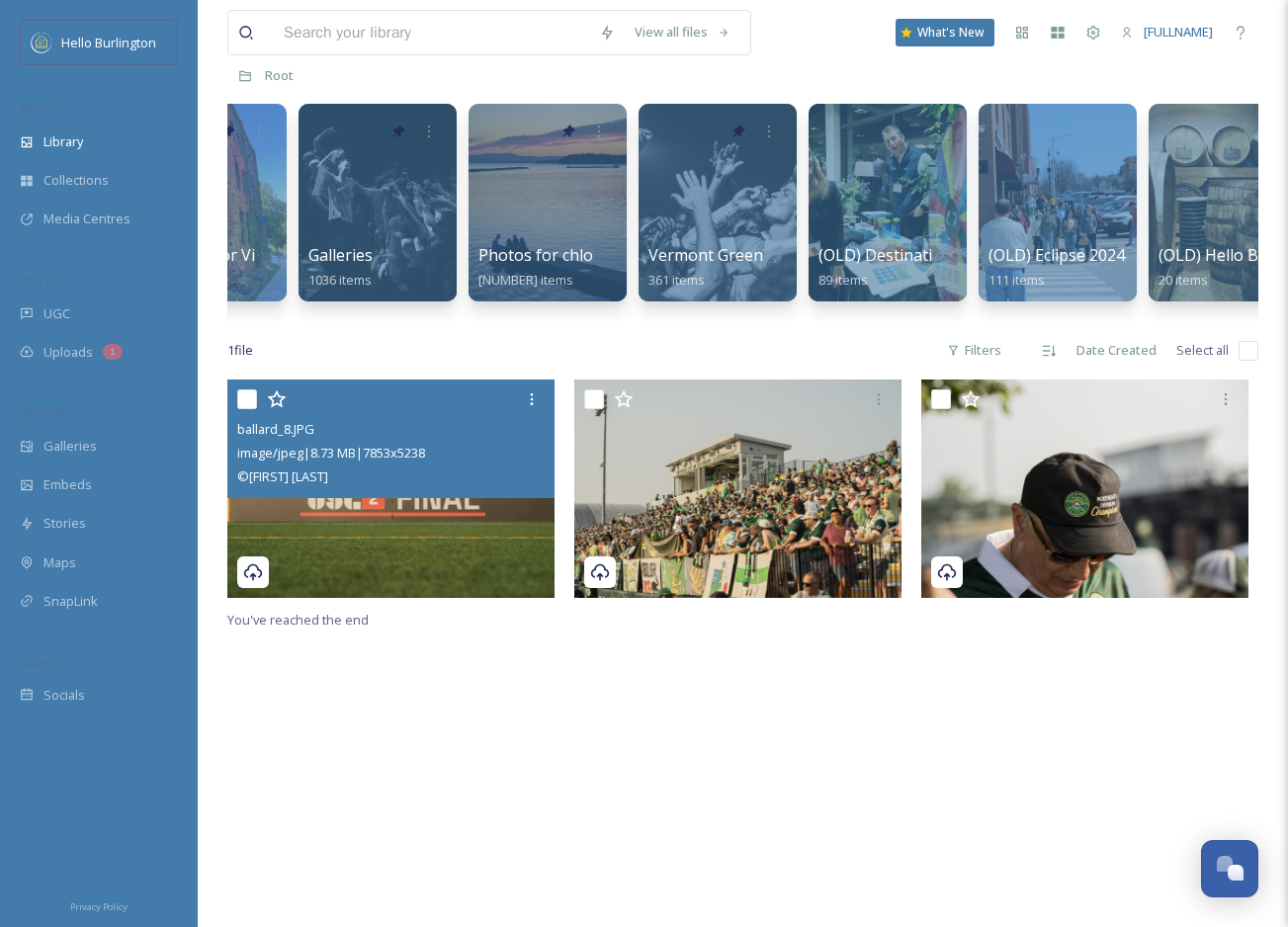 click on "ballard_8.JPG image/jpeg  |  8.73 MB  |  7853  x  5238 © [PERSON] You've reached the end" at bounding box center [742, 843] 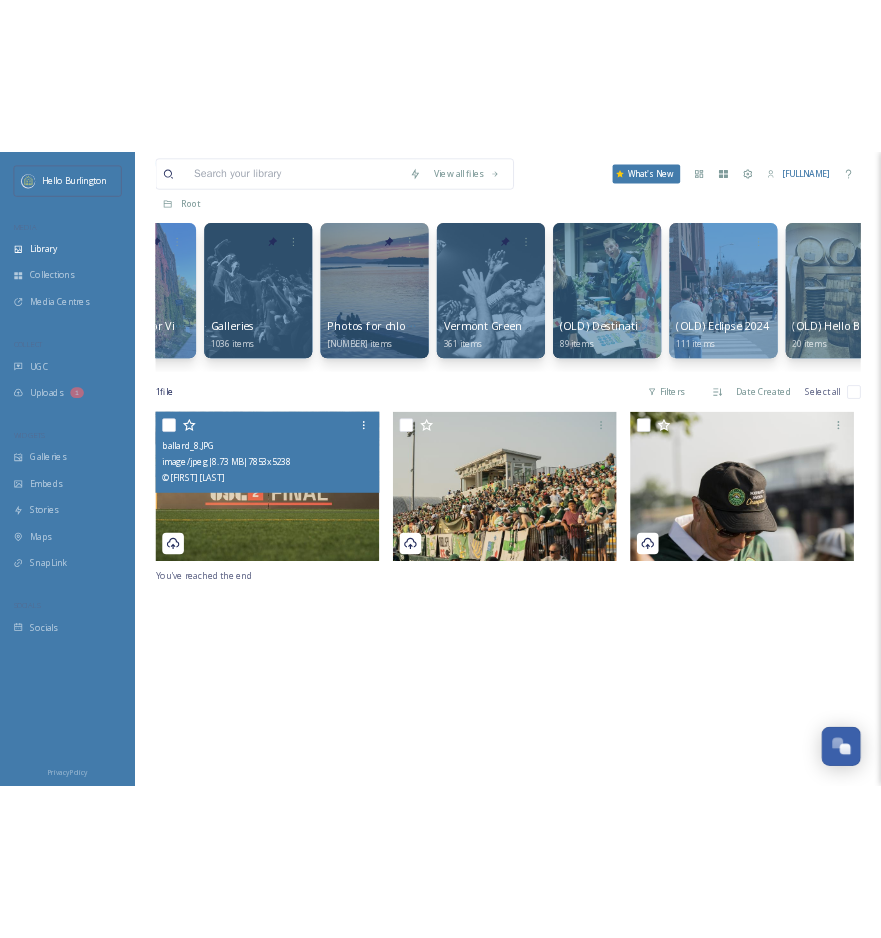 scroll, scrollTop: 0, scrollLeft: 0, axis: both 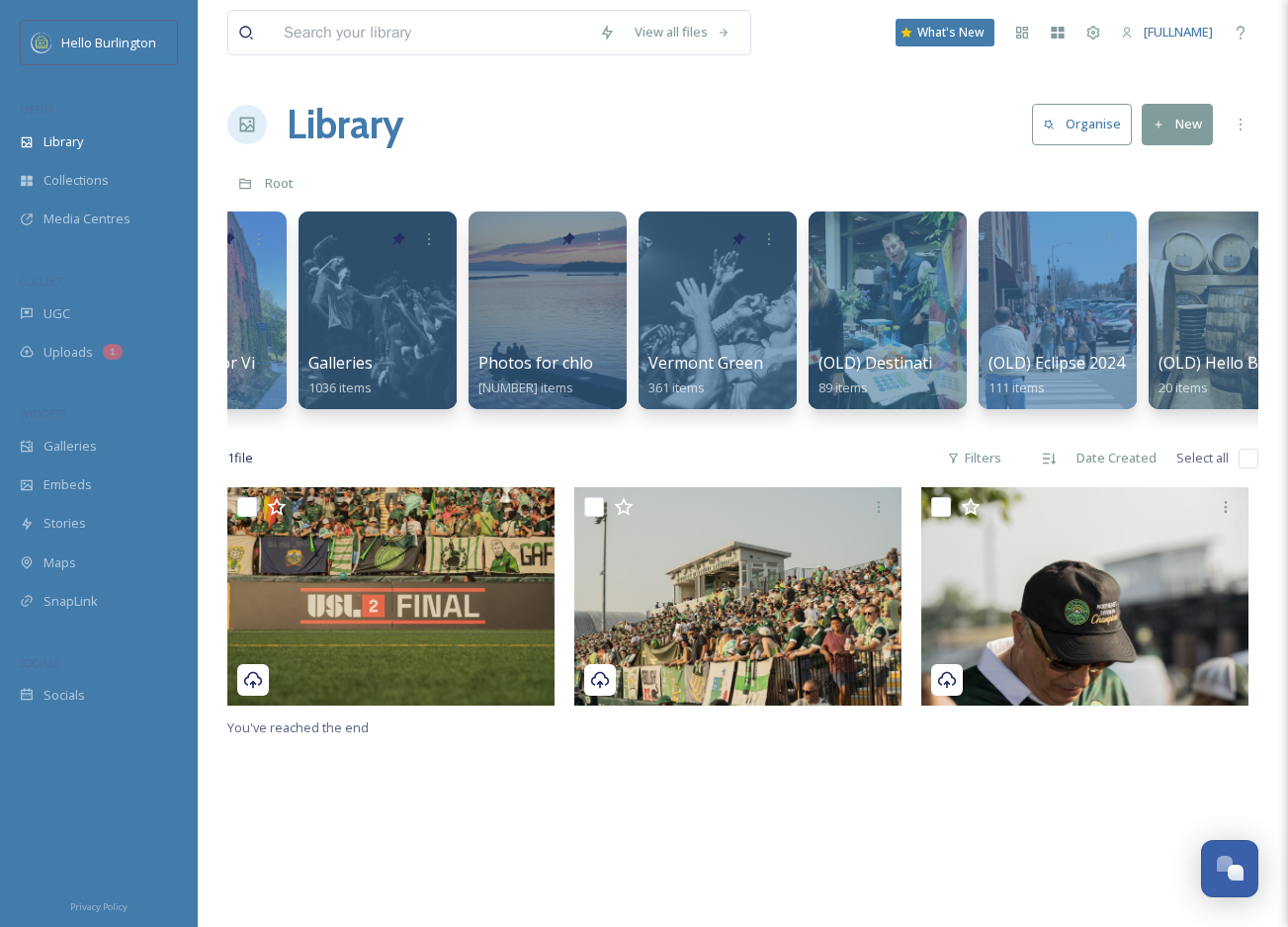 click on "New" at bounding box center (1177, 124) 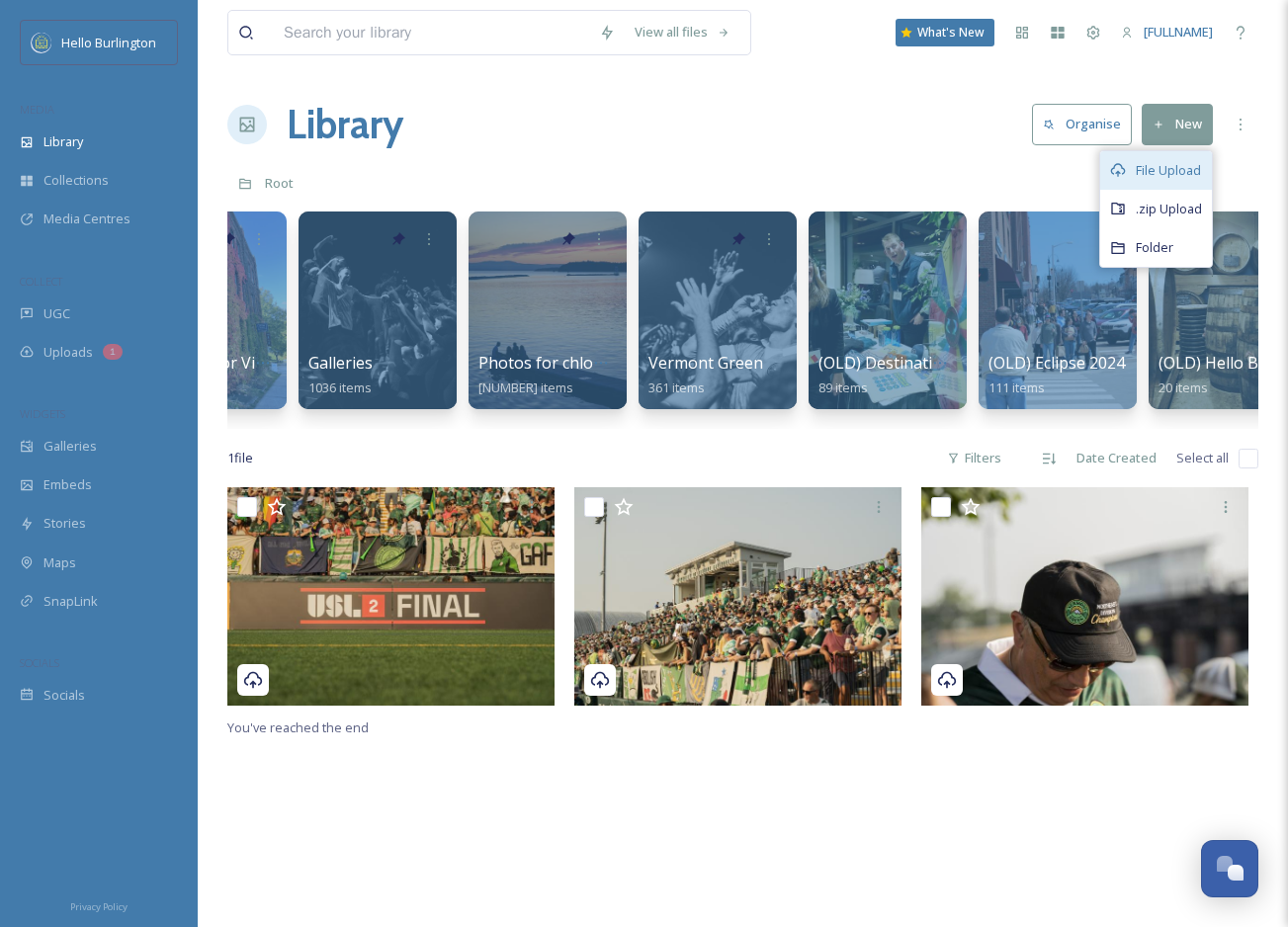 click on "File Upload" at bounding box center [1168, 170] 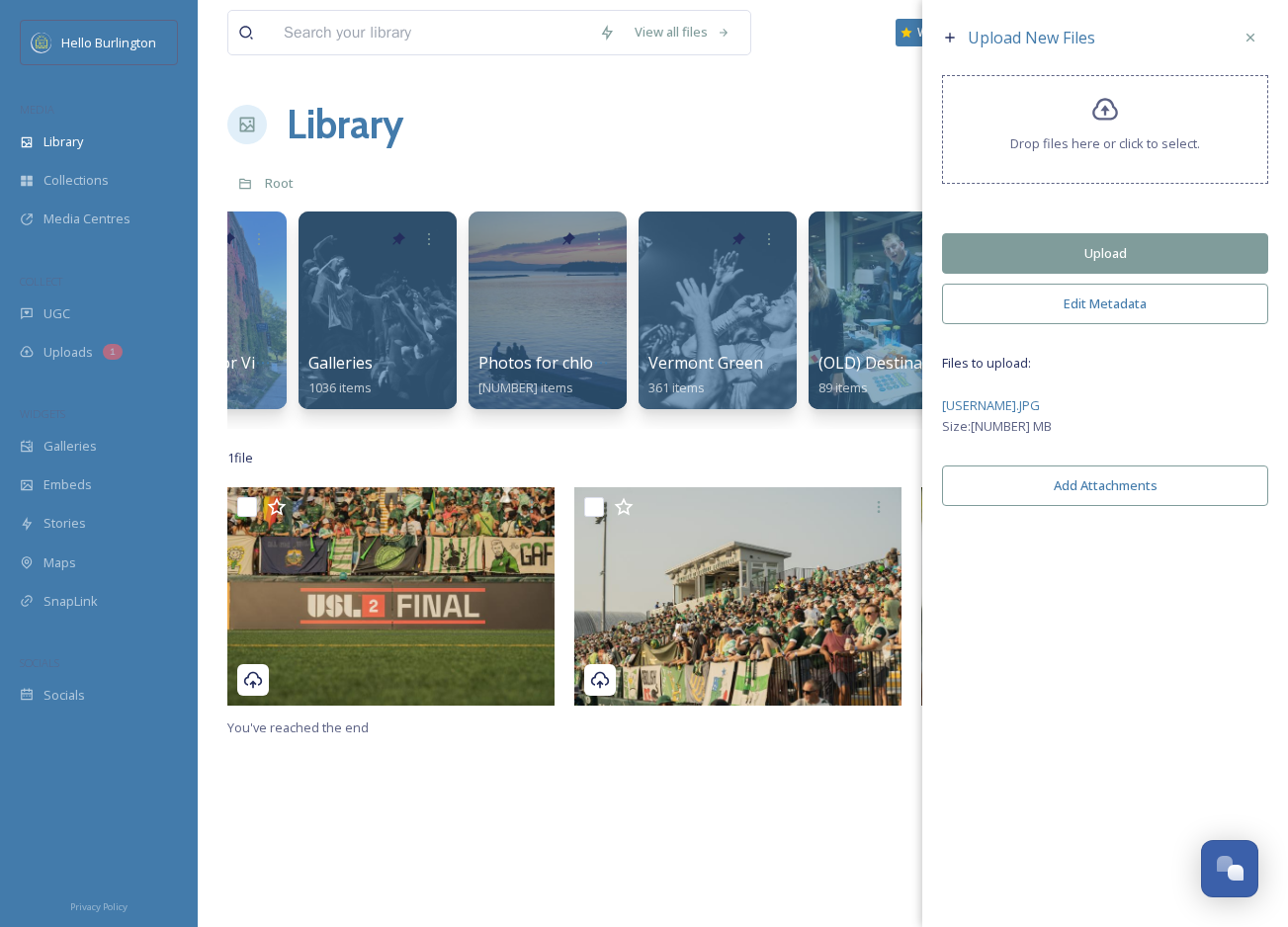 click on "Upload" at bounding box center [1105, 253] 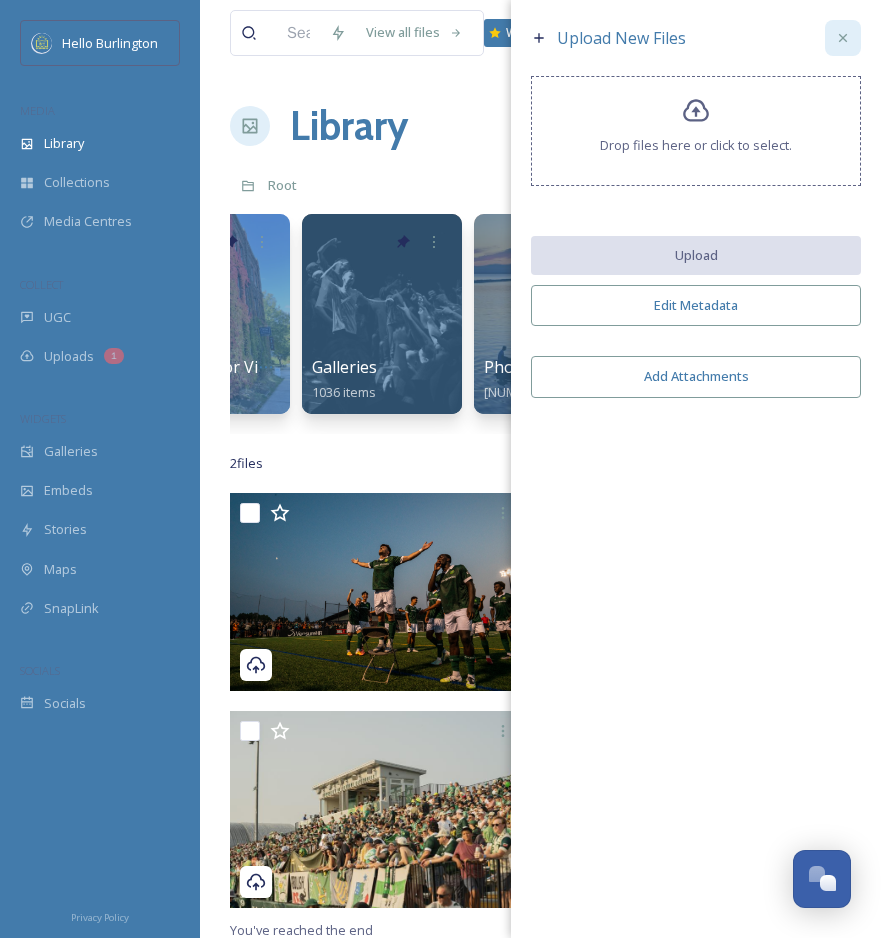 click 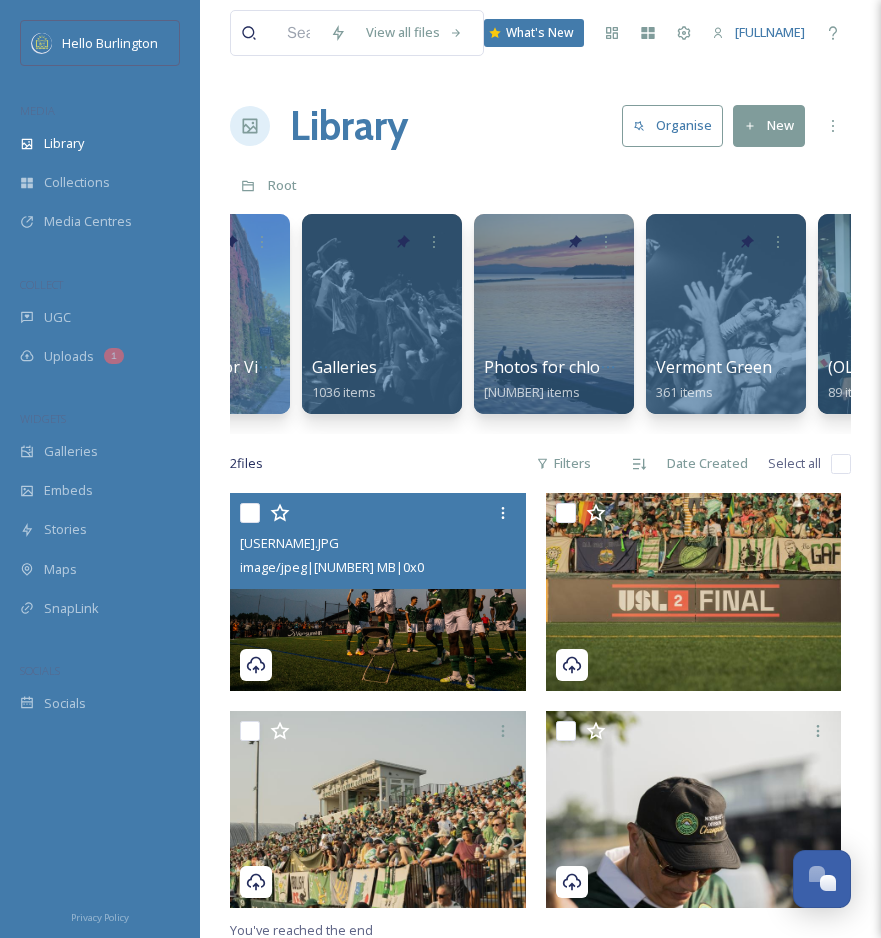 click at bounding box center (378, 591) 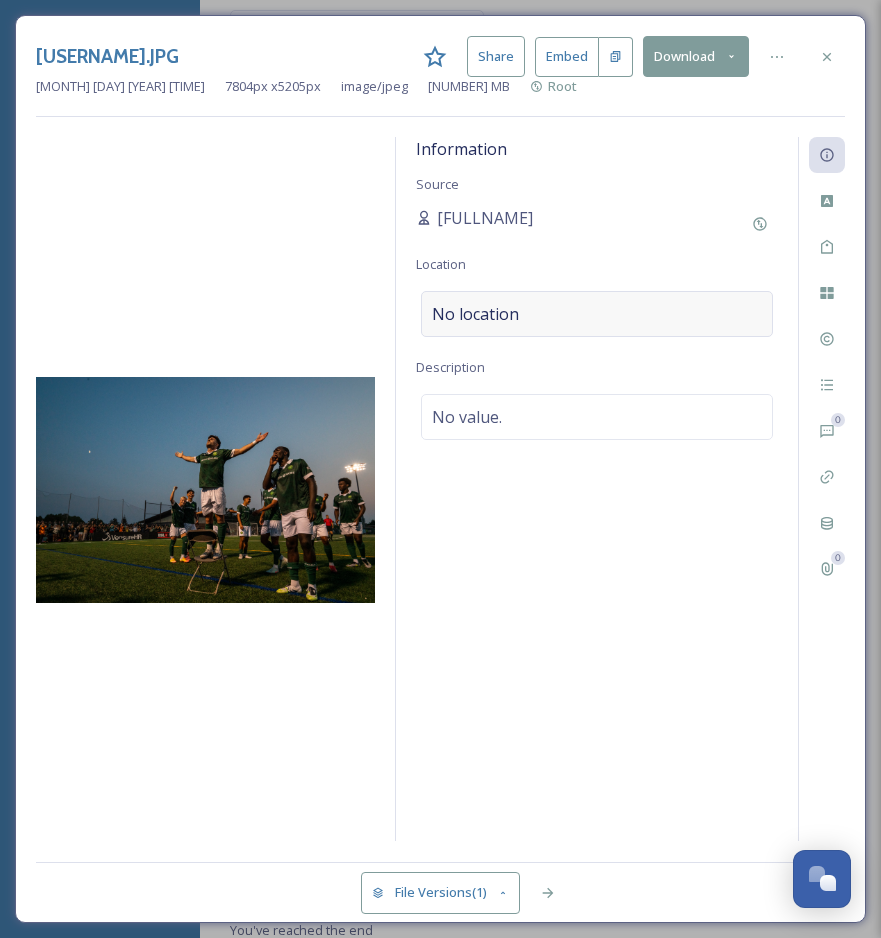 click on "No location" at bounding box center [597, 314] 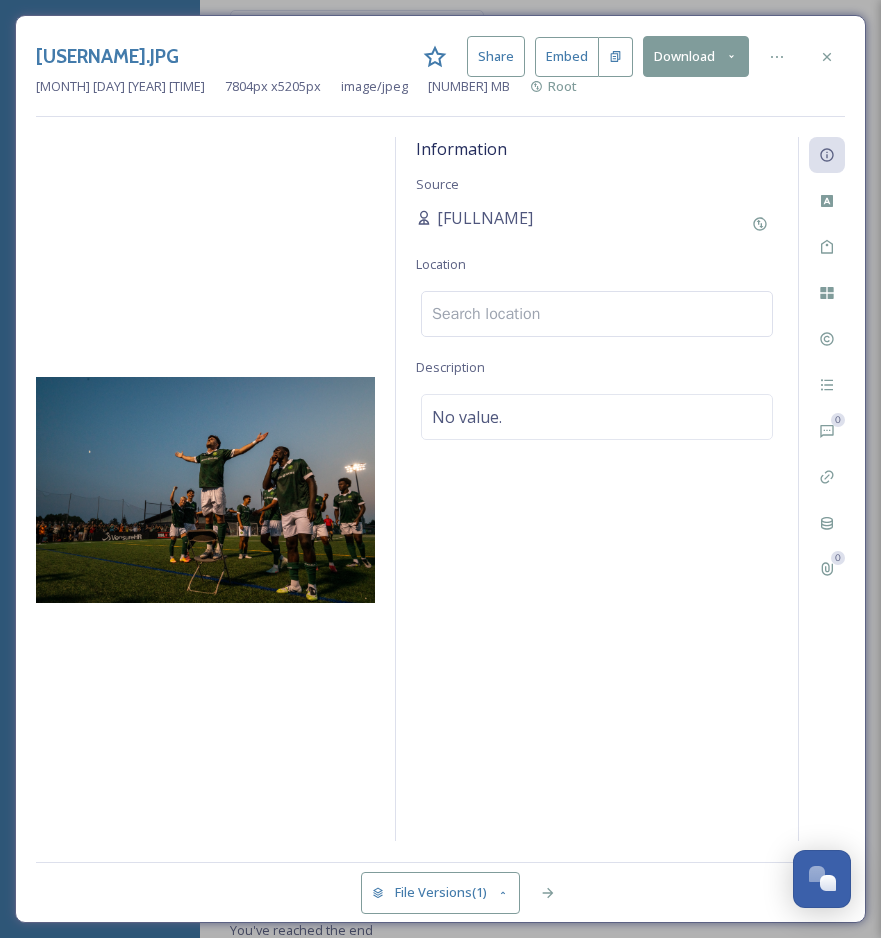 click at bounding box center [597, 314] 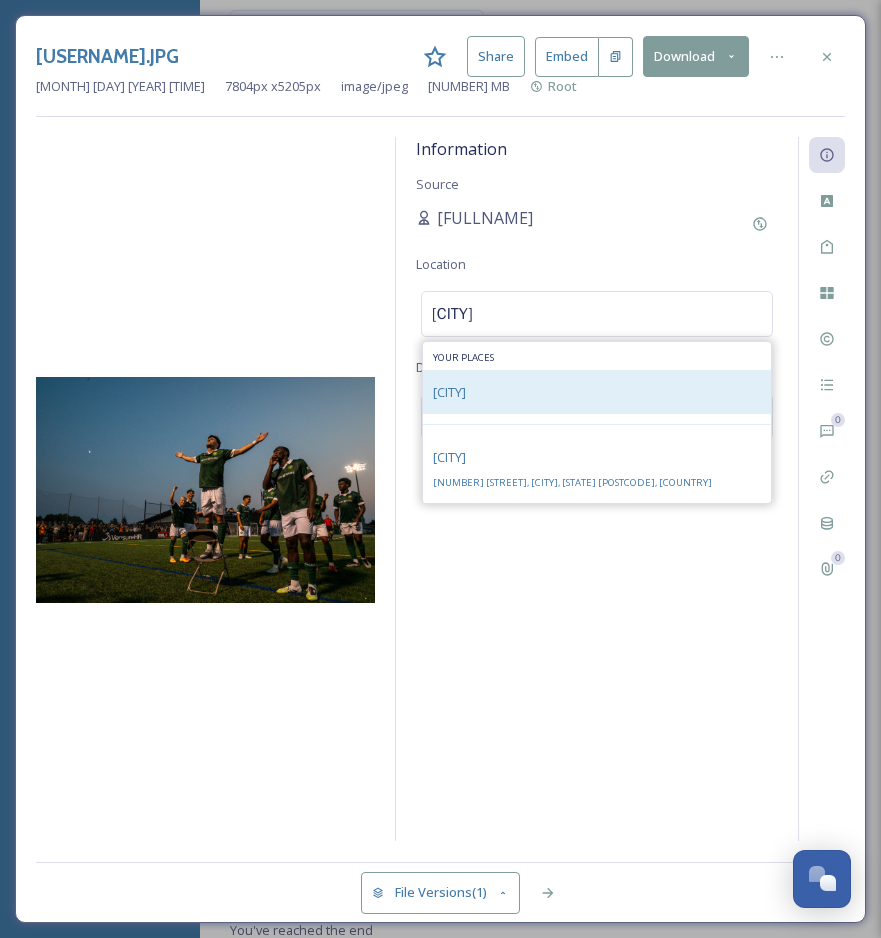 click on "[CITY]" at bounding box center [597, 392] 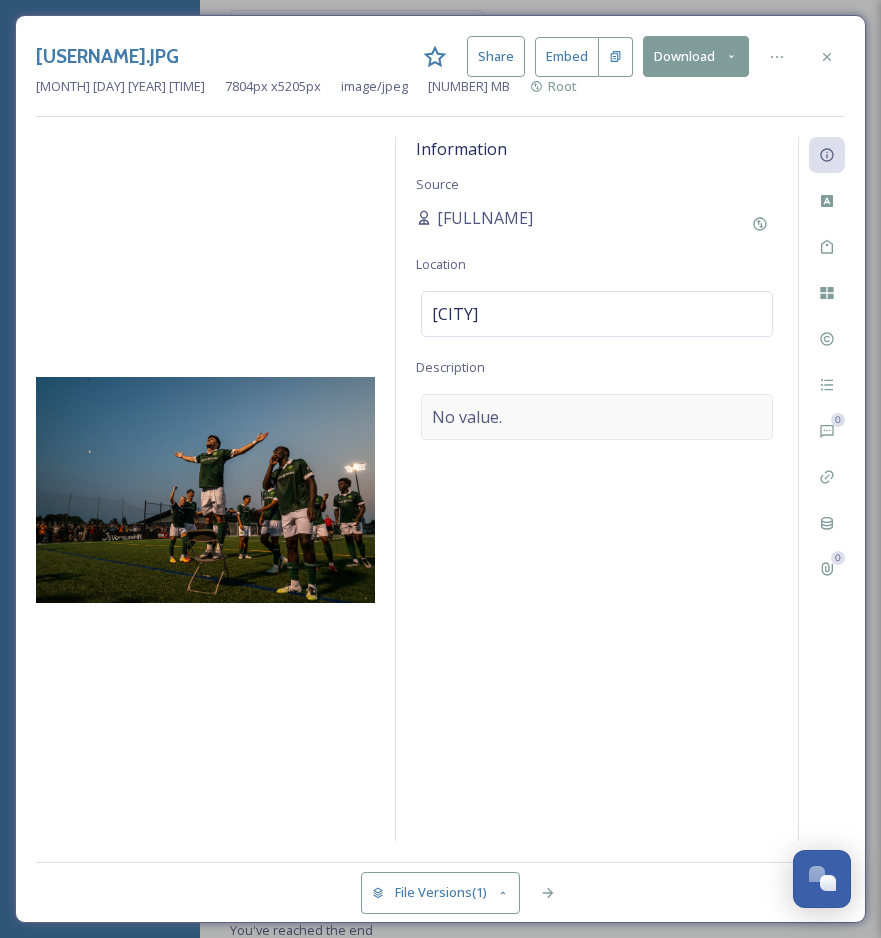 click on "No value." at bounding box center [597, 417] 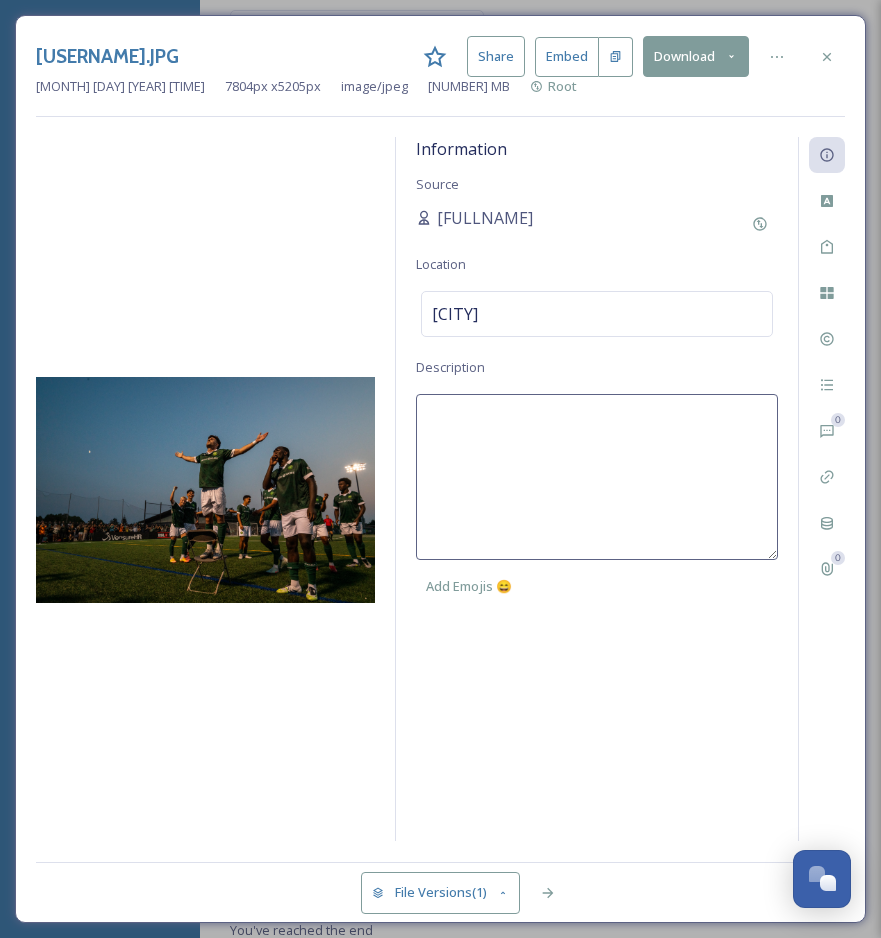 click at bounding box center [597, 477] 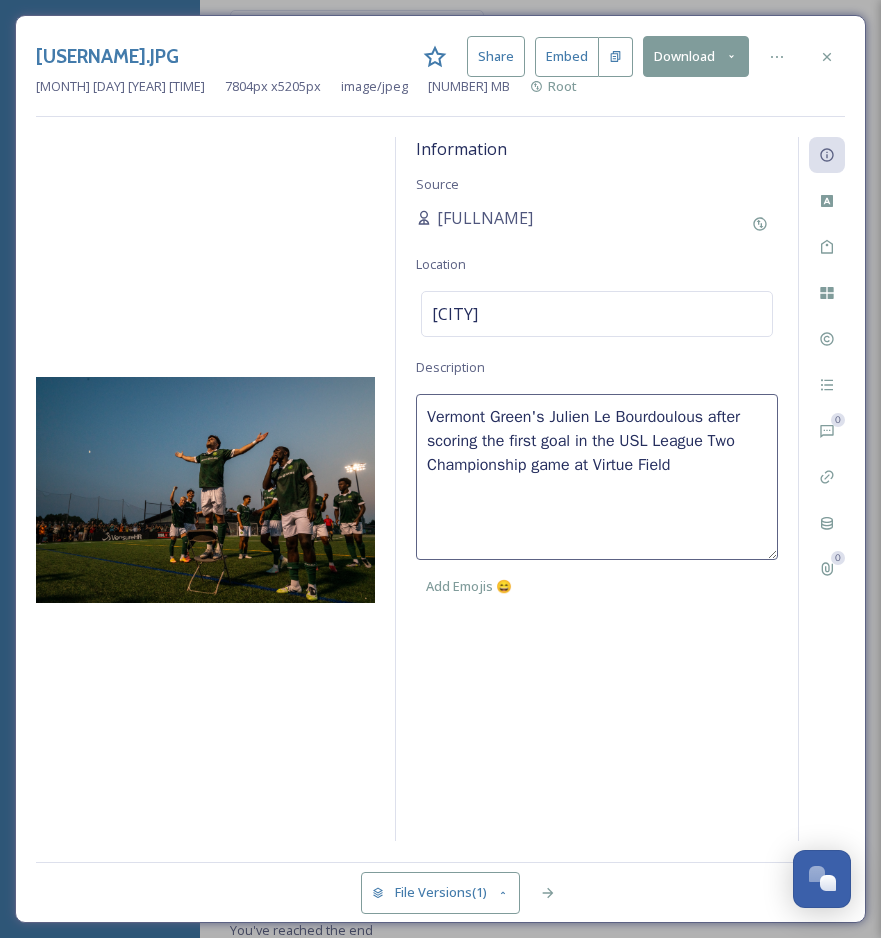 click on "Vermont Green's Julien Le Bourdoulous after scoring the first goal in the USL League Two Championship game at Virtue Field" at bounding box center (597, 477) 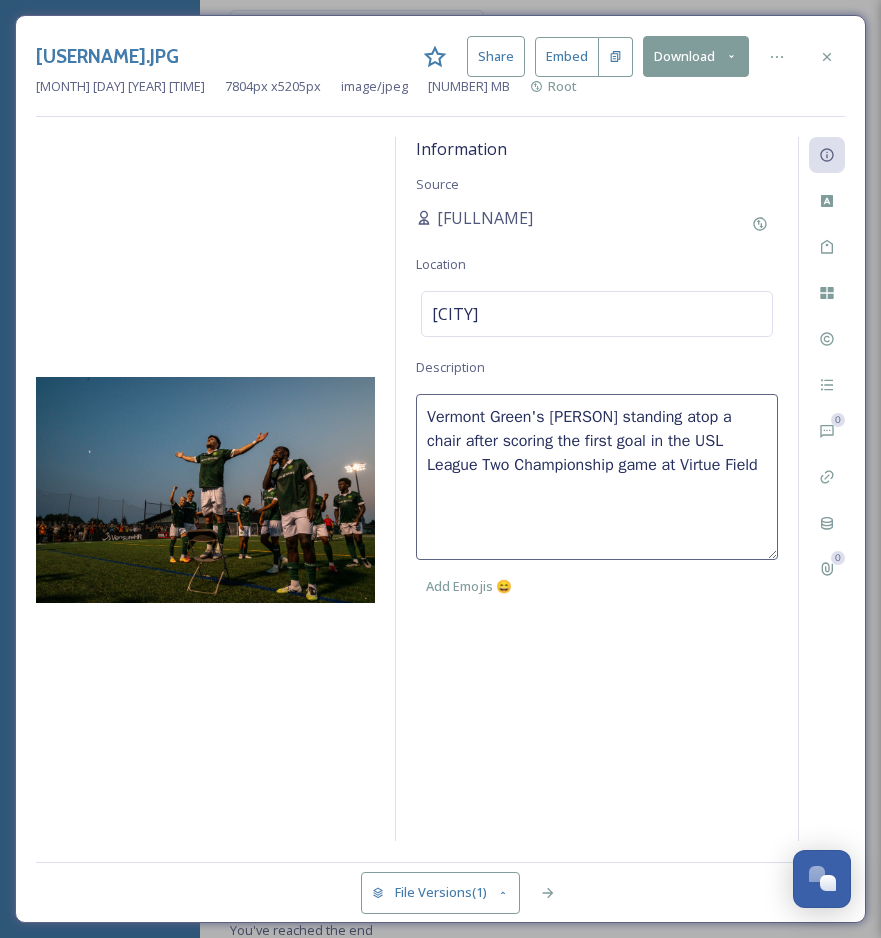 click on "Vermont Green's [PERSON] standing atop a chair after scoring the first goal in the USL League Two Championship game at Virtue Field" at bounding box center [597, 477] 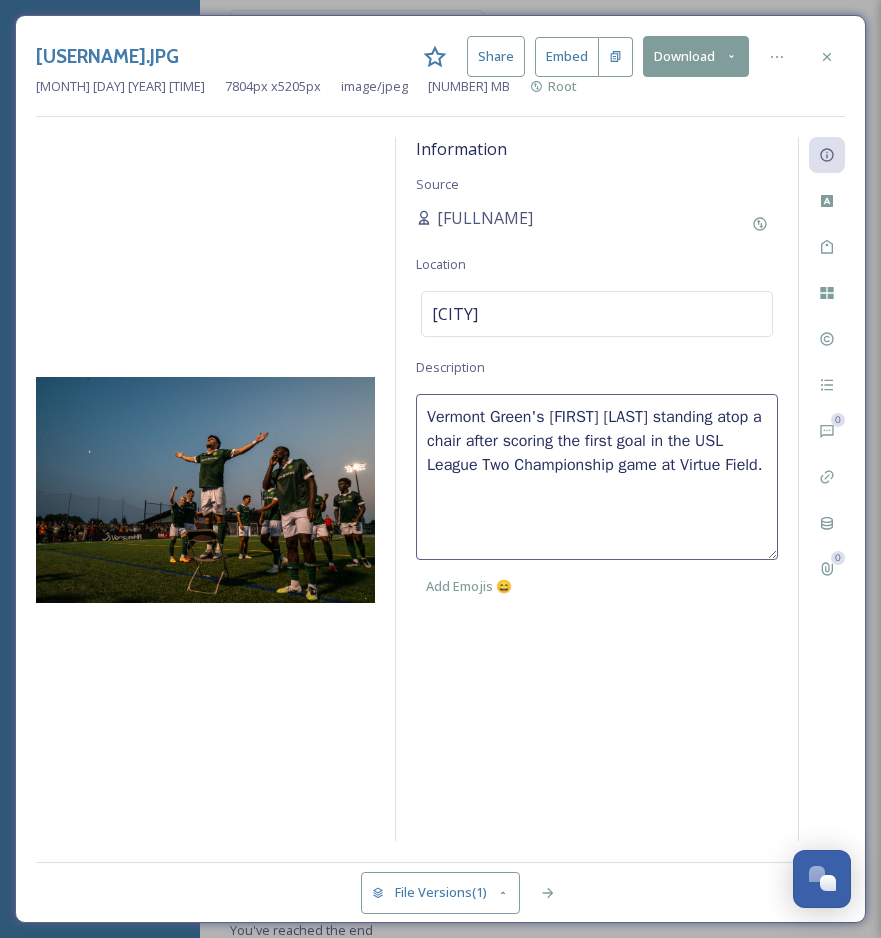 click on "Information Source [FIRST] [LAST] Location Virtue Field Description Vermont Green's [FIRST] [LAST] standing atop a chair after scoring the first goal in the USL League Two Championship game at Virtue Field. Add Emojis 😄" at bounding box center (597, 489) 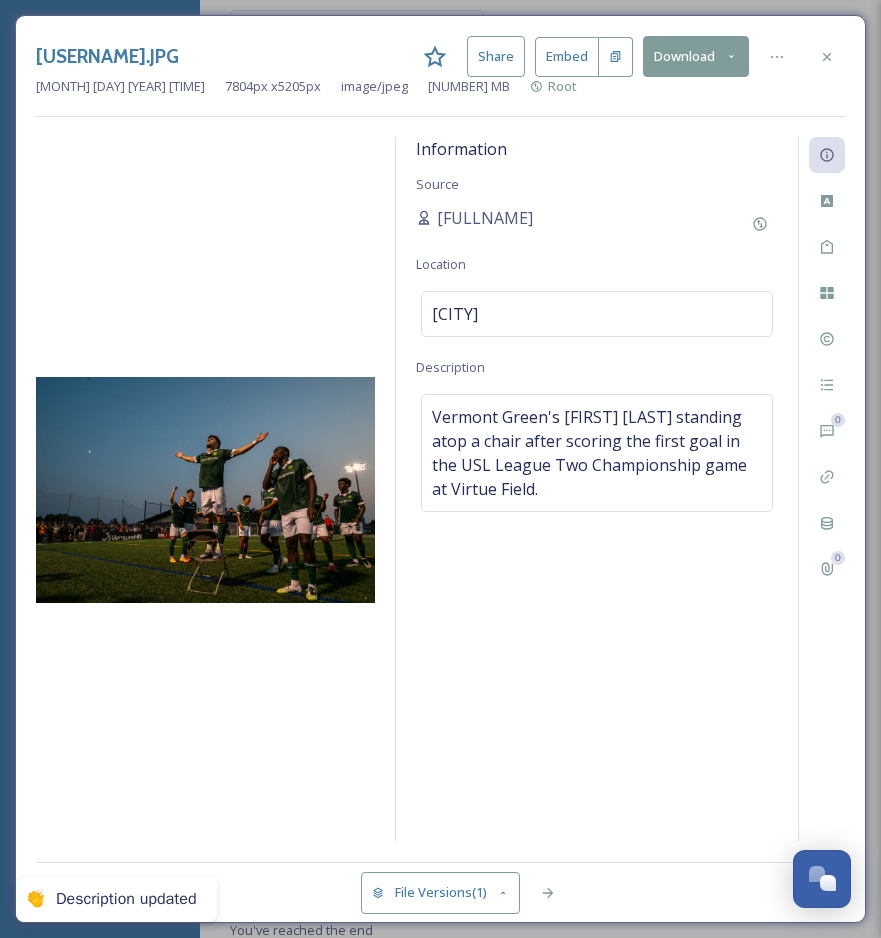 click on "[FULLNAME]" at bounding box center [597, 224] 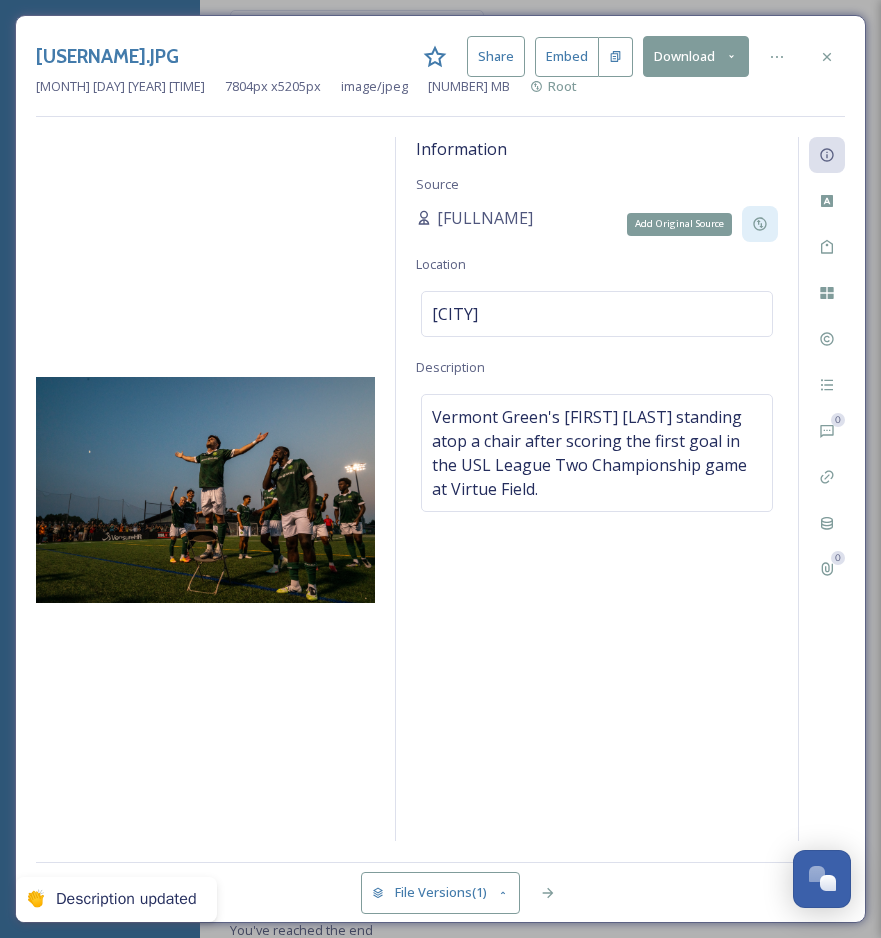 click on "Add Original Source" at bounding box center [760, 224] 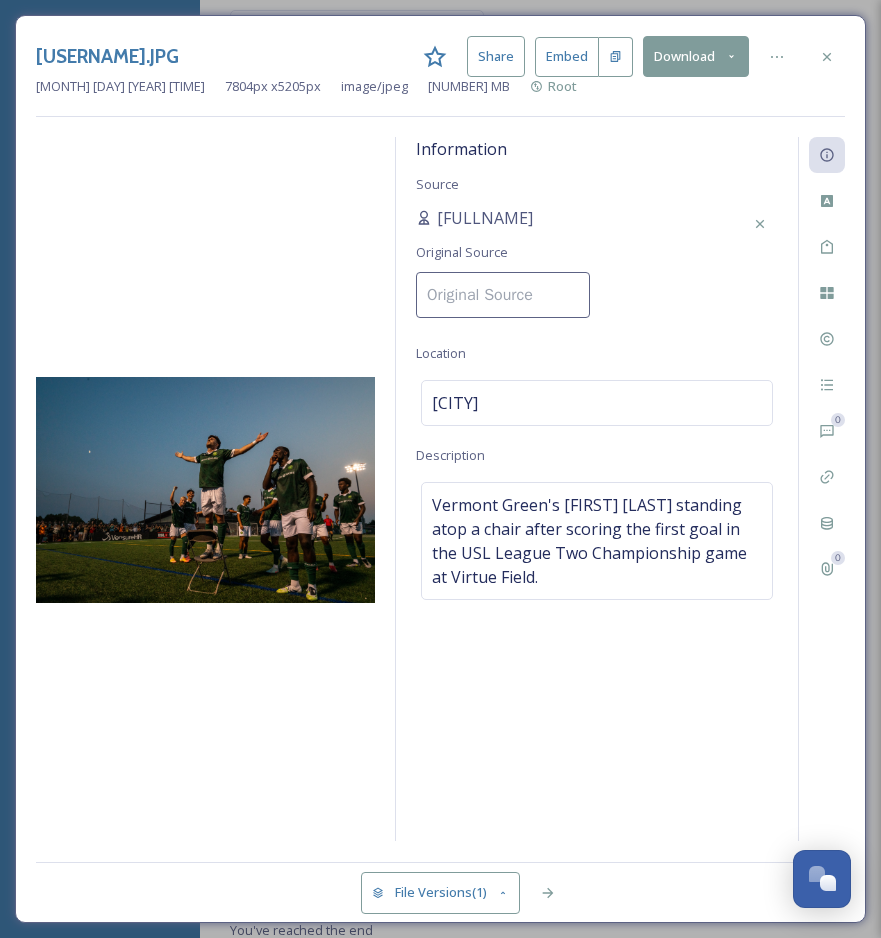 click at bounding box center [503, 295] 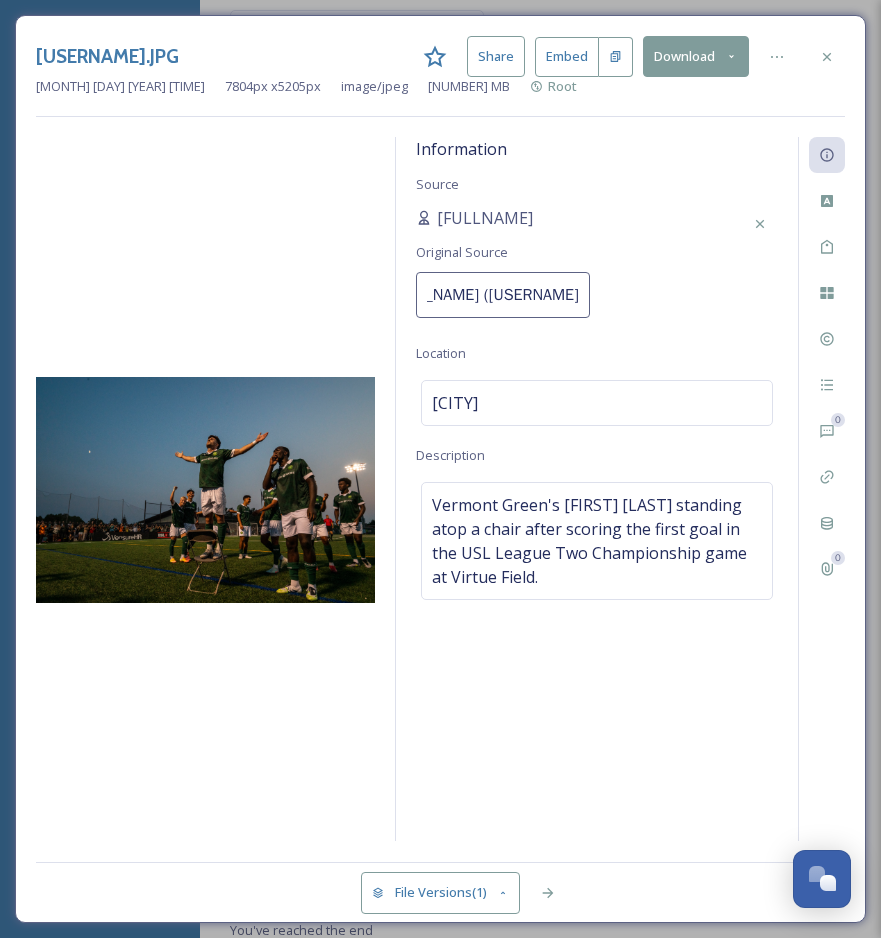 scroll, scrollTop: 0, scrollLeft: 133, axis: horizontal 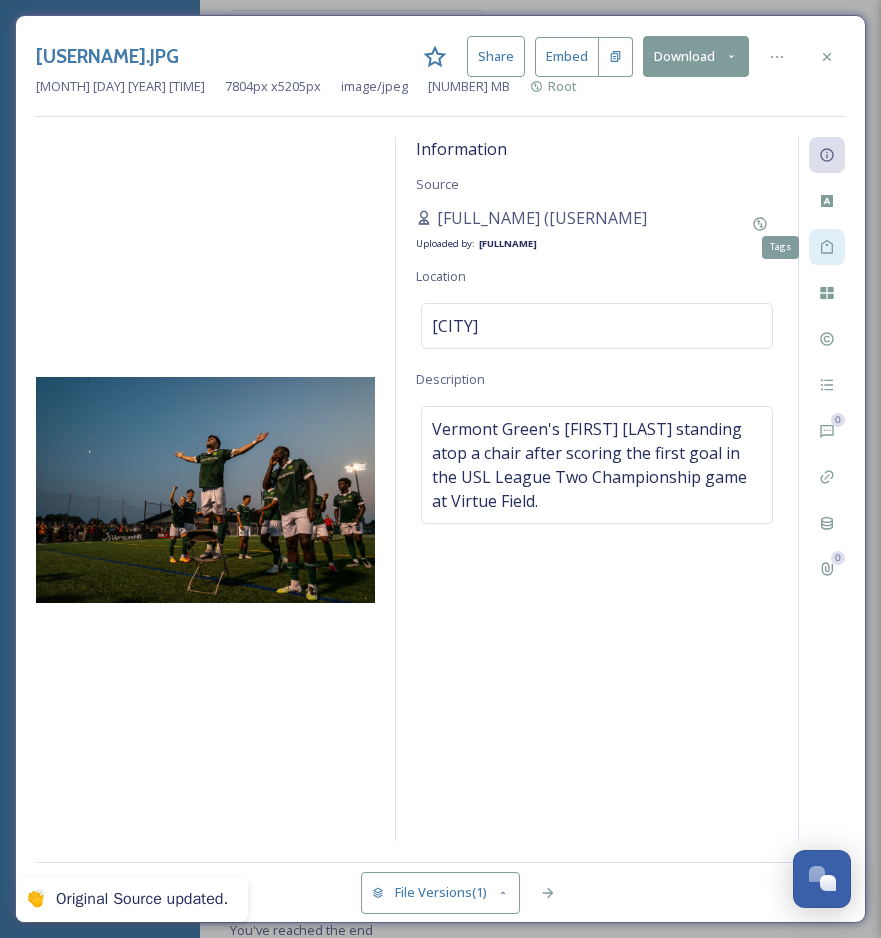 click 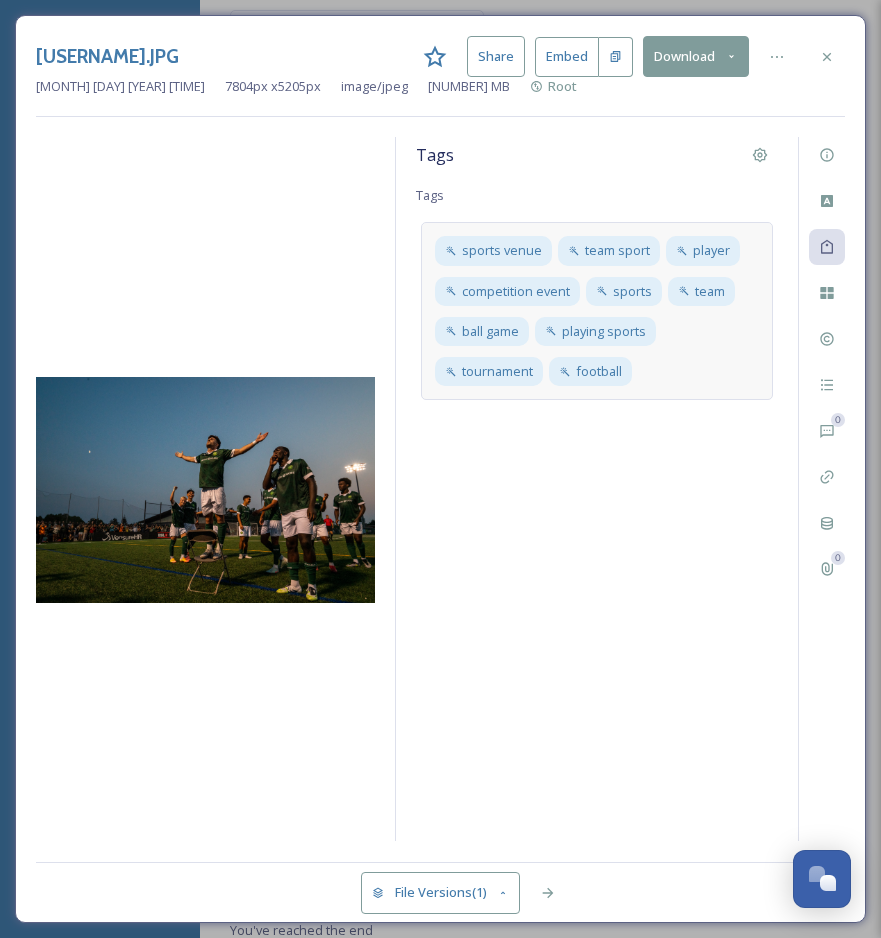 click on "sports venue team sport player competition event sports team ball game playing sports tournament football" at bounding box center (597, 311) 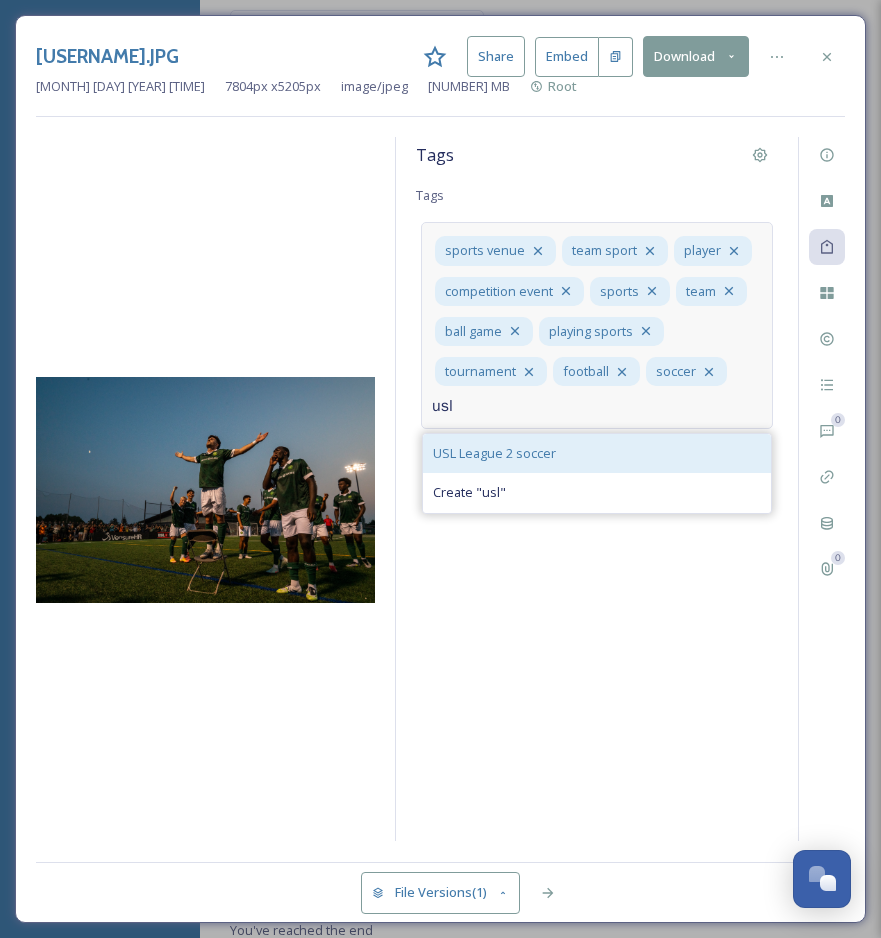 click on "USL League 2 soccer" at bounding box center (597, 453) 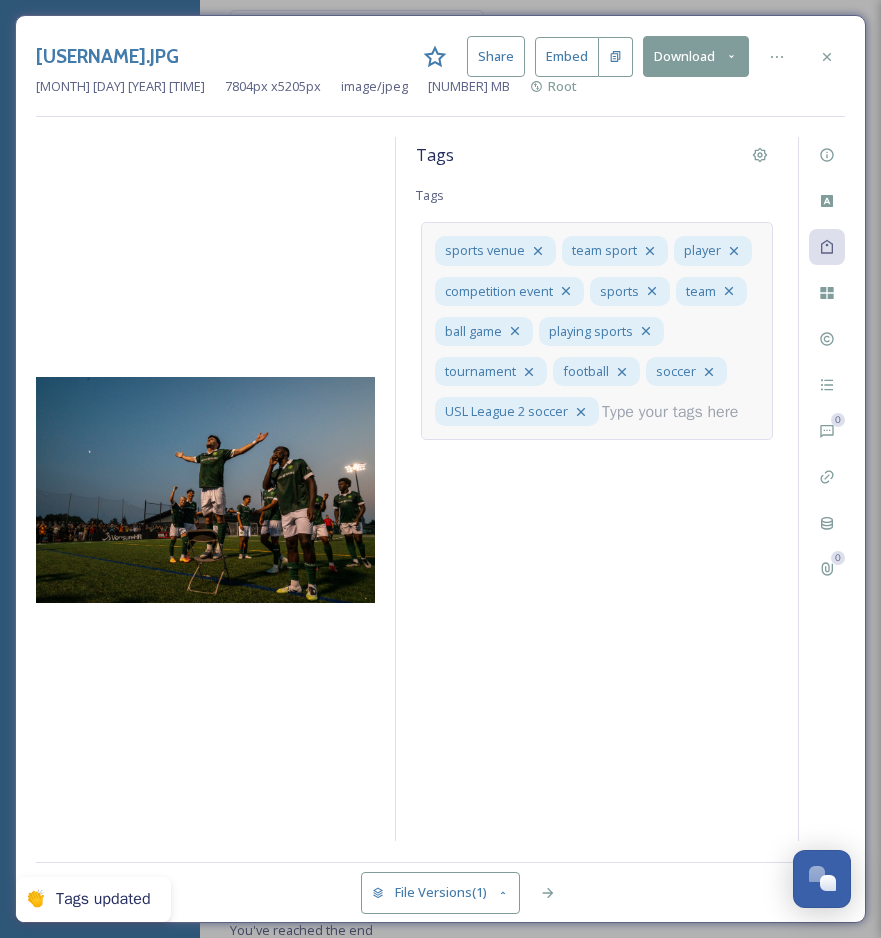 click at bounding box center [678, 412] 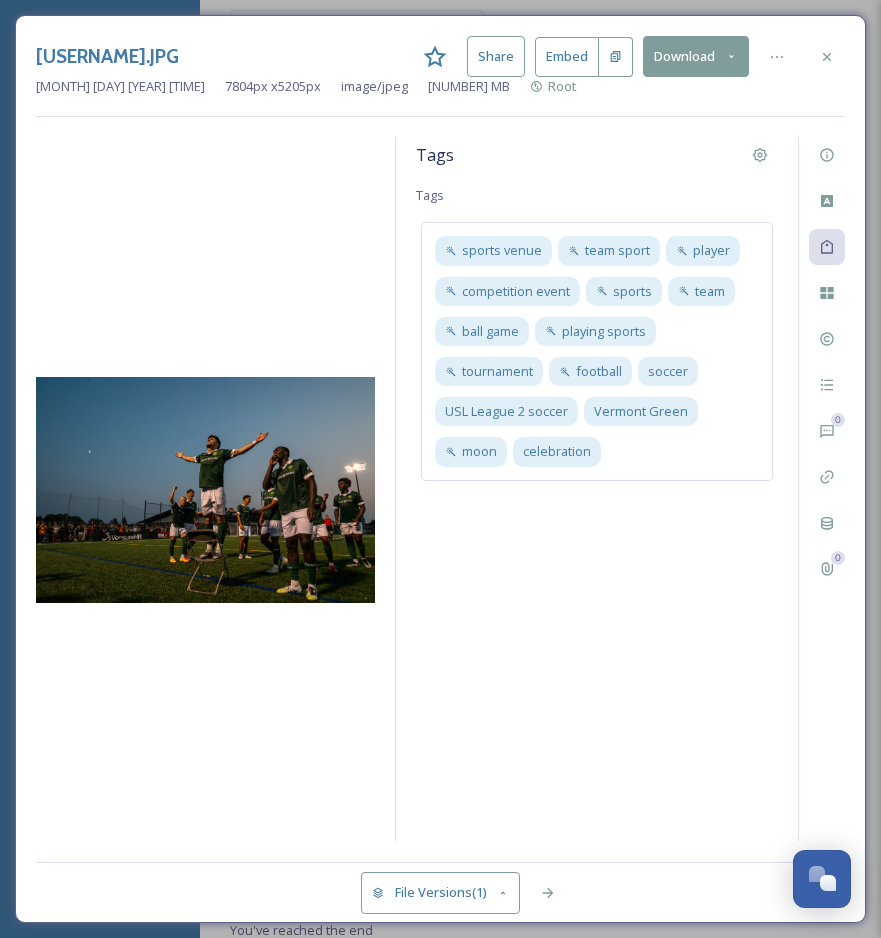 click on "Tags Tags sports venue team sport player competition event sports team ball game playing sports tournament football soccer USL League 2 soccer Vermont Green moon celebration" at bounding box center (597, 489) 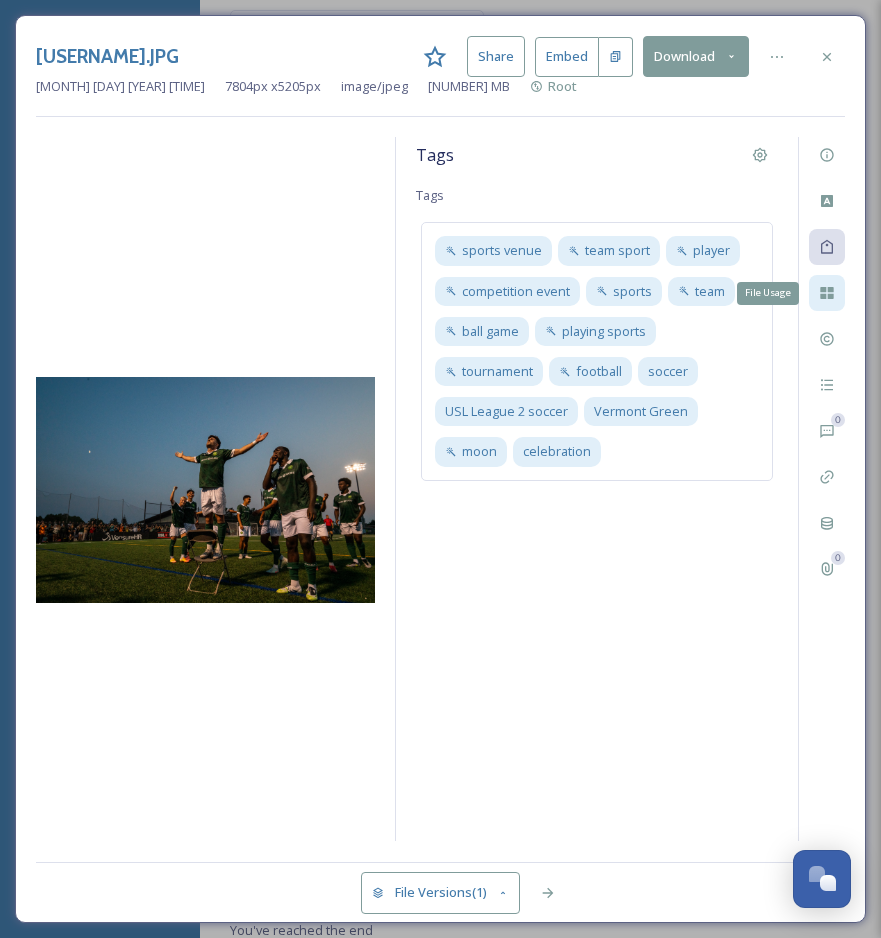 click 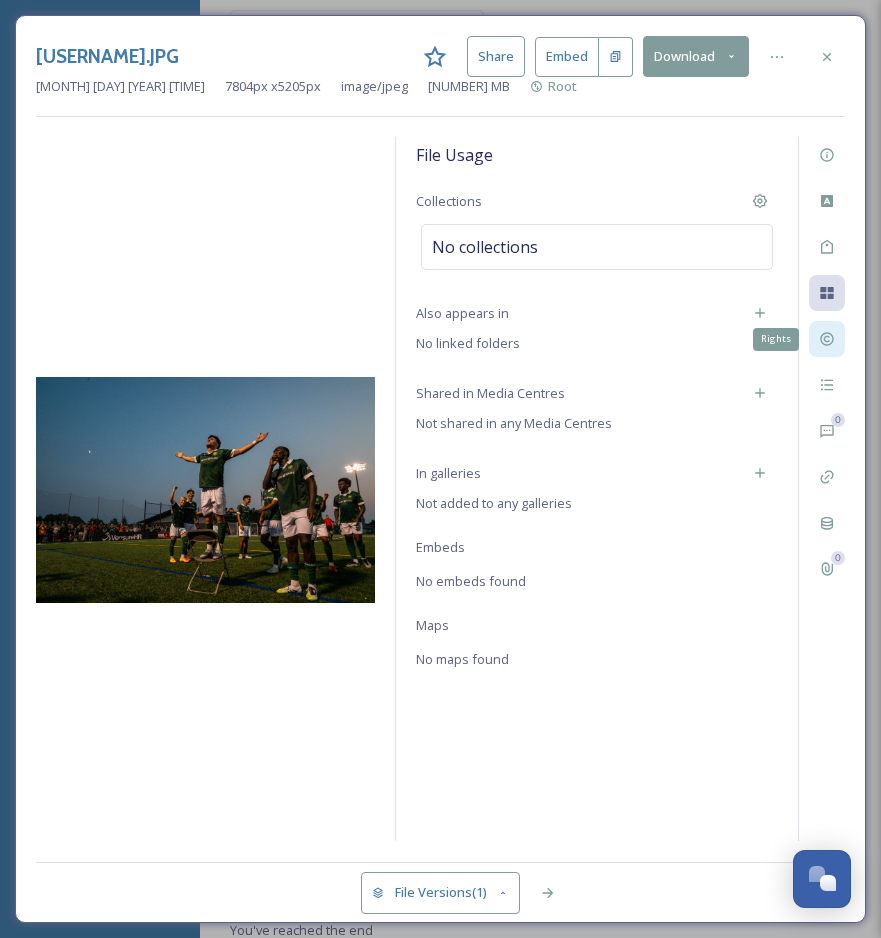 click on "Rights" at bounding box center [827, 339] 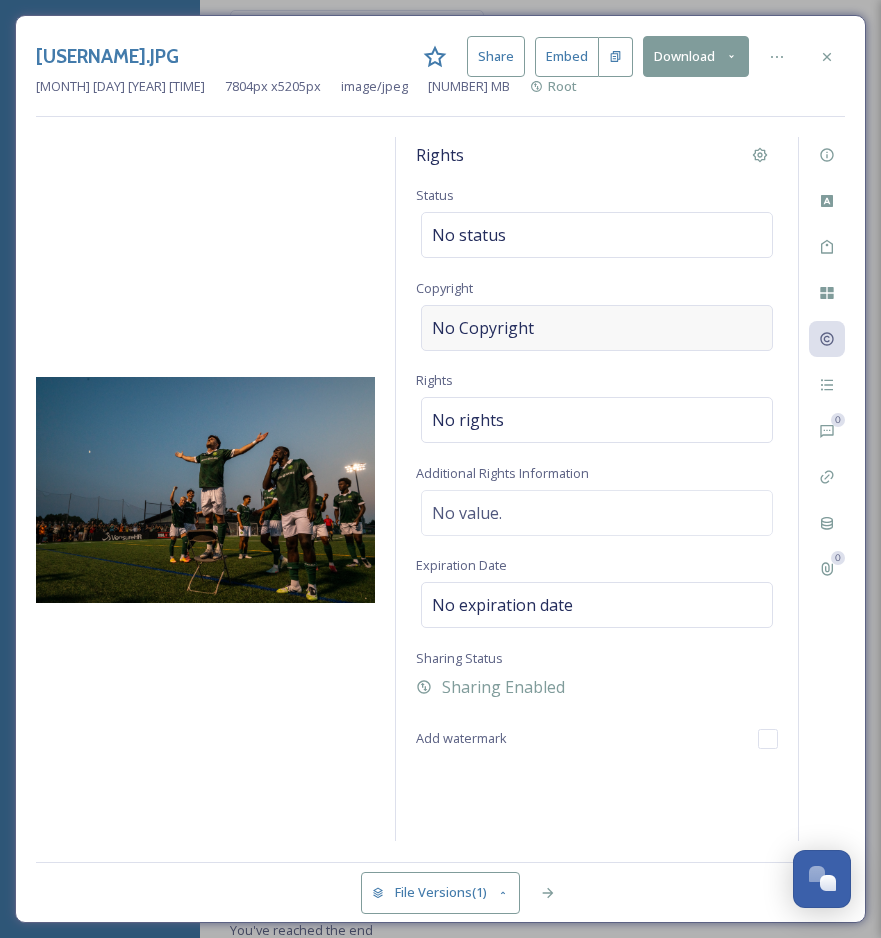 click on "No Copyright" at bounding box center [597, 328] 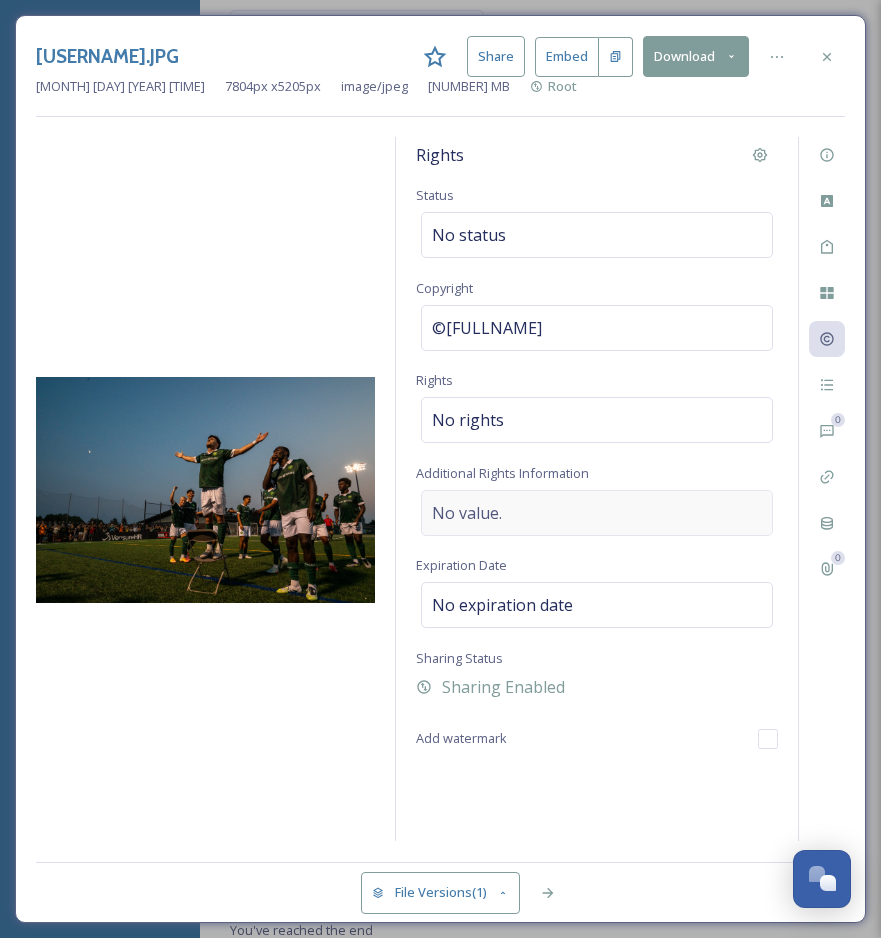 click on "No value." at bounding box center (597, 513) 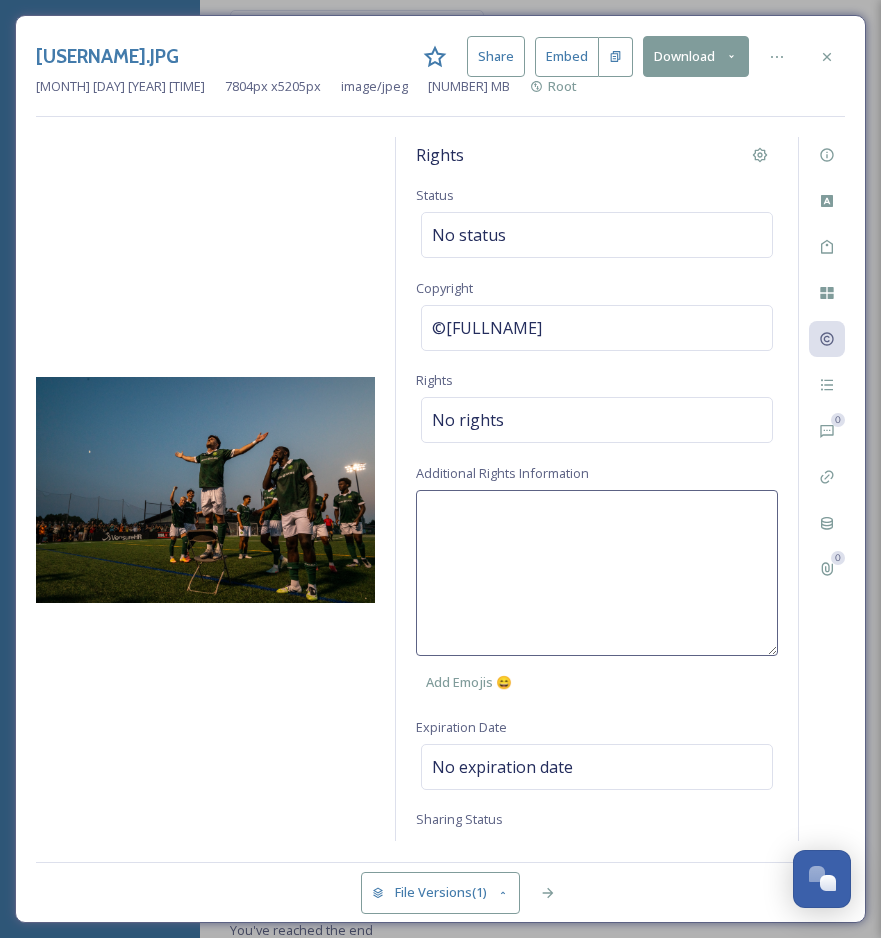 click at bounding box center [597, 573] 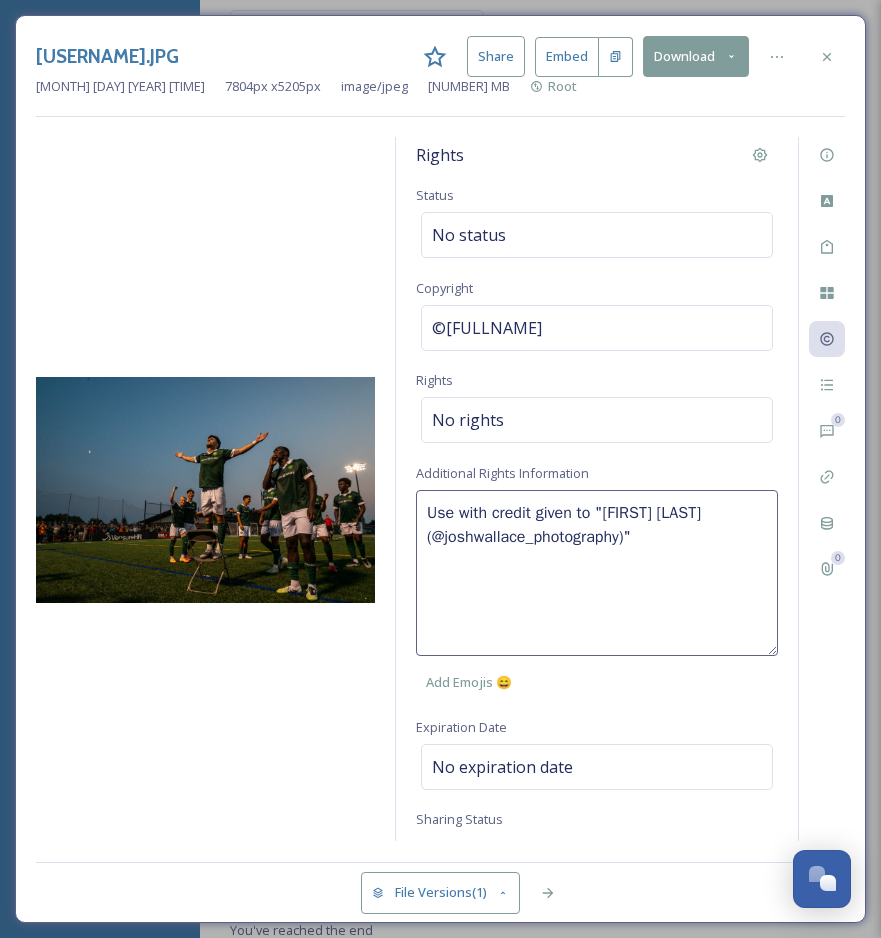 click on "Use with credit given to "[PERSON] (@[USERNAME])" Add Emojis 😄" at bounding box center (597, 596) 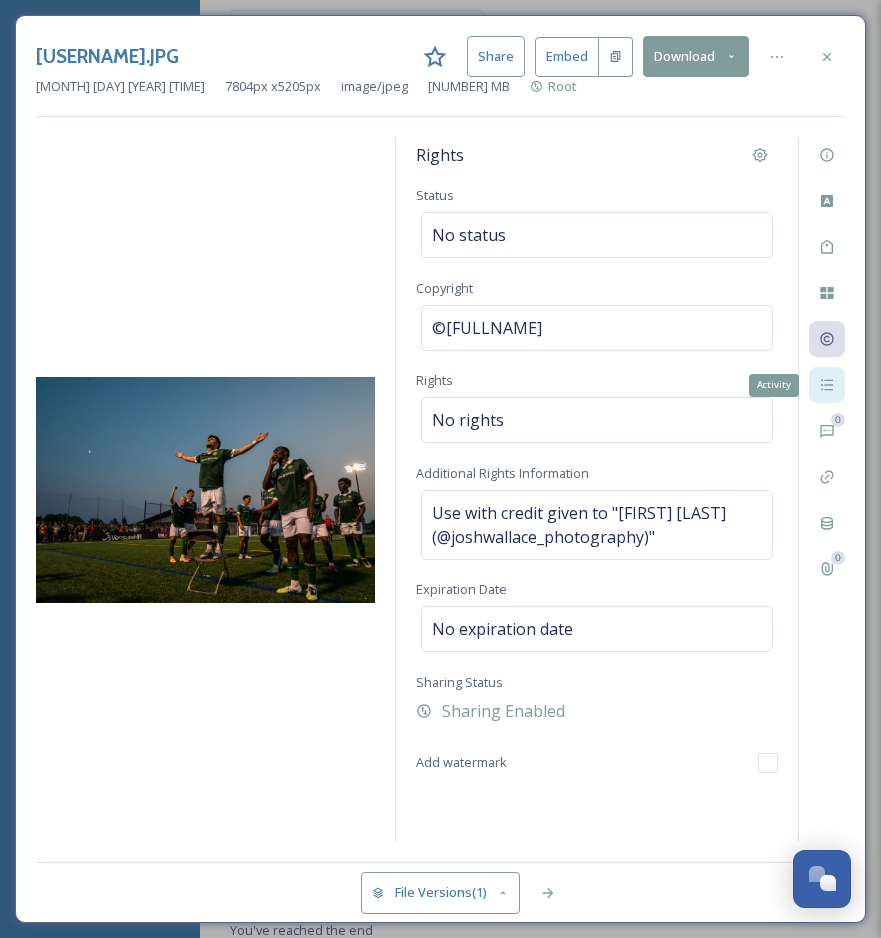 click on "Activity" at bounding box center (827, 385) 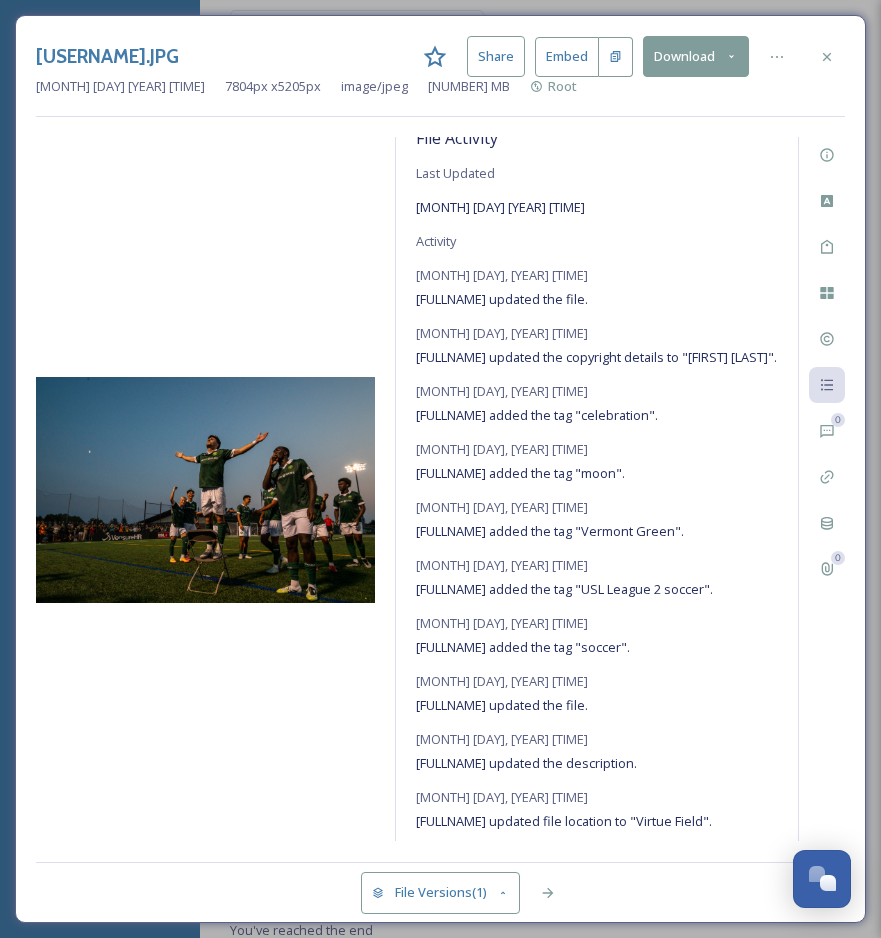 scroll, scrollTop: 0, scrollLeft: 0, axis: both 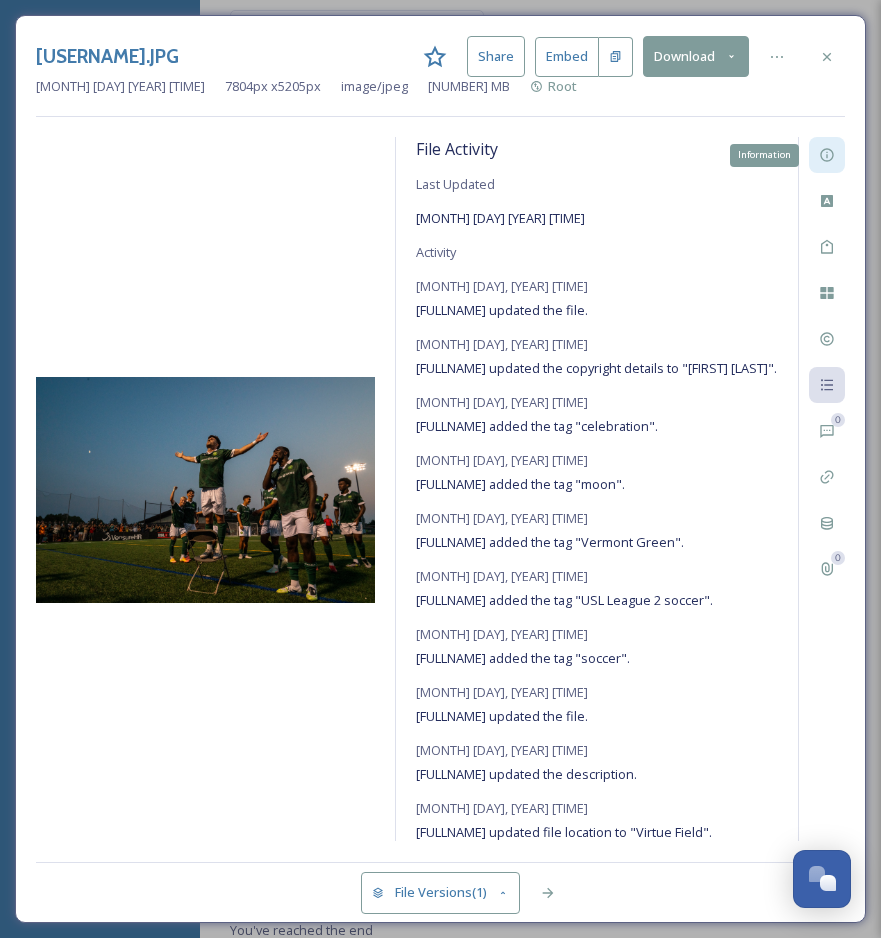 click 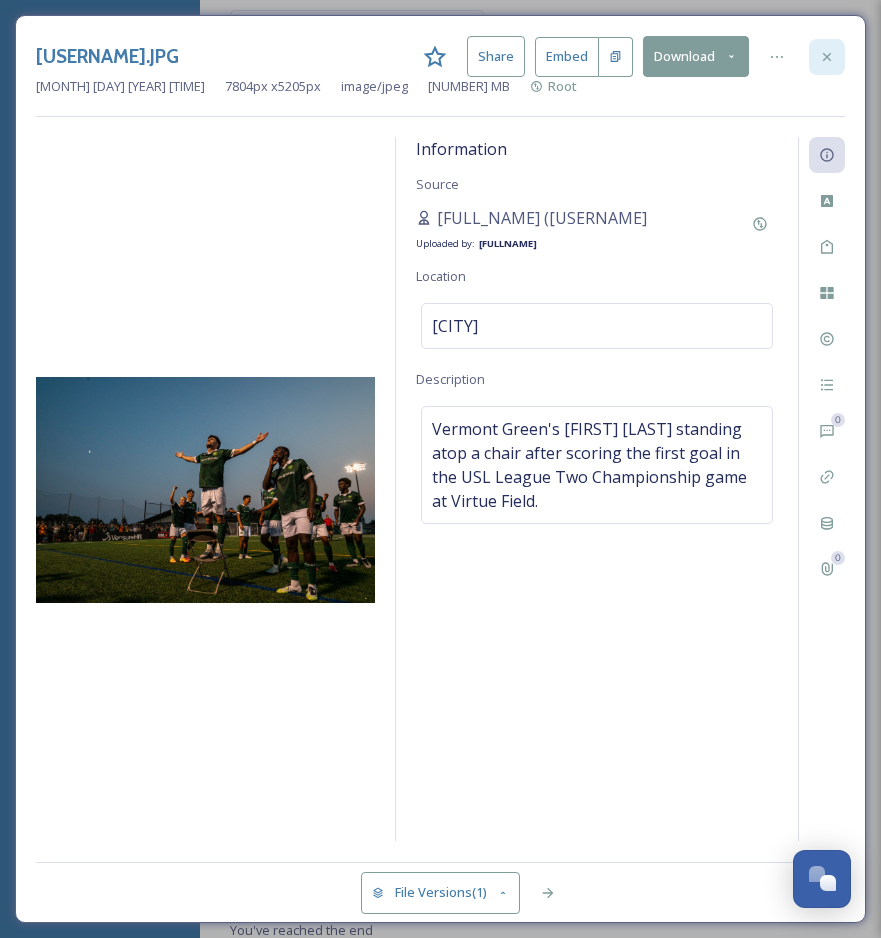 click 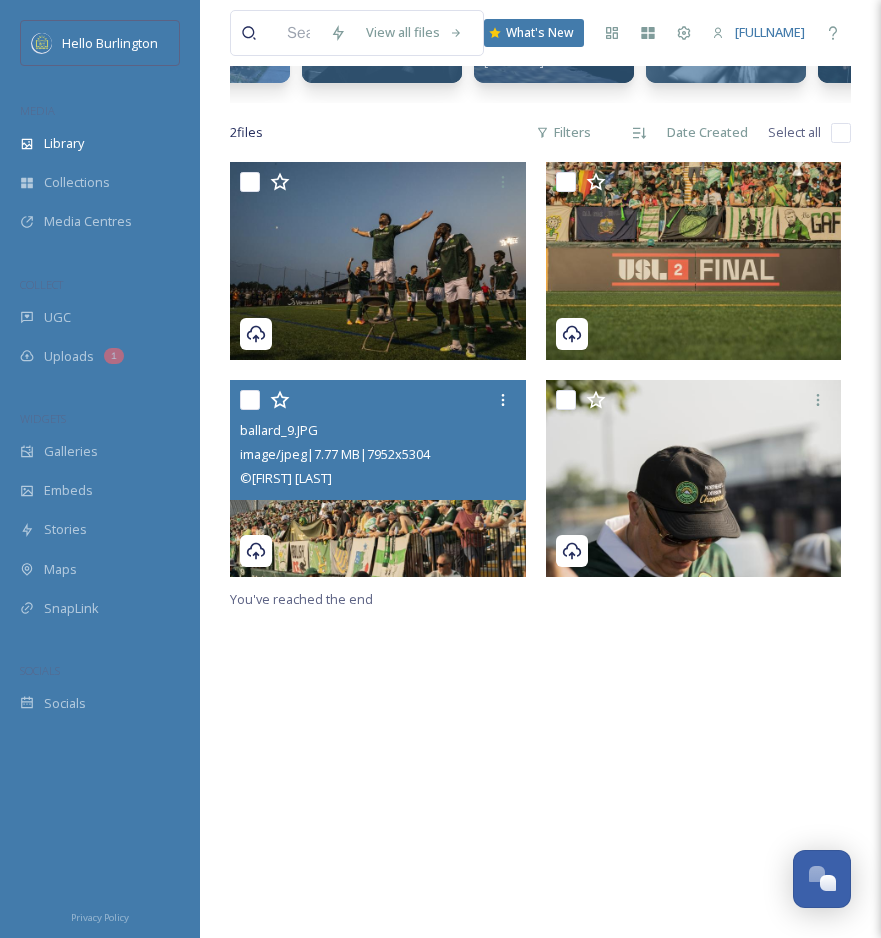scroll, scrollTop: 0, scrollLeft: 0, axis: both 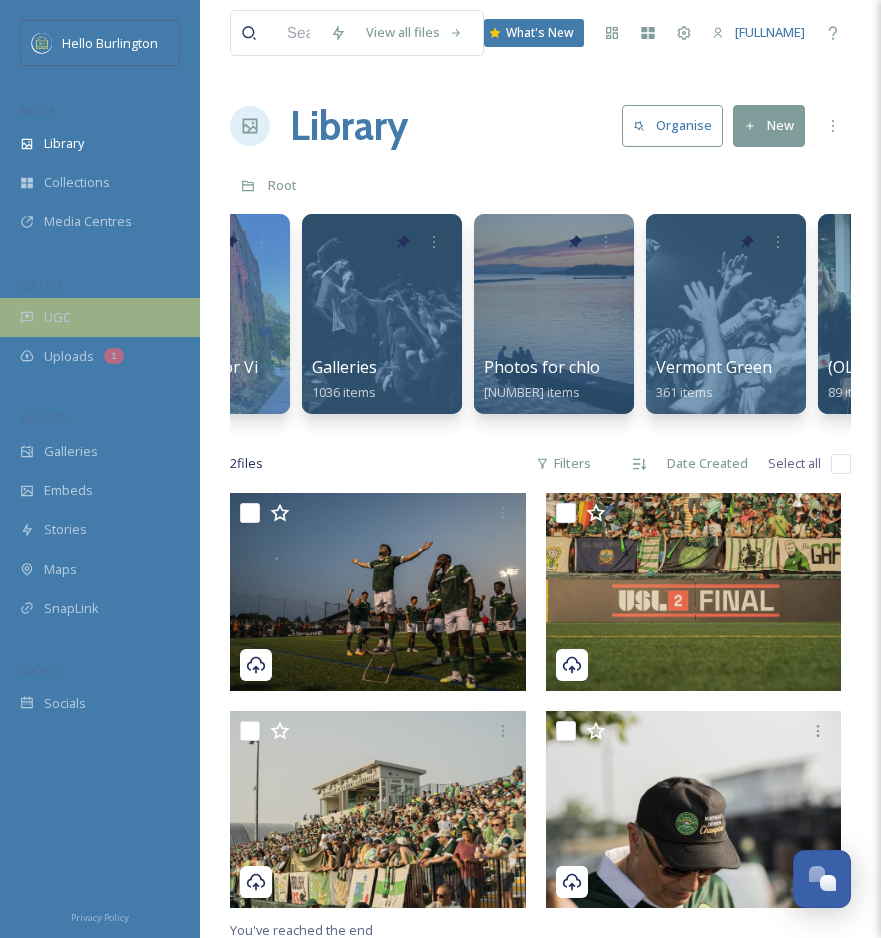 click on "UGC" at bounding box center [100, 317] 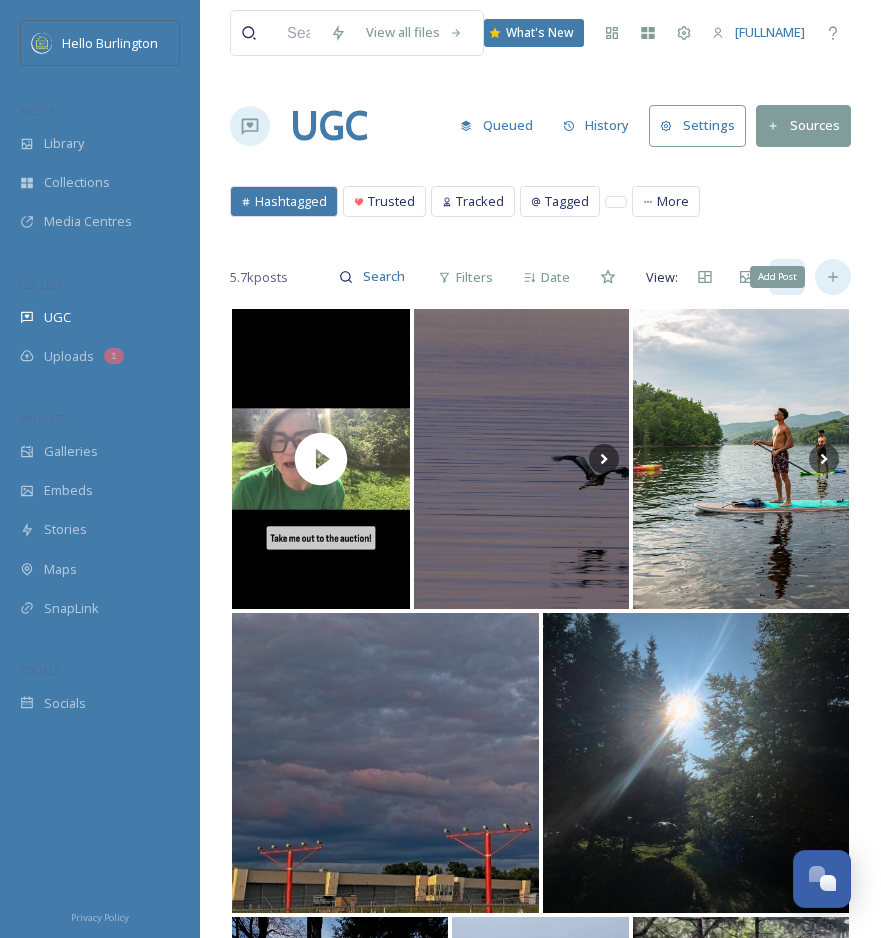click 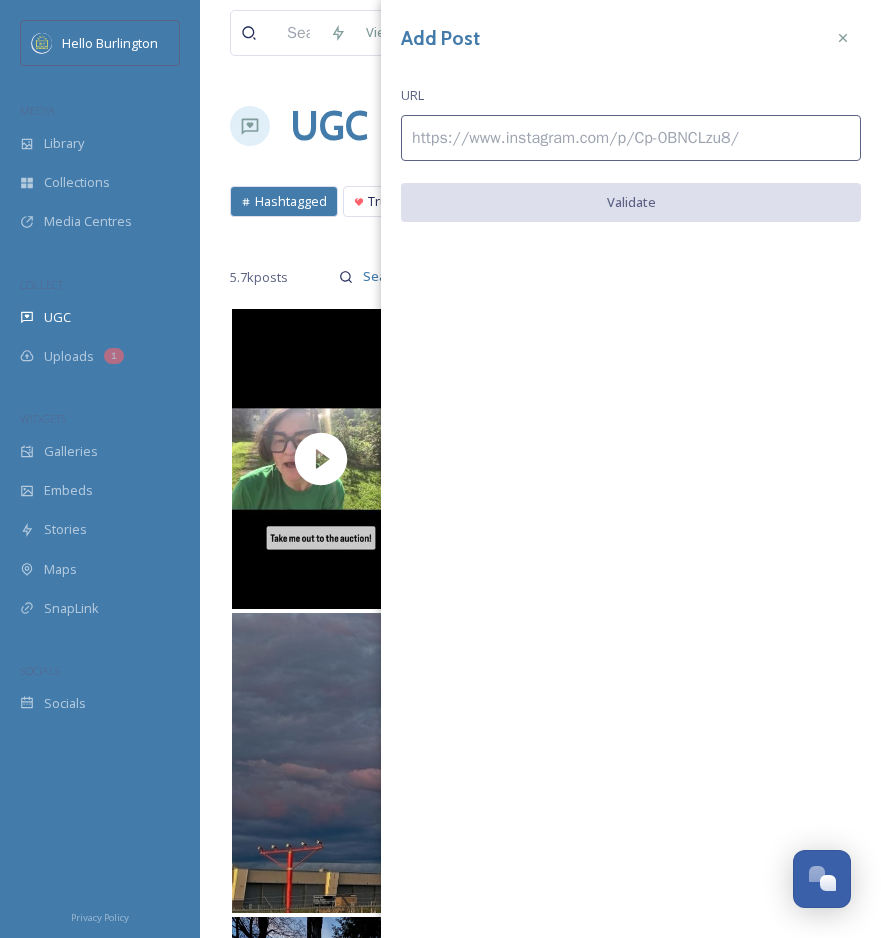 click at bounding box center [631, 138] 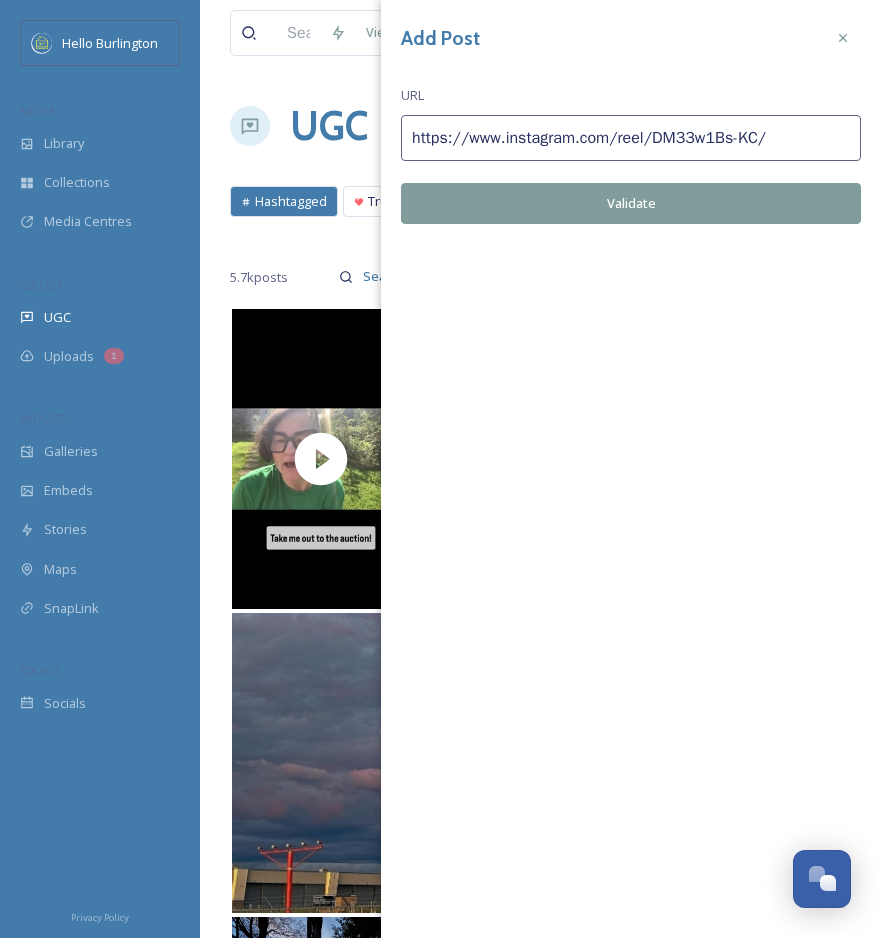 click on "Validate" at bounding box center [631, 203] 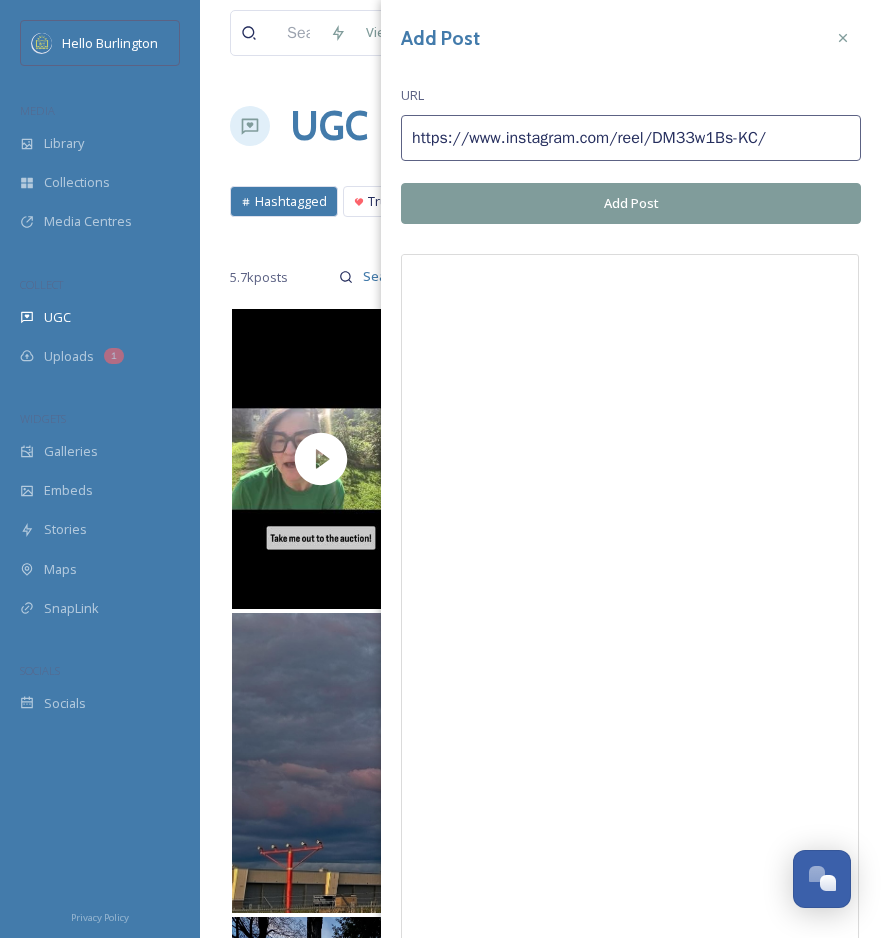 click on "Add Post" at bounding box center [631, 203] 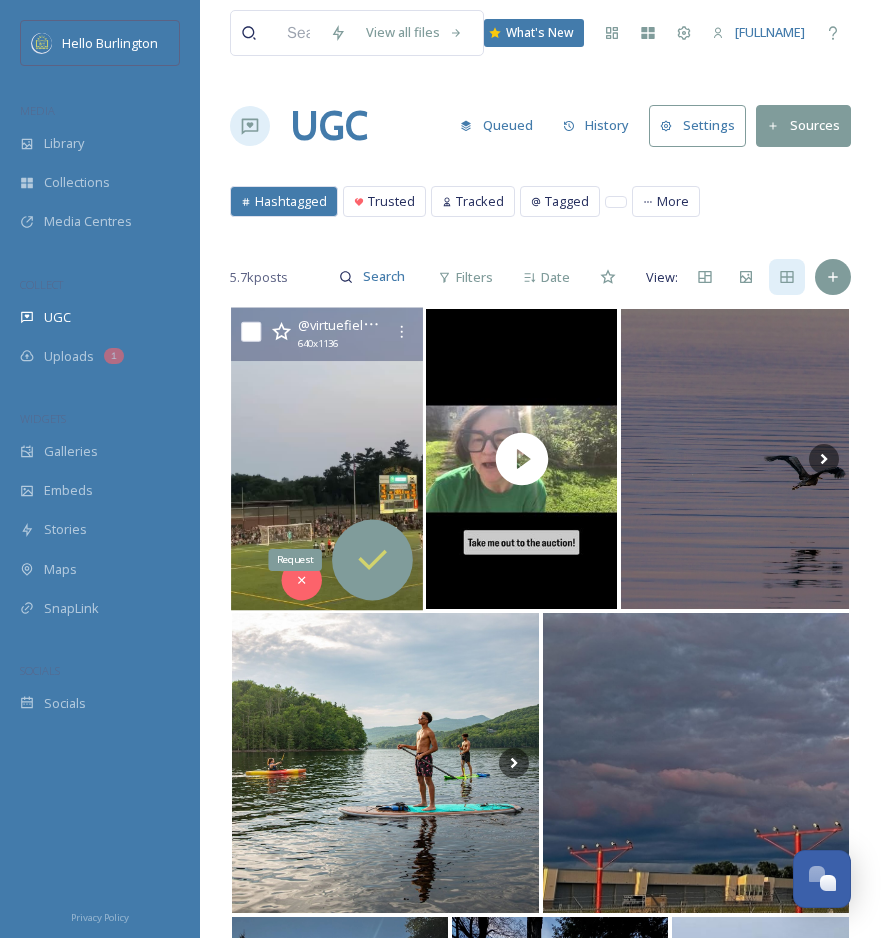 click 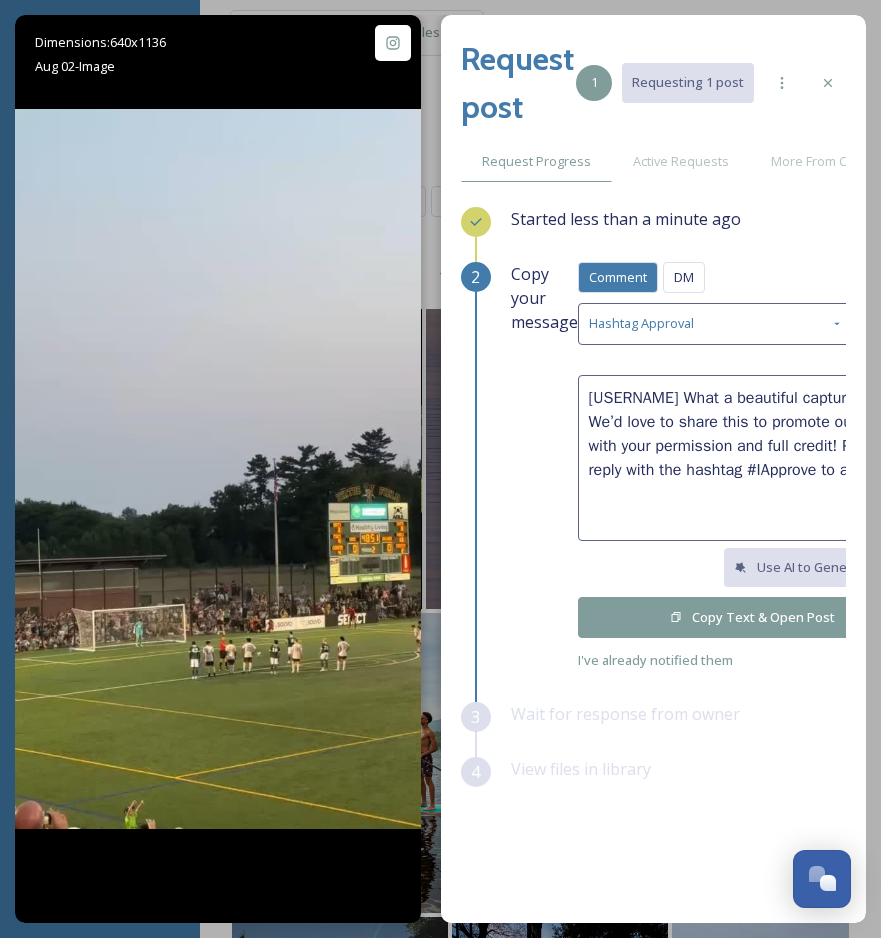 click on "Copy Text & Open Post" at bounding box center [753, 617] 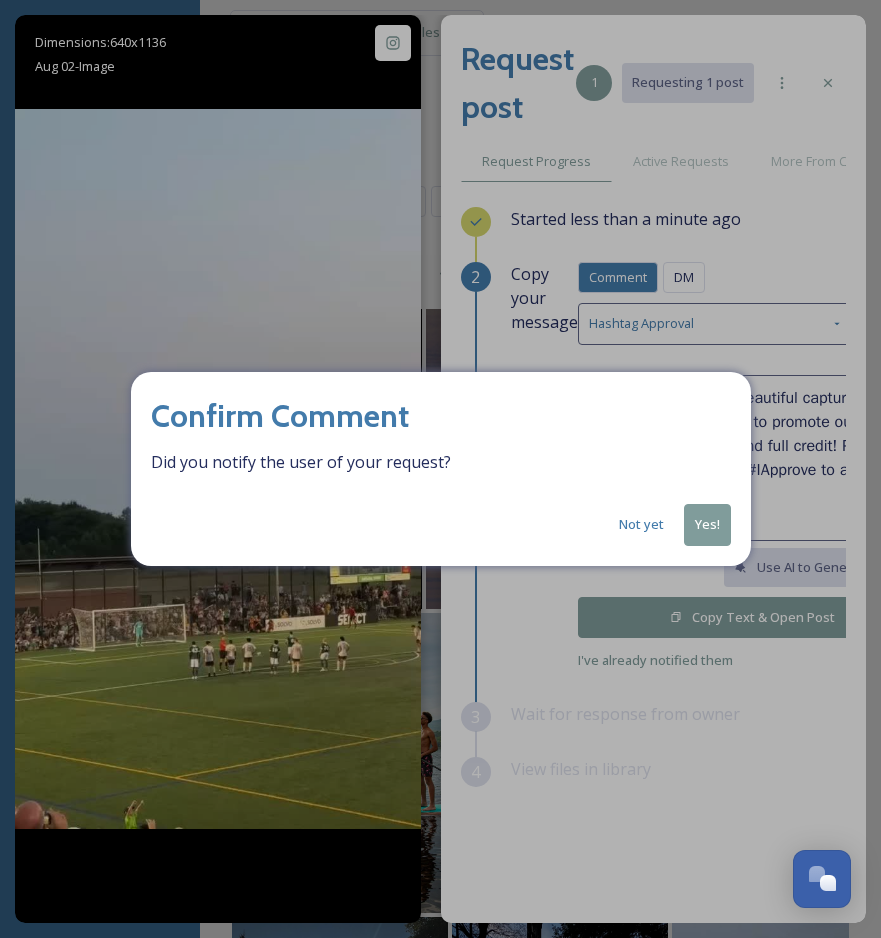 click on "Not yet" at bounding box center (641, 524) 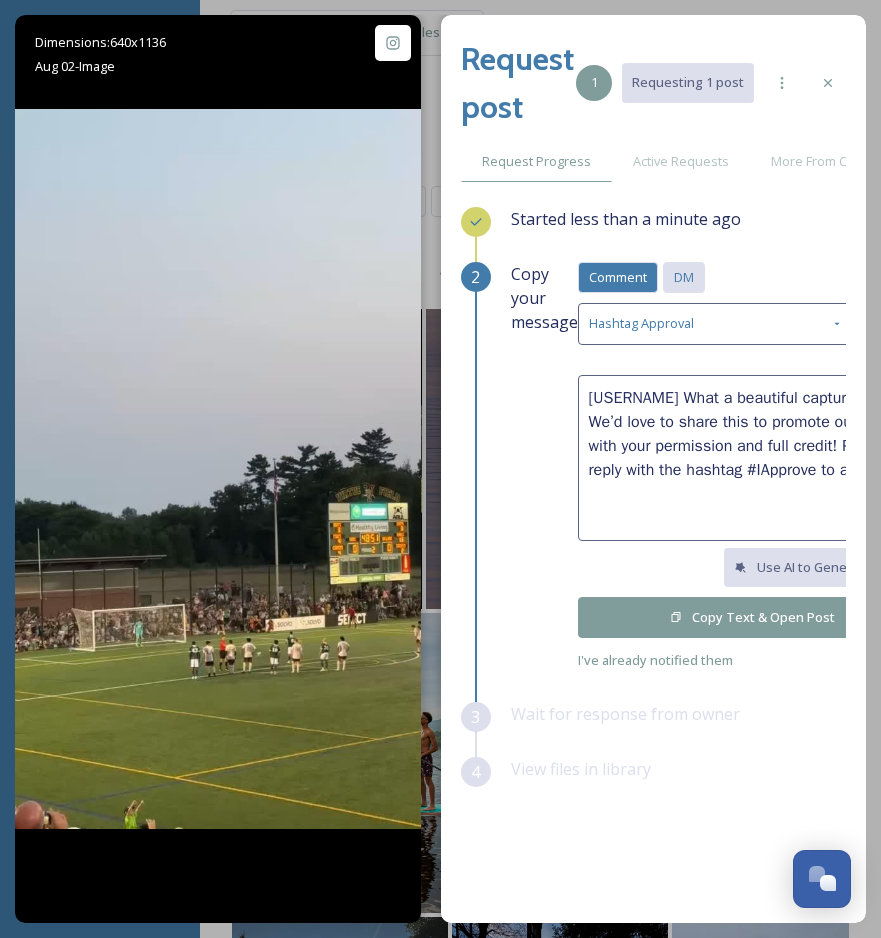 click on "DM" at bounding box center [684, 277] 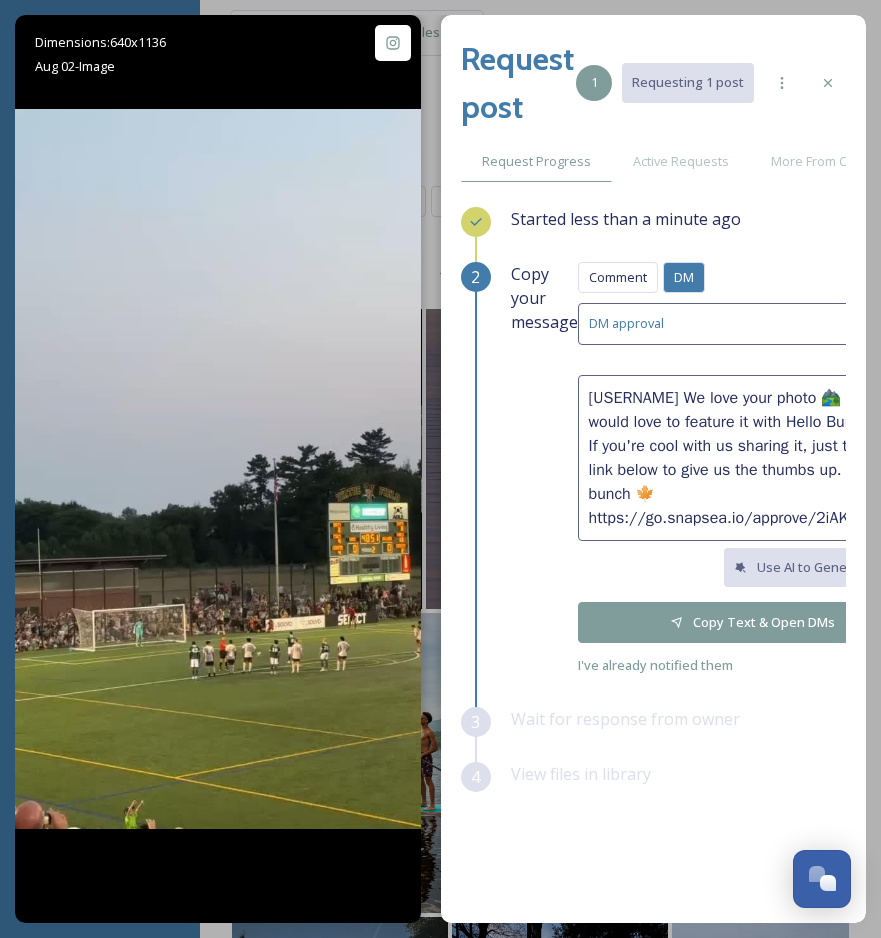 click on "[USERNAME] We love your photo 🏞️ and would love to feature it with Hello Burlington!
If you're cool with us sharing it, just tap the link below to give us the thumbs up. Thanks a bunch 🍁
https://go.snapsea.io/approve/2iAK5GFrn" at bounding box center (753, 458) 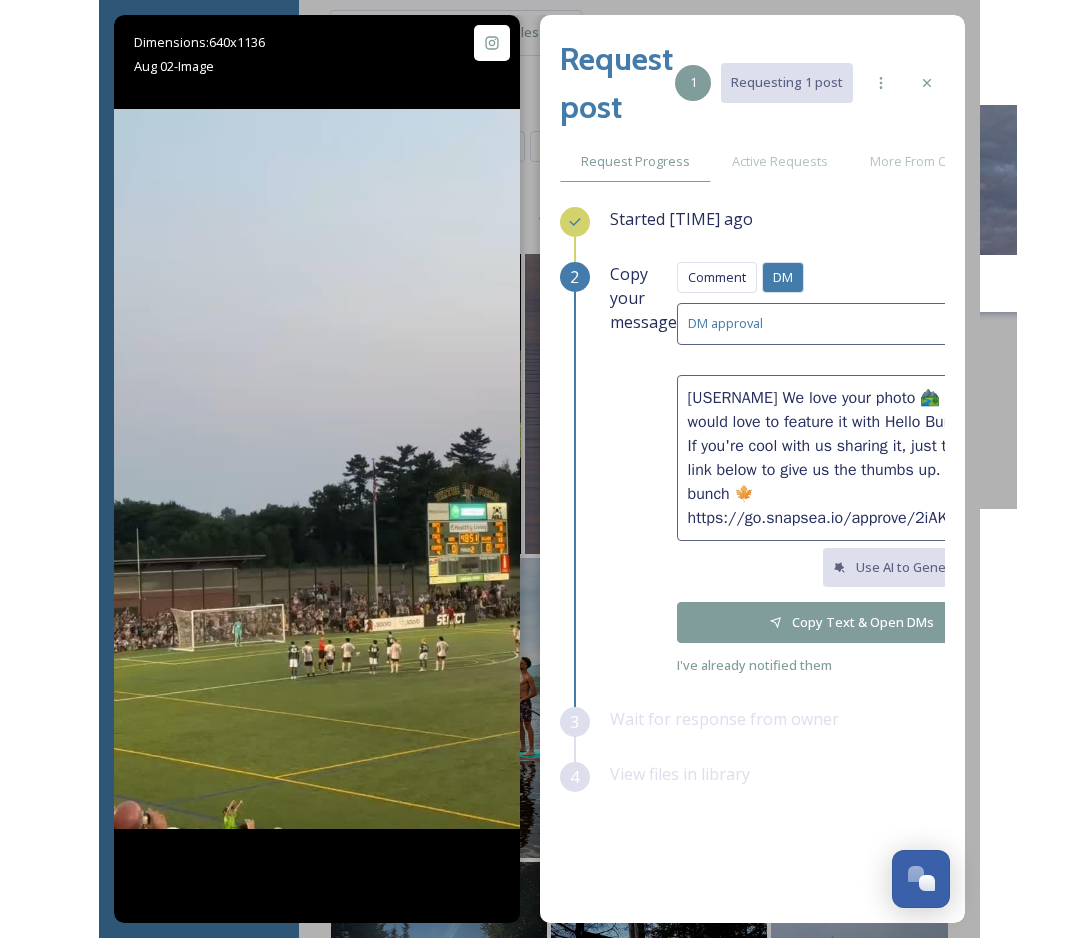 scroll, scrollTop: 57, scrollLeft: 0, axis: vertical 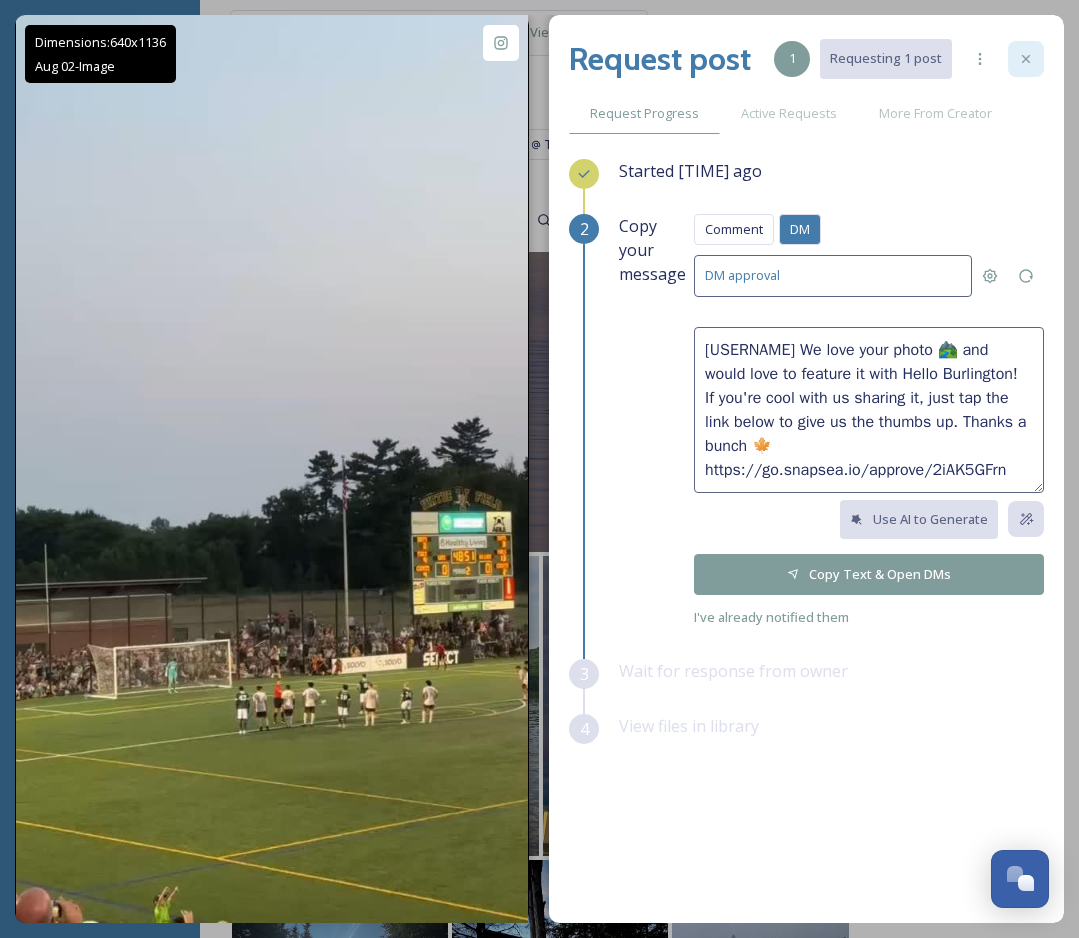 click 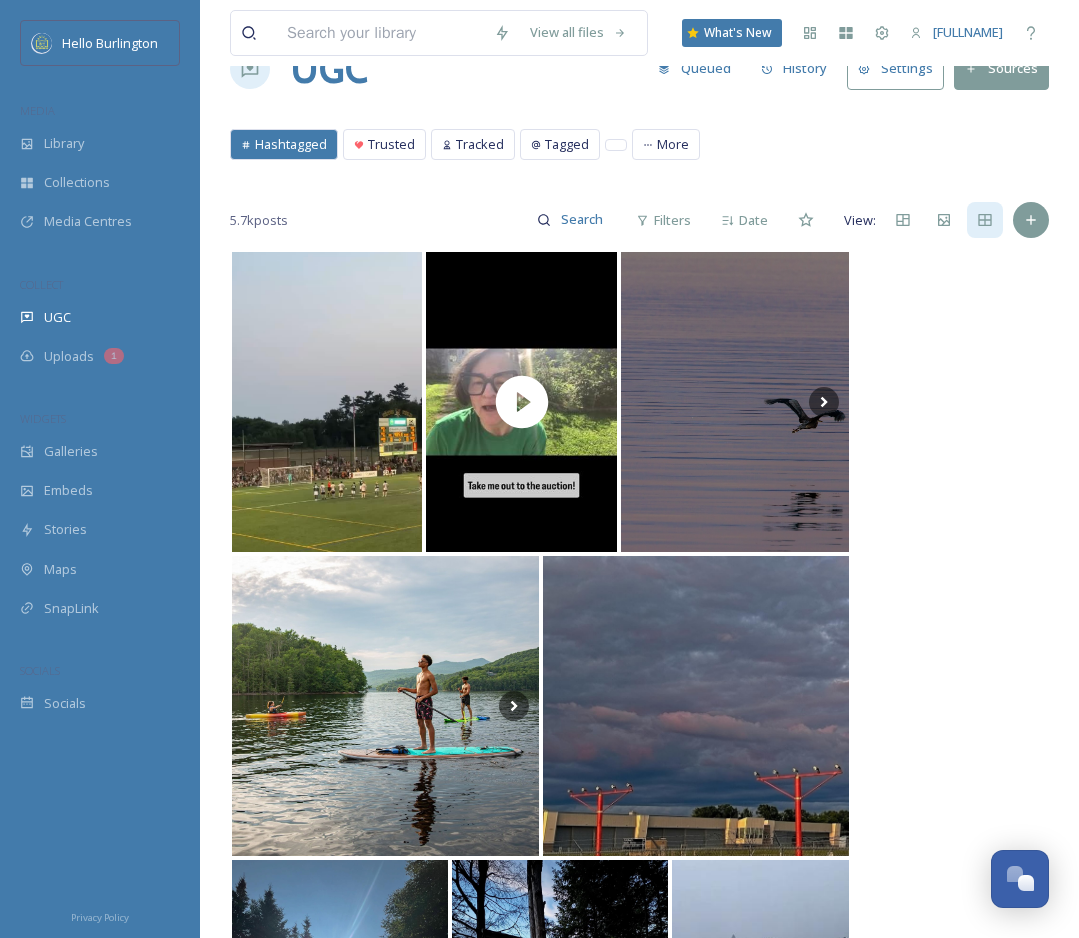 scroll, scrollTop: 0, scrollLeft: 0, axis: both 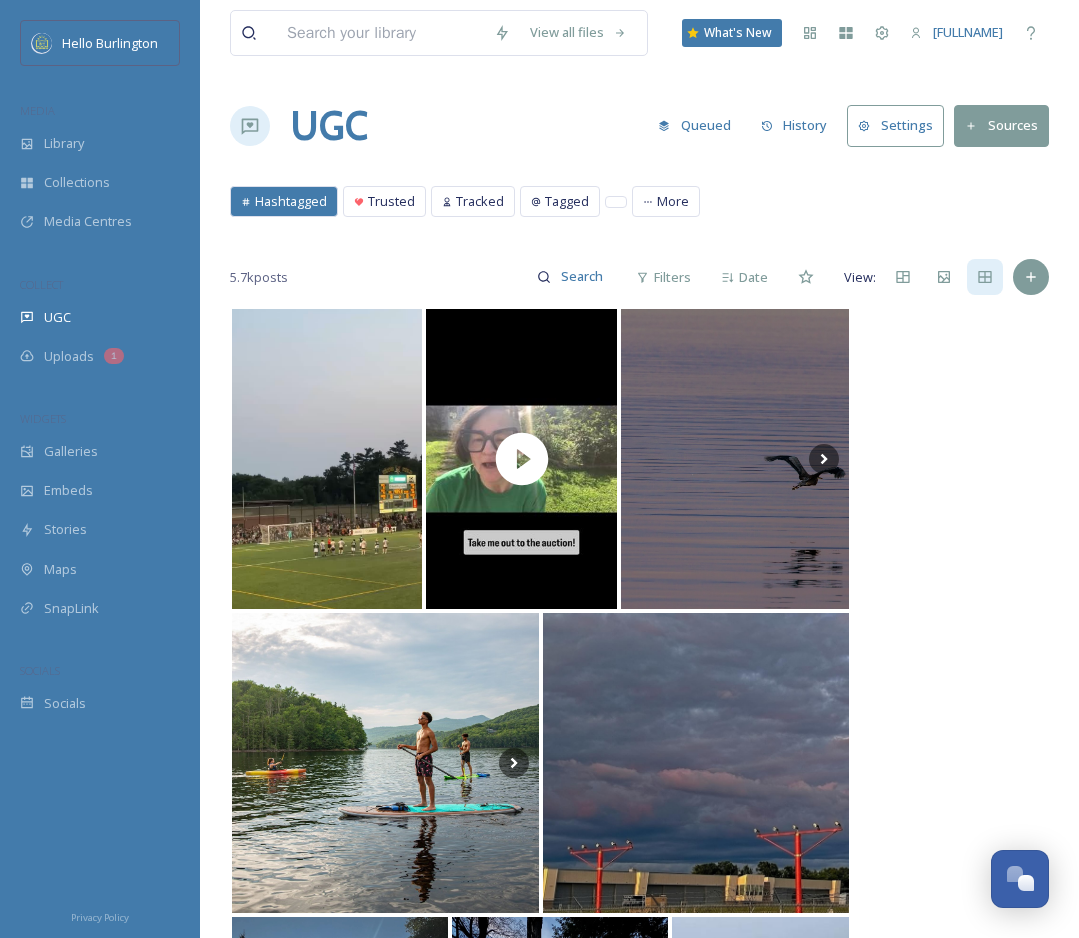 click on "History" at bounding box center [794, 125] 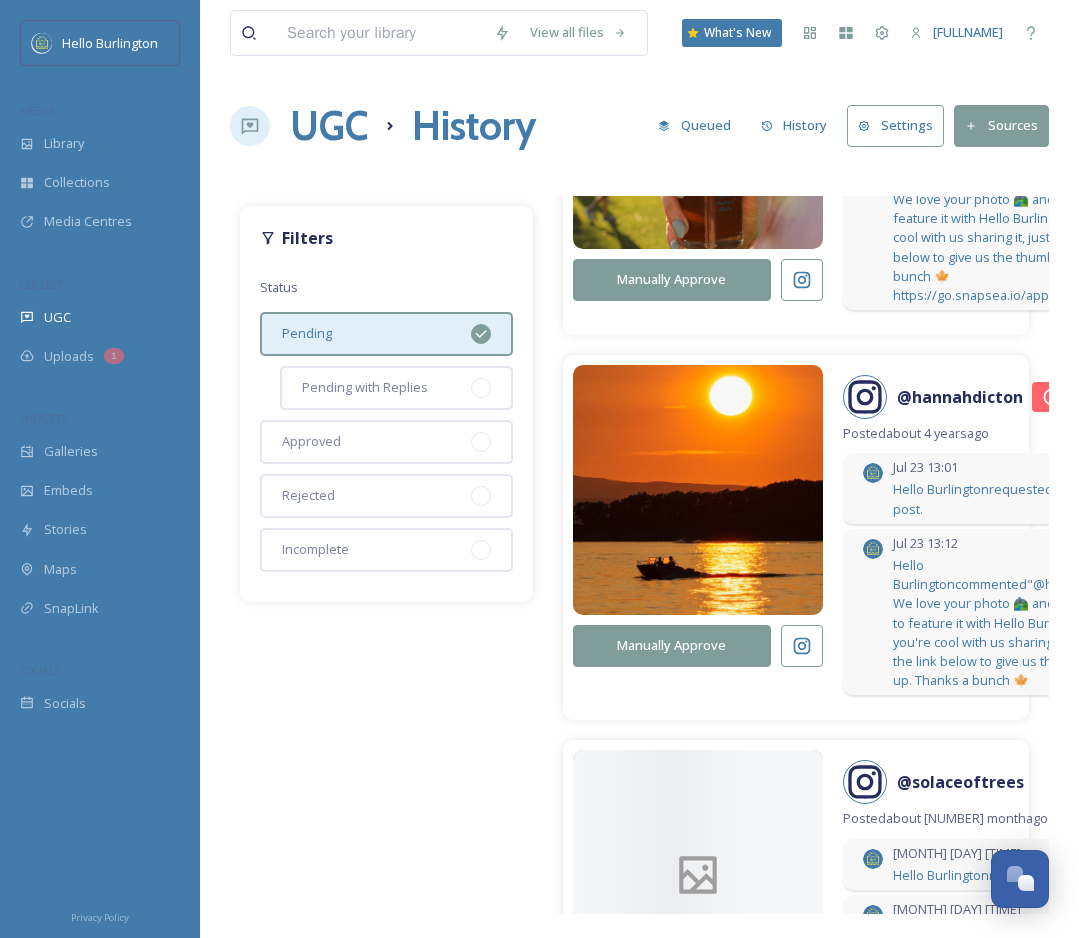 scroll, scrollTop: 1837, scrollLeft: 0, axis: vertical 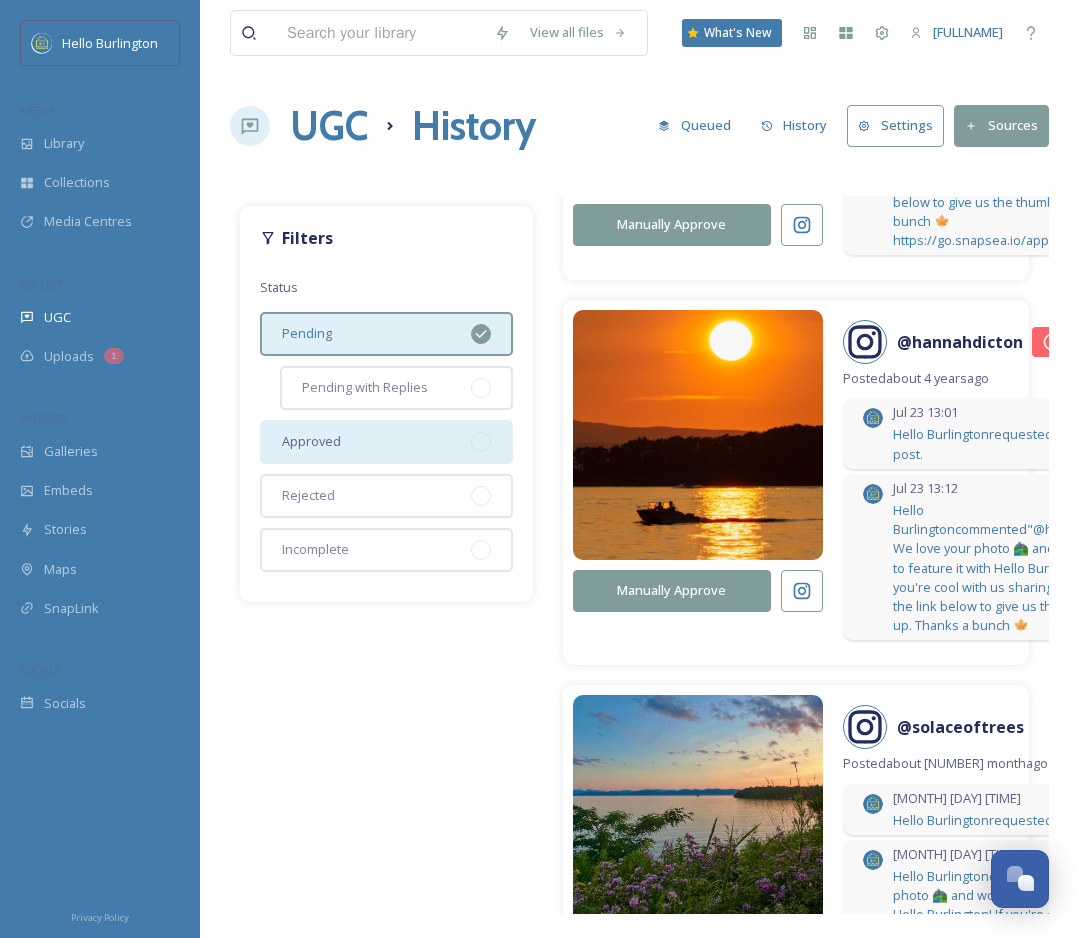 click on "Approved" at bounding box center [386, 442] 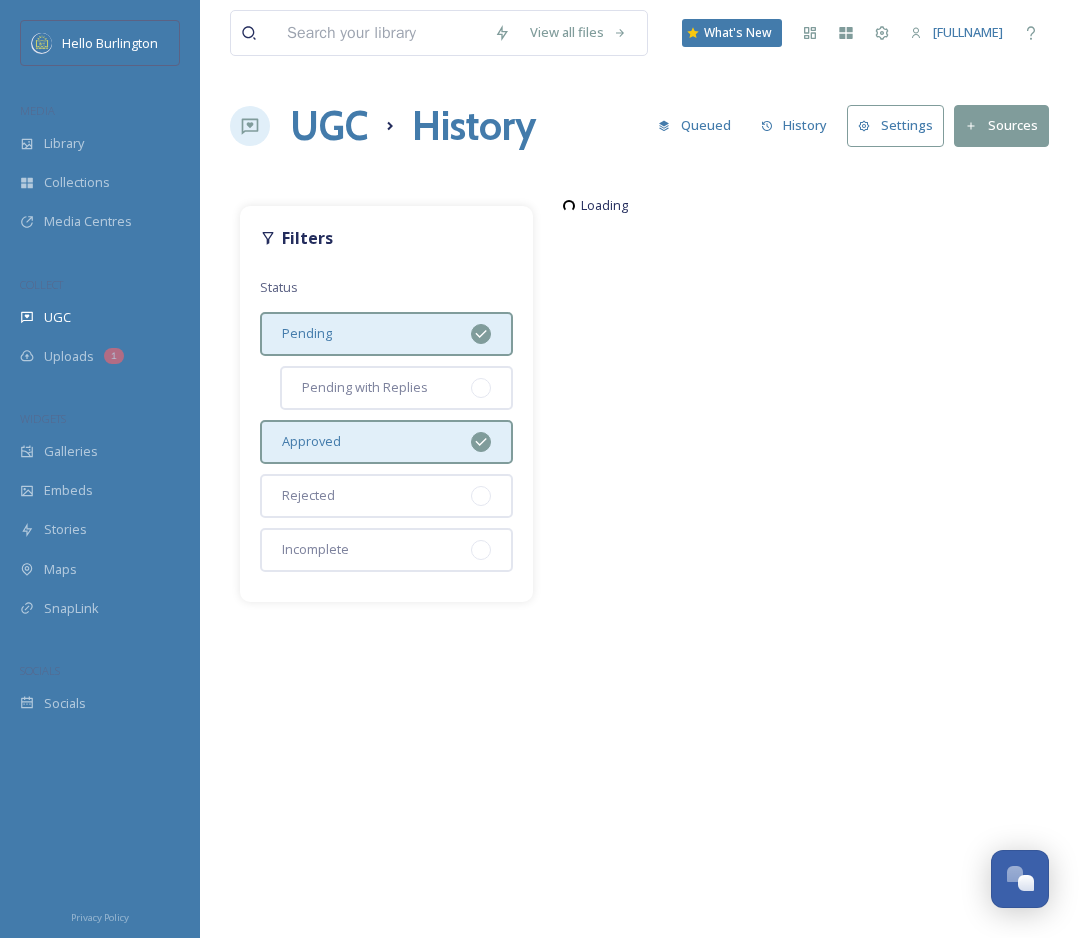 scroll, scrollTop: 0, scrollLeft: 0, axis: both 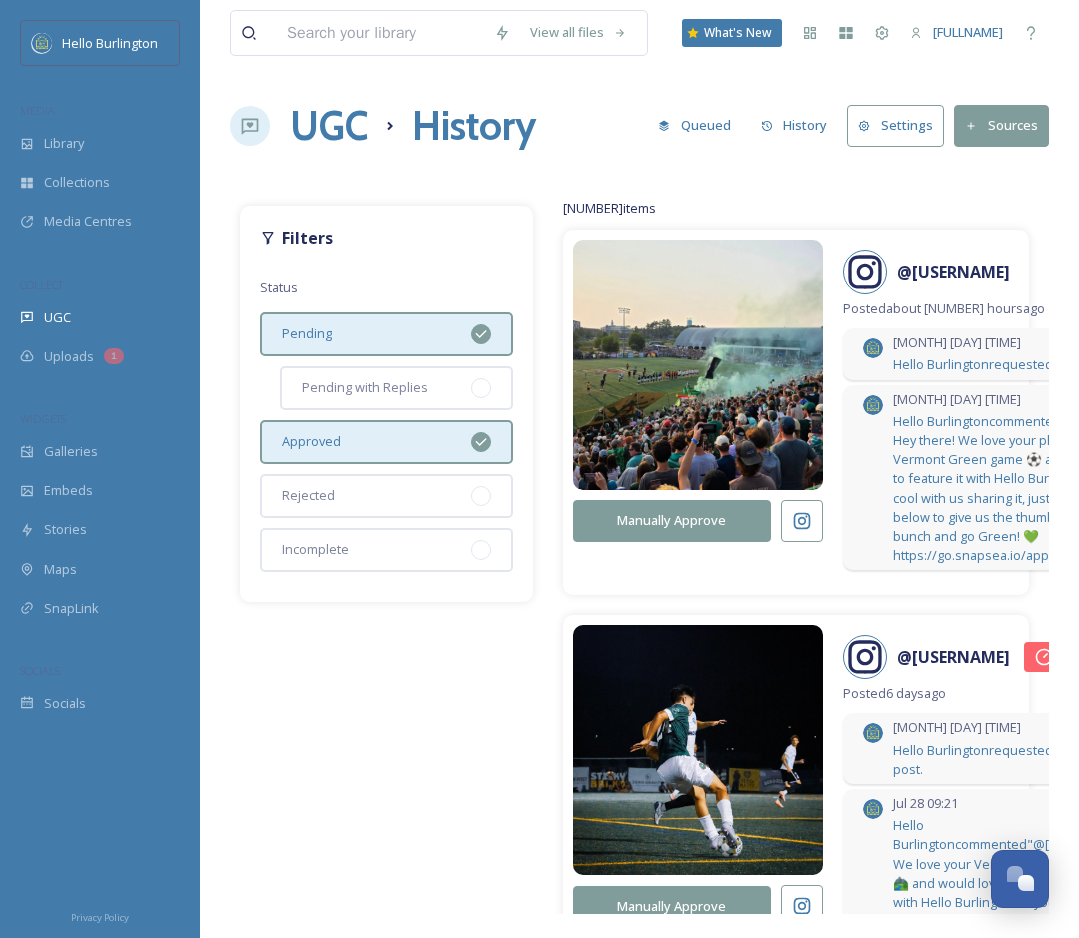 click on "Approved" at bounding box center (386, 442) 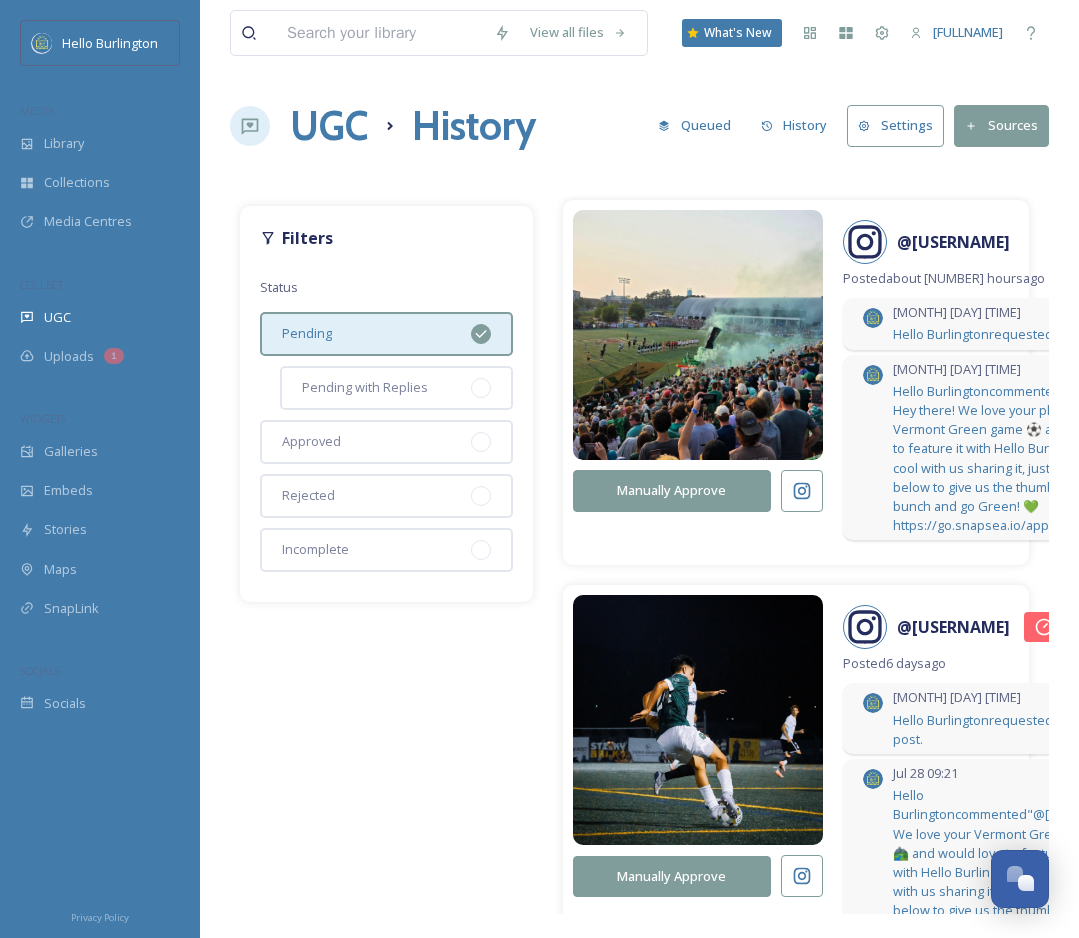 scroll, scrollTop: 0, scrollLeft: 0, axis: both 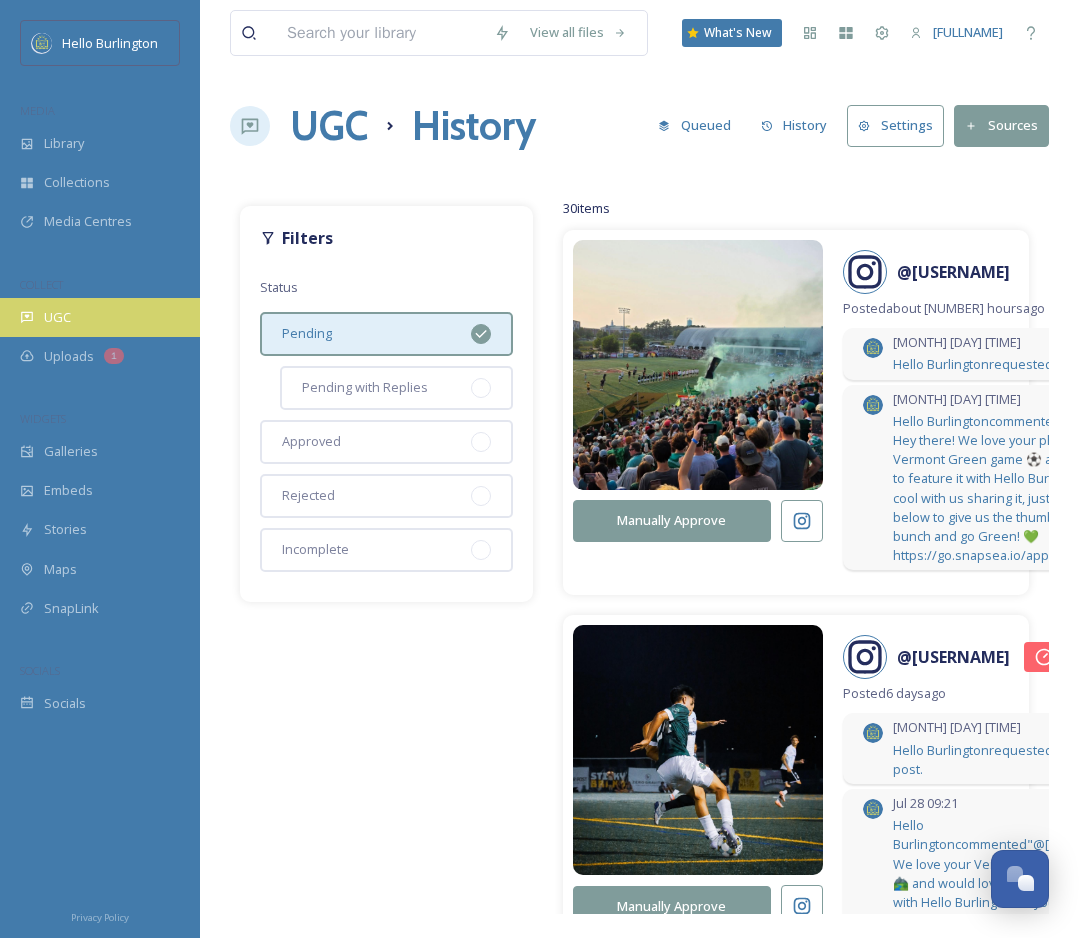 click on "UGC" at bounding box center (100, 317) 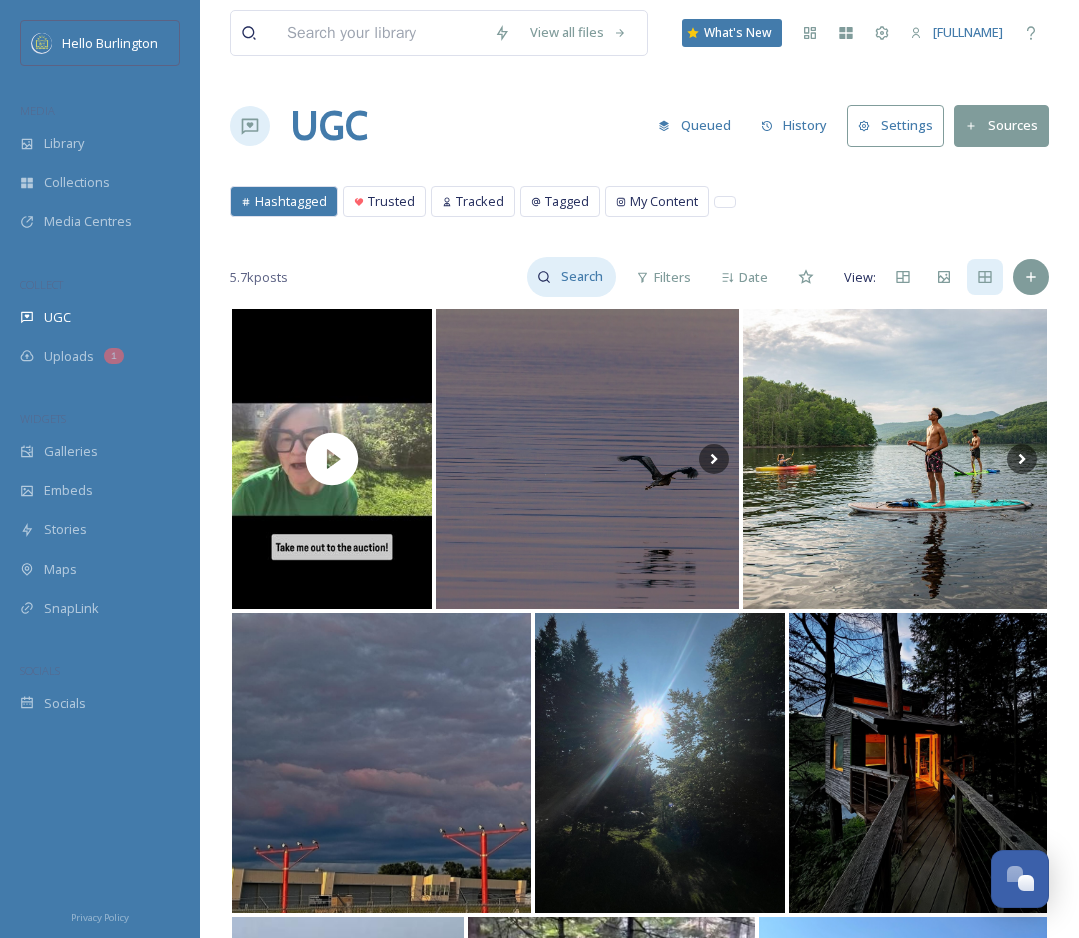 click at bounding box center (583, 277) 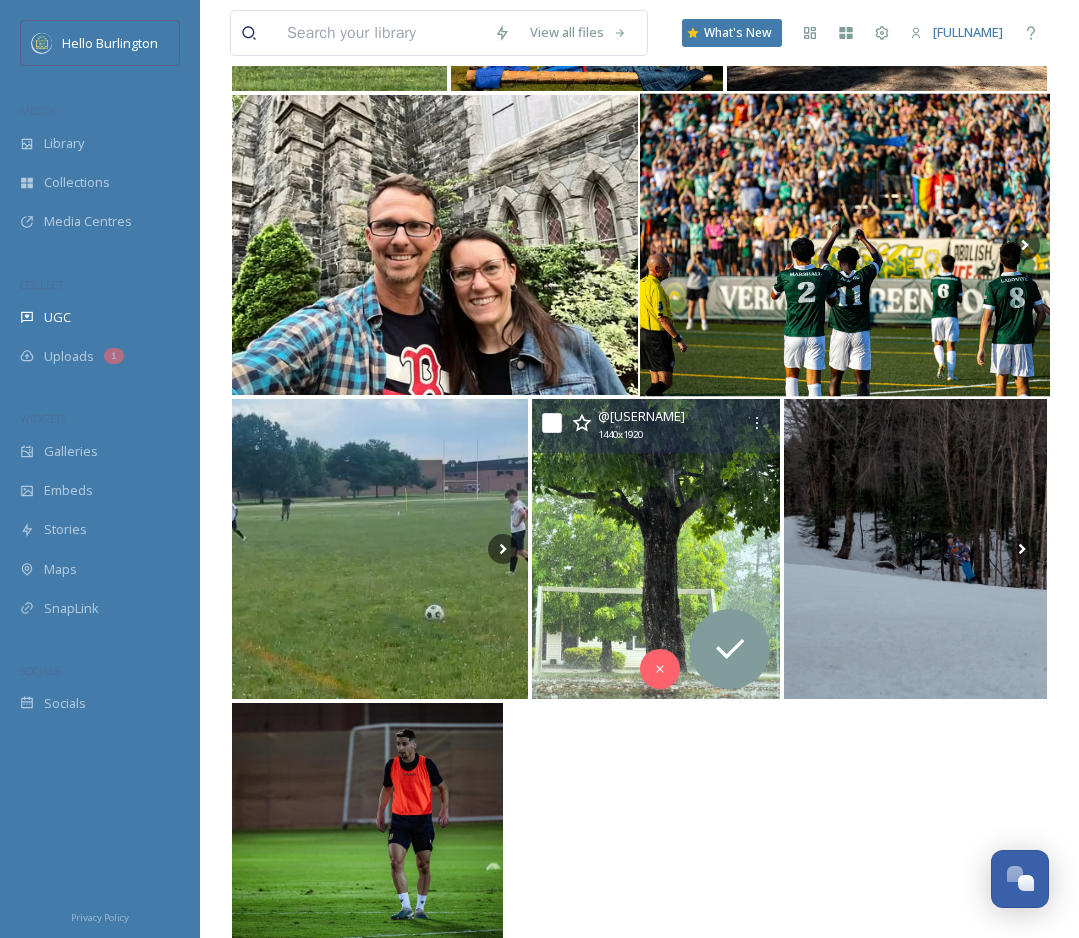 scroll, scrollTop: 0, scrollLeft: 0, axis: both 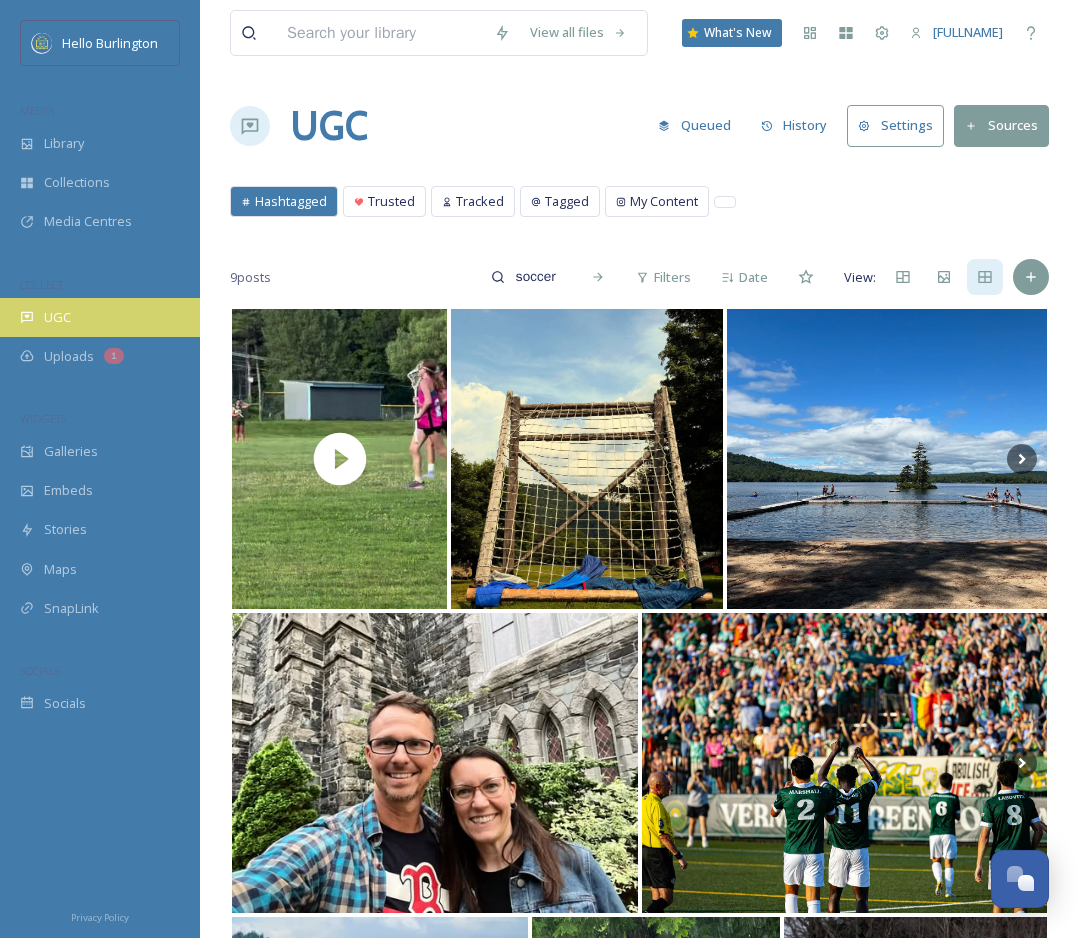 click on "UGC" at bounding box center (100, 317) 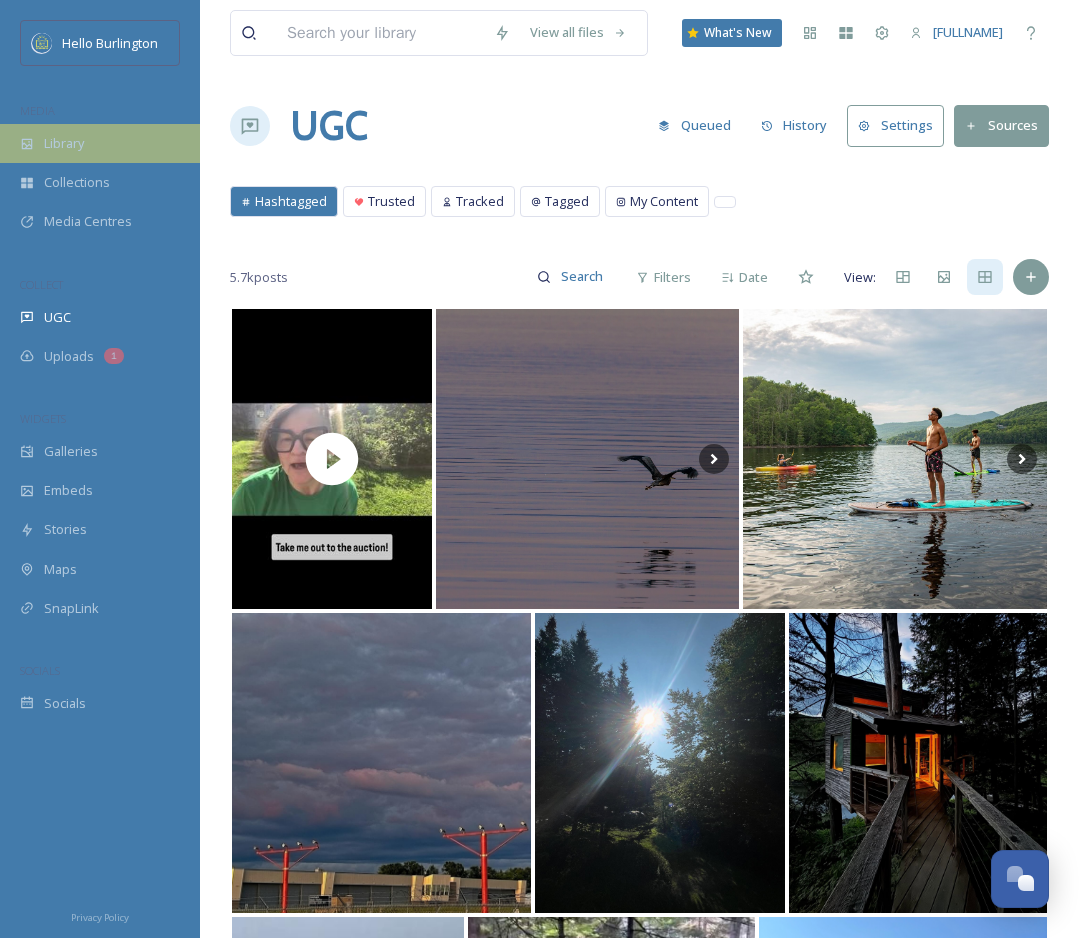 click on "Library" at bounding box center (100, 143) 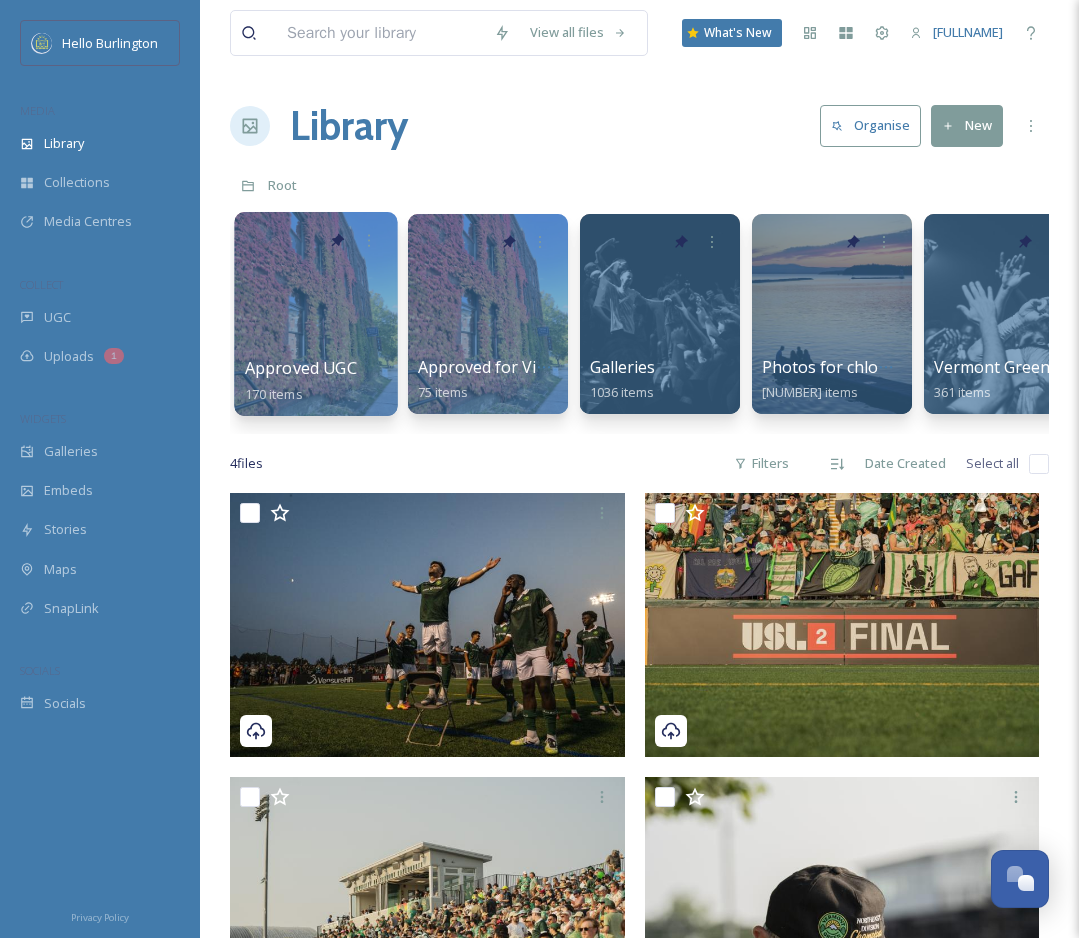 click at bounding box center (315, 314) 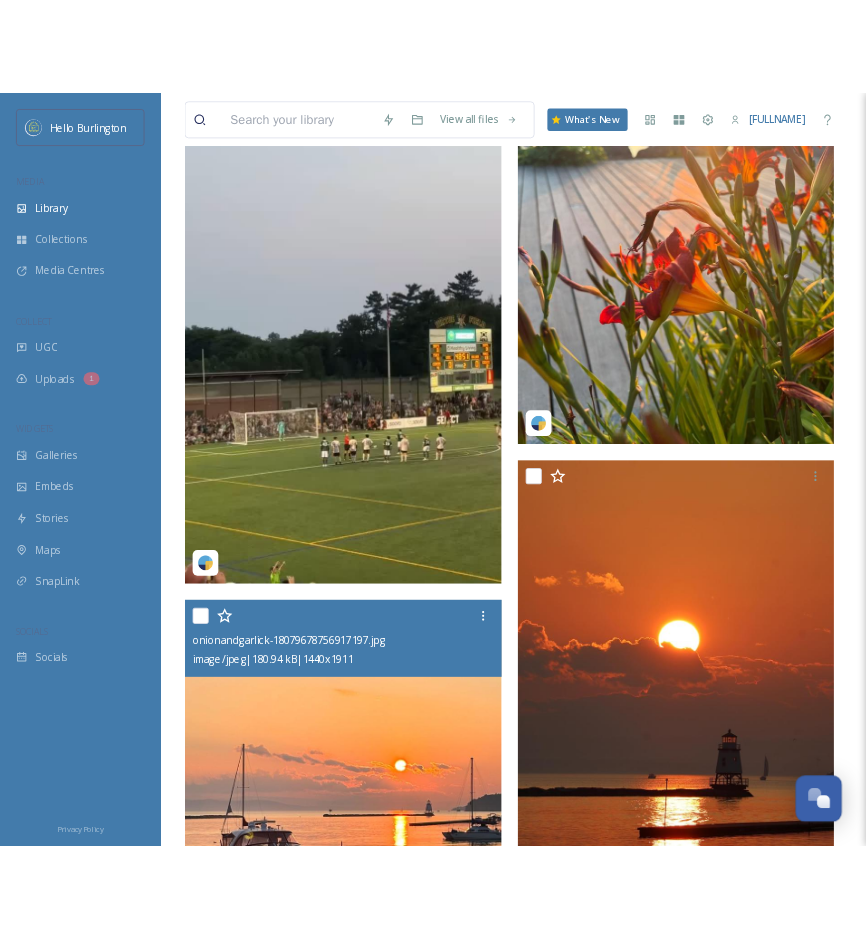 scroll, scrollTop: 0, scrollLeft: 0, axis: both 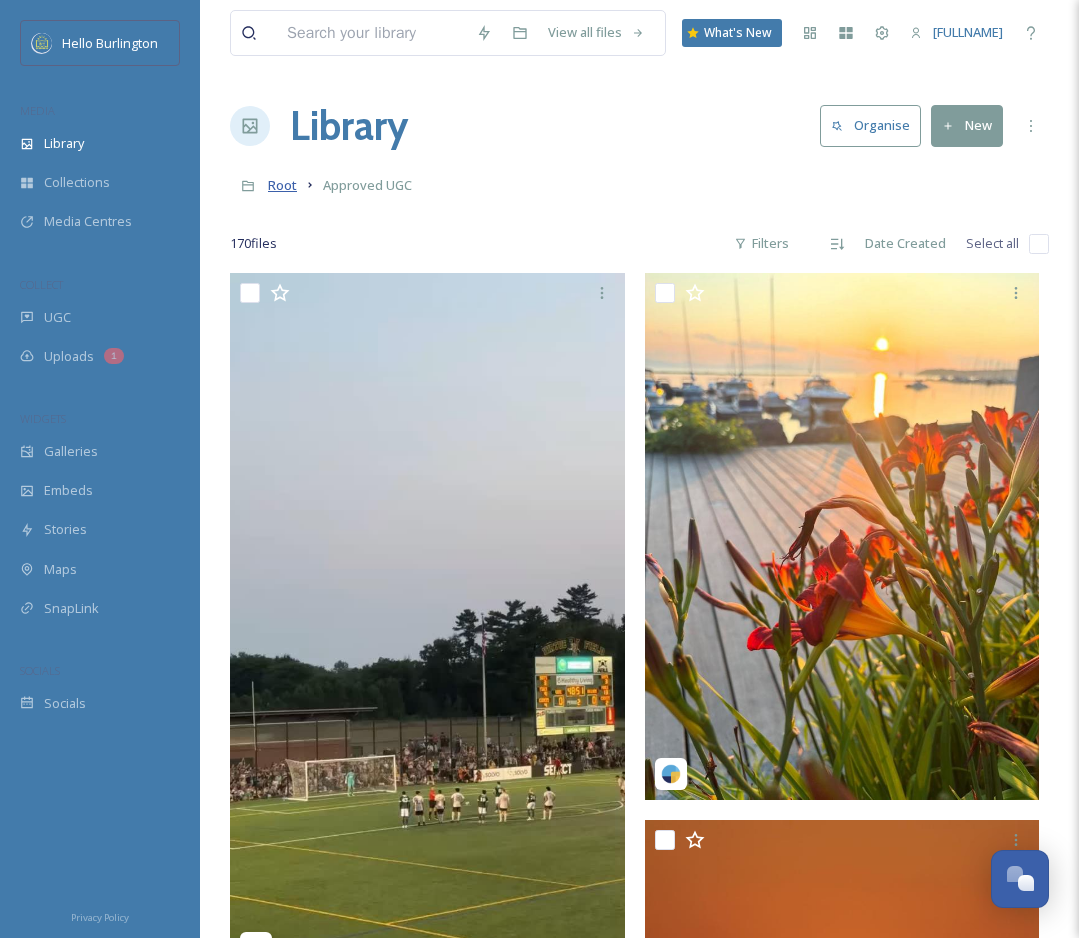 click on "Root" at bounding box center [282, 185] 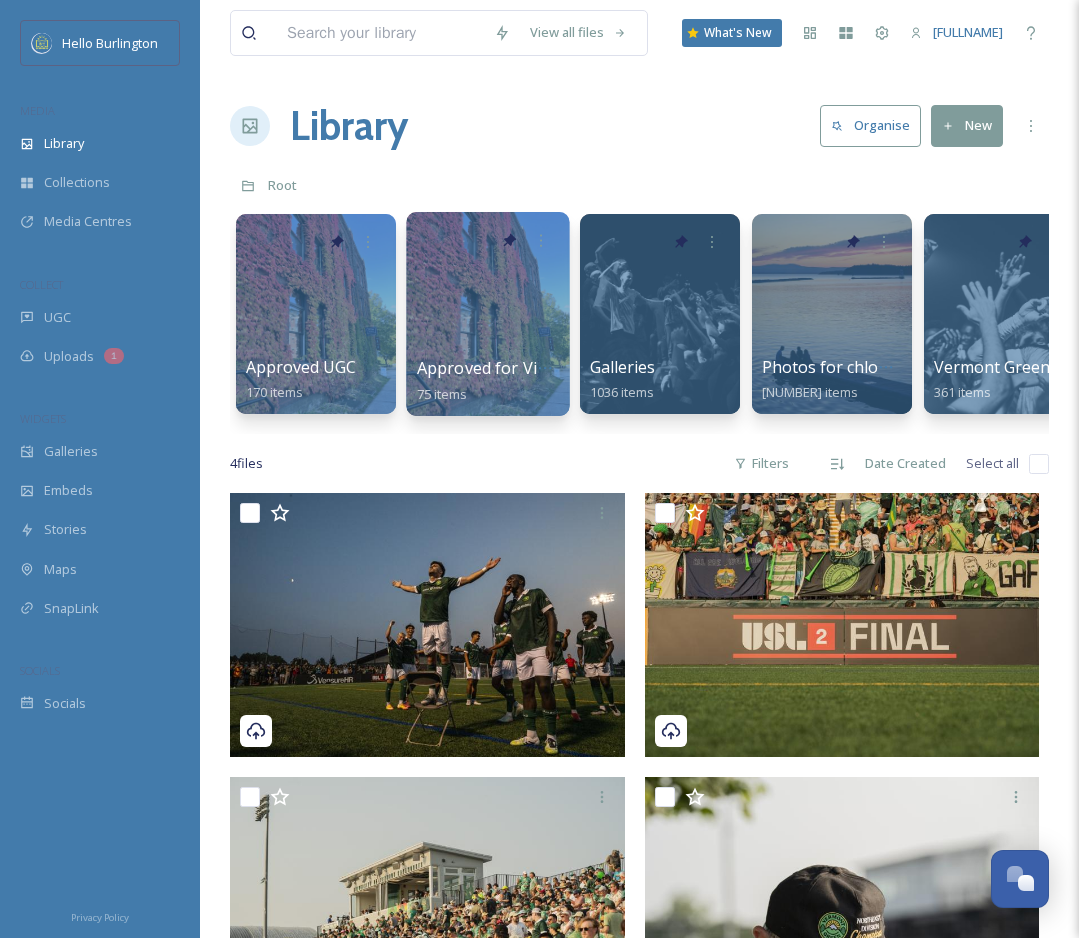 click at bounding box center [487, 314] 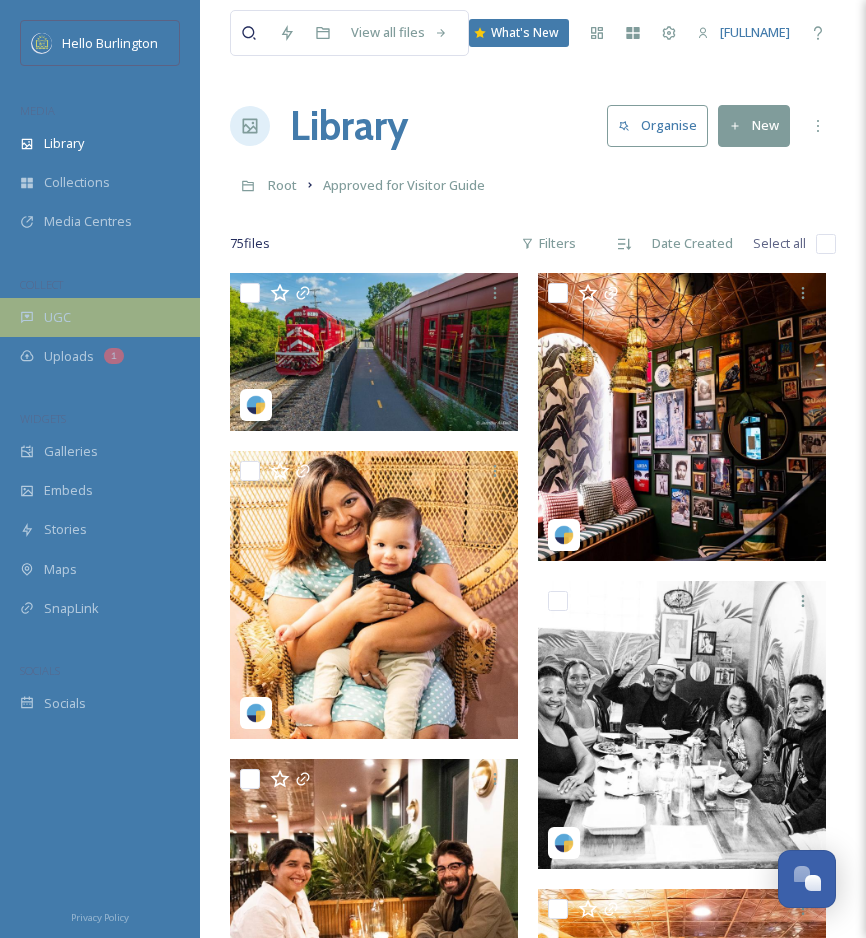 click on "UGC" at bounding box center (100, 317) 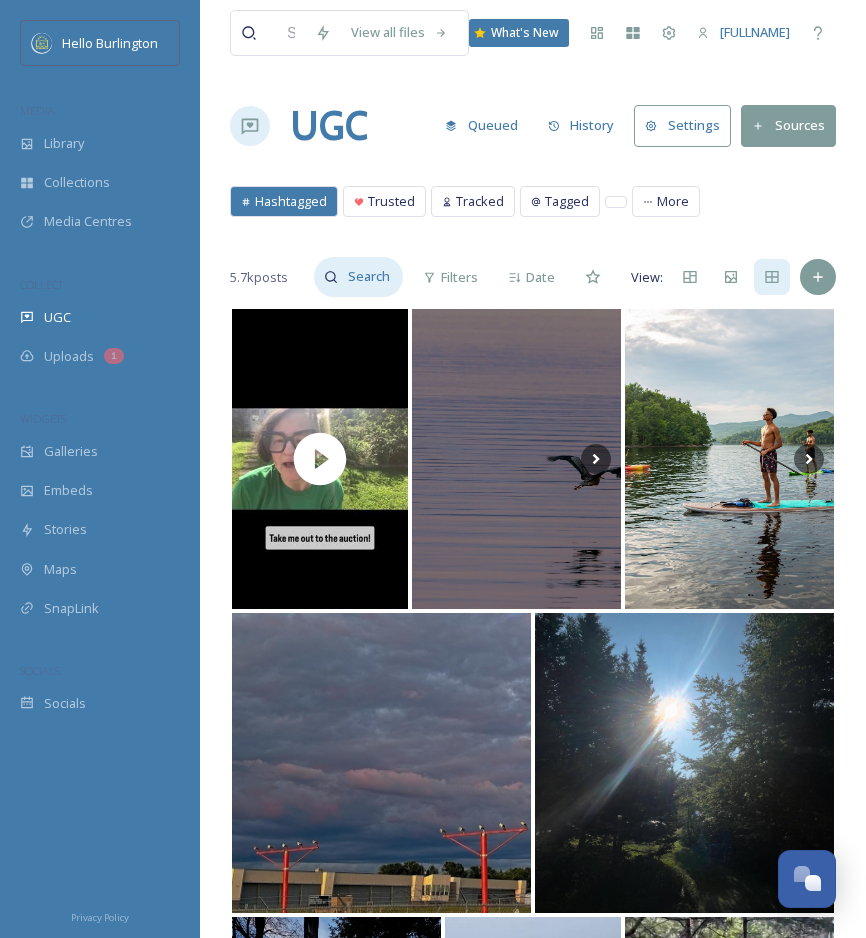 click at bounding box center [370, 277] 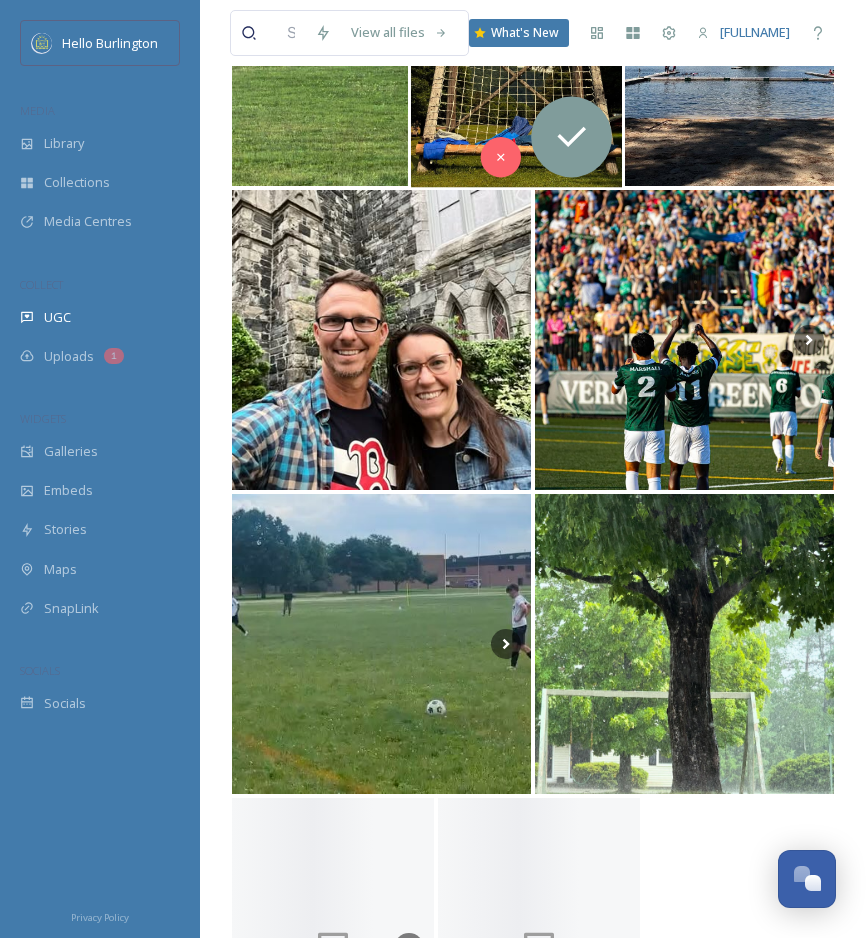 scroll, scrollTop: 609, scrollLeft: 0, axis: vertical 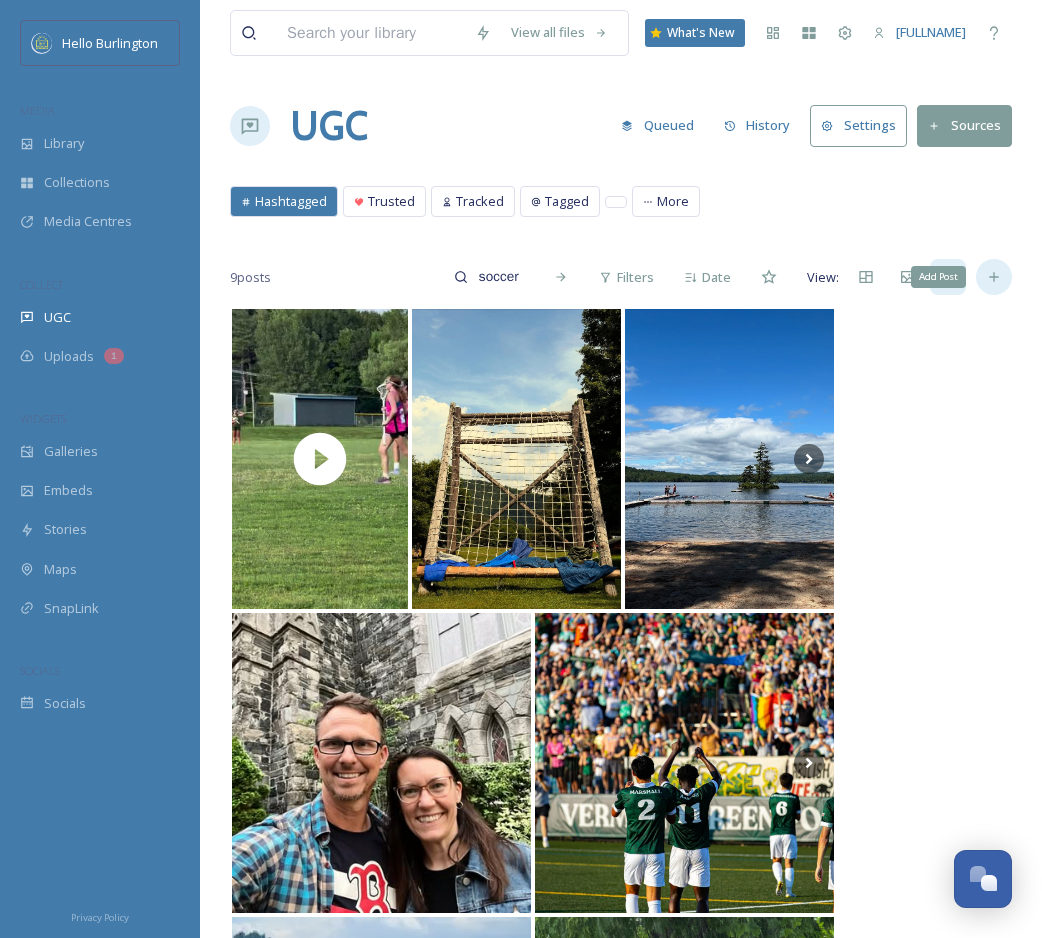 click 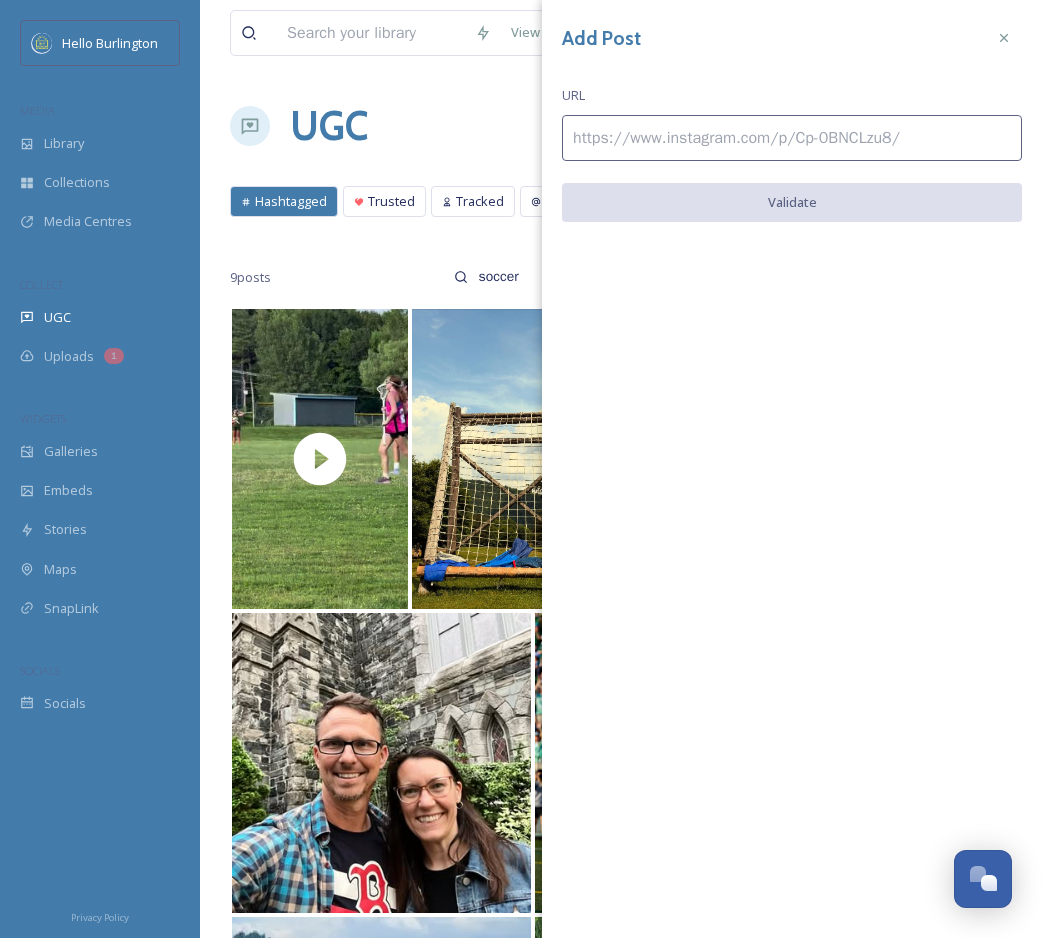 click on "Add Post URL Validate" at bounding box center (792, 136) 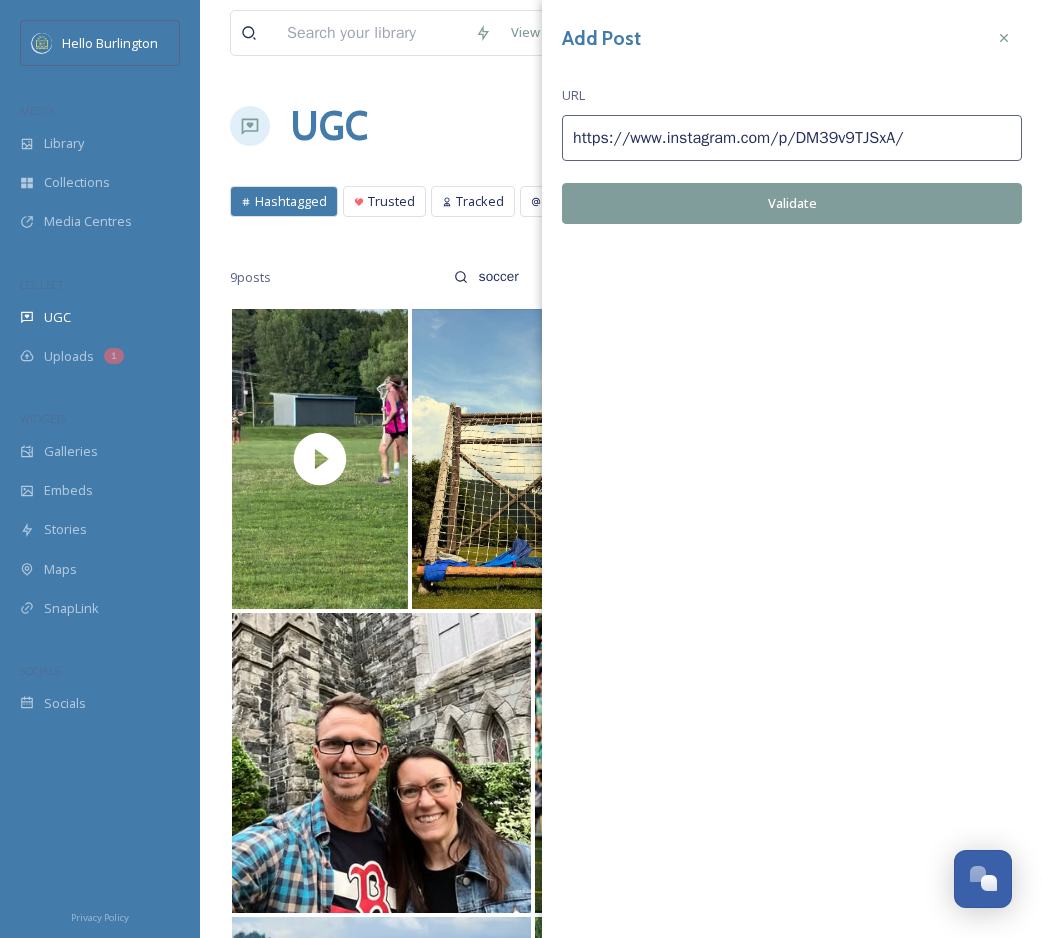click on "Validate" at bounding box center [792, 203] 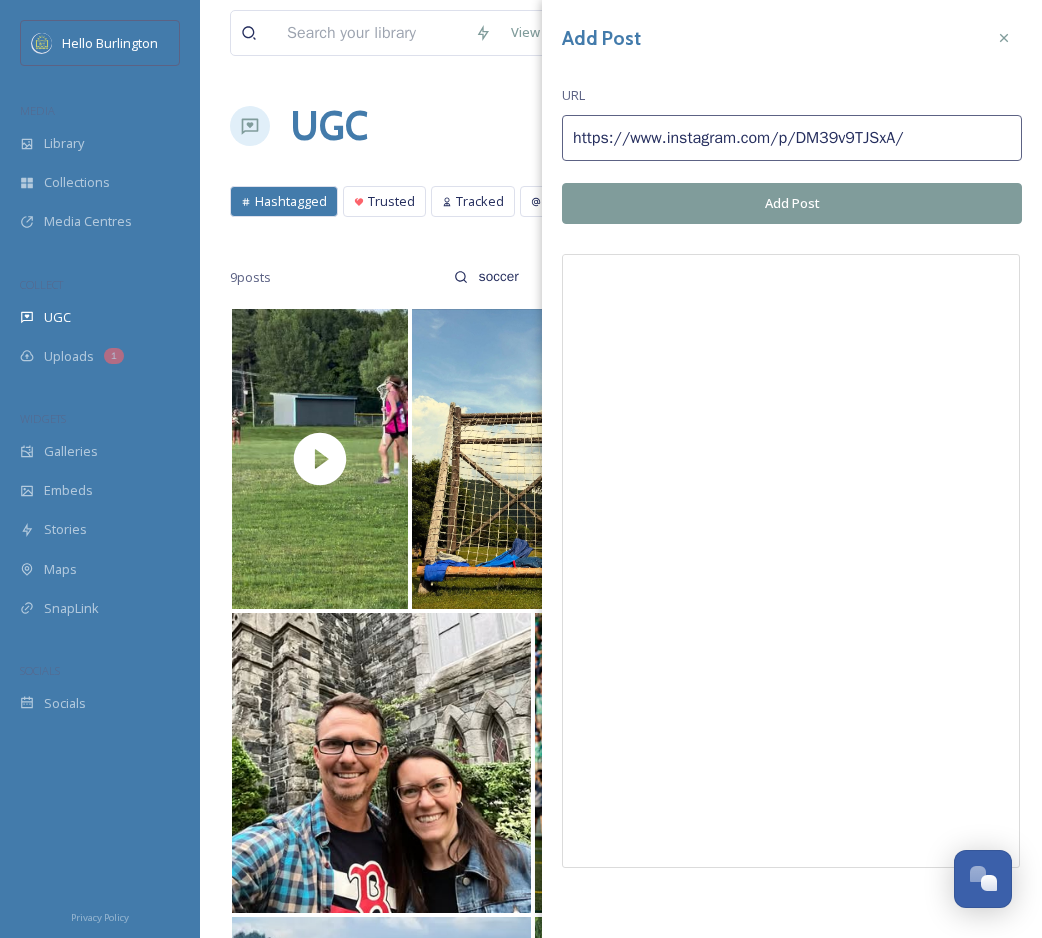 click on "Add Post" at bounding box center (792, 203) 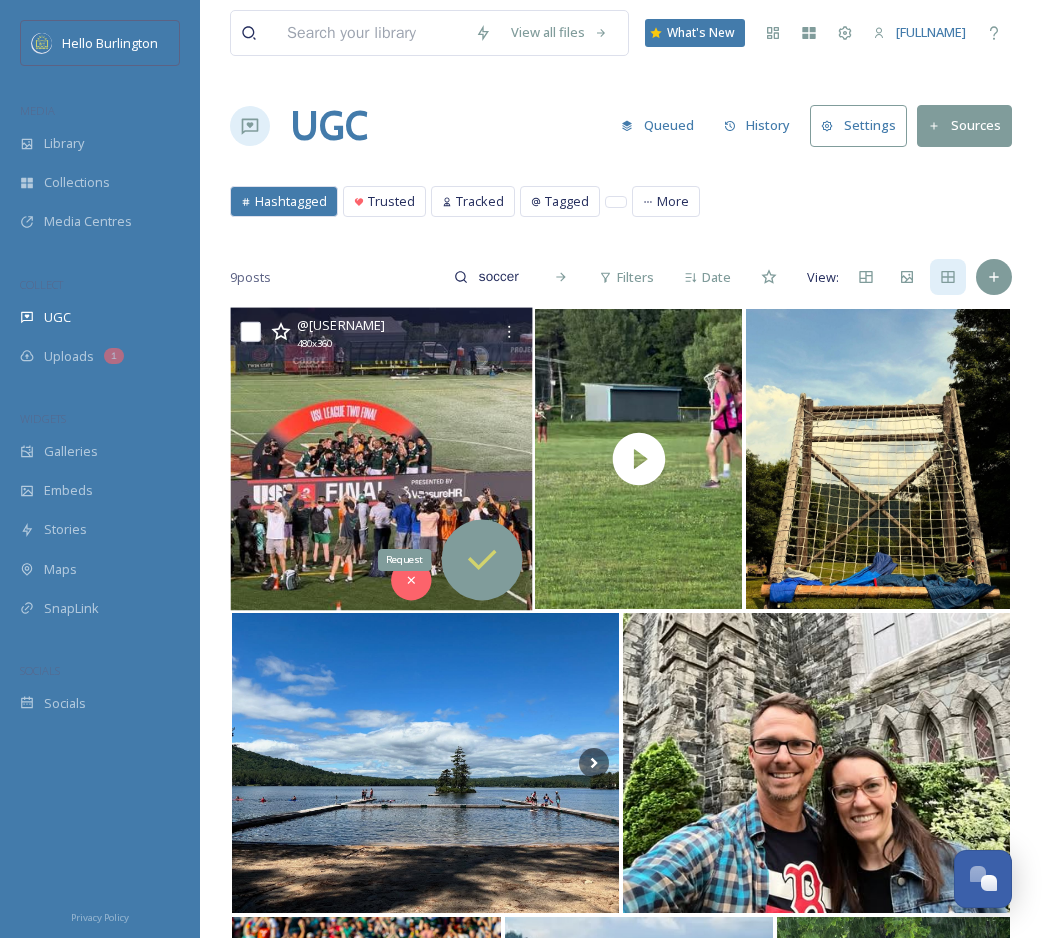 click 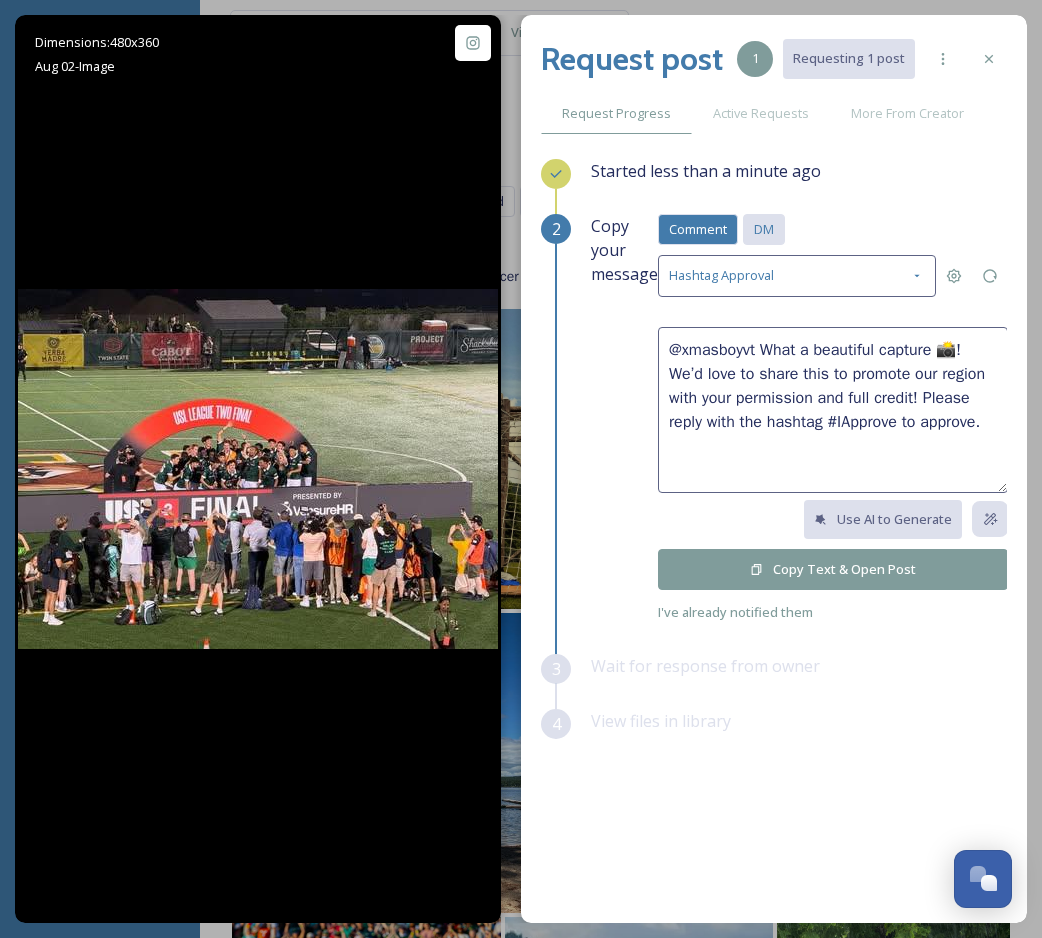 click on "DM" at bounding box center [764, 229] 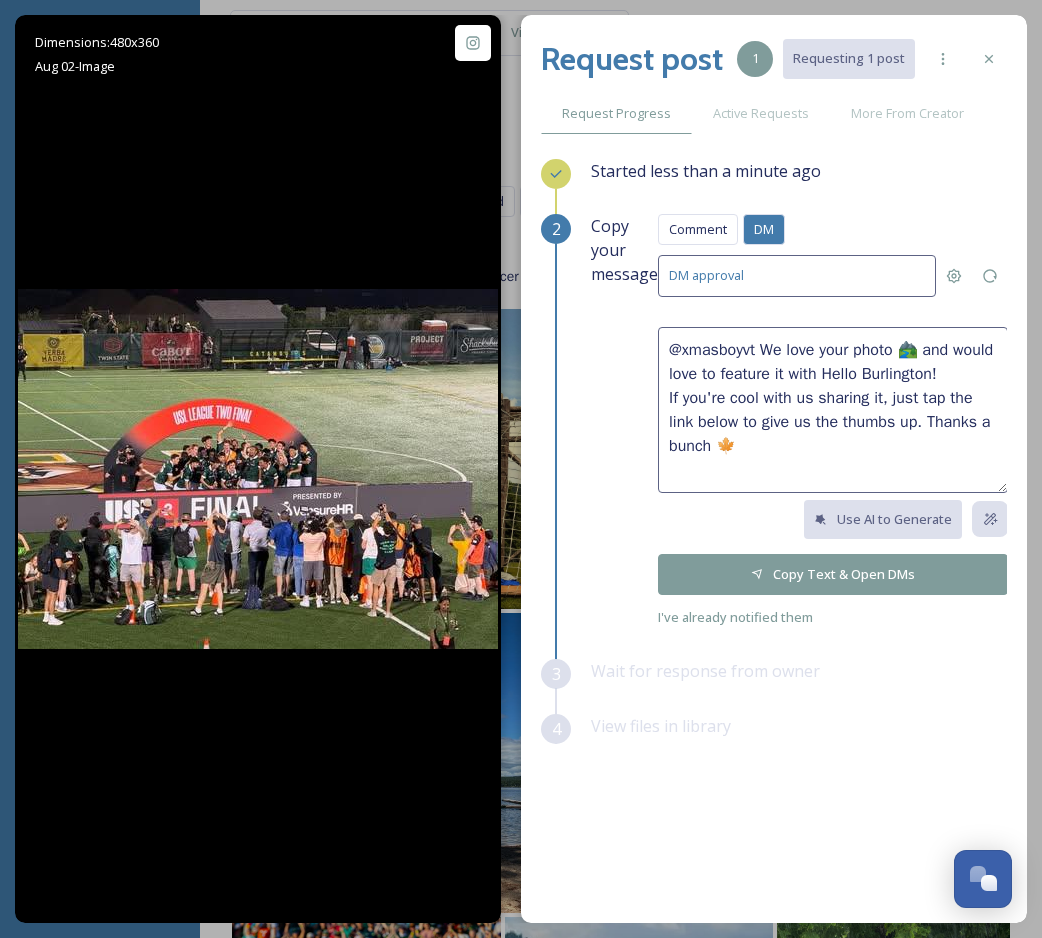 click on "Copy Text & Open DMs" at bounding box center [833, 574] 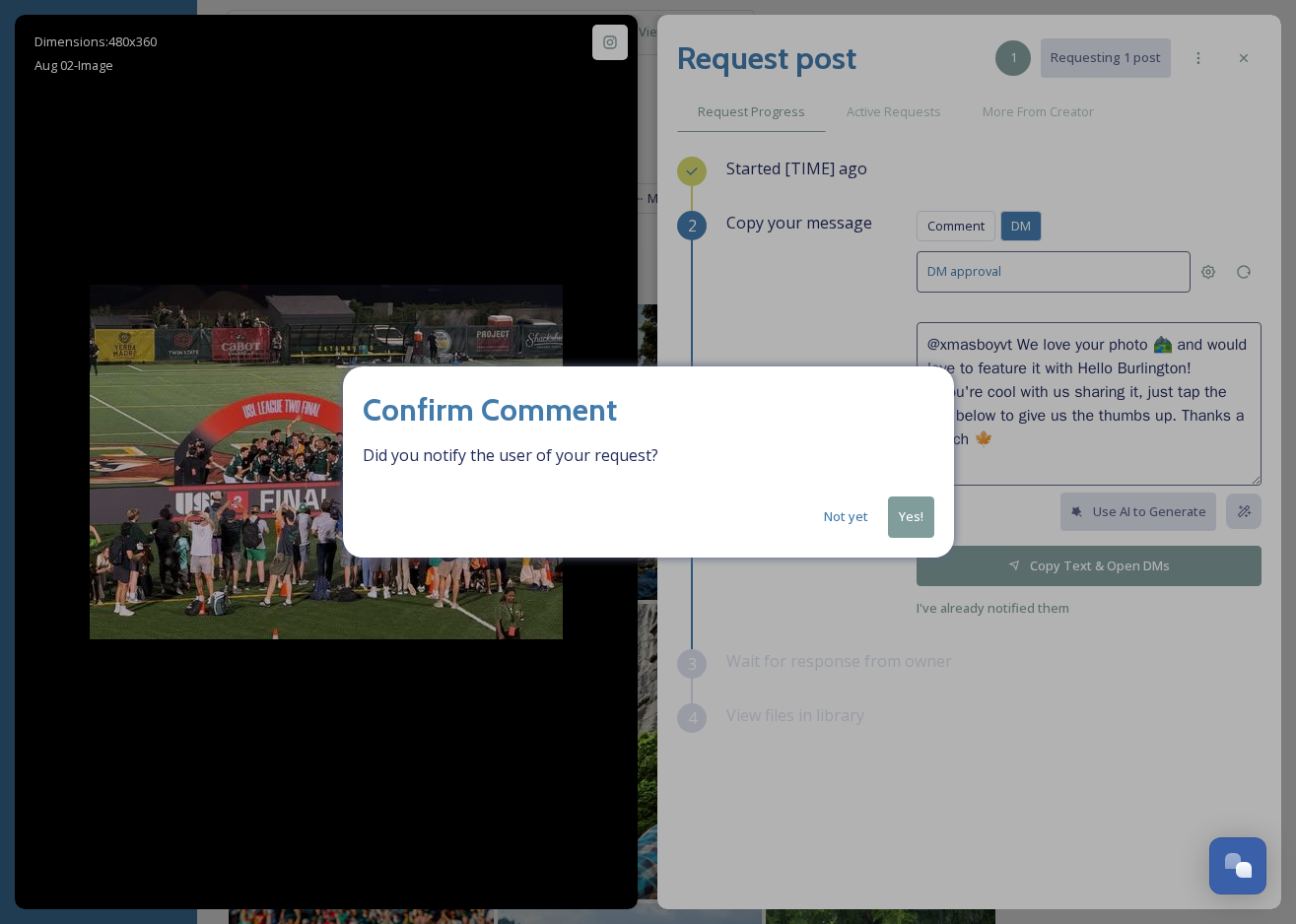 click on "Yes!" at bounding box center (911, 516) 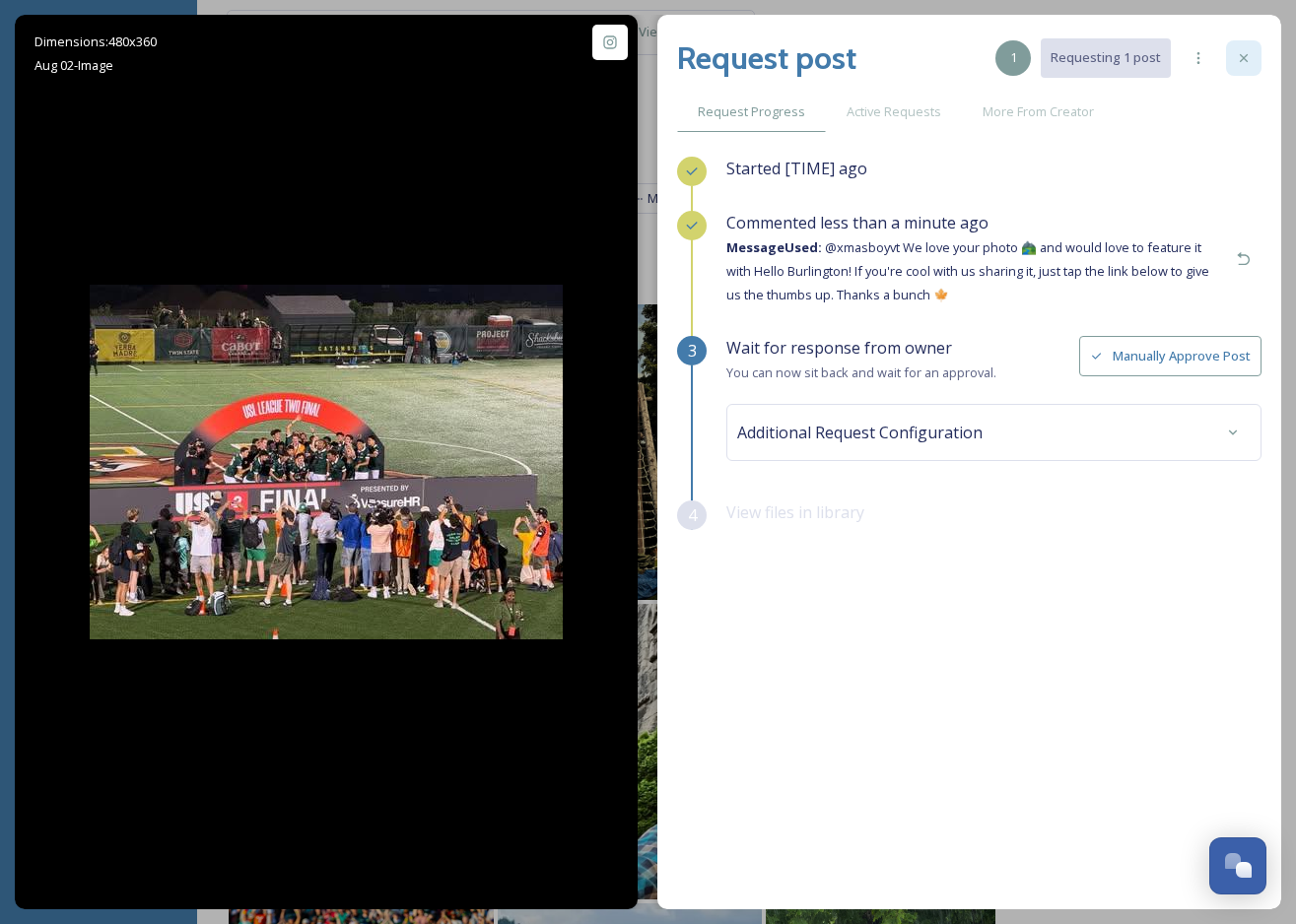 click 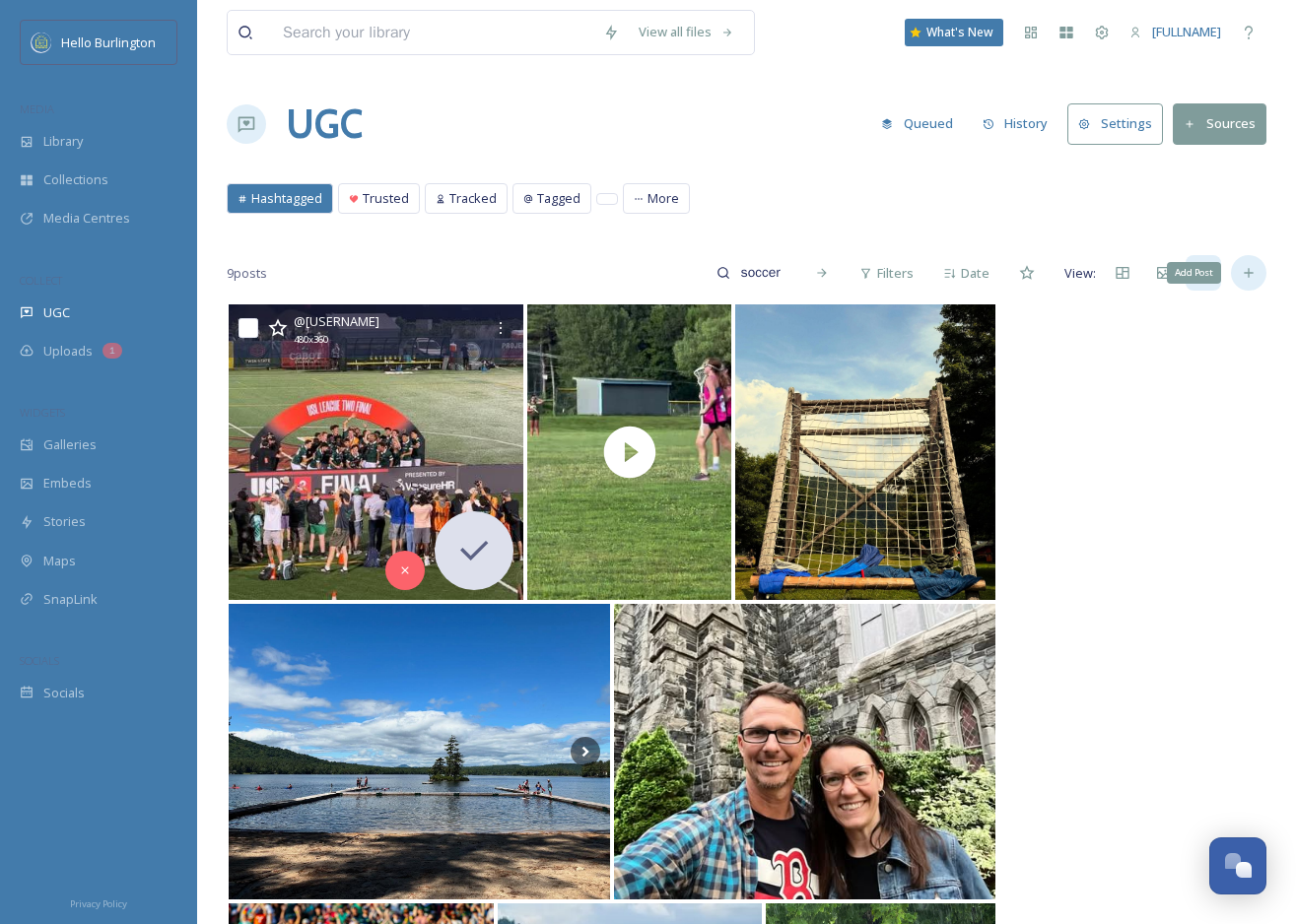click 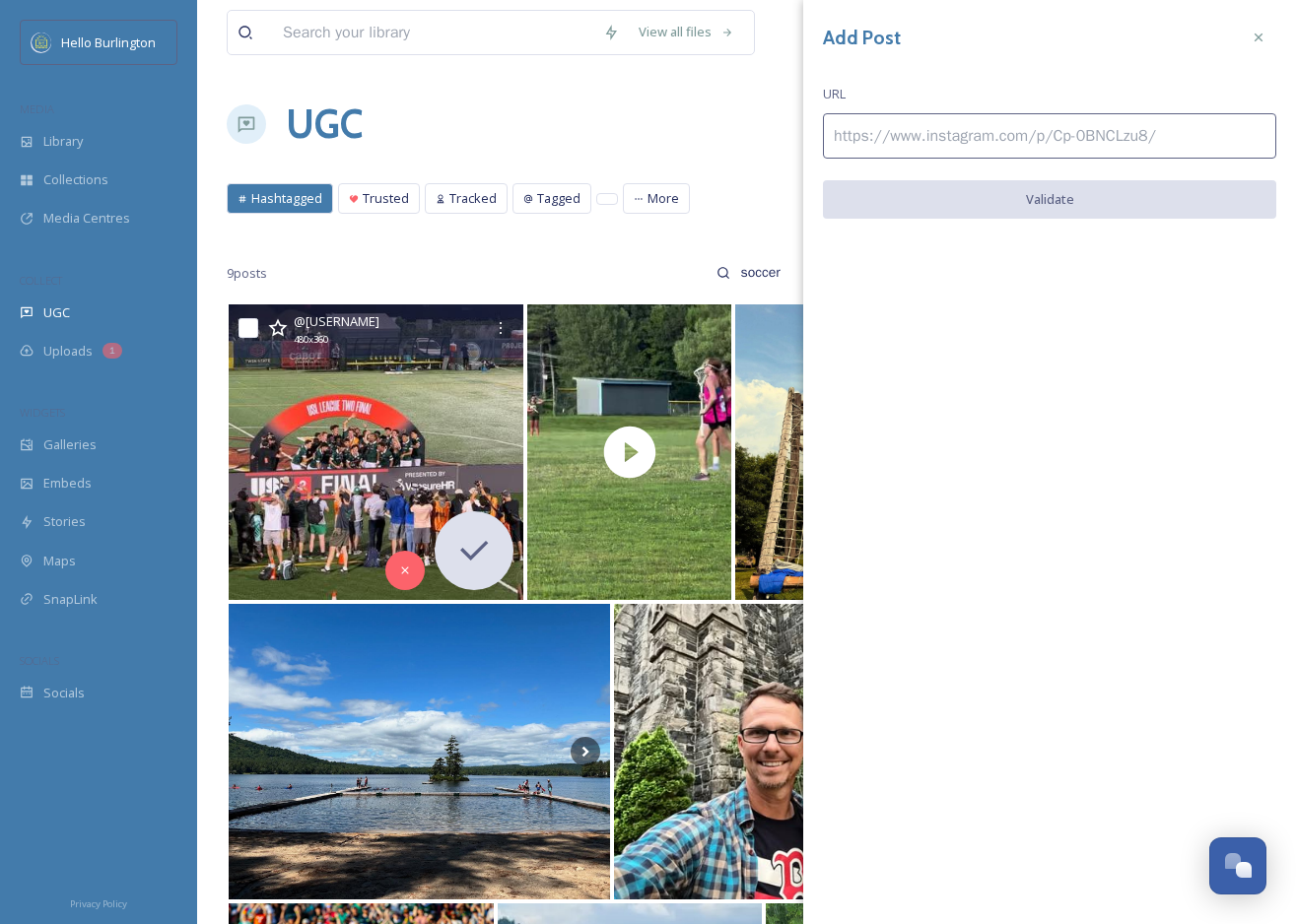 click on "Add Post URL Validate" at bounding box center (1050, 134) 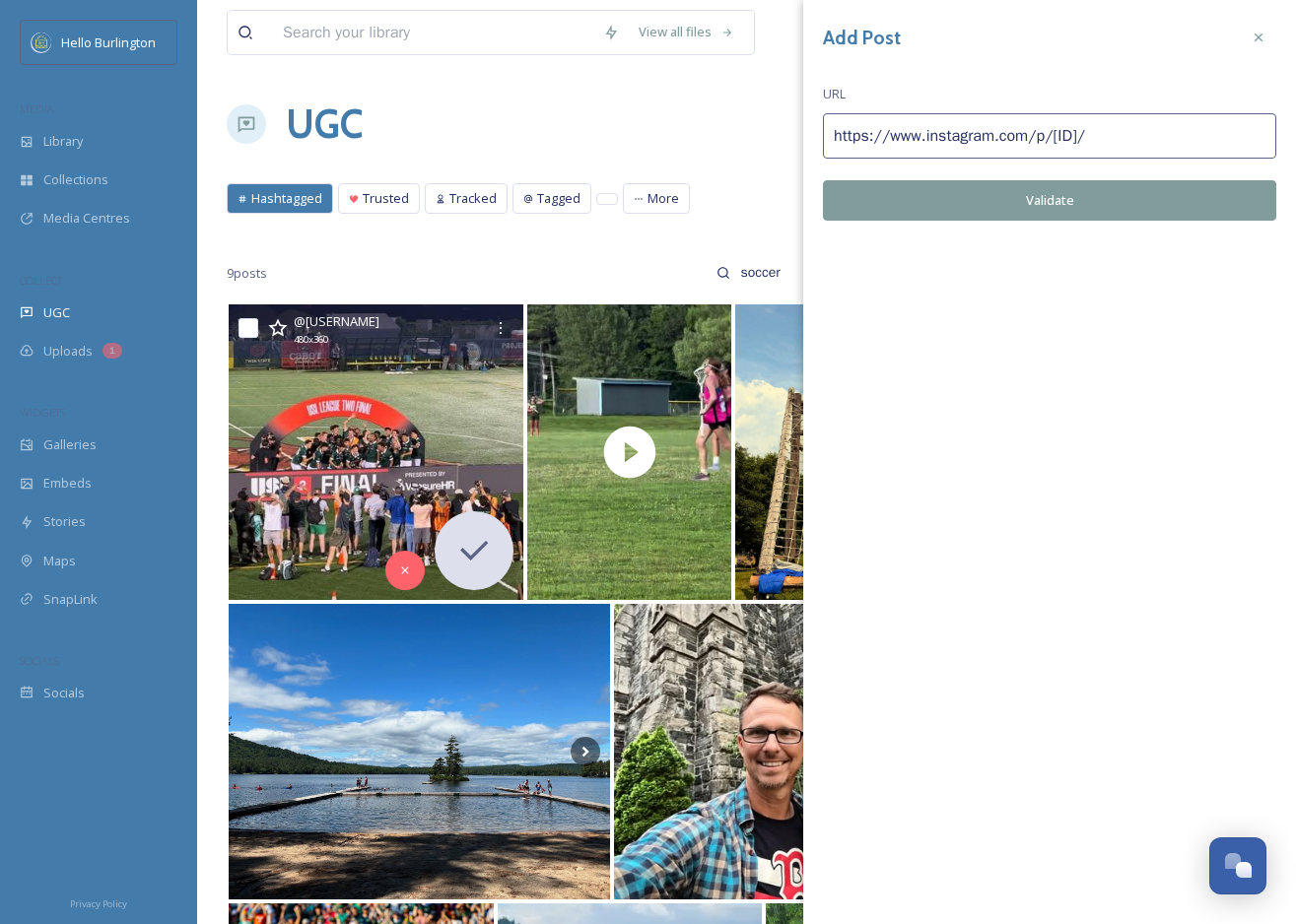 click on "Validate" at bounding box center (1050, 200) 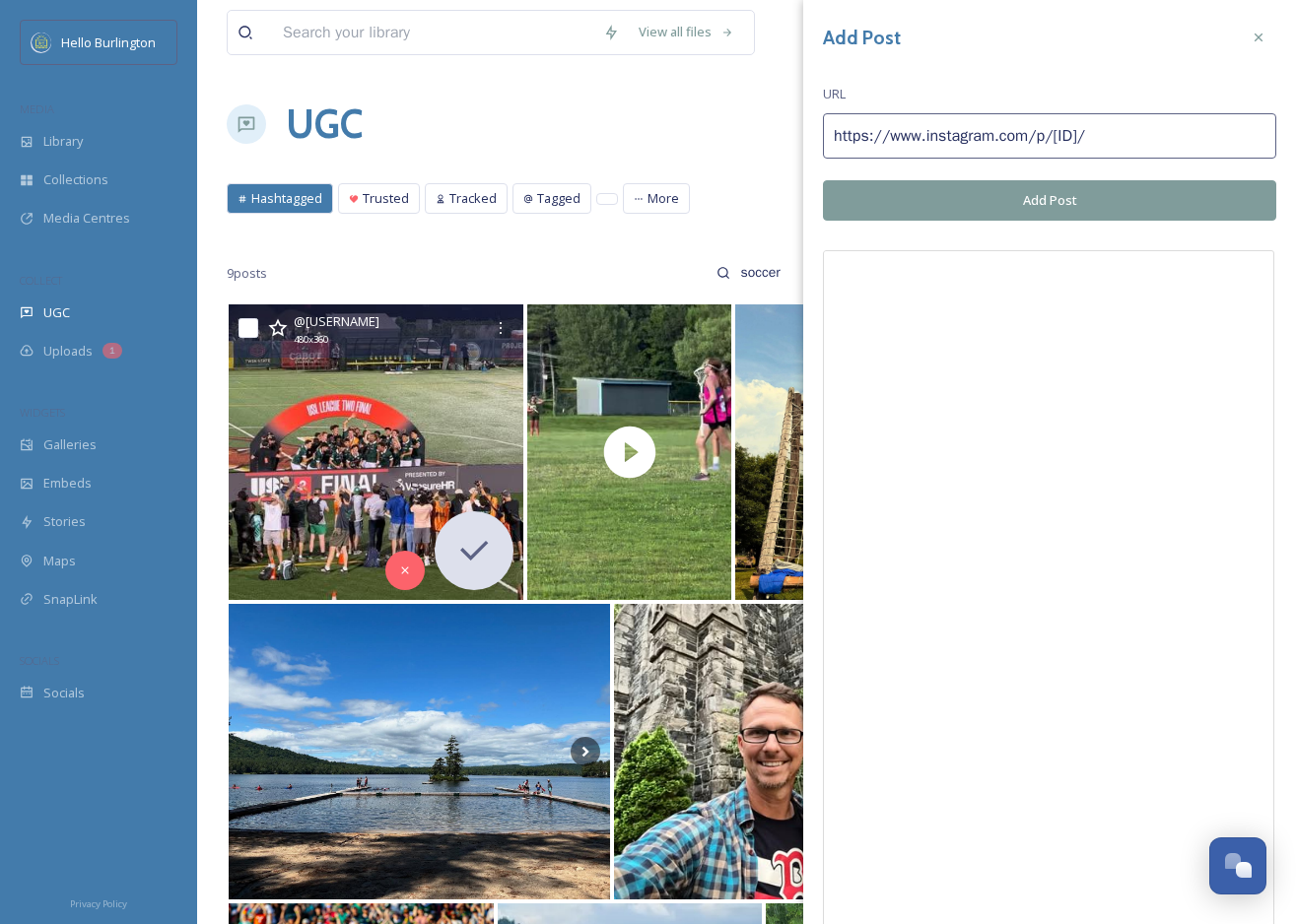 click on "Add Post" at bounding box center [1050, 200] 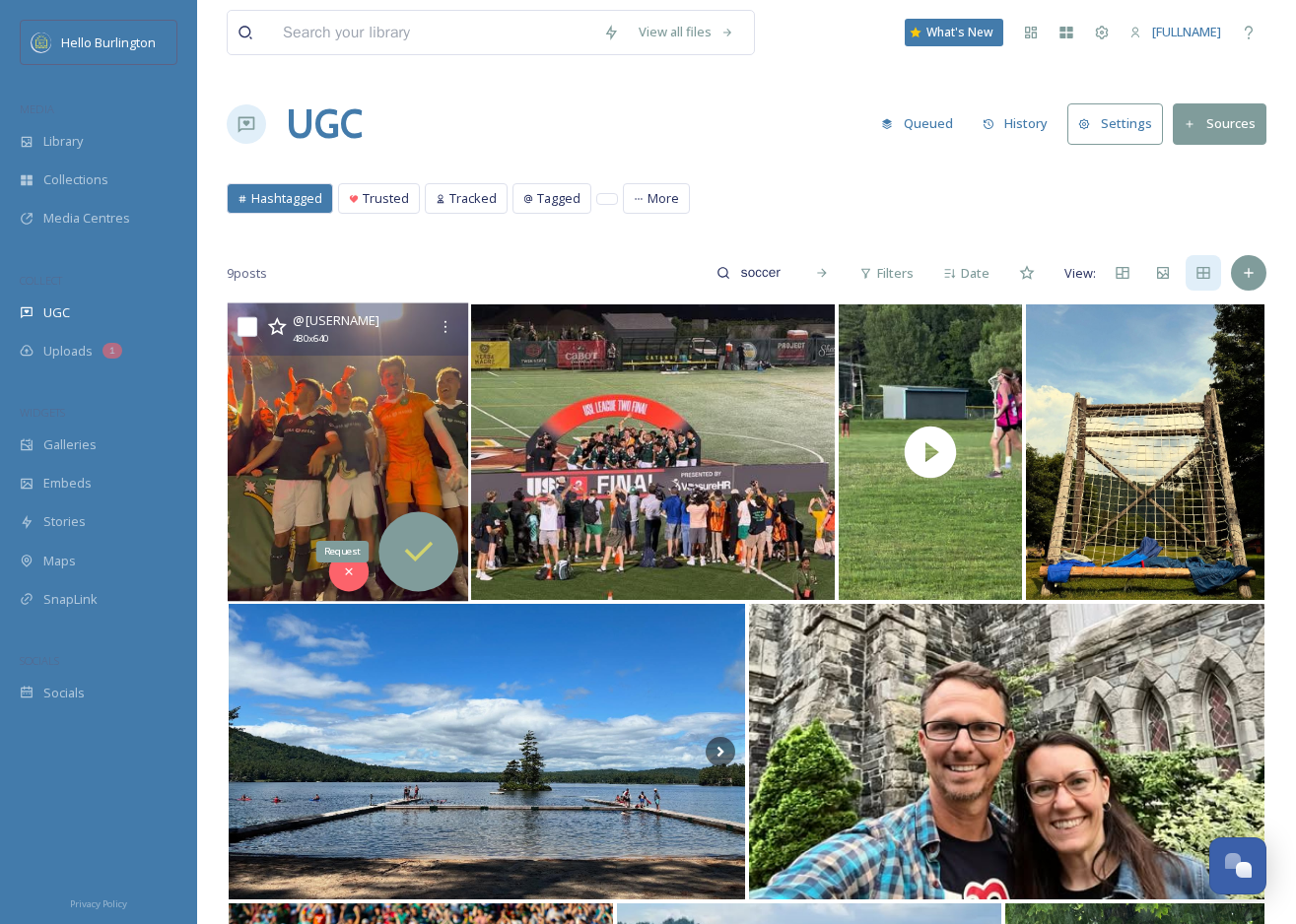click 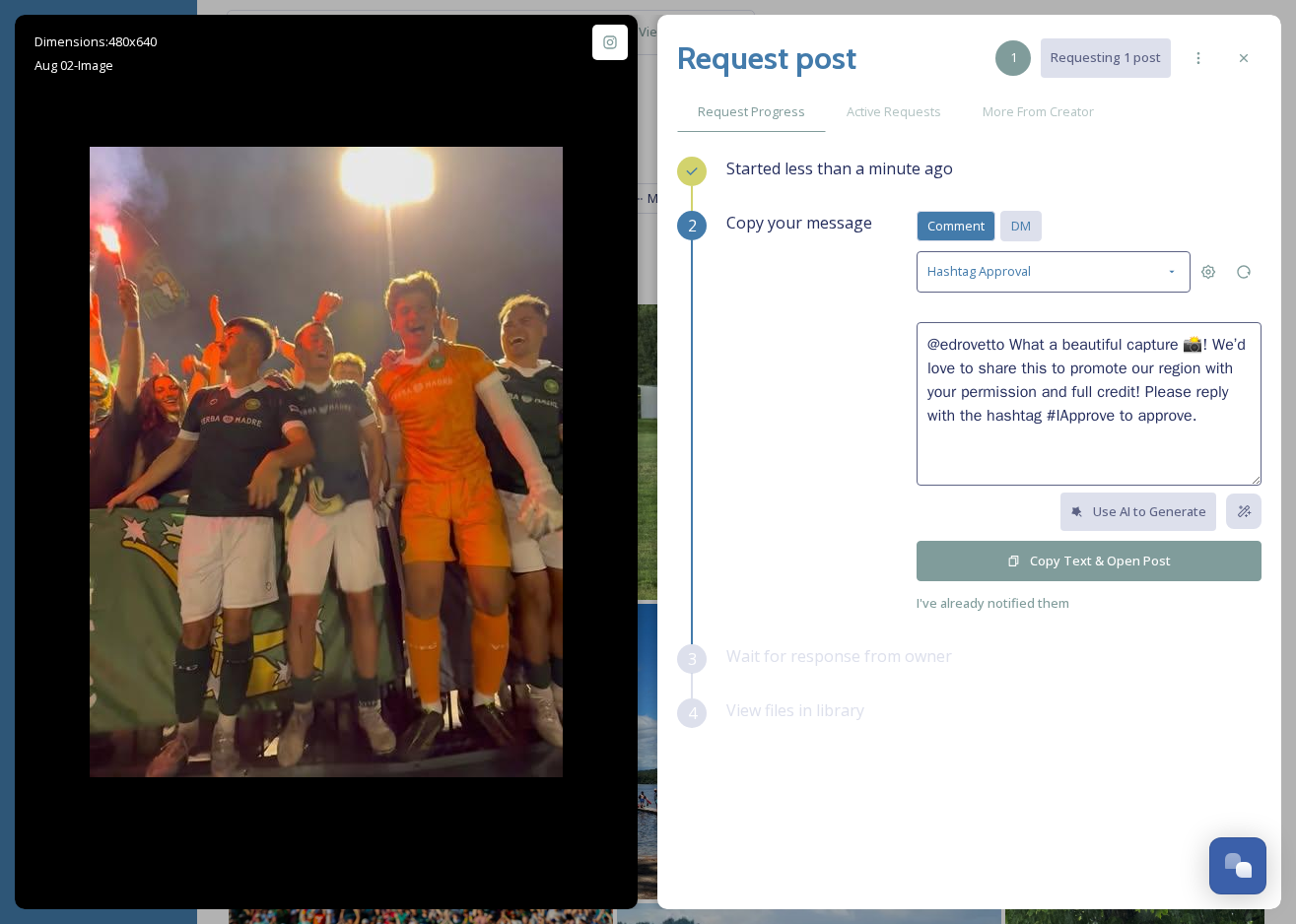 click on "DM" at bounding box center [1021, 226] 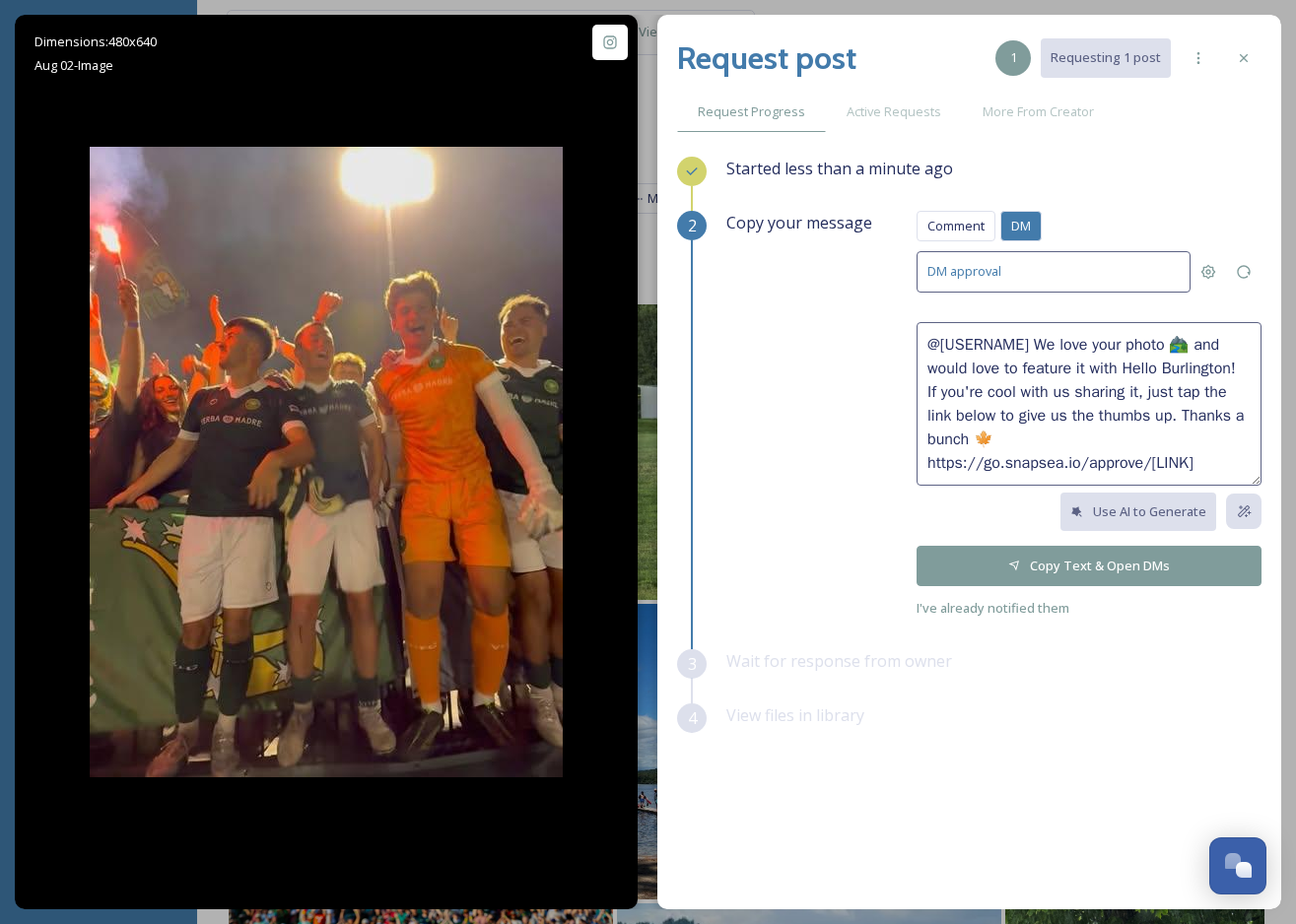 click on "@[USERNAME] We love your photo 🏞️ and would love to feature it with Hello Burlington!
If you're cool with us sharing it, just tap the link below to give us the thumbs up. Thanks a bunch 🍁
https://go.snapsea.io/approve/[LINK]" at bounding box center [1089, 404] 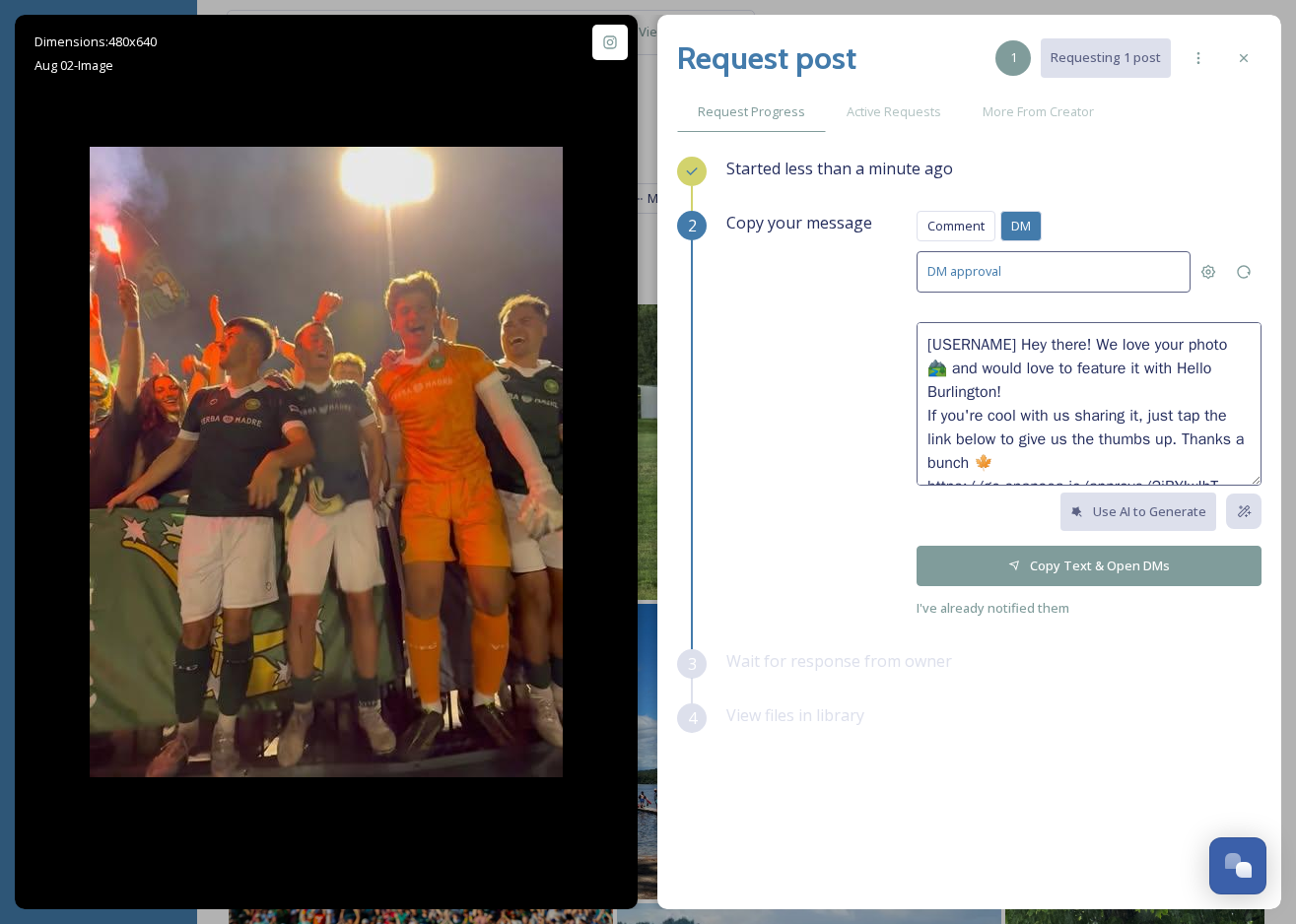 click on "[USERNAME] Hey there! We love your photo 🏞️ and would love to feature it with Hello Burlington!
If you're cool with us sharing it, just tap the link below to give us the thumbs up. Thanks a bunch 🍁
https://go.snapsea.io/approve/2iBYIwIhT" at bounding box center (1089, 404) 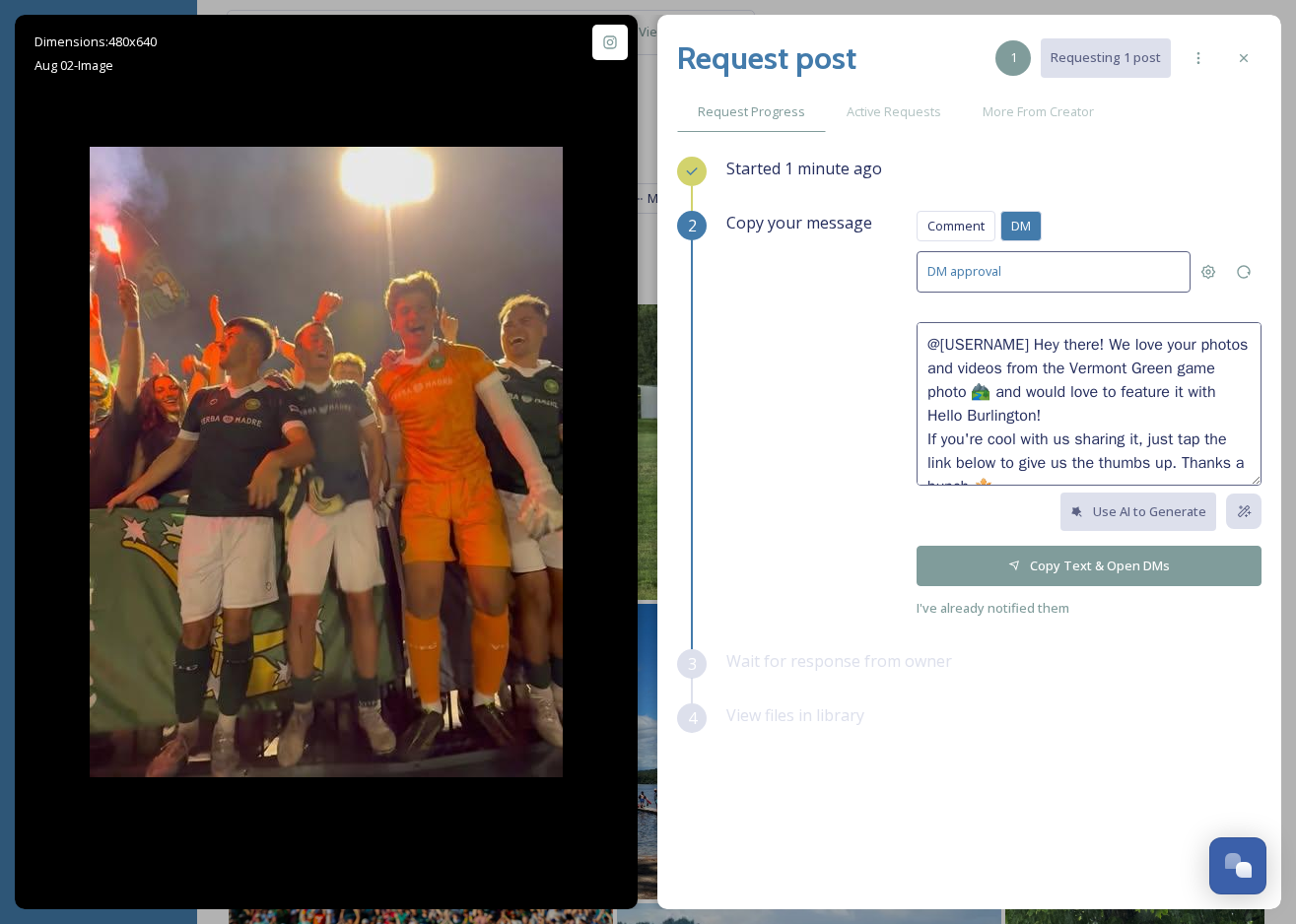 paste on "⚽💚" 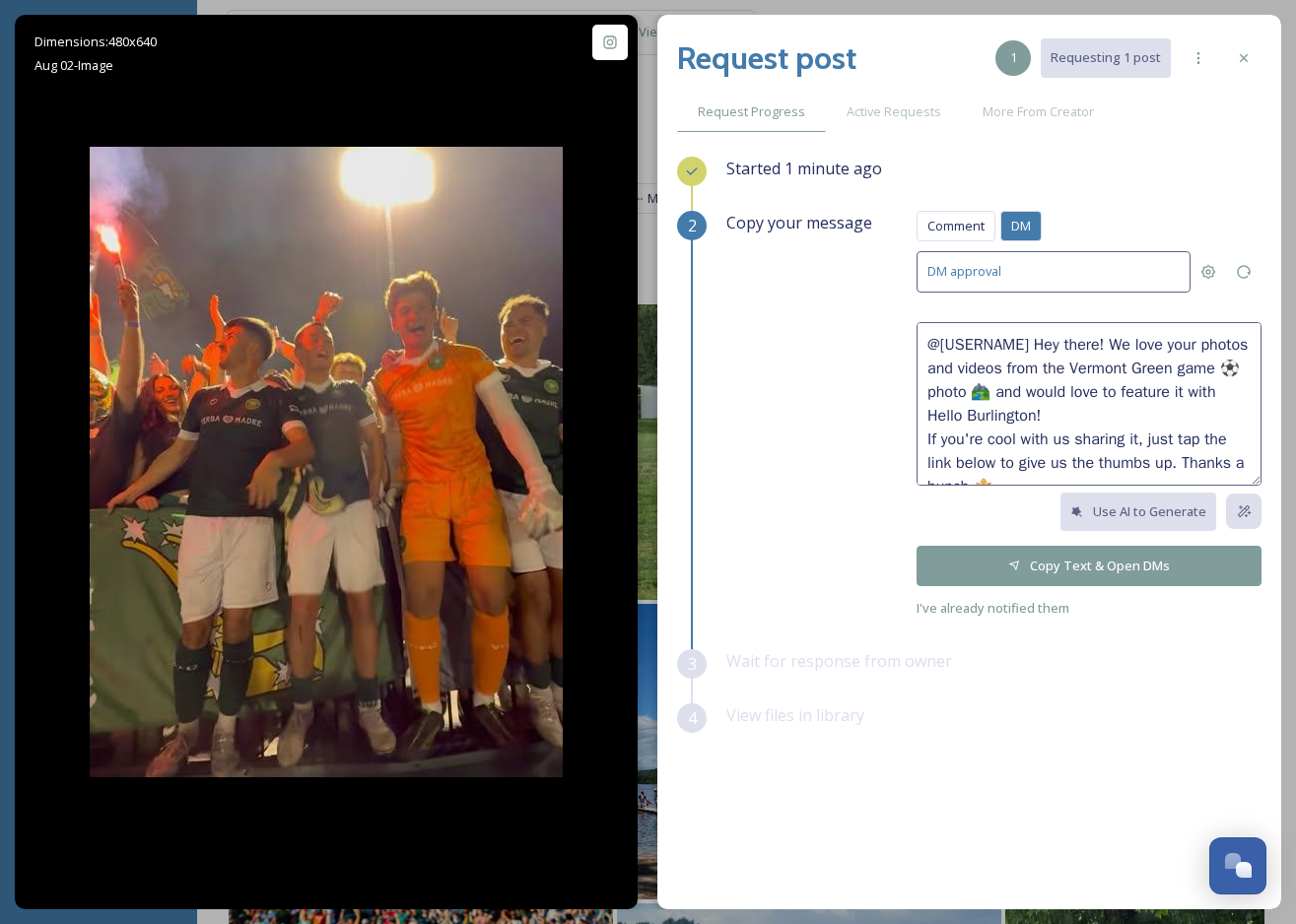 drag, startPoint x: 994, startPoint y: 387, endPoint x: 927, endPoint y: 386, distance: 67.007462 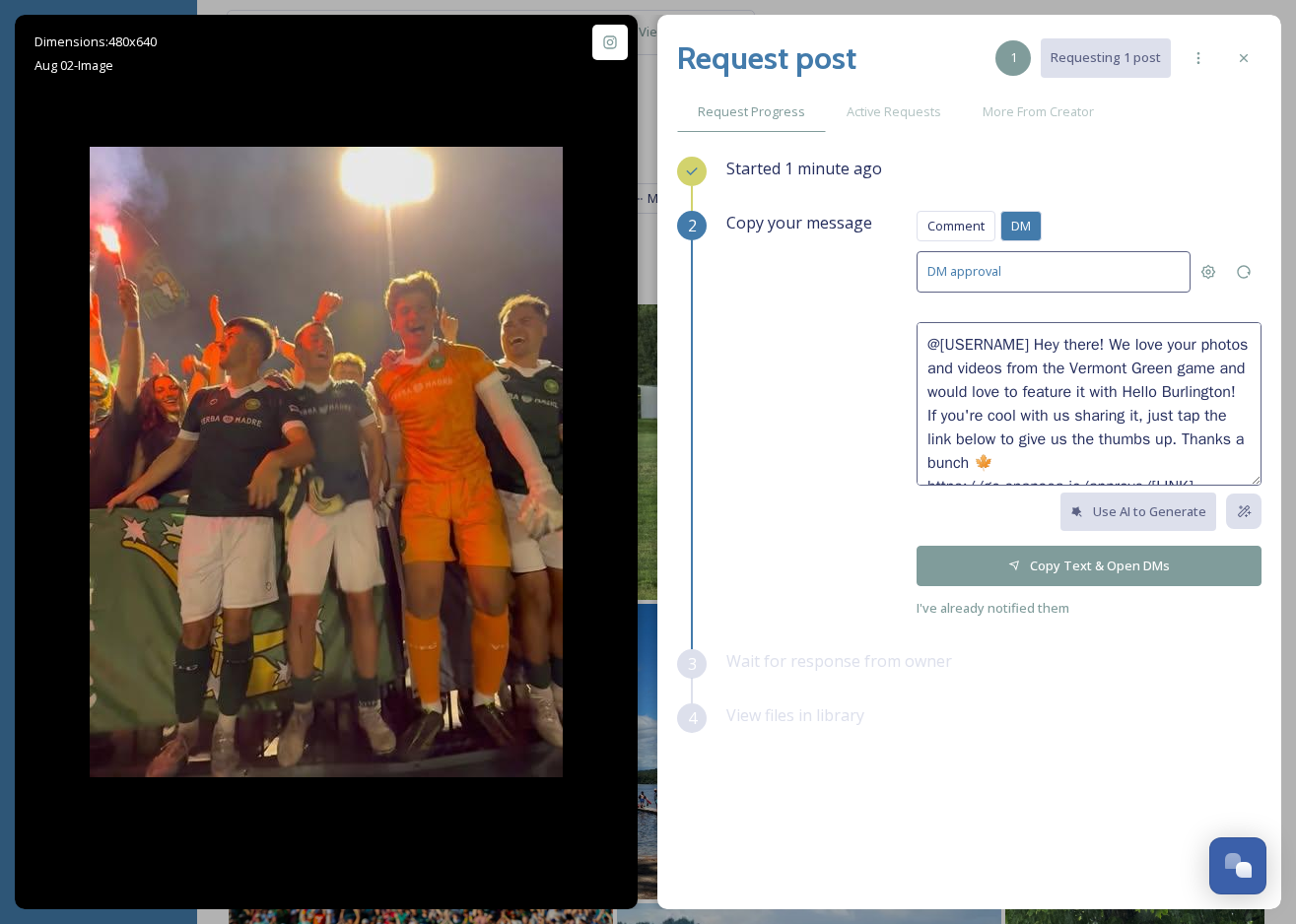 paste on "⚽💚" 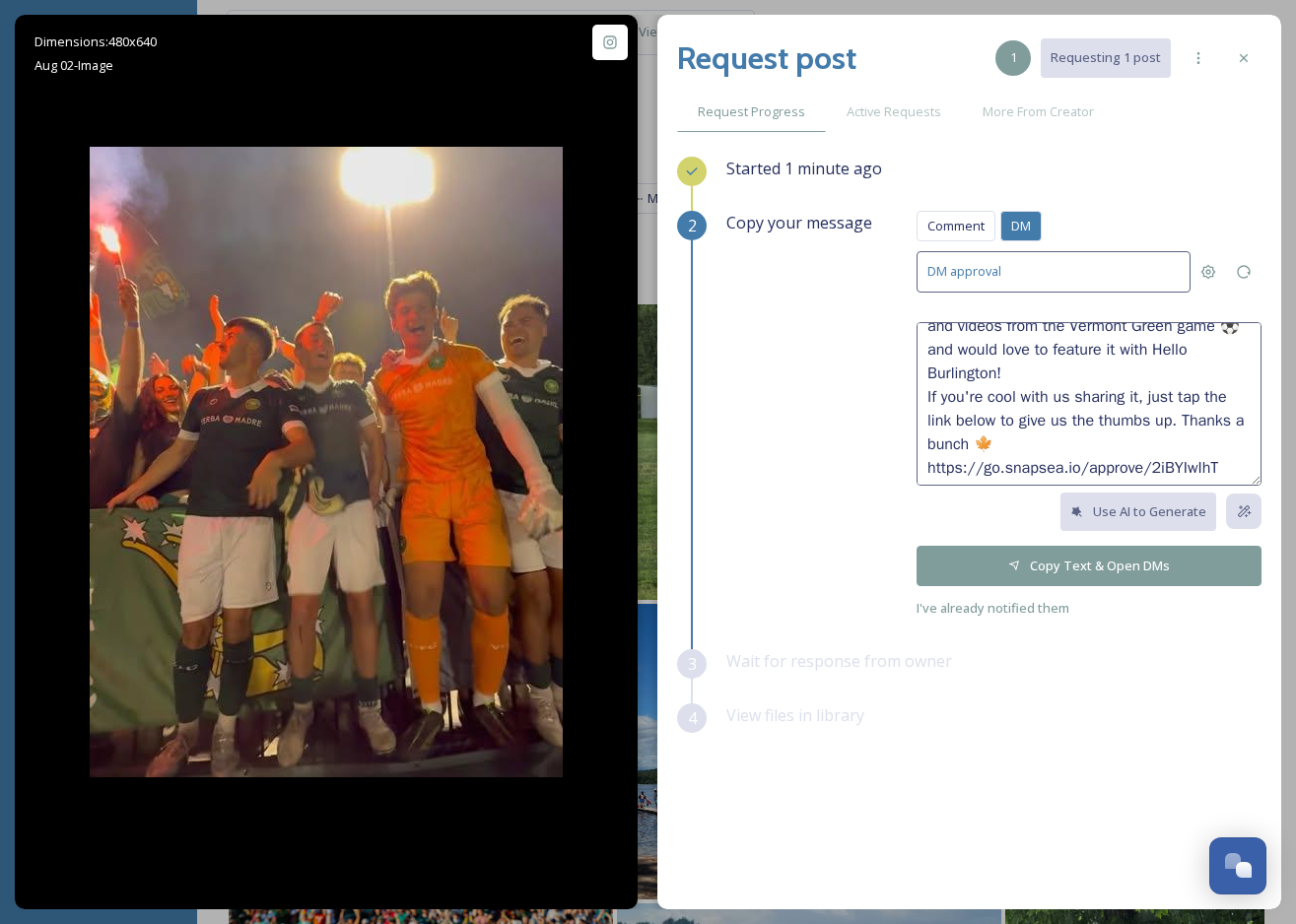scroll, scrollTop: 47, scrollLeft: 0, axis: vertical 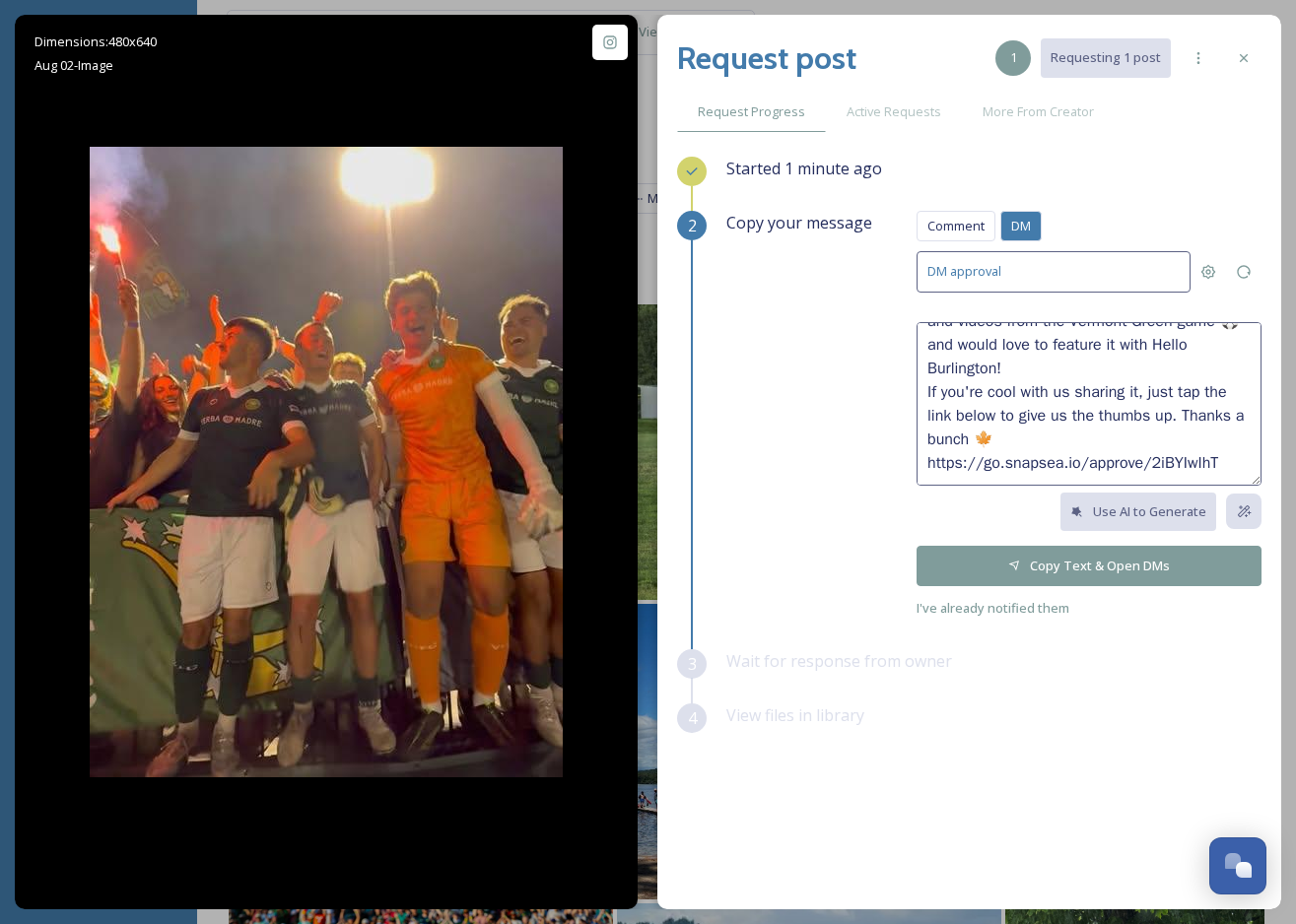 click on "@[USERNAME] Hey there! We love your photos and videos from the Vermont Green game ⚽and would love to feature it with Hello Burlington!
If you're cool with us sharing it, just tap the link below to give us the thumbs up. Thanks a bunch 🍁
https://go.snapsea.io/approve/2iBYIwIhT" at bounding box center [1089, 404] 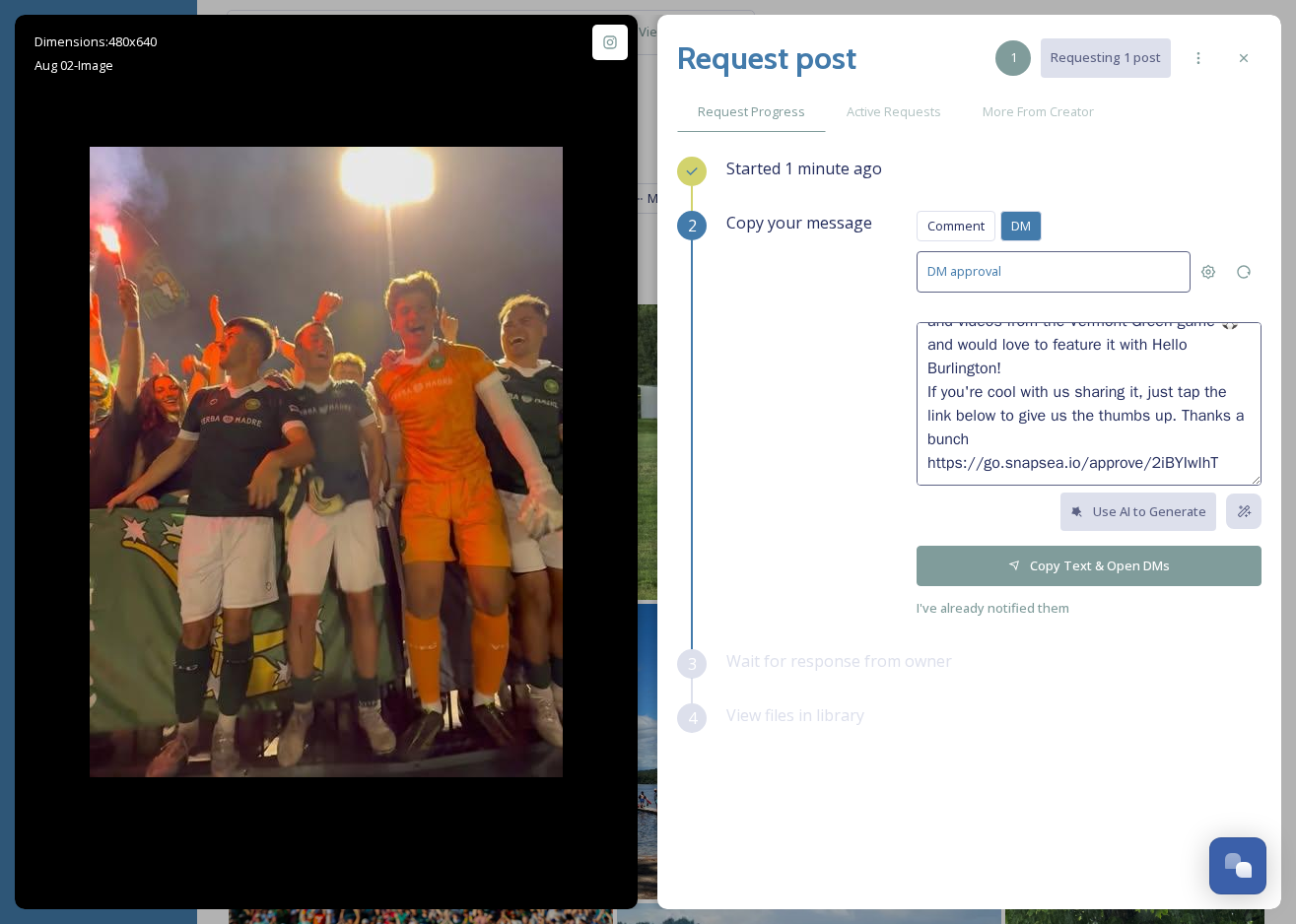 paste on "⚽💚" 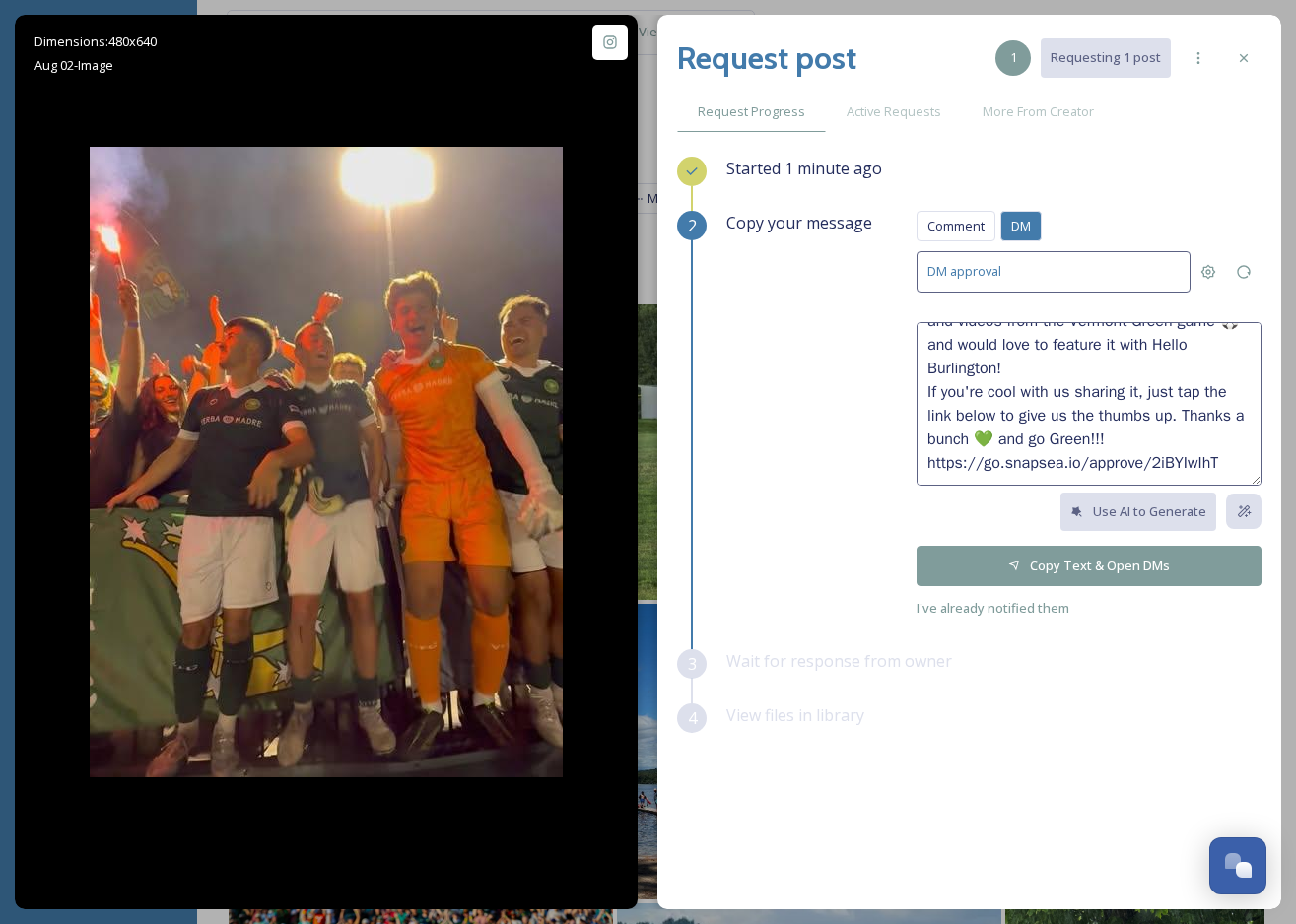 scroll, scrollTop: 28, scrollLeft: 0, axis: vertical 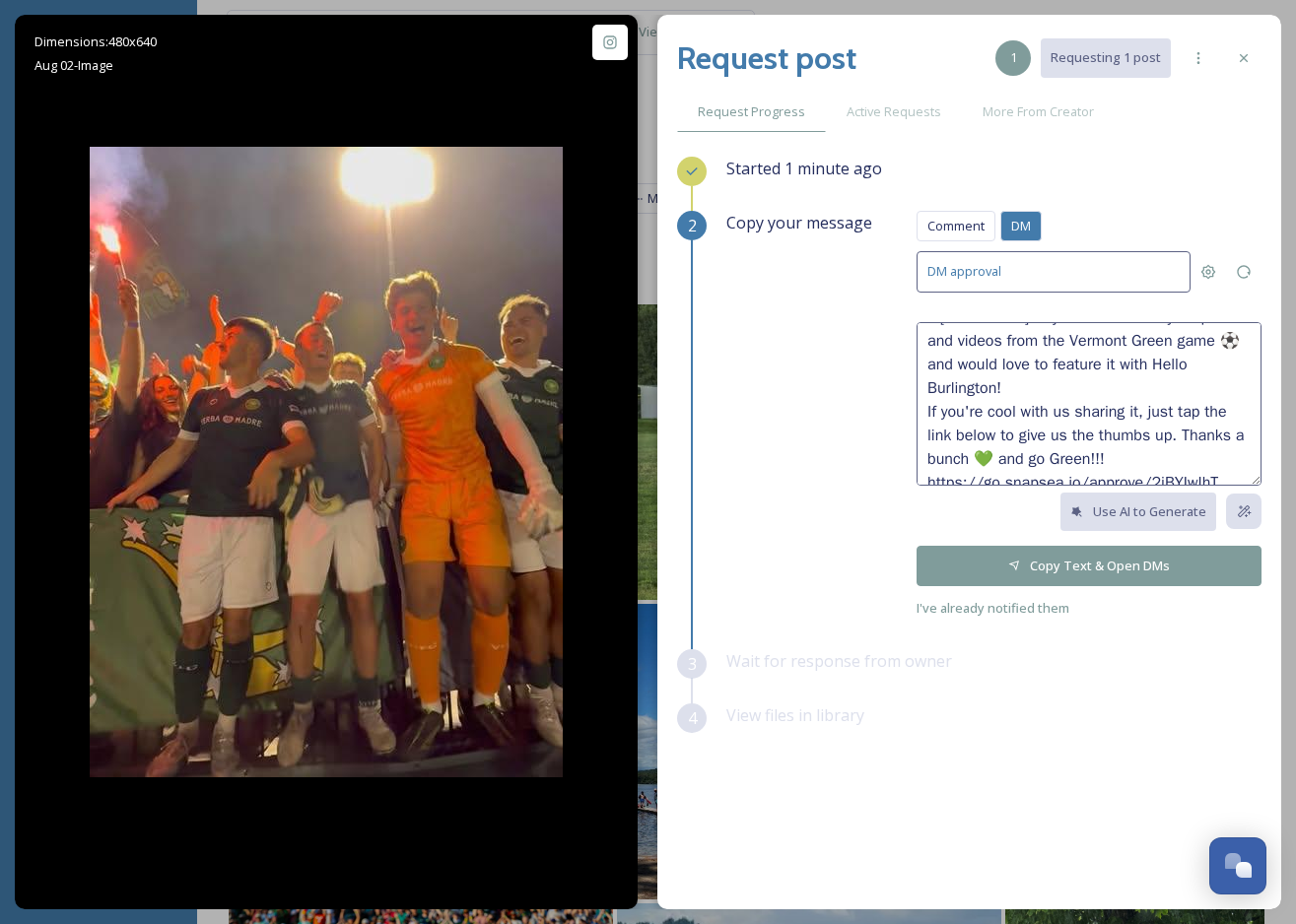 click on "@[USERNAME] Hey there! We love your photos and videos from the Vermont Green game ⚽and would love to feature it with Hello Burlington!
If you're cool with us sharing it, just tap the link below to give us the thumbs up. Thanks a bunch 💚 and go Green!!!
https://go.snapsea.io/approve/2iBYIwIhT" at bounding box center (1089, 404) 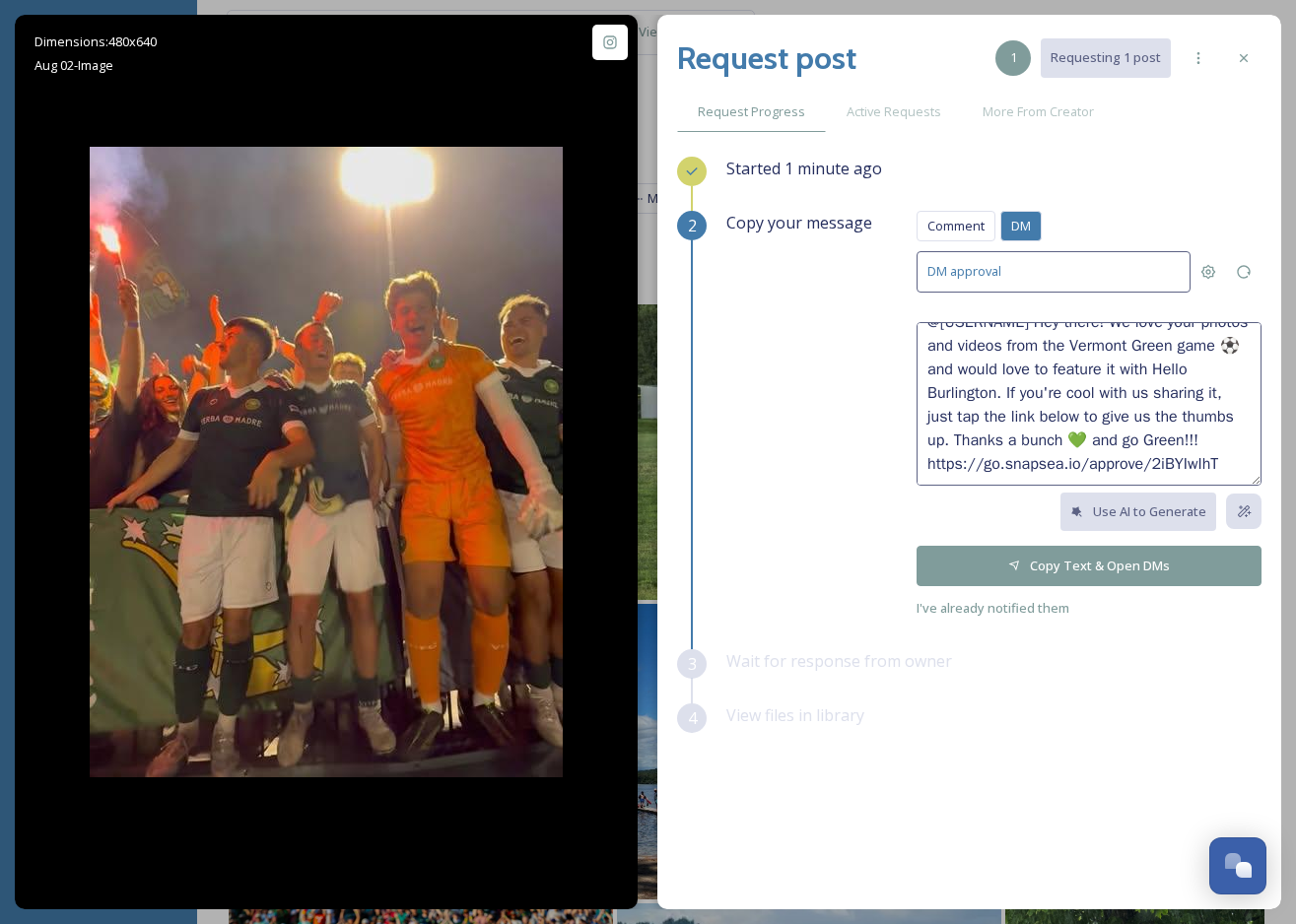 scroll, scrollTop: 24, scrollLeft: 0, axis: vertical 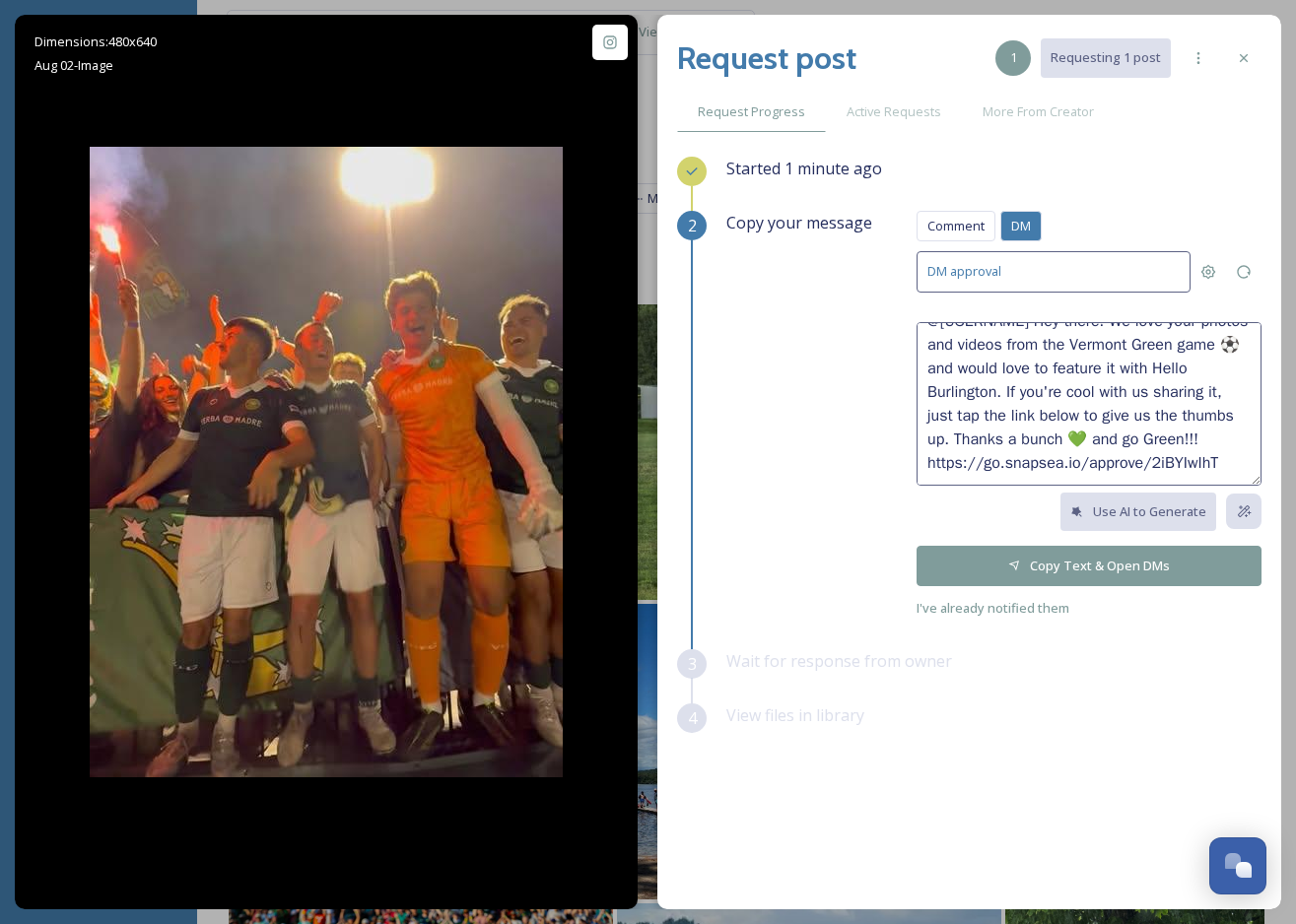 click on "@[USERNAME] Hey there! We love your photos and videos from the Vermont Green game ⚽and would love to feature it with Hello Burlington. If you're cool with us sharing it, just tap the link below to give us the thumbs up. Thanks a bunch 💚 and go Green!!!
https://go.snapsea.io/approve/2iBYIwIhT" at bounding box center (1089, 404) 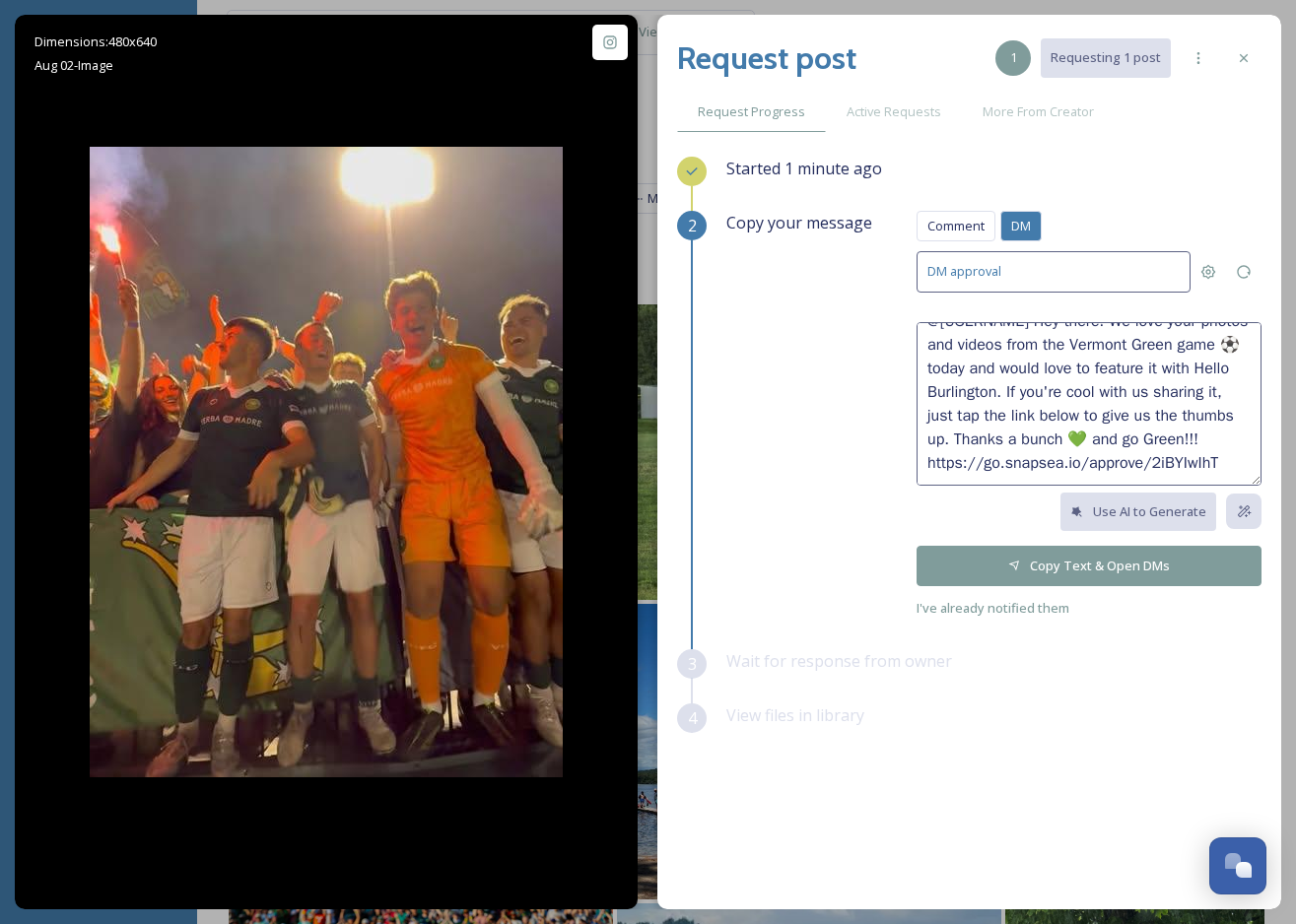 click on "@[USERNAME] Hey there! We love your photos and videos from the Vermont Green game ⚽today and would love to feature it with Hello Burlington. If you're cool with us sharing it, just tap the link below to give us the thumbs up. Thanks a bunch 💚 and go Green!!!
https://go.snapsea.io/approve/2iBYIwIhT" at bounding box center [1089, 404] 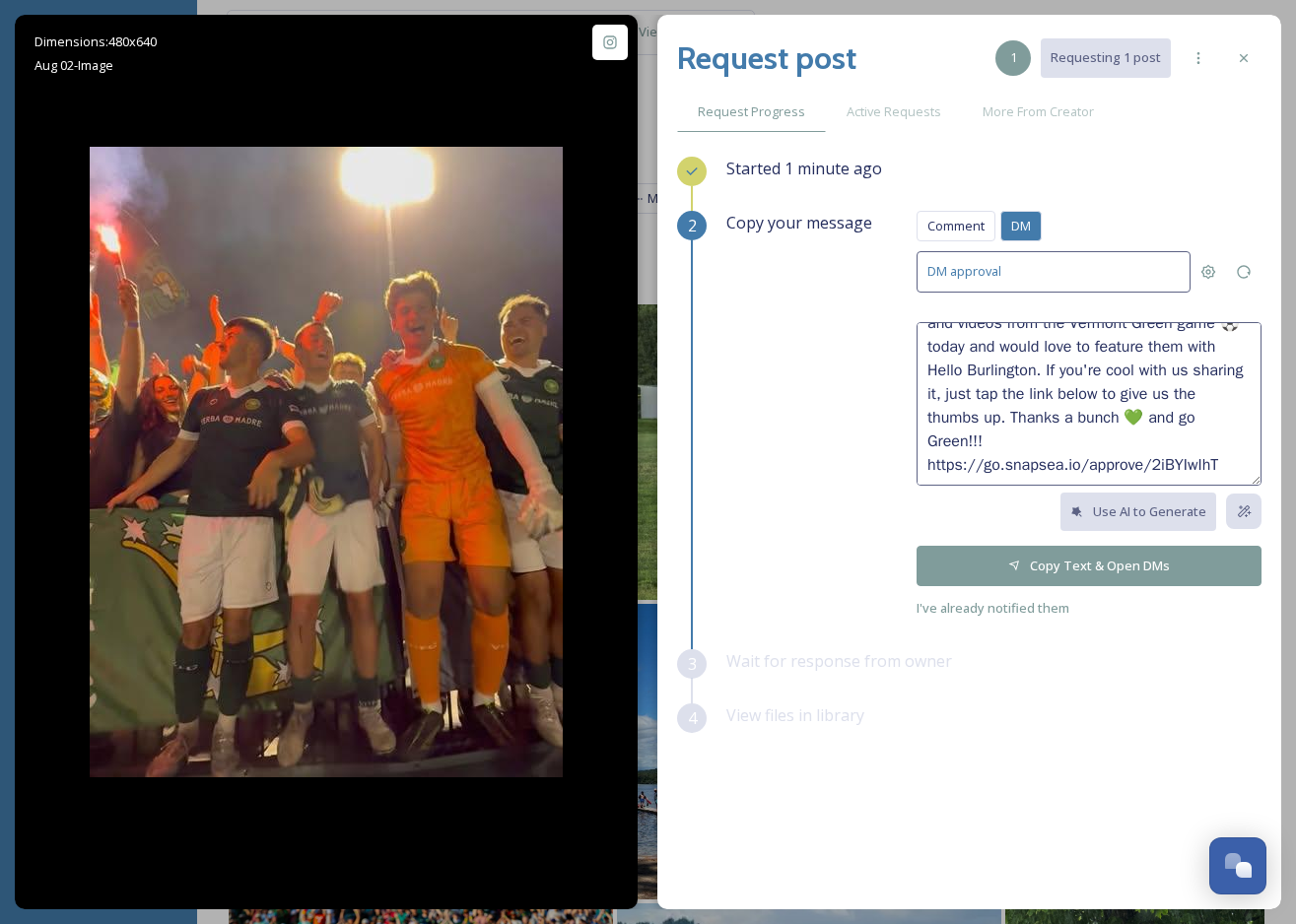 scroll, scrollTop: 47, scrollLeft: 0, axis: vertical 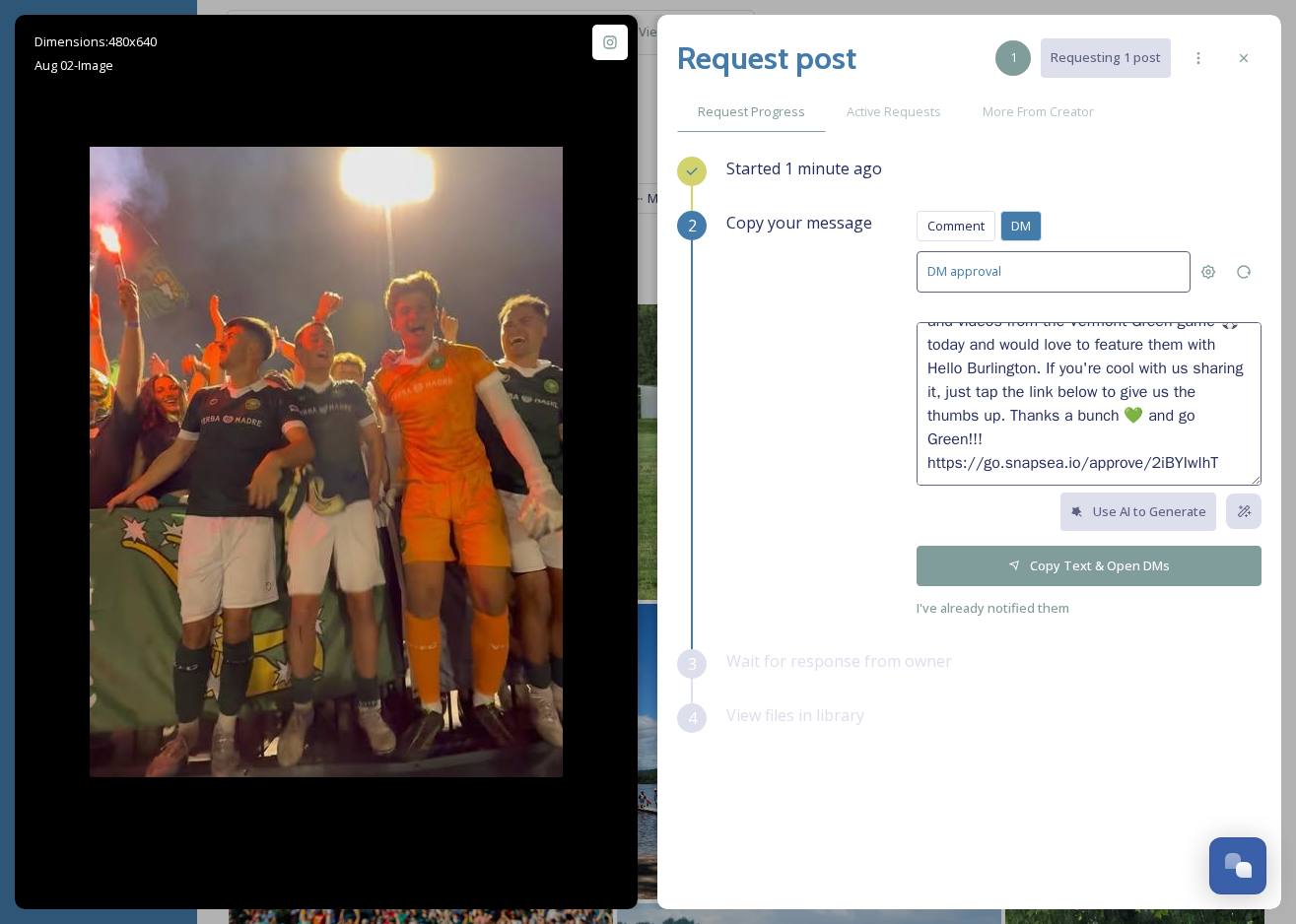 click on "Copy Text & Open DMs" at bounding box center [1089, 565] 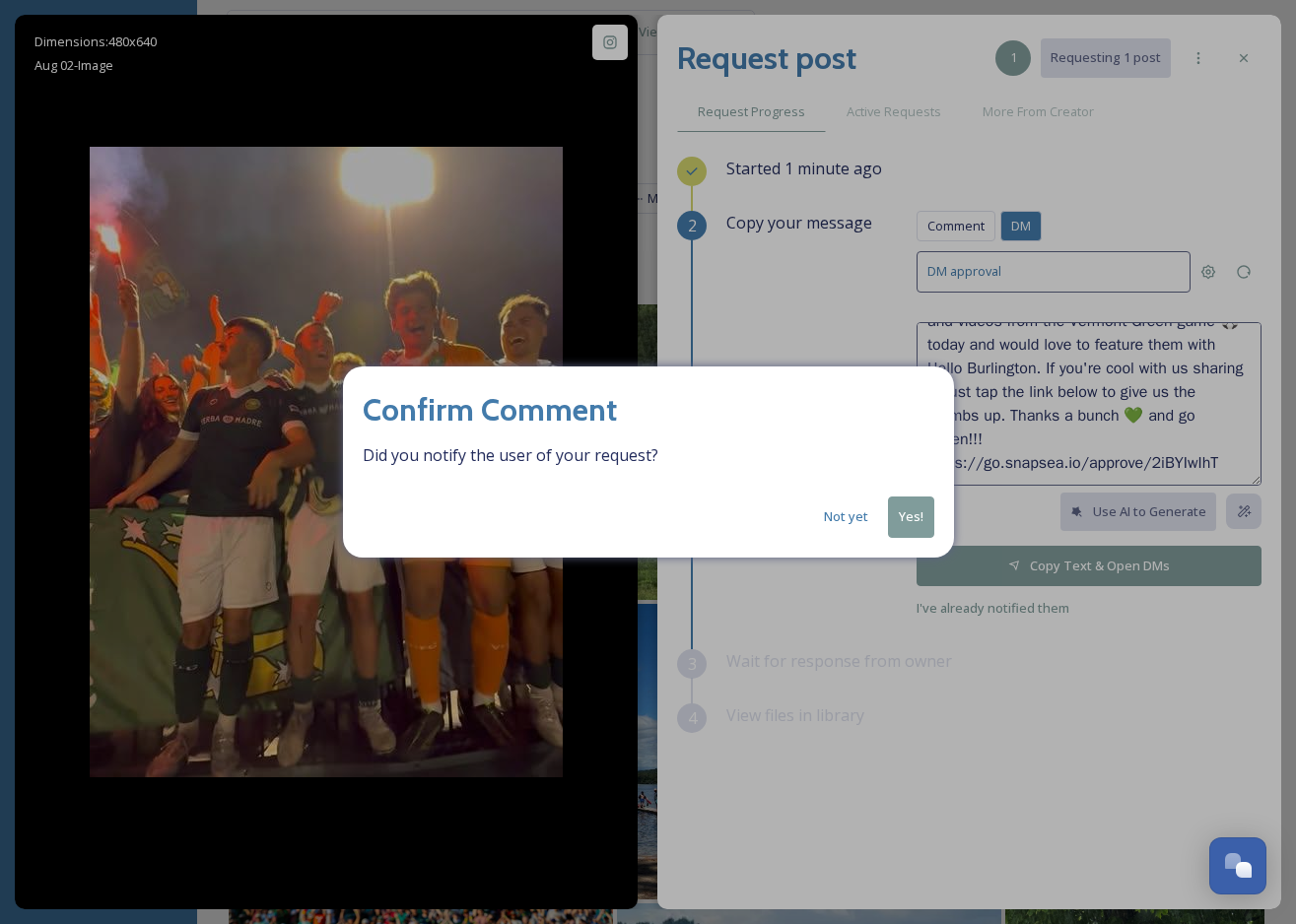 click on "Yes!" at bounding box center (911, 516) 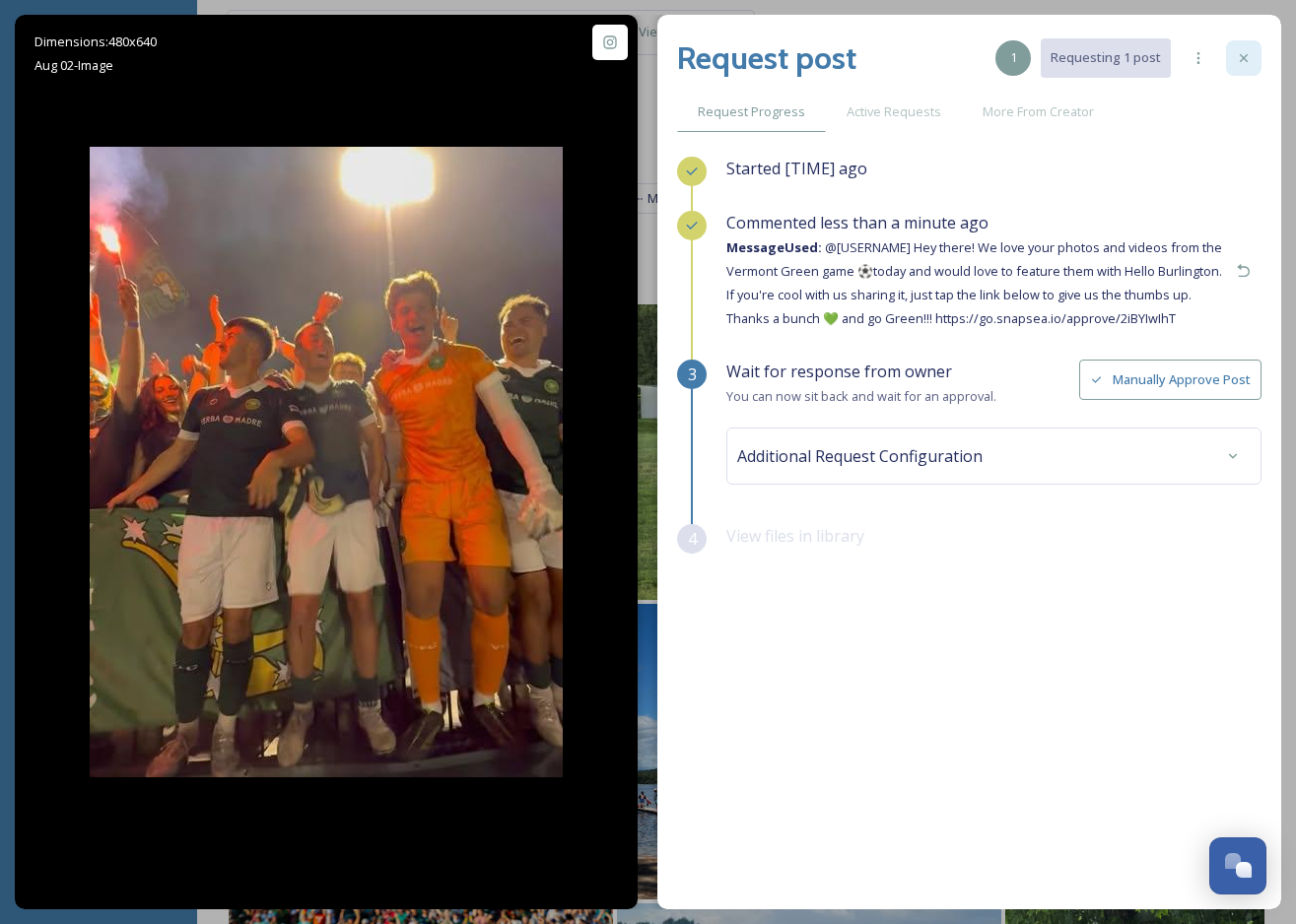 click 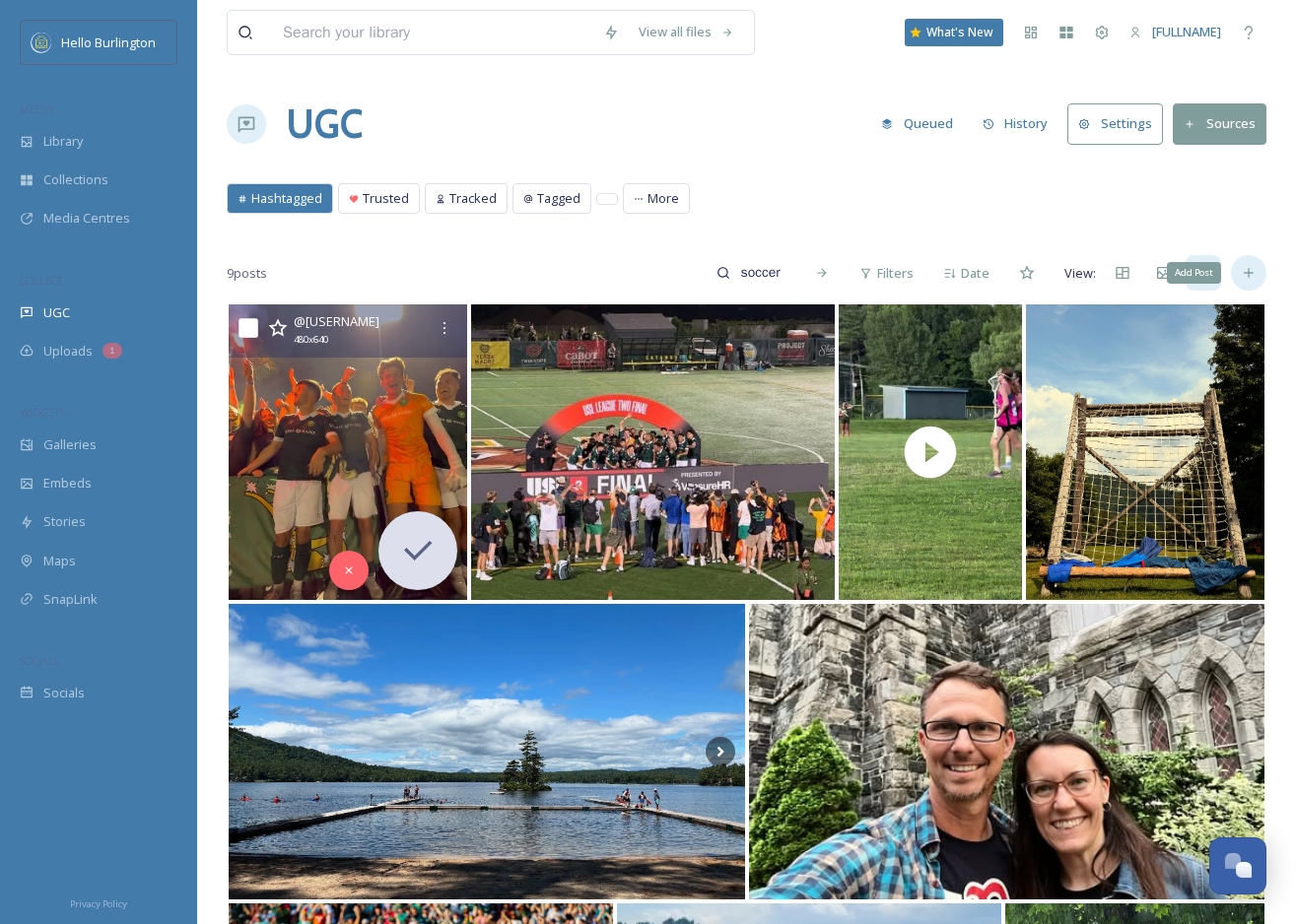 click 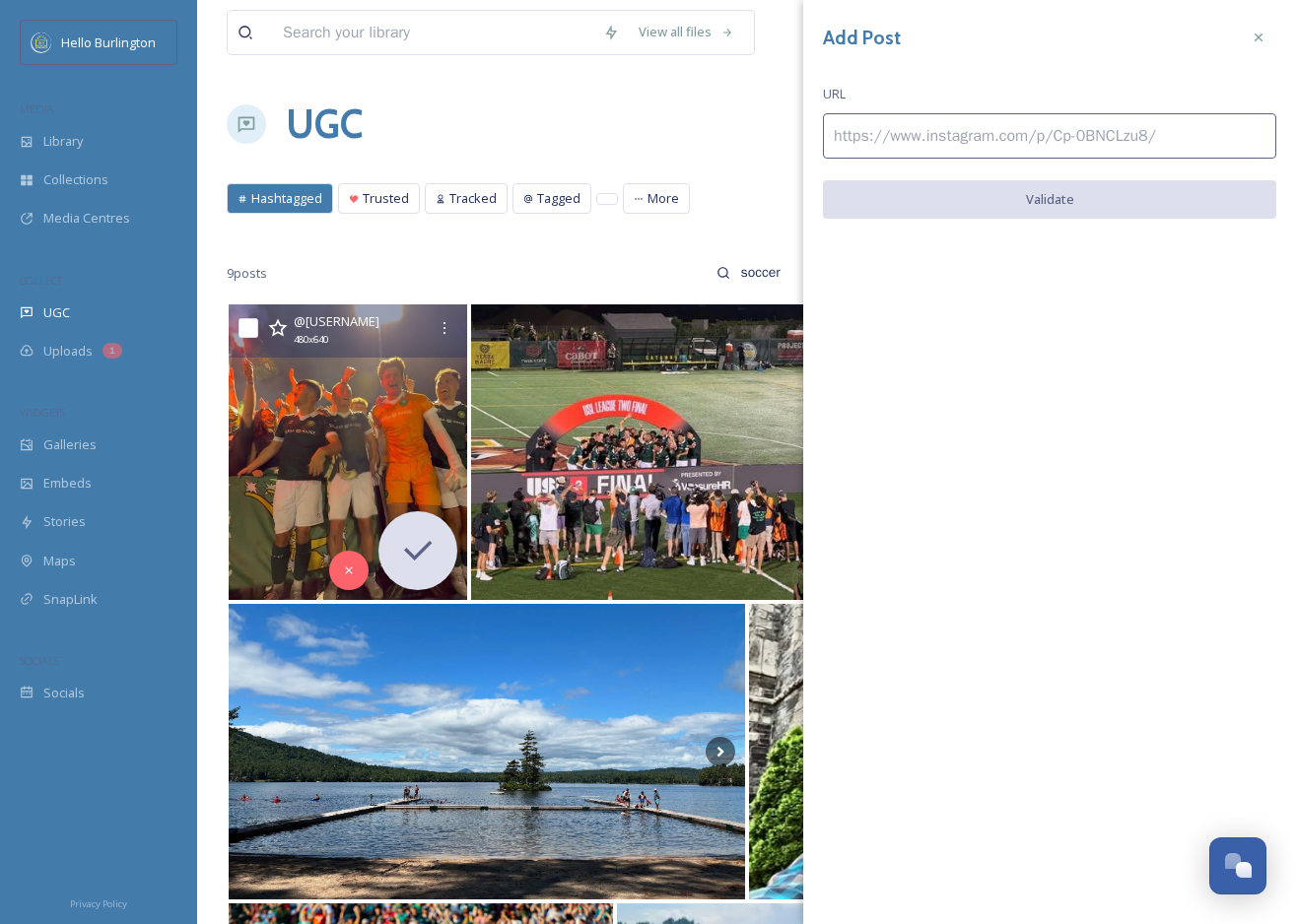 click at bounding box center [1050, 136] 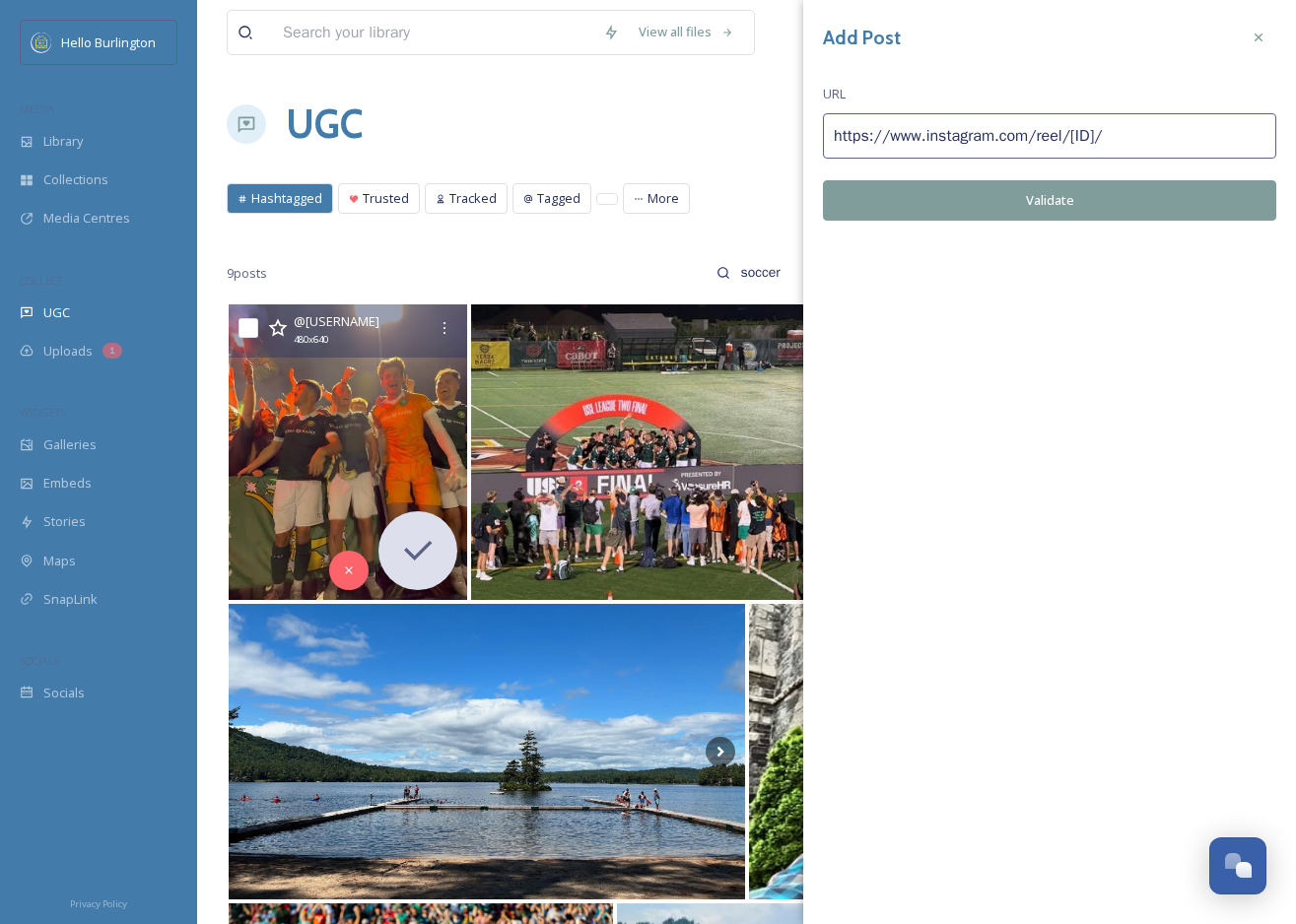 click on "Validate" at bounding box center (1050, 200) 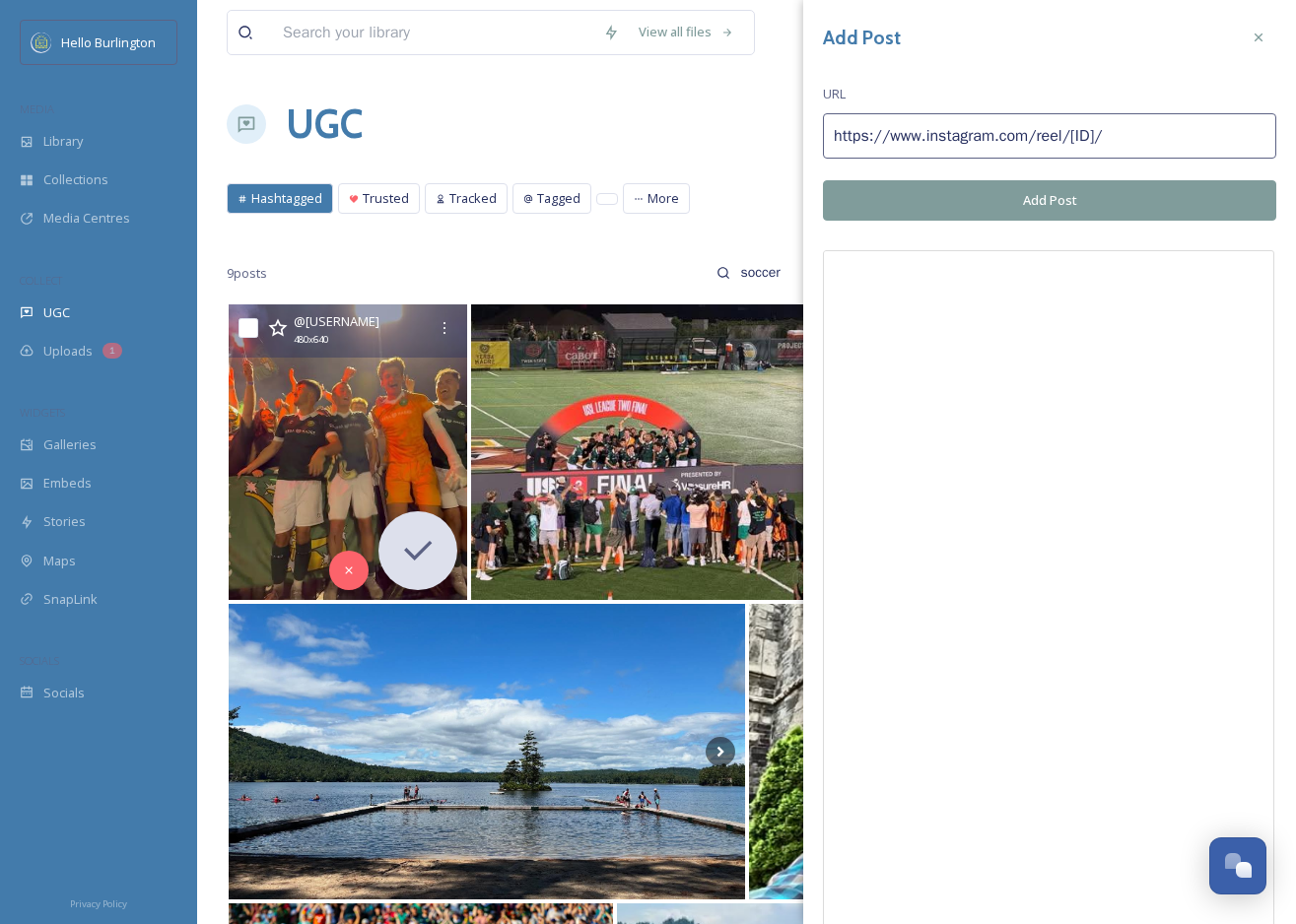 click on "Add Post" at bounding box center [1050, 200] 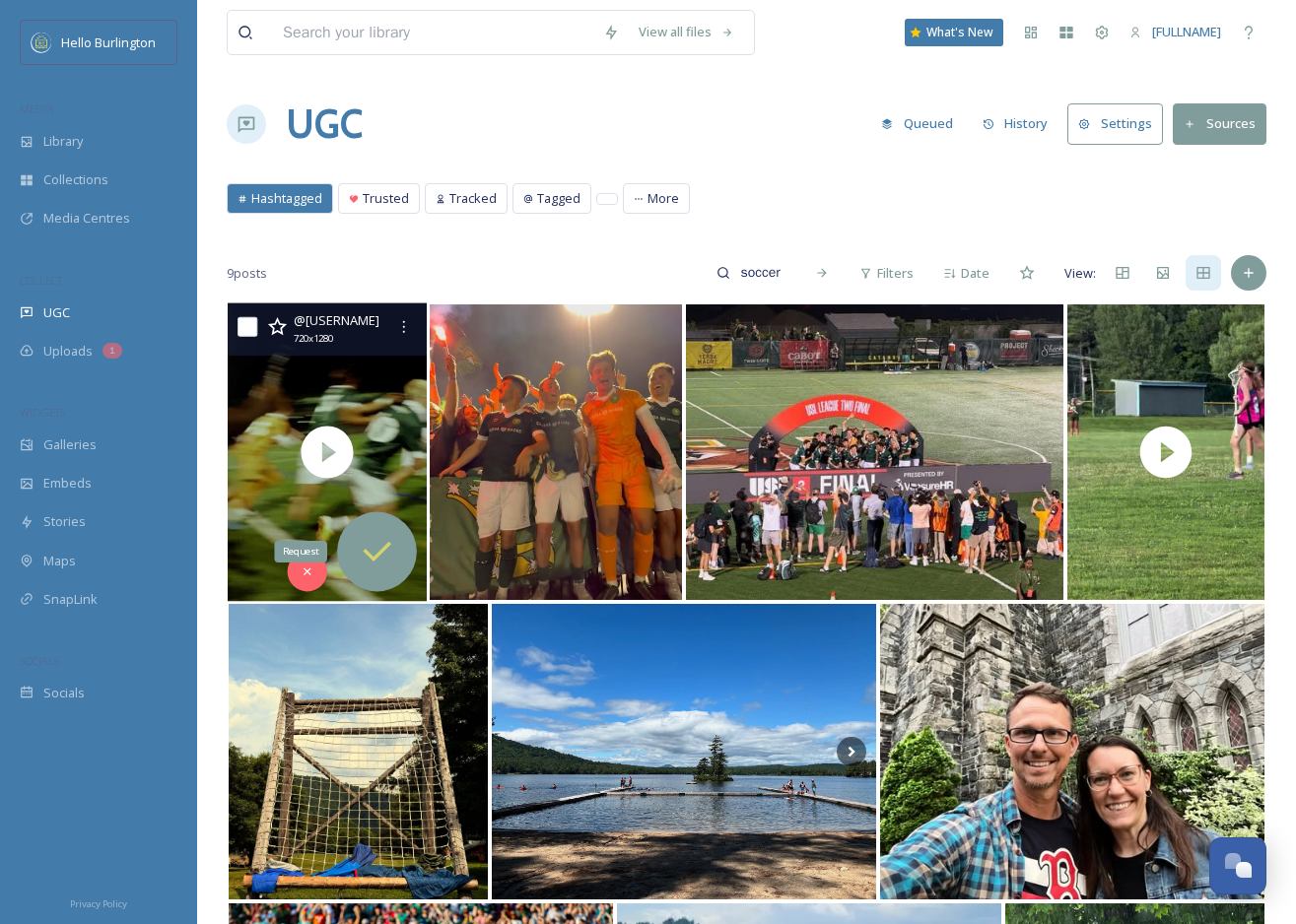 click 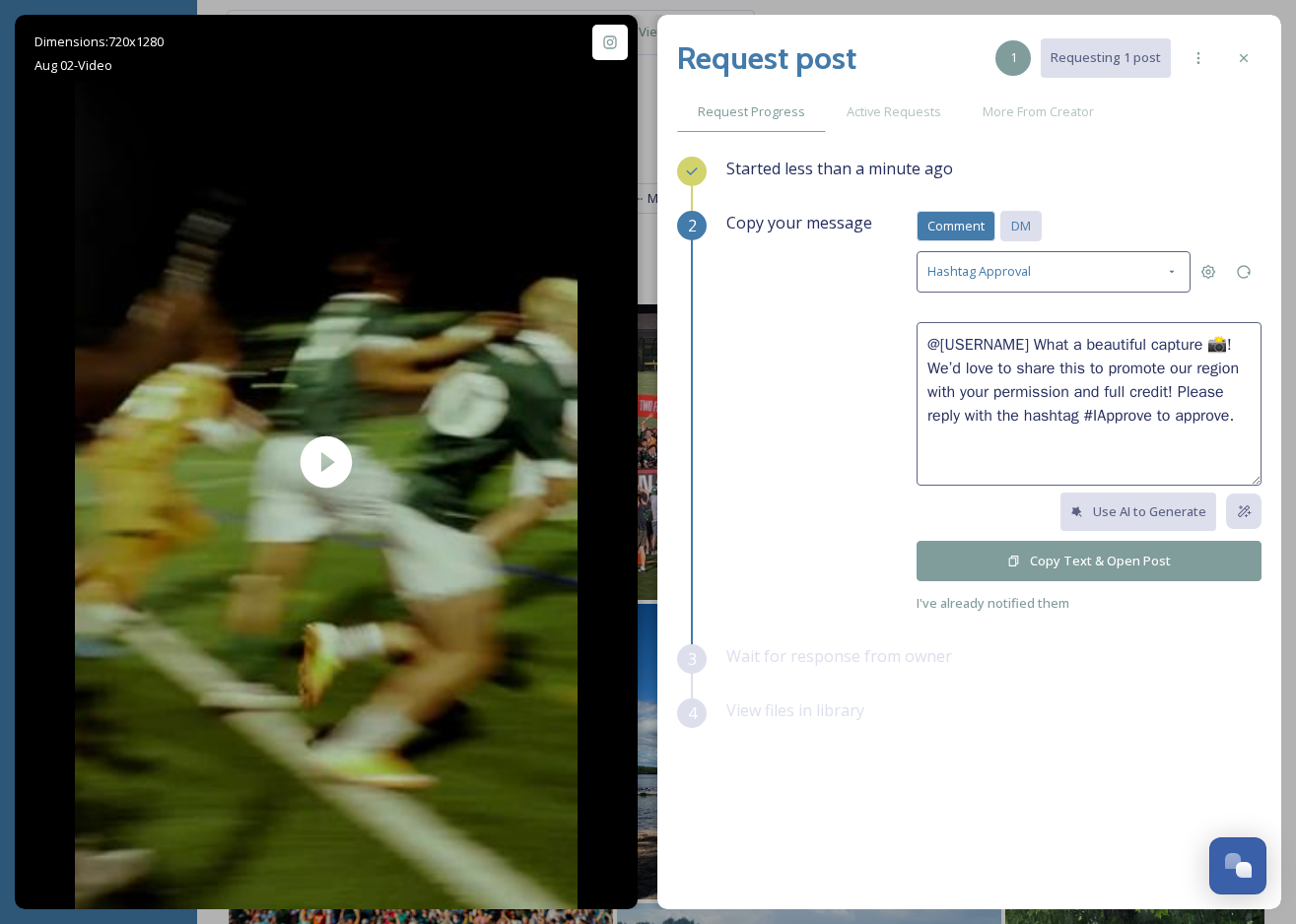 click on "DM" at bounding box center (1021, 226) 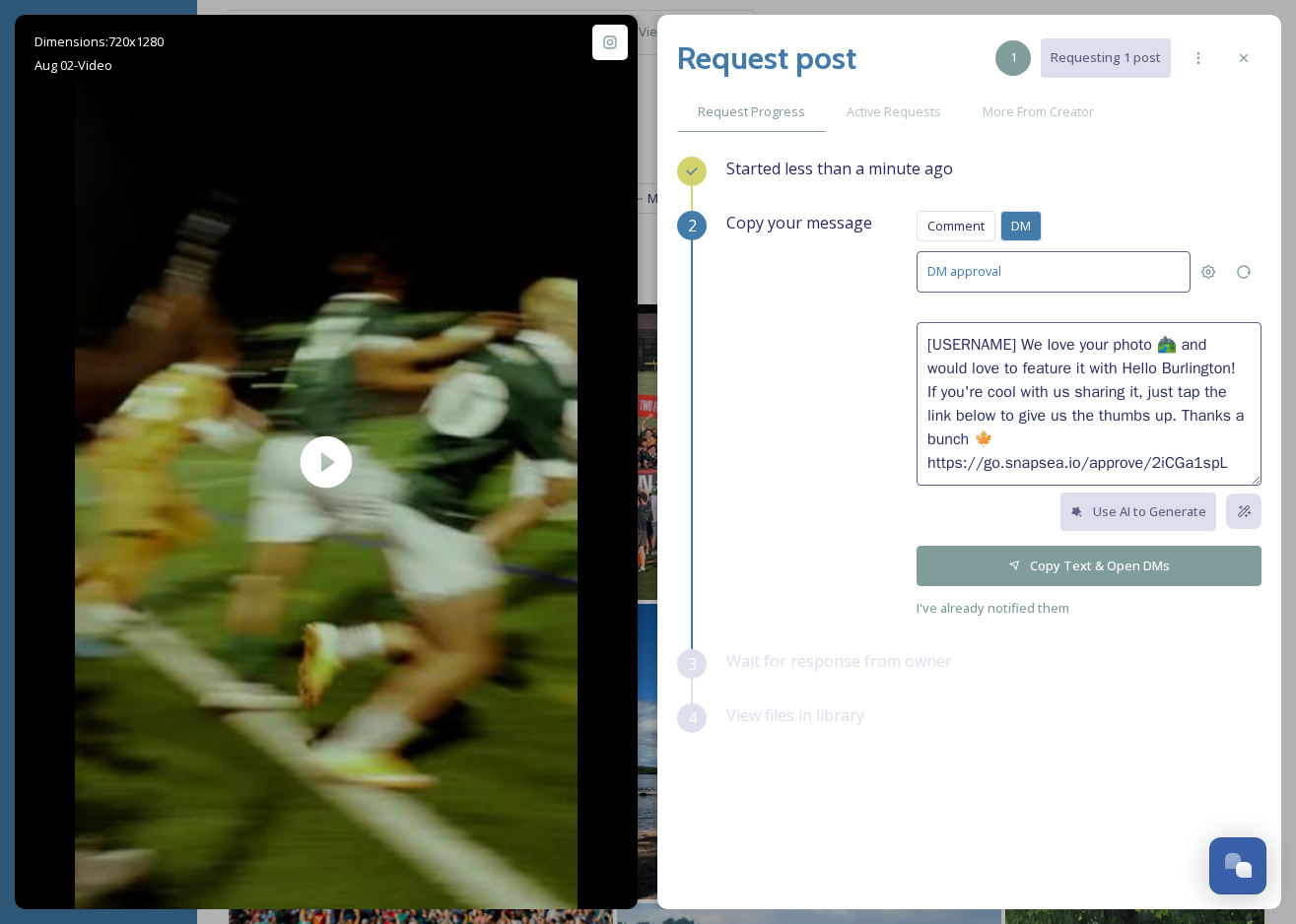 drag, startPoint x: 1038, startPoint y: 433, endPoint x: 1027, endPoint y: 344, distance: 89.6772 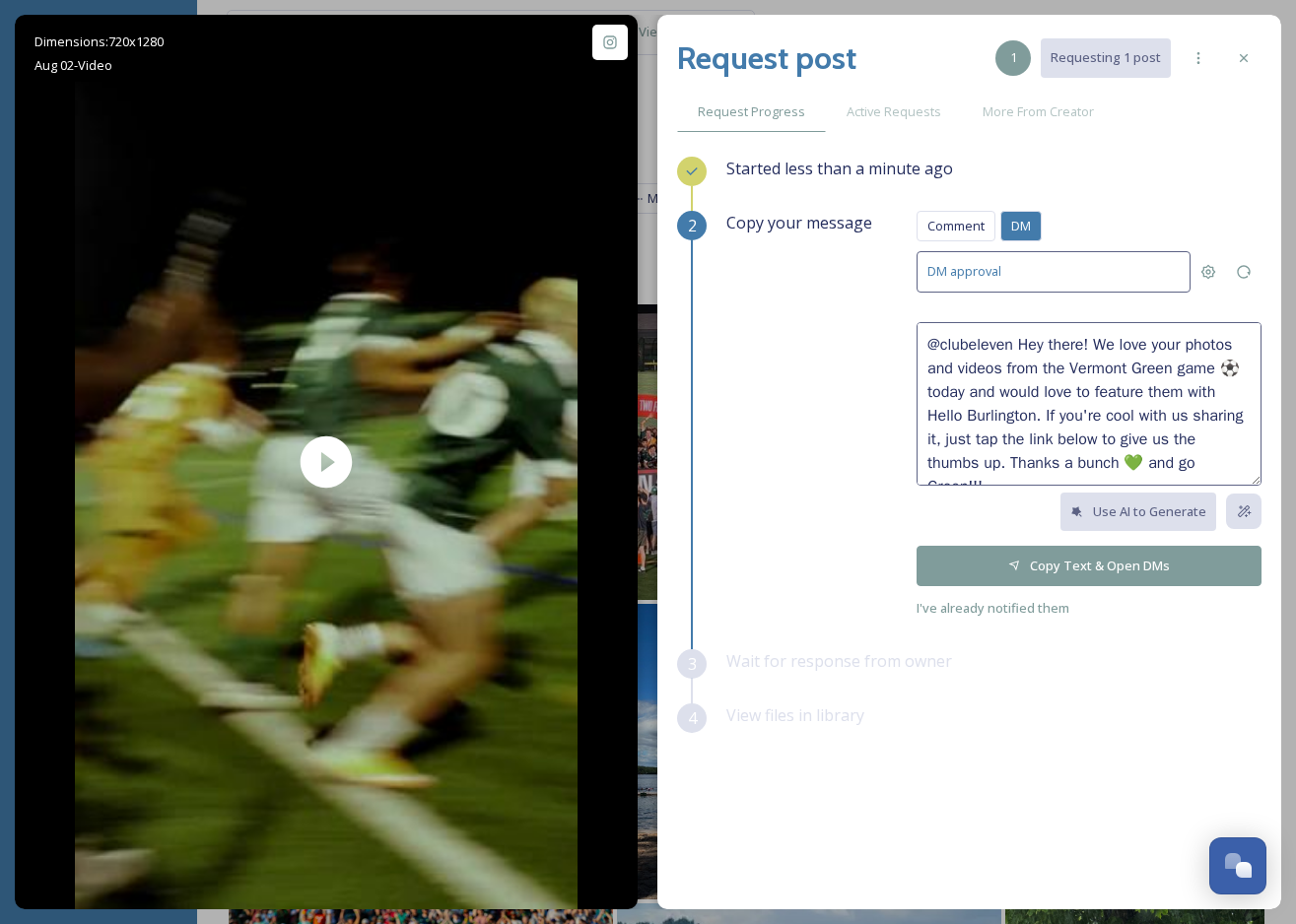 scroll, scrollTop: 12, scrollLeft: 0, axis: vertical 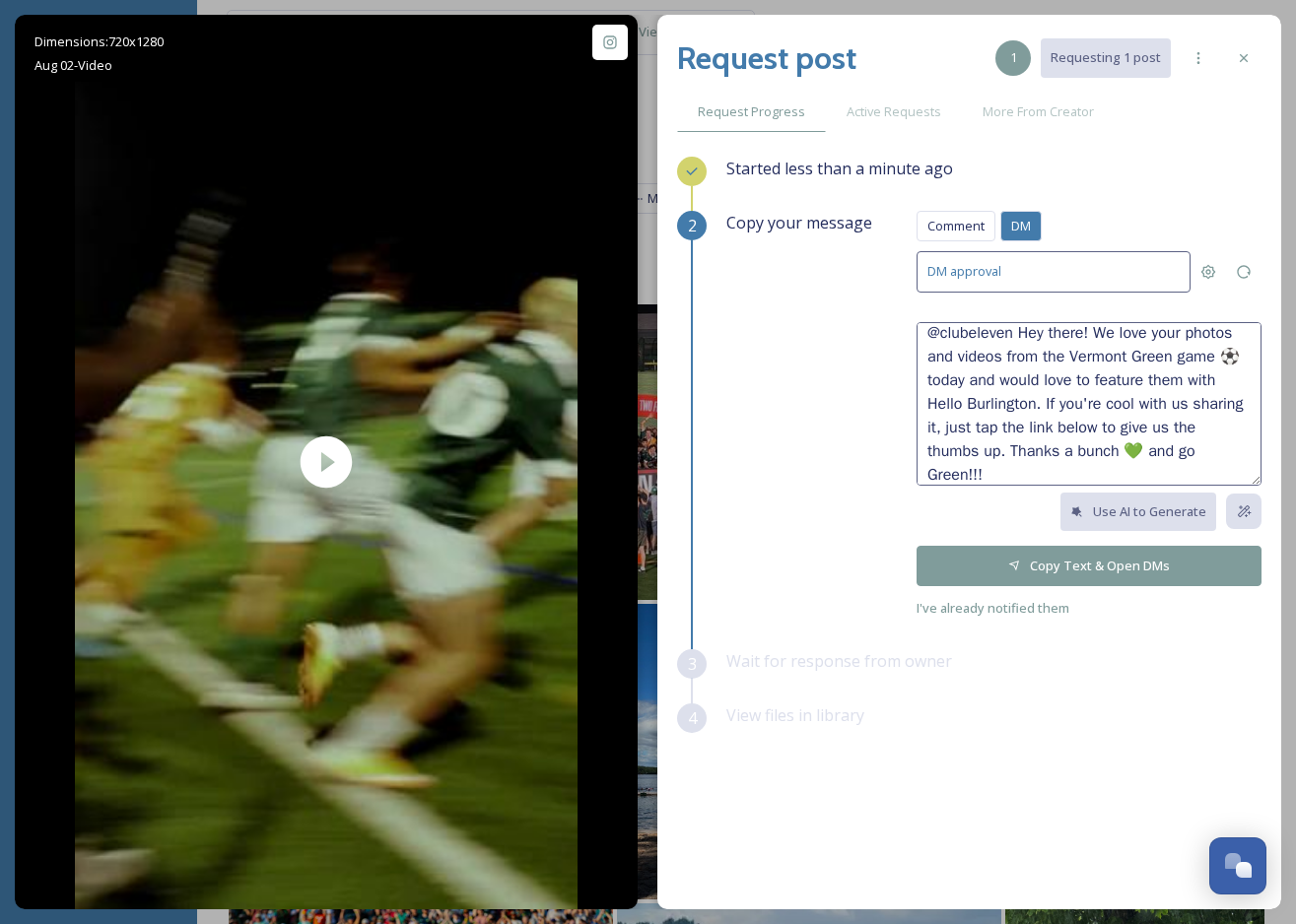 click on "@clubeleven Hey there! We love your photos and videos from the Vermont Green game ⚽today and would love to feature them with Hello Burlington. If you're cool with us sharing it, just tap the link below to give us the thumbs up. Thanks a bunch 💚 and go Green!!!
https://go.snapsea.io/approve/2iCGa1spL" at bounding box center (1089, 404) 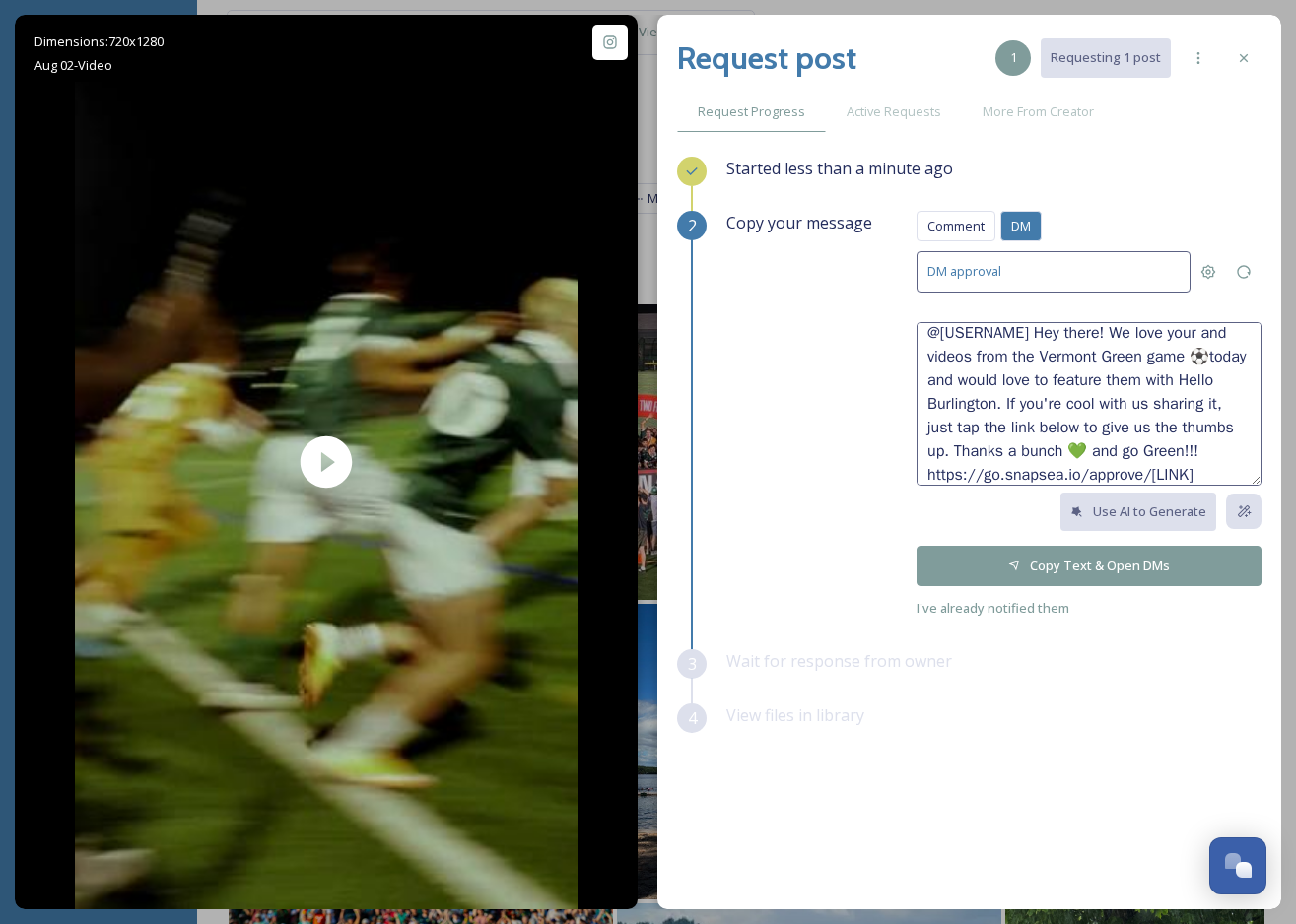 click on "@[USERNAME] Hey there! We love your and videos from the Vermont Green game ⚽today and would love to feature them with Hello Burlington. If you're cool with us sharing it, just tap the link below to give us the thumbs up. Thanks a bunch 💚 and go Green!!!
https://go.snapsea.io/approve/[LINK]" at bounding box center [1089, 404] 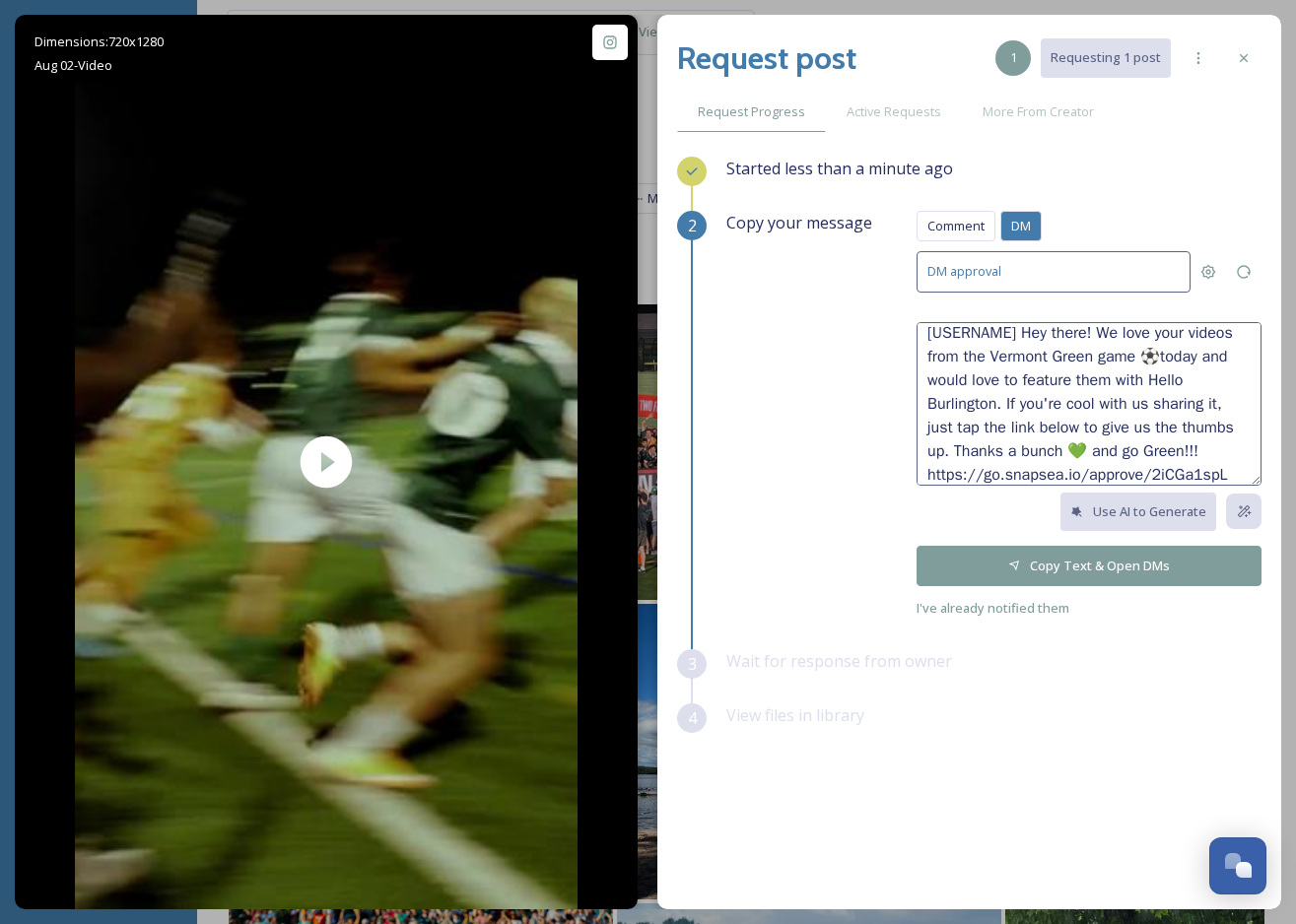 click on "[USERNAME] Hey there! We love your videos from the Vermont Green game ⚽today and would love to feature them with Hello Burlington. If you're cool with us sharing it, just tap the link below to give us the thumbs up. Thanks a bunch 💚 and go Green!!!
https://go.snapsea.io/approve/2iCGa1spL" at bounding box center (1089, 404) 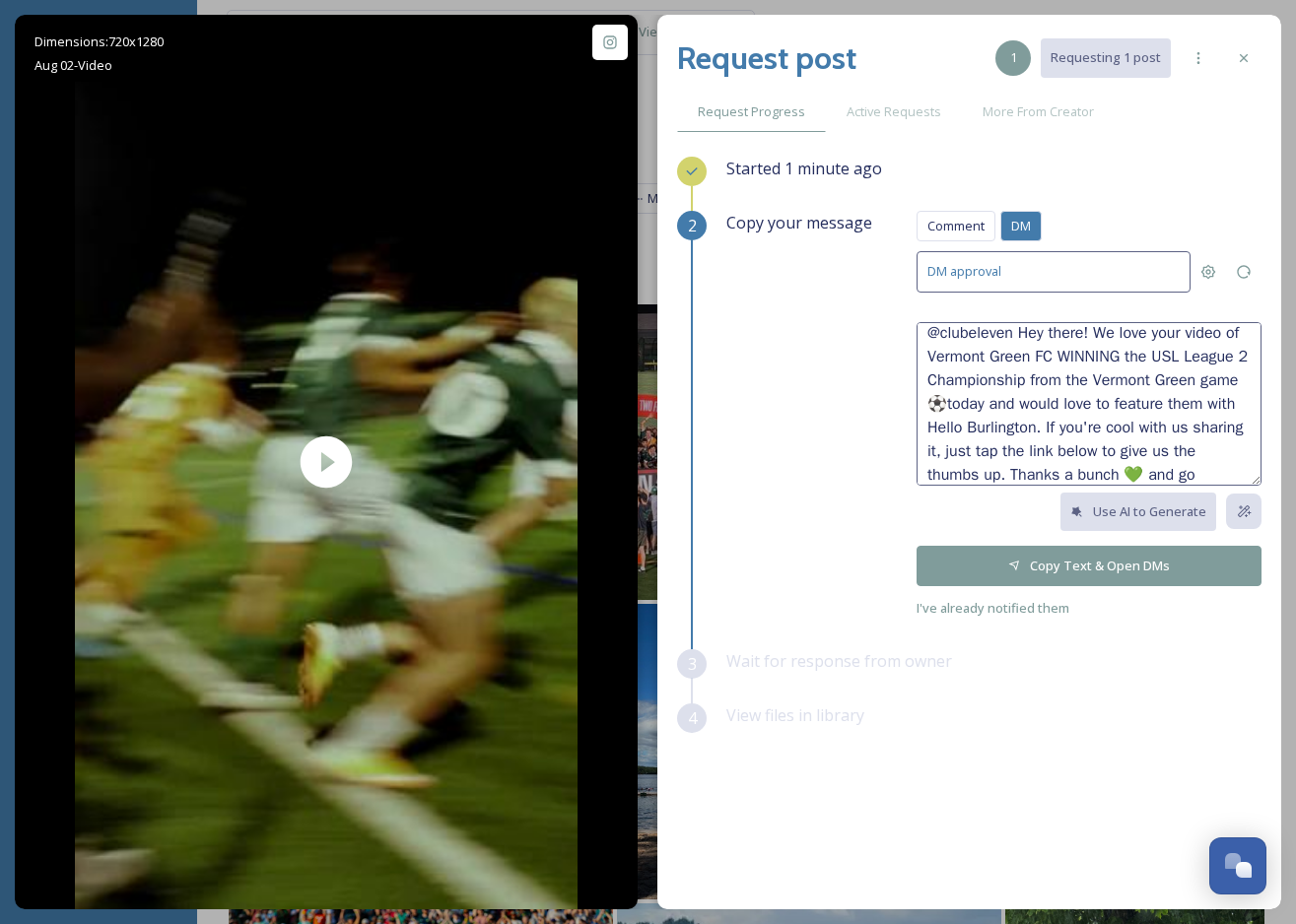 drag, startPoint x: 1010, startPoint y: 403, endPoint x: 1103, endPoint y: 376, distance: 96.84007 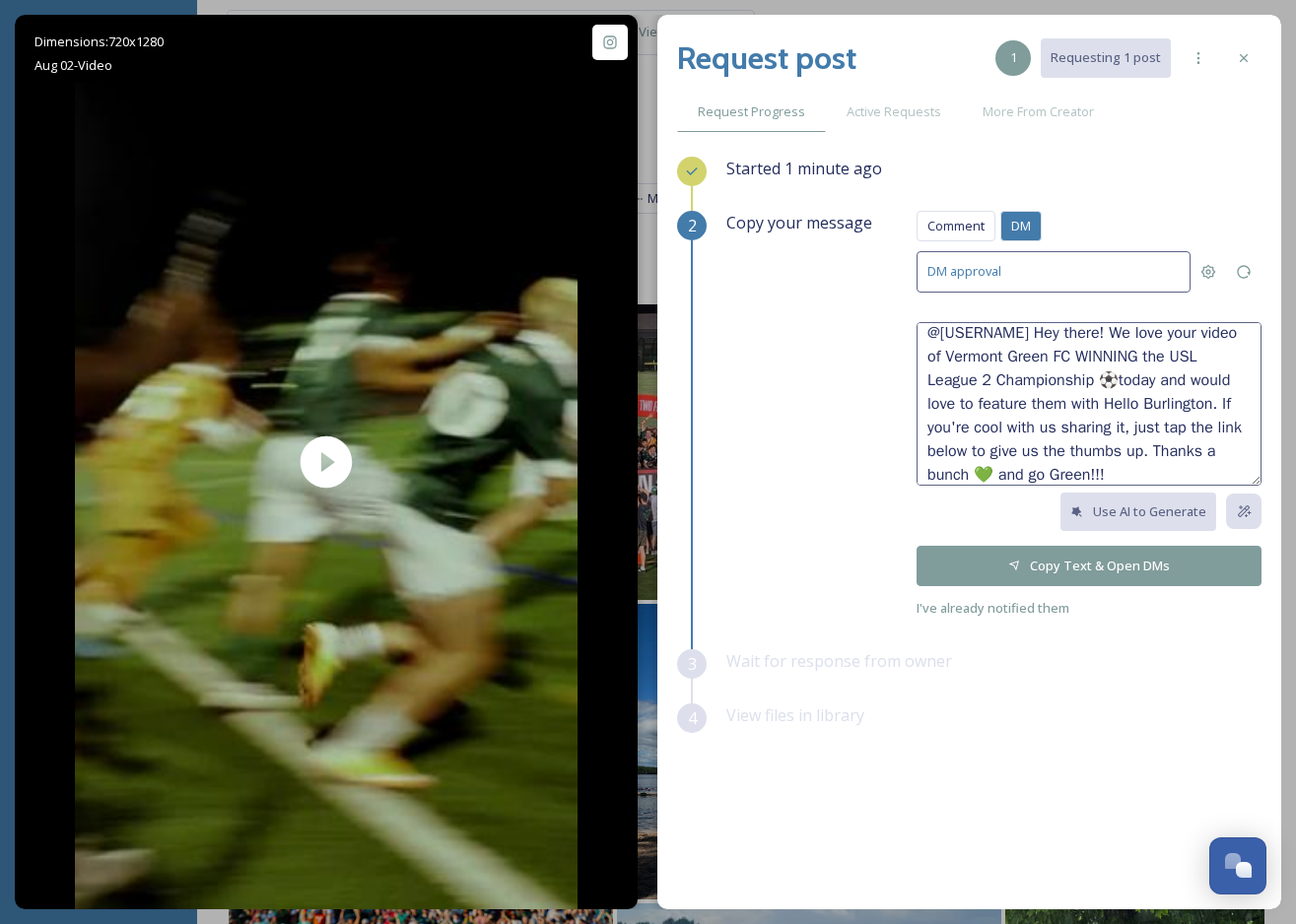 click on "@[USERNAME] Hey there! We love your video of Vermont Green FC WINNING the USL League 2 Championship ⚽today and would love to feature them with Hello Burlington. If you're cool with us sharing it, just tap the link below to give us the thumbs up. Thanks a bunch 💚 and go Green!!!
https://go.snapsea.io/approve/2iCGa1spL" at bounding box center (1089, 404) 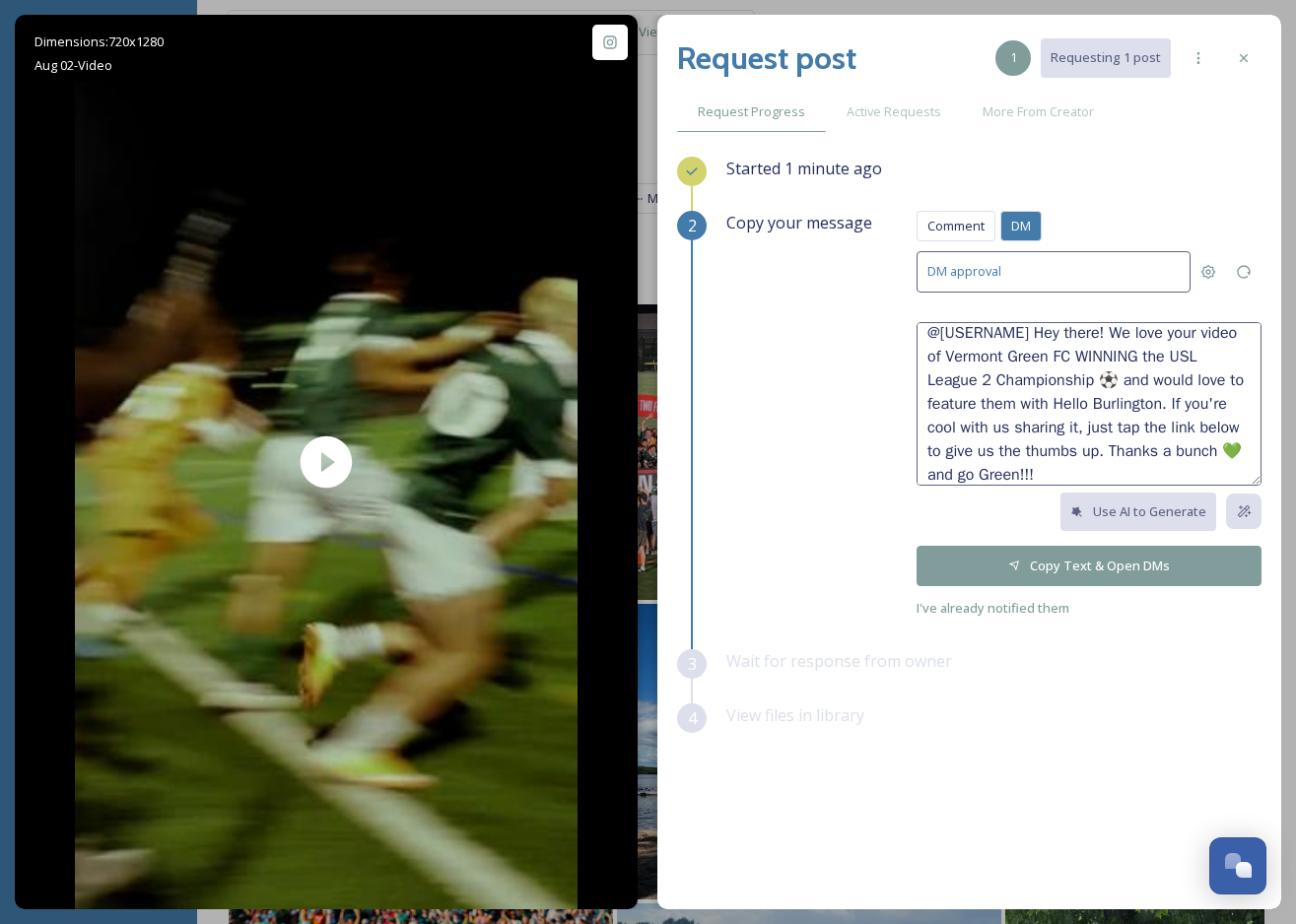 click on "@[USERNAME] Hey there! We love your video of Vermont Green FC WINNING the USL League 2 Championship ⚽ and would love to feature them with Hello Burlington. If you're cool with us sharing it, just tap the link below to give us the thumbs up. Thanks a bunch 💚 and go Green!!!
https://go.snapsea.io/approve/[LINK]" at bounding box center (1089, 404) 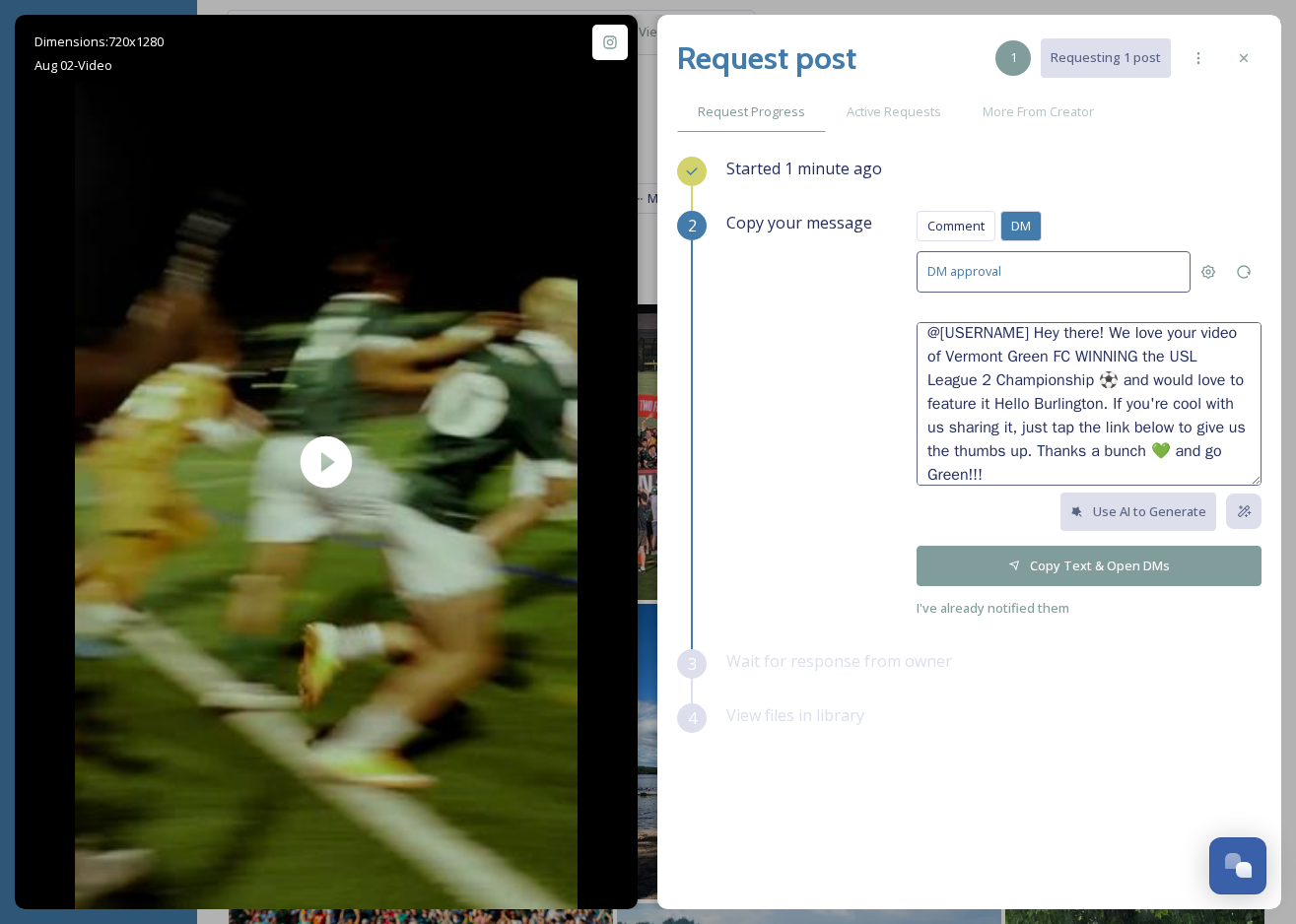 click on "@[USERNAME] Hey there! We love your video of Vermont Green FC WINNING the USL League 2 Championship ⚽ and would love to feature it Hello Burlington. If you're cool with us sharing it, just tap the link below to give us the thumbs up. Thanks a bunch 💚 and go Green!!!
https://go.snapsea.io/approve/[LINK]" at bounding box center [1089, 404] 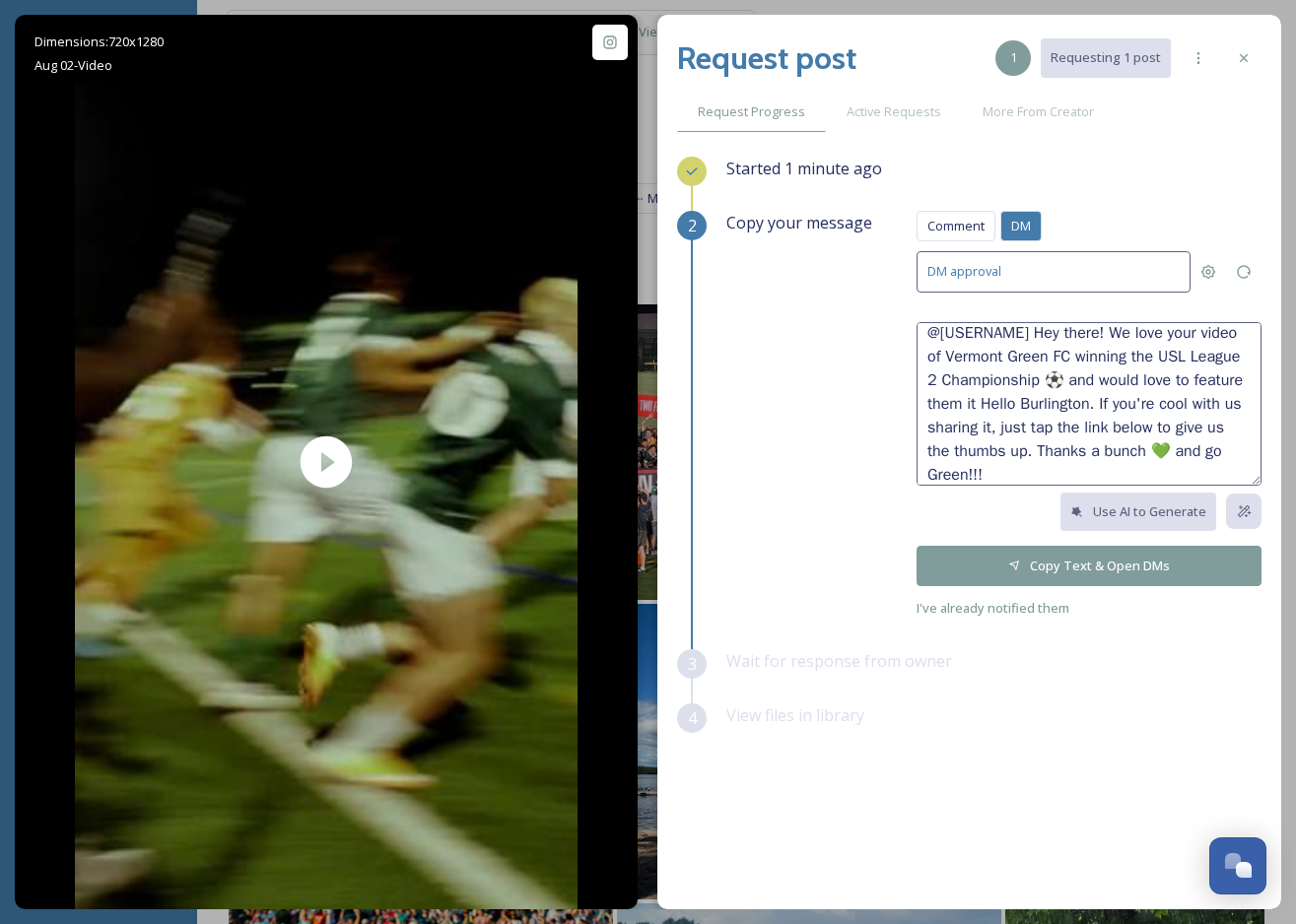 click on "@[USERNAME] Hey there! We love your video of Vermont Green FC winning the USL League 2 Championship ⚽ and would love to feature them it Hello Burlington. If you're cool with us sharing it, just tap the link below to give us the thumbs up. Thanks a bunch 💚 and go Green!!!
https://go.snapsea.io/approve/2iCGa1spL" at bounding box center [1089, 404] 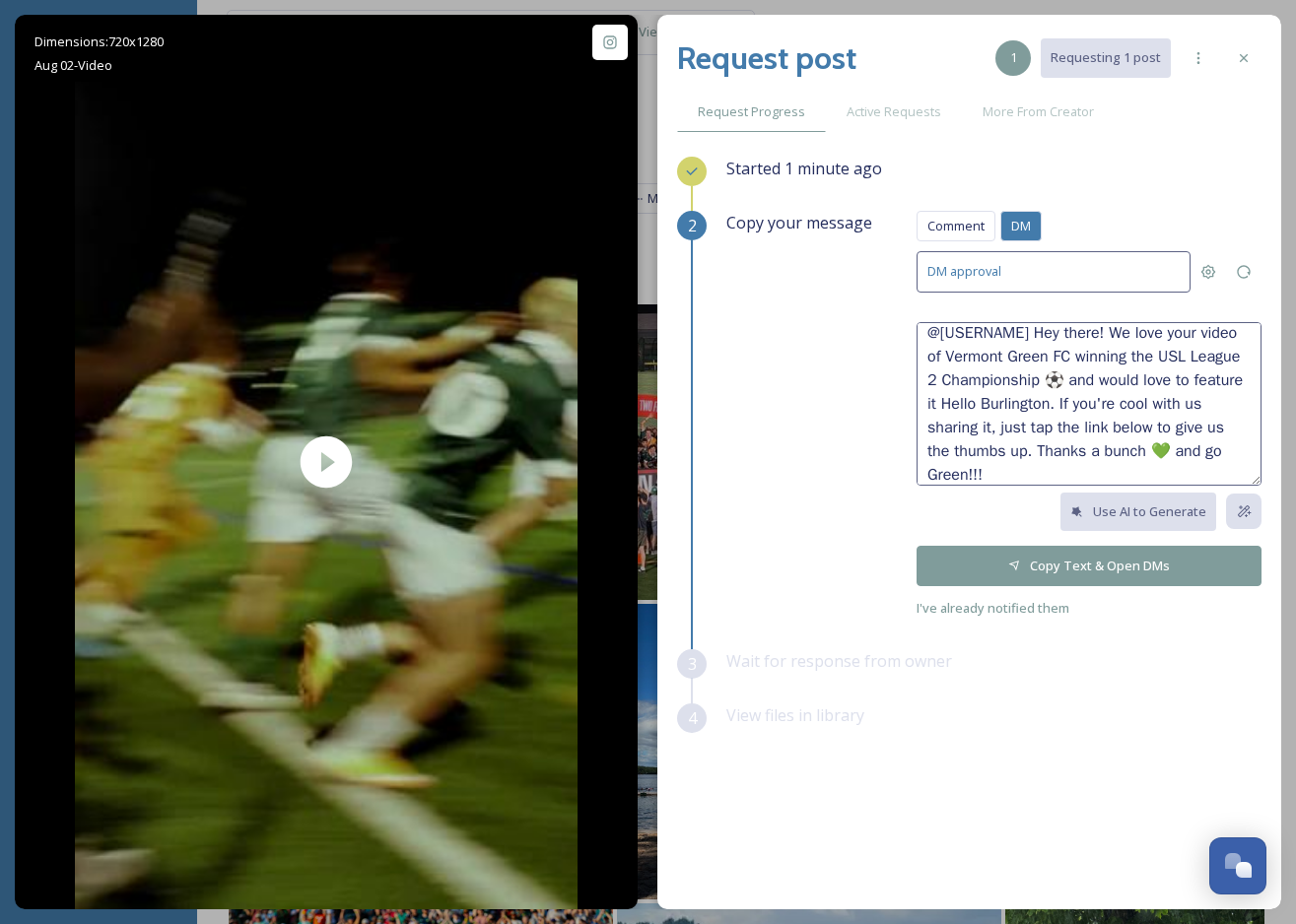 click on "@[USERNAME] Hey there! We love your video of Vermont Green FC winning the USL League 2 Championship ⚽ and would love to feature it Hello Burlington. If you're cool with us sharing it, just tap the link below to give us the thumbs up. Thanks a bunch 💚 and go Green!!!
https://go.snapsea.io/approve/[LINK]" at bounding box center (1089, 404) 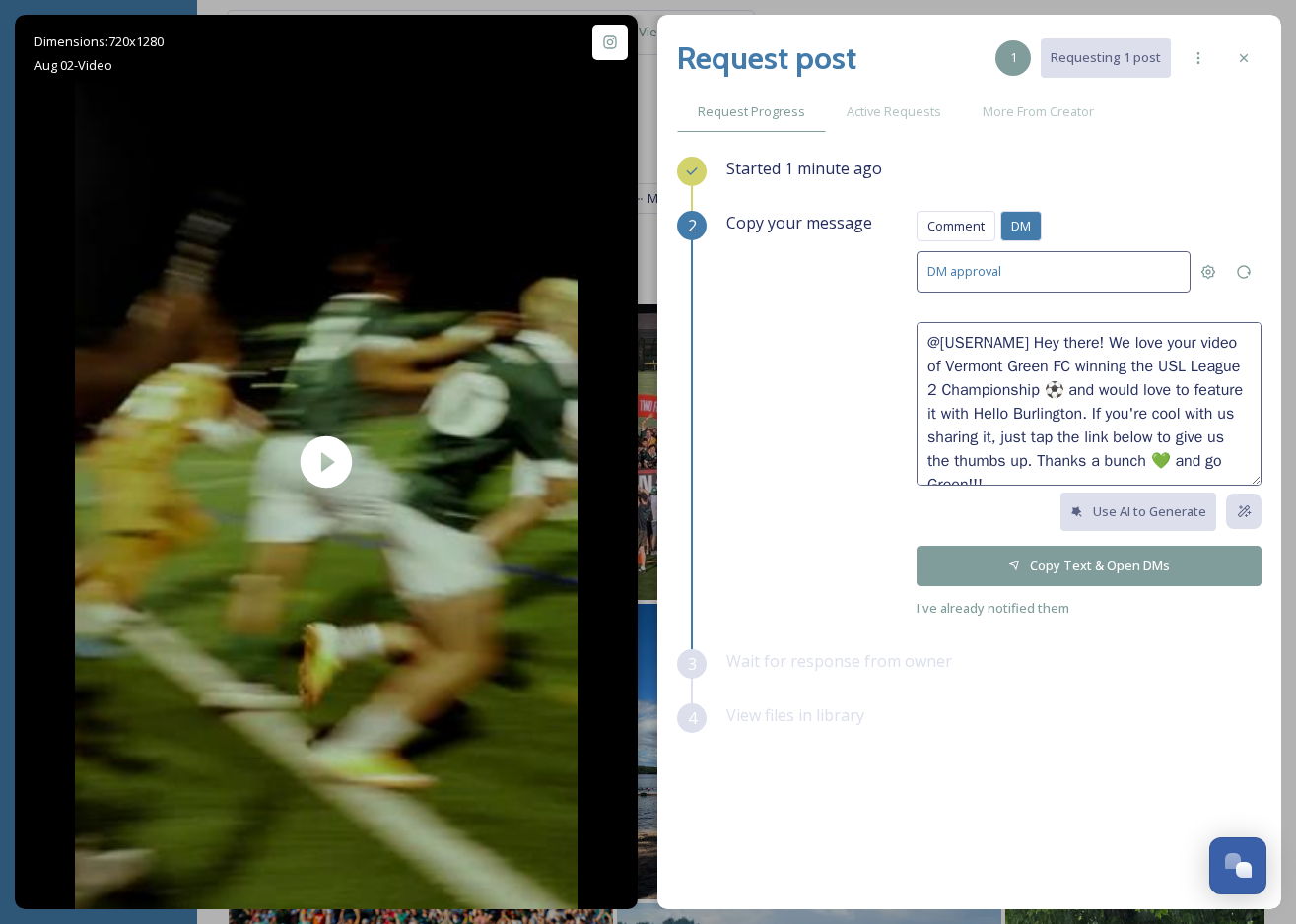 scroll, scrollTop: 0, scrollLeft: 0, axis: both 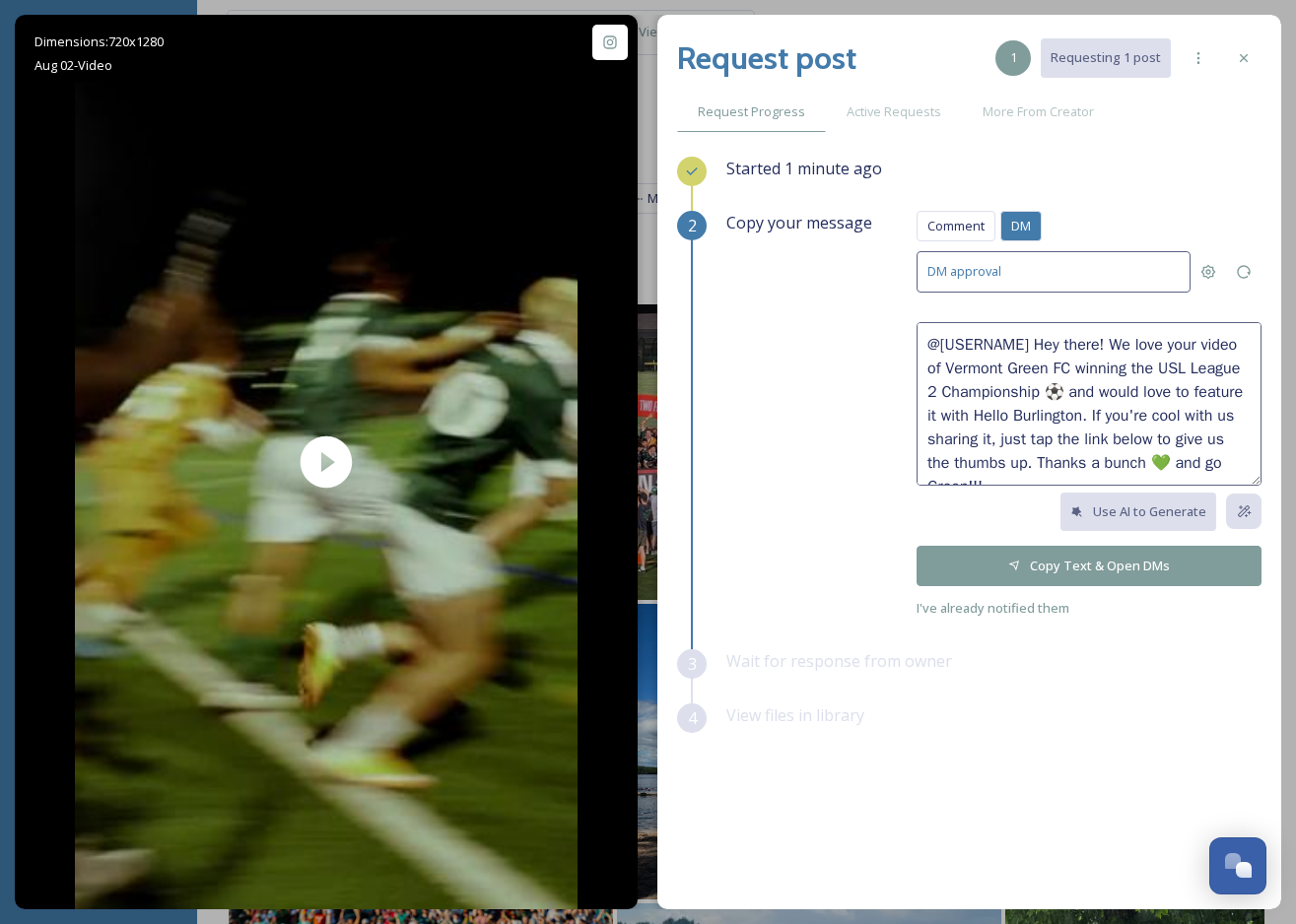 click on "Copy Text & Open DMs" at bounding box center (1089, 565) 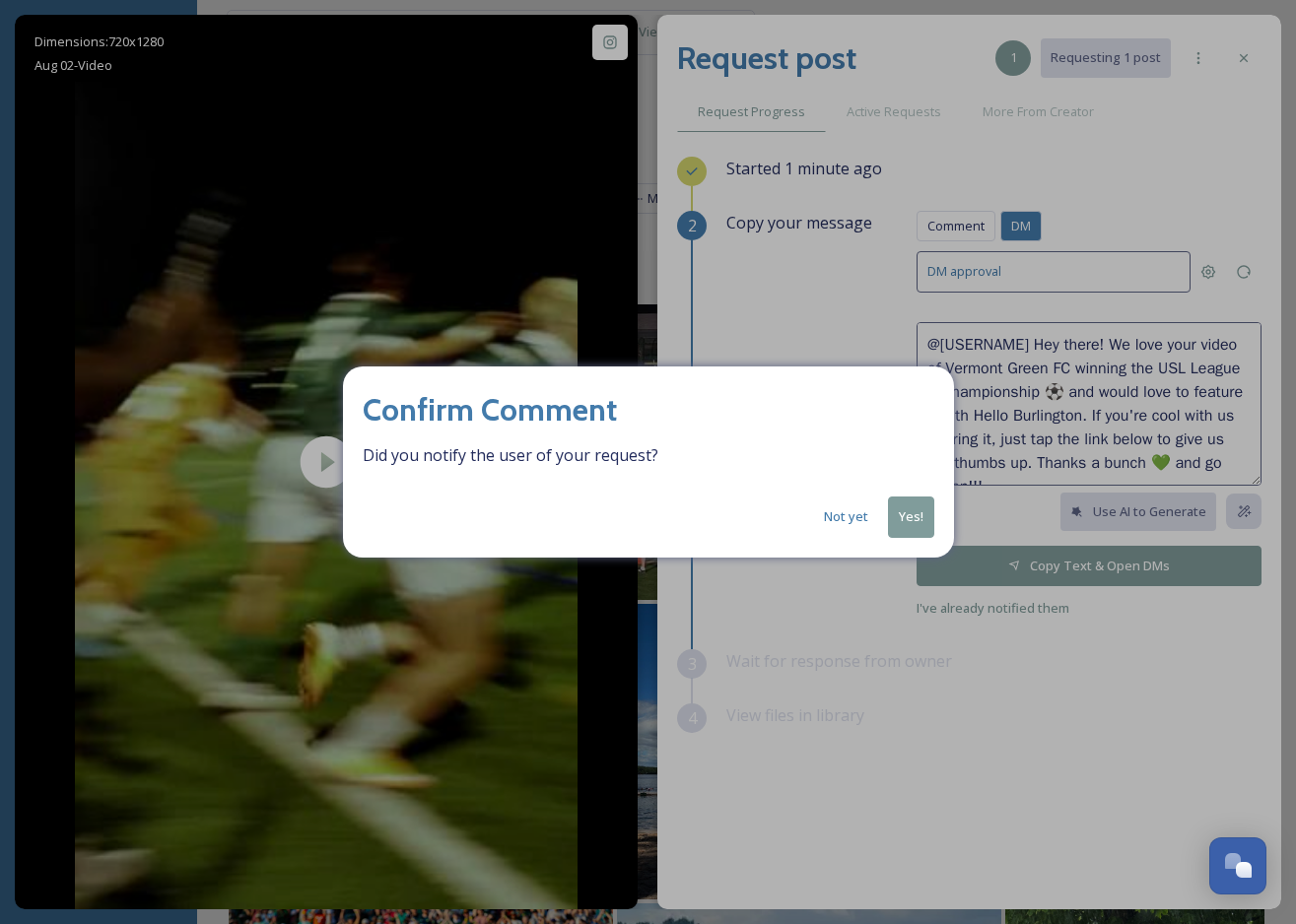 click on "Yes!" at bounding box center (911, 516) 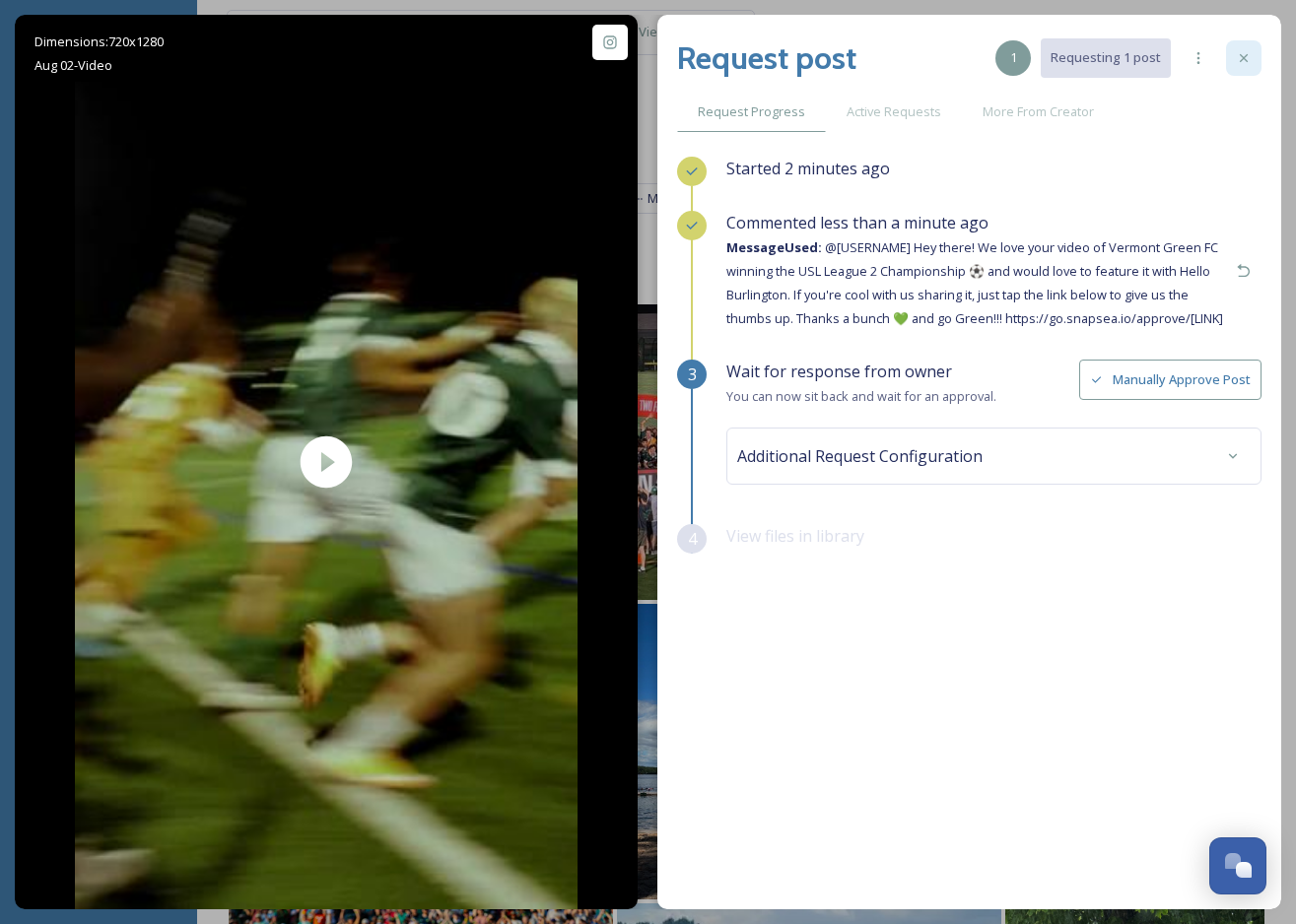 click 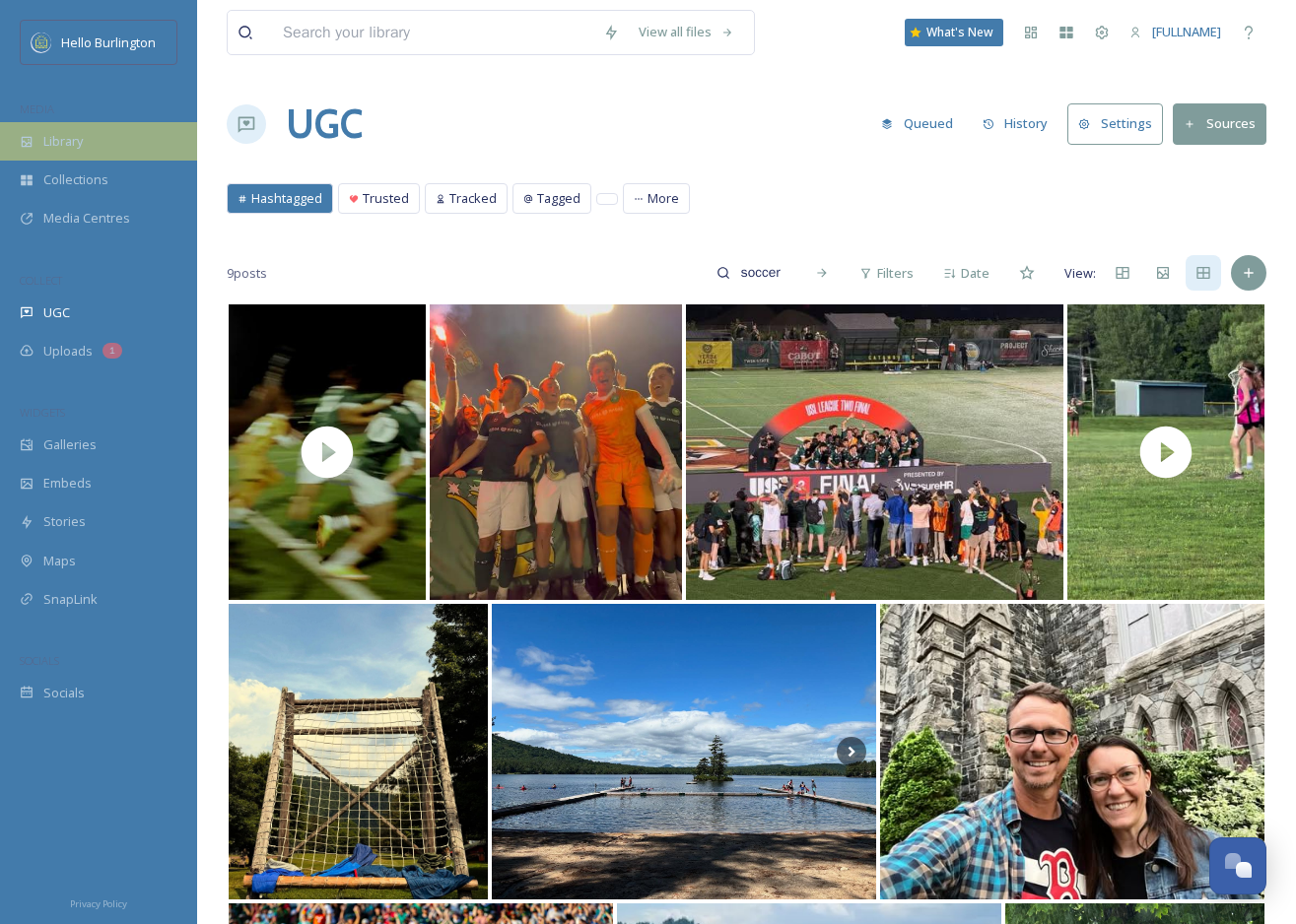 click on "Library" at bounding box center [99, 141] 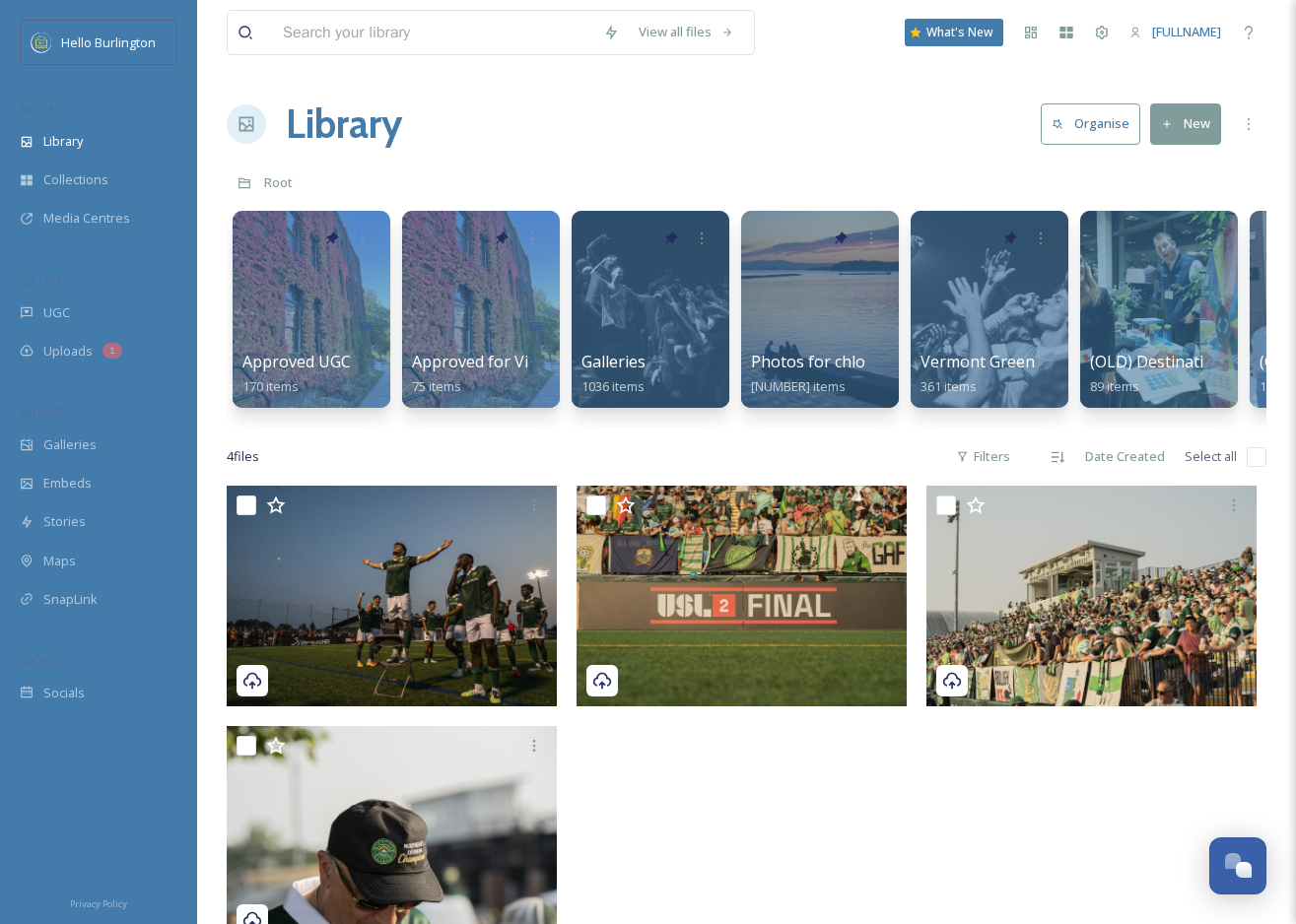 click at bounding box center (1096, 720) 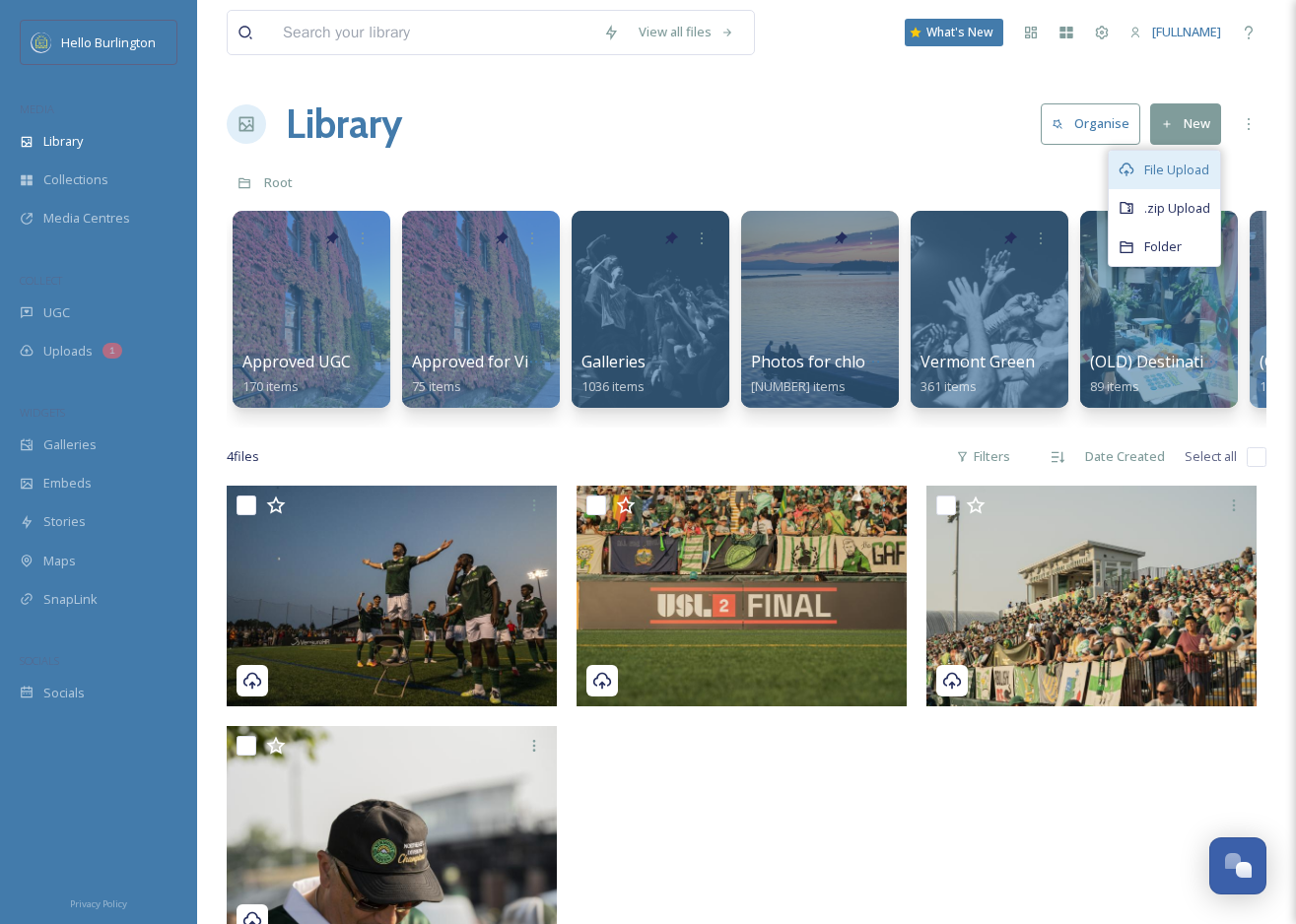 click on "File Upload" at bounding box center (1164, 169) 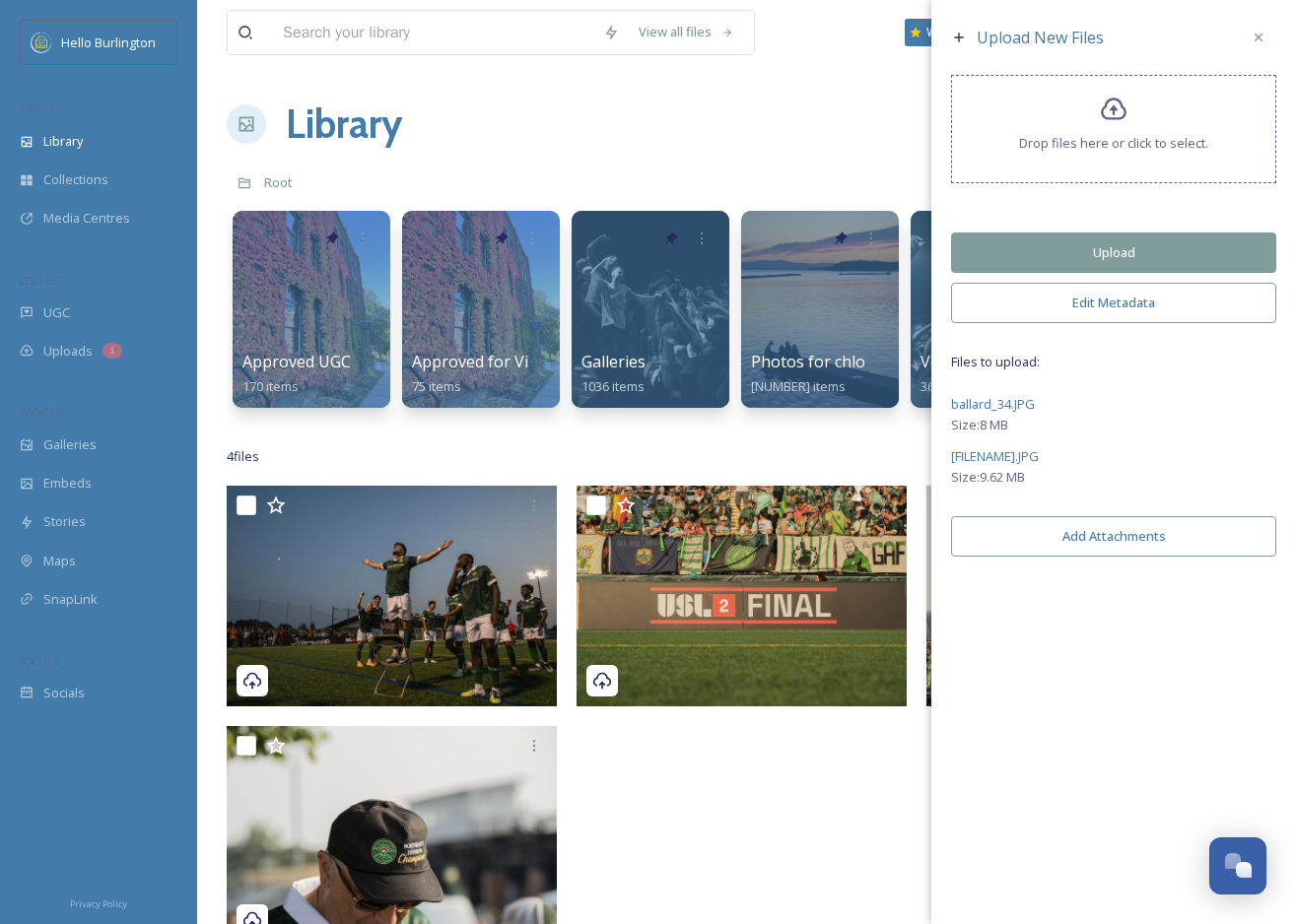 click on "Upload" at bounding box center (1114, 252) 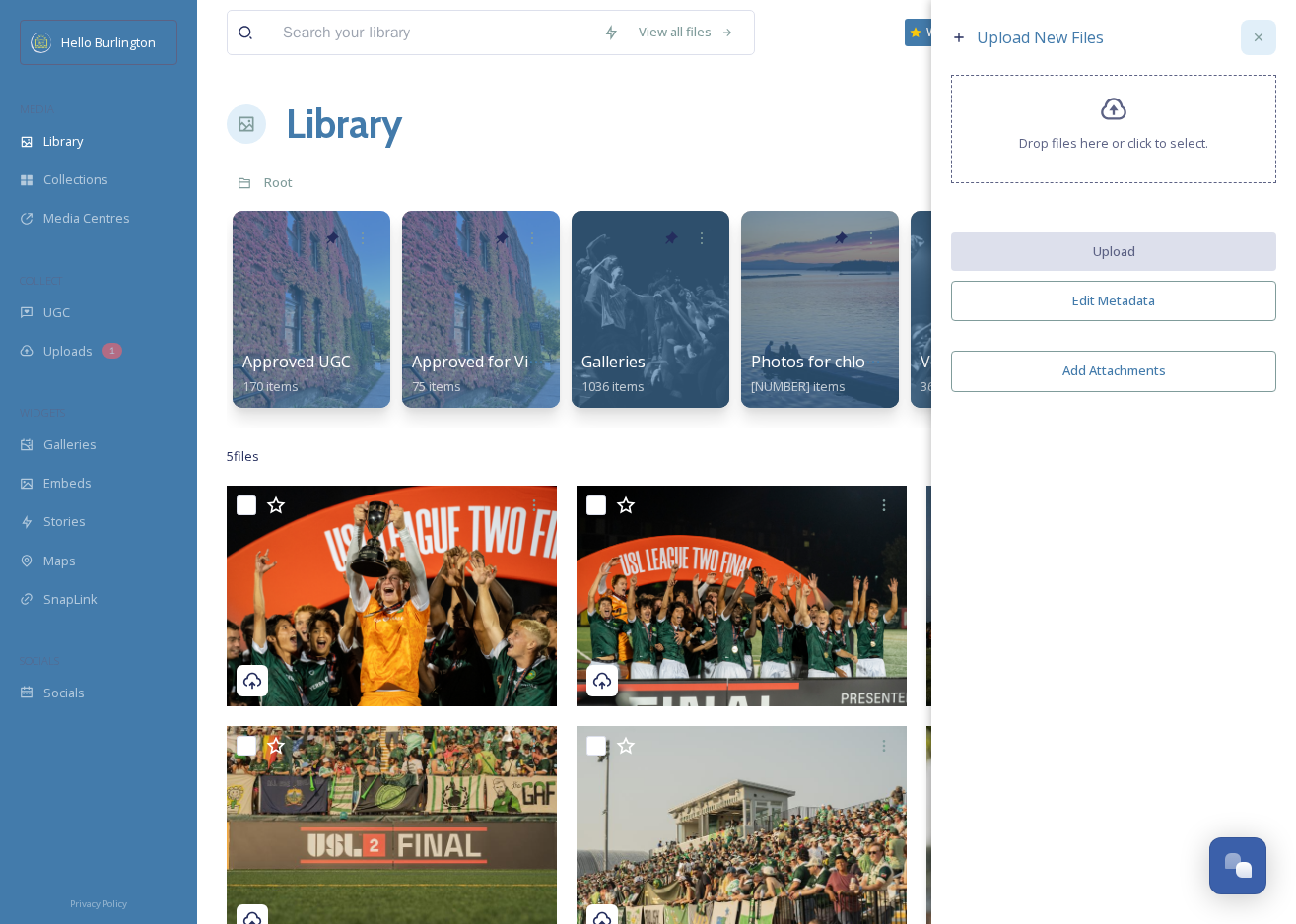 click 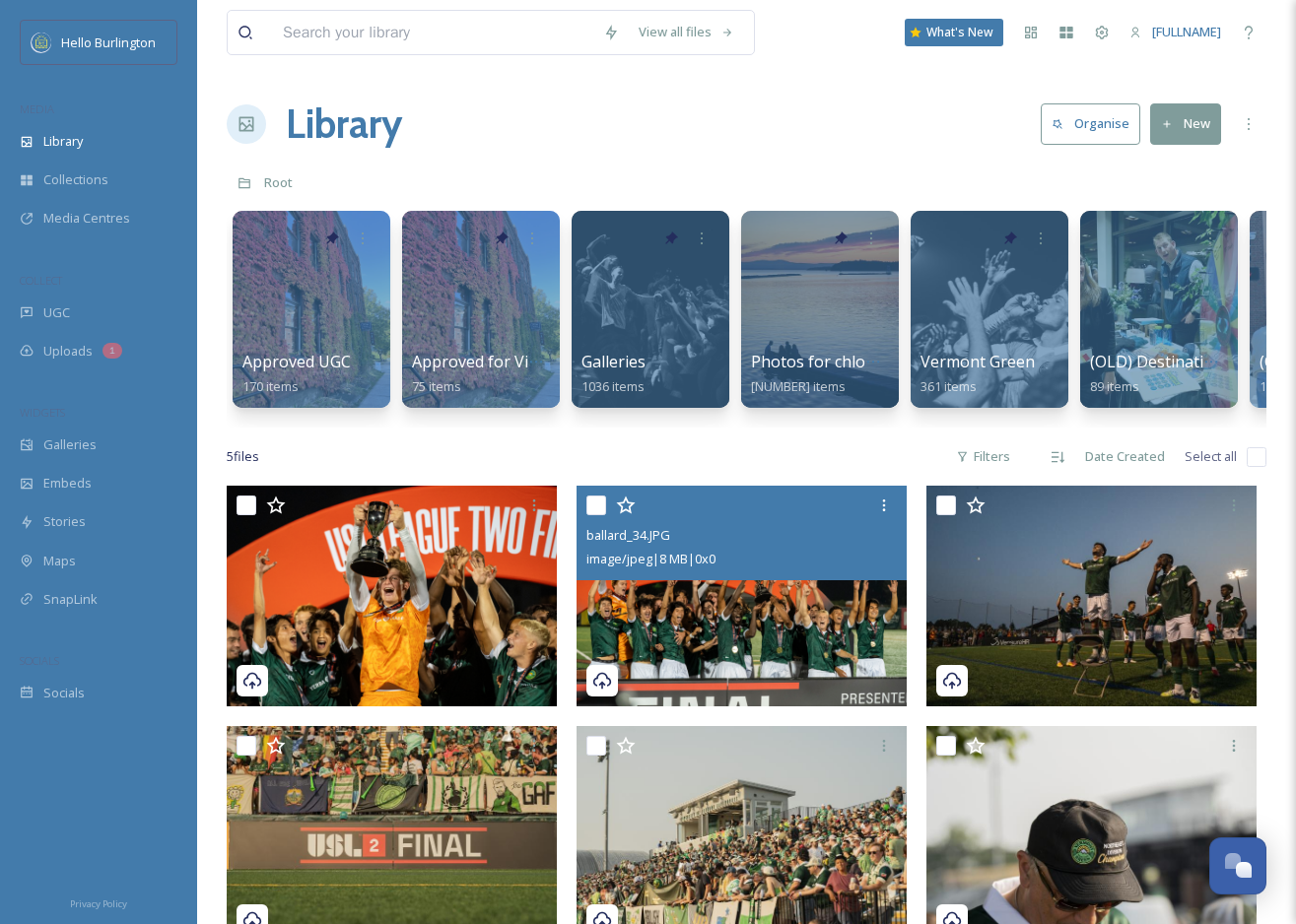 click at bounding box center (596, 505) 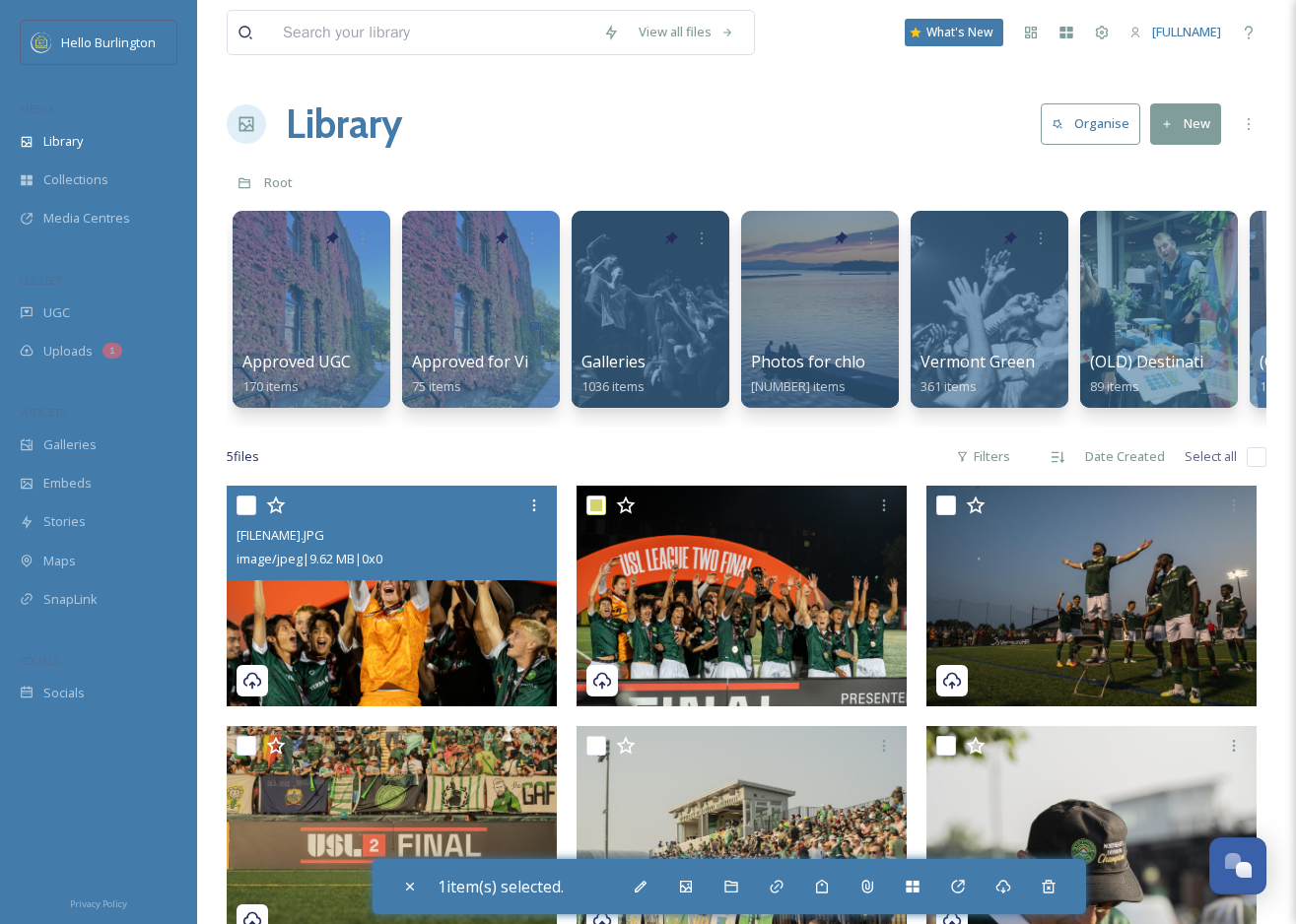 click at bounding box center [246, 505] 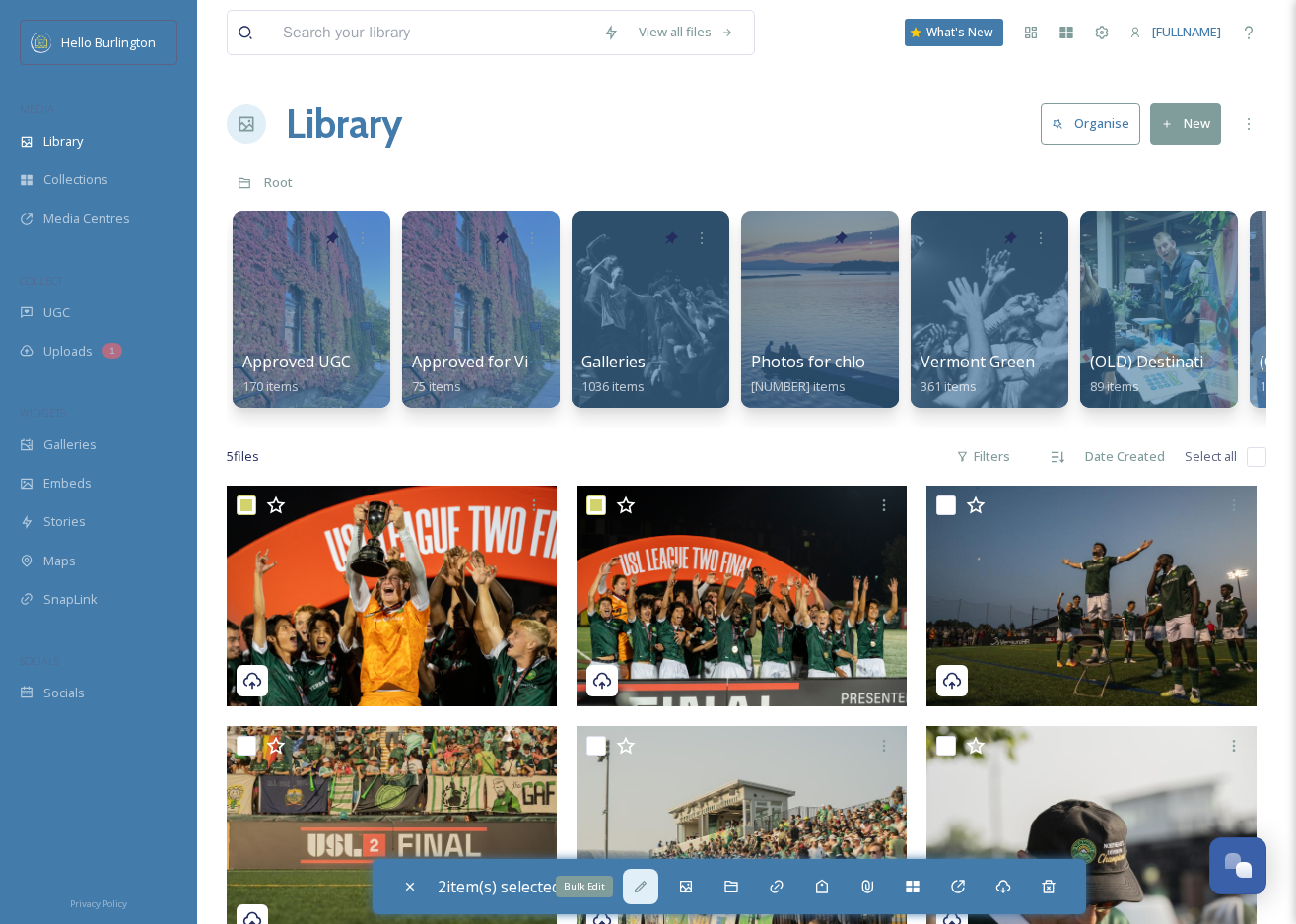 click on "Bulk Edit" at bounding box center (641, 887) 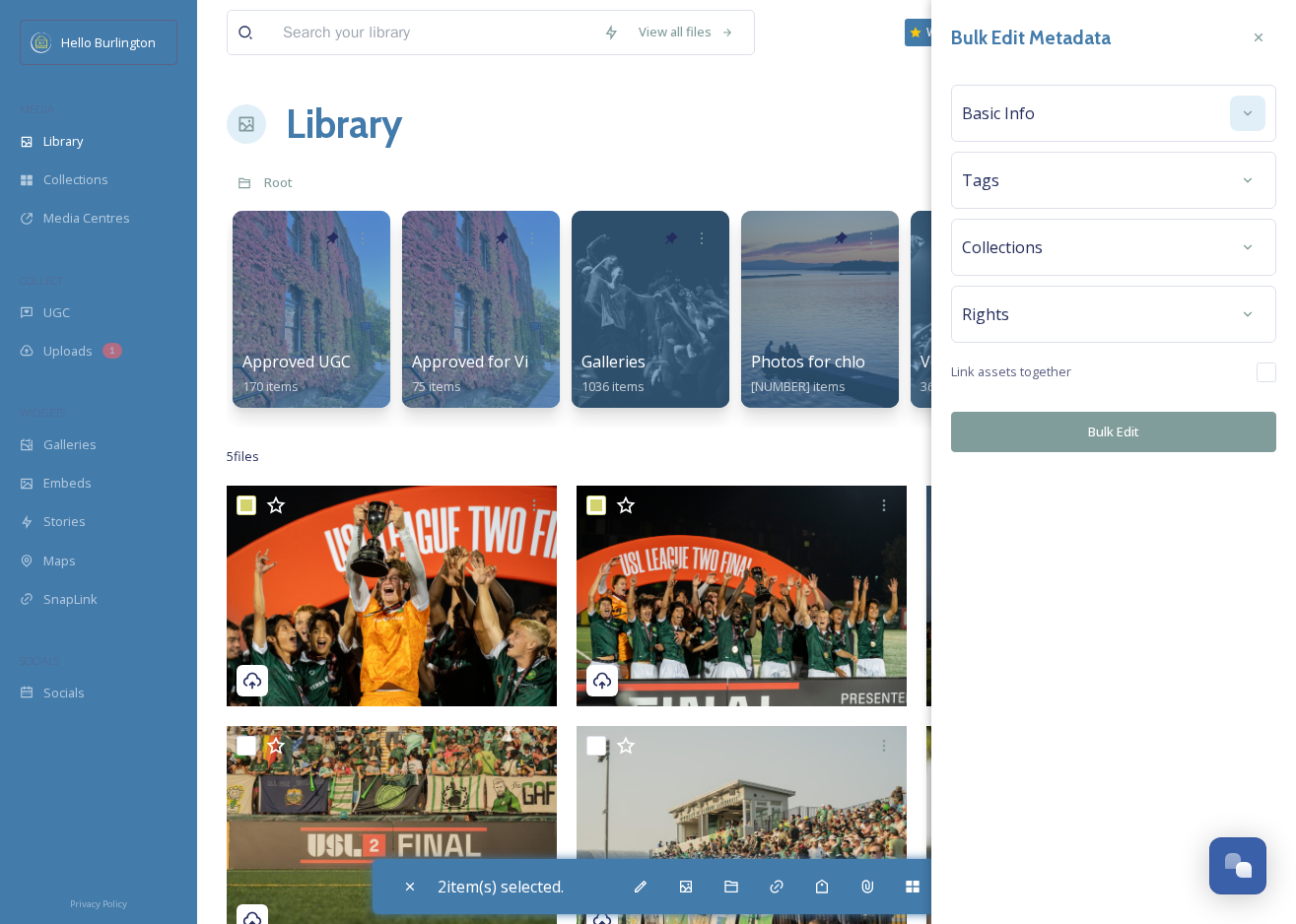 click at bounding box center (1248, 113) 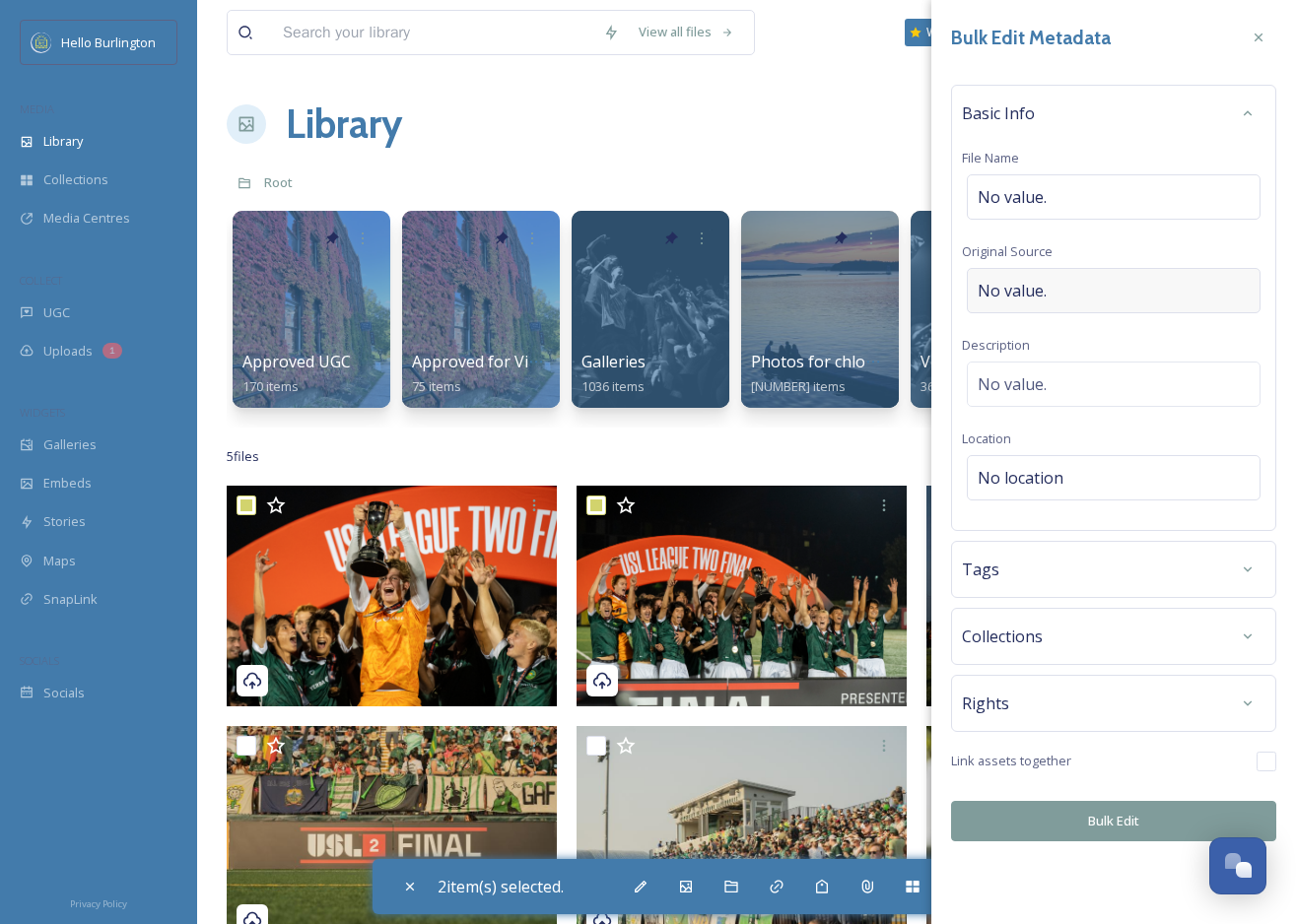 click on "No value." at bounding box center [1012, 291] 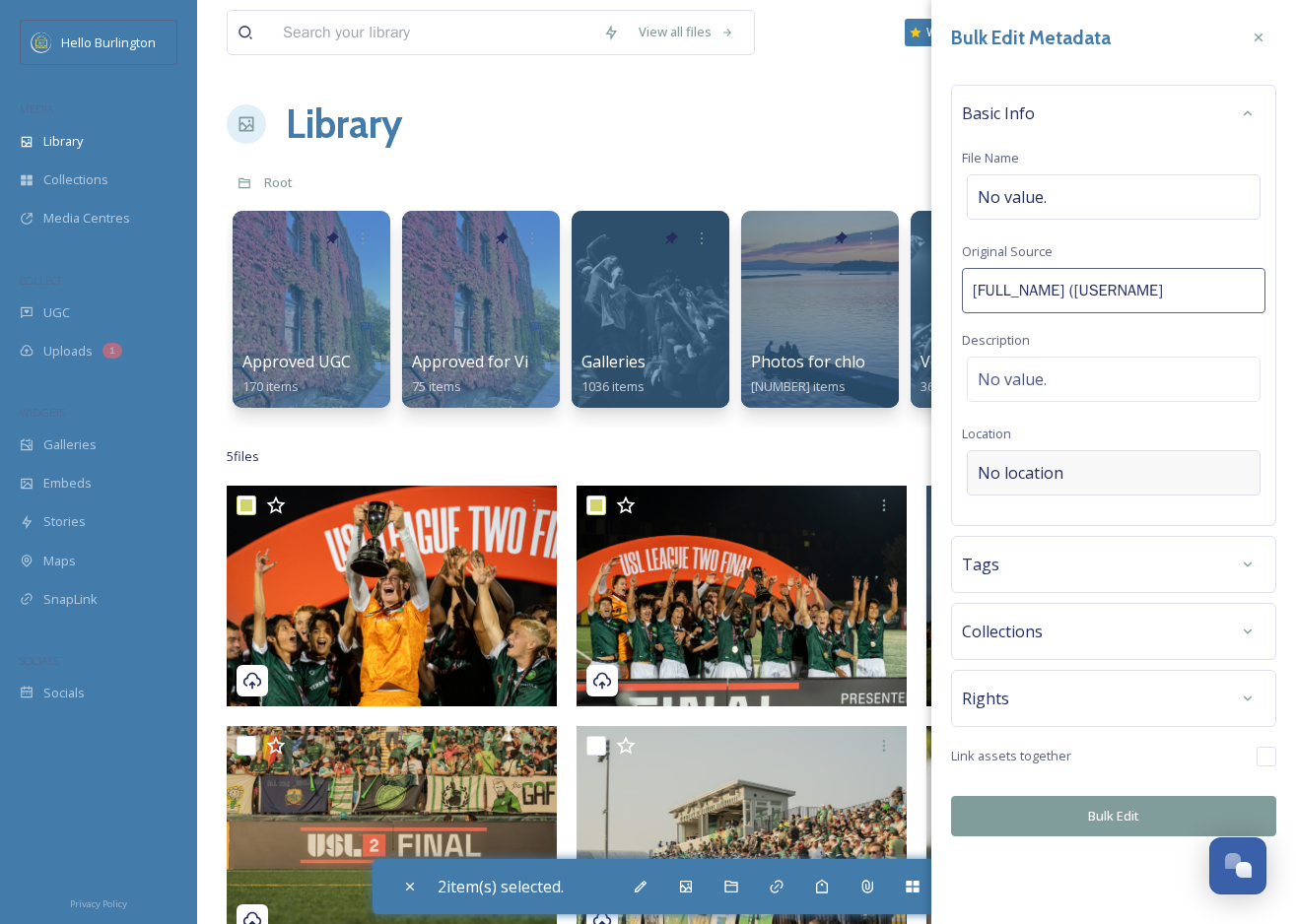 click on "Basic Info File Name No value. Original Source Josh Wallace (@joshwallace_photography) Description No value. Location No location" at bounding box center (1114, 305) 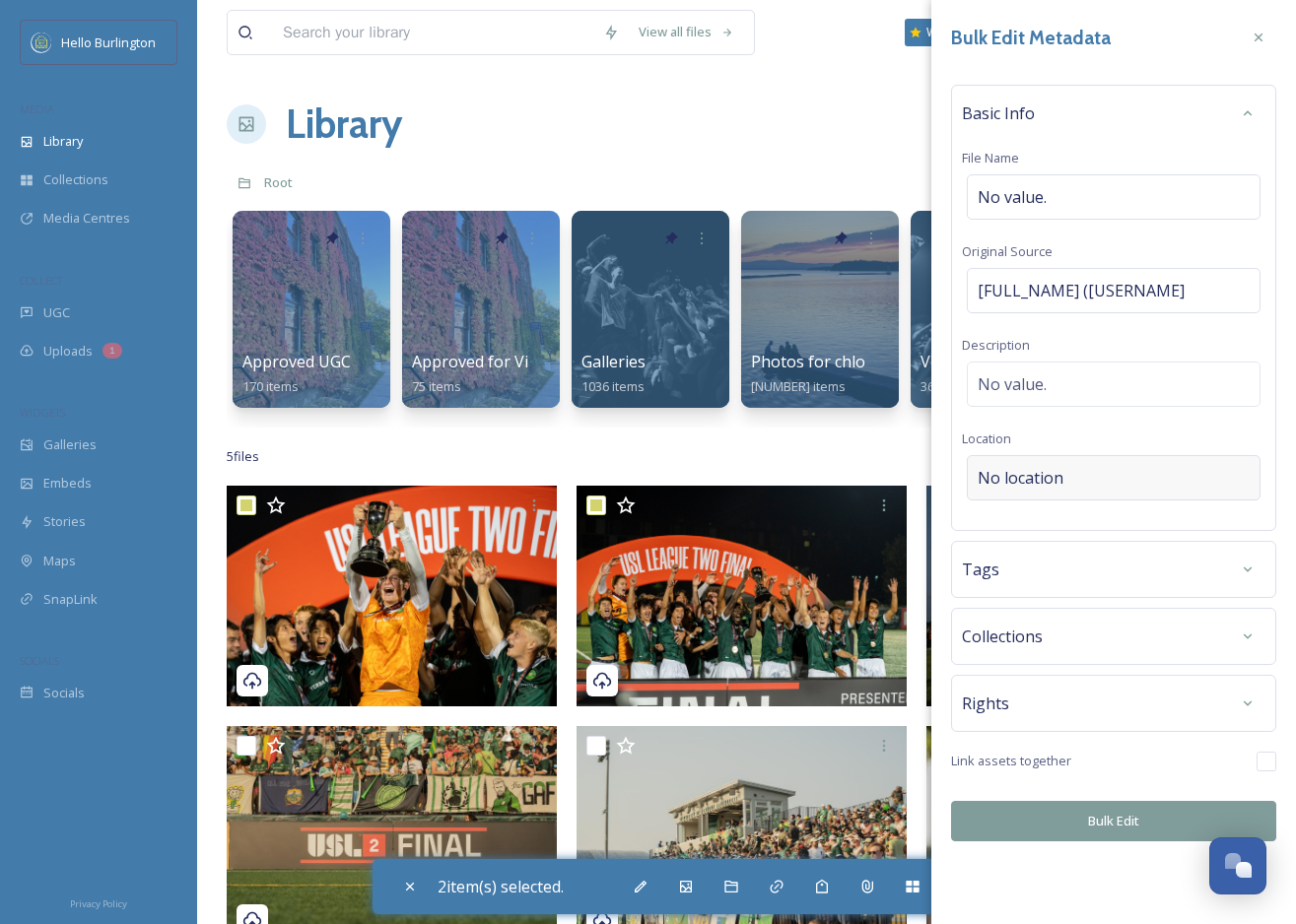 click on "No location" at bounding box center (1020, 478) 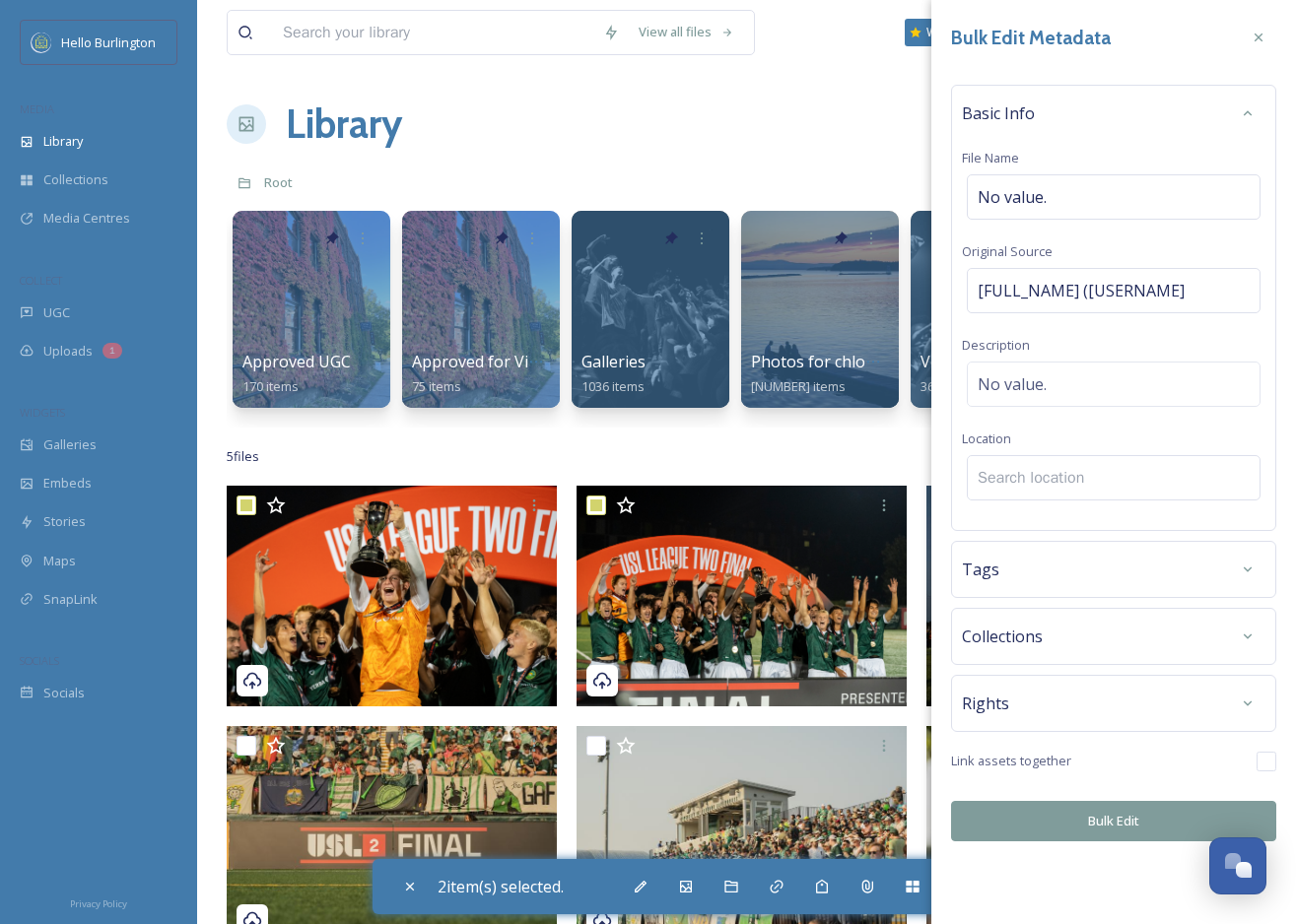 click at bounding box center (1114, 478) 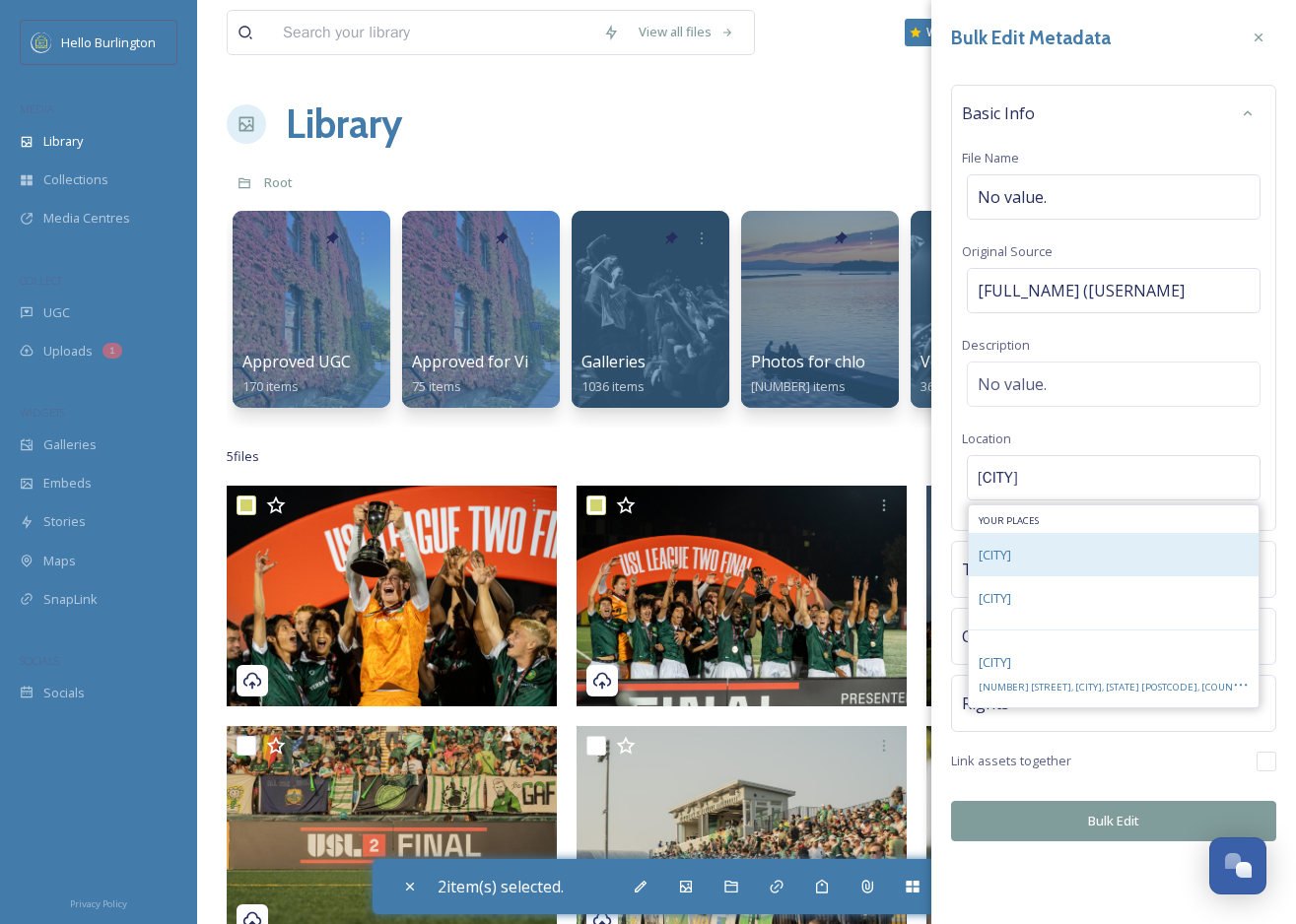 click on "[CITY]" at bounding box center [1114, 555] 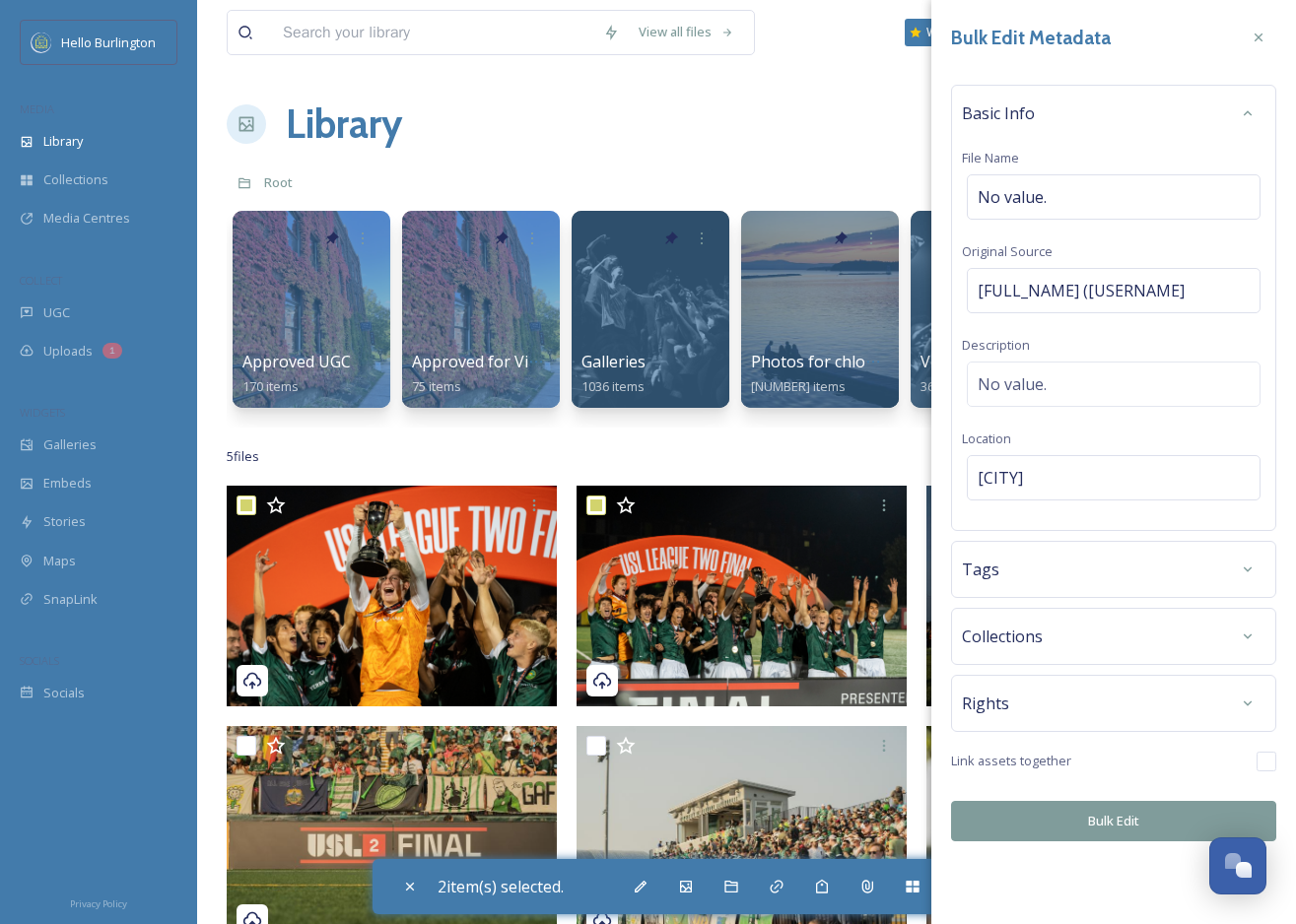click on "Tags" at bounding box center (1114, 569) 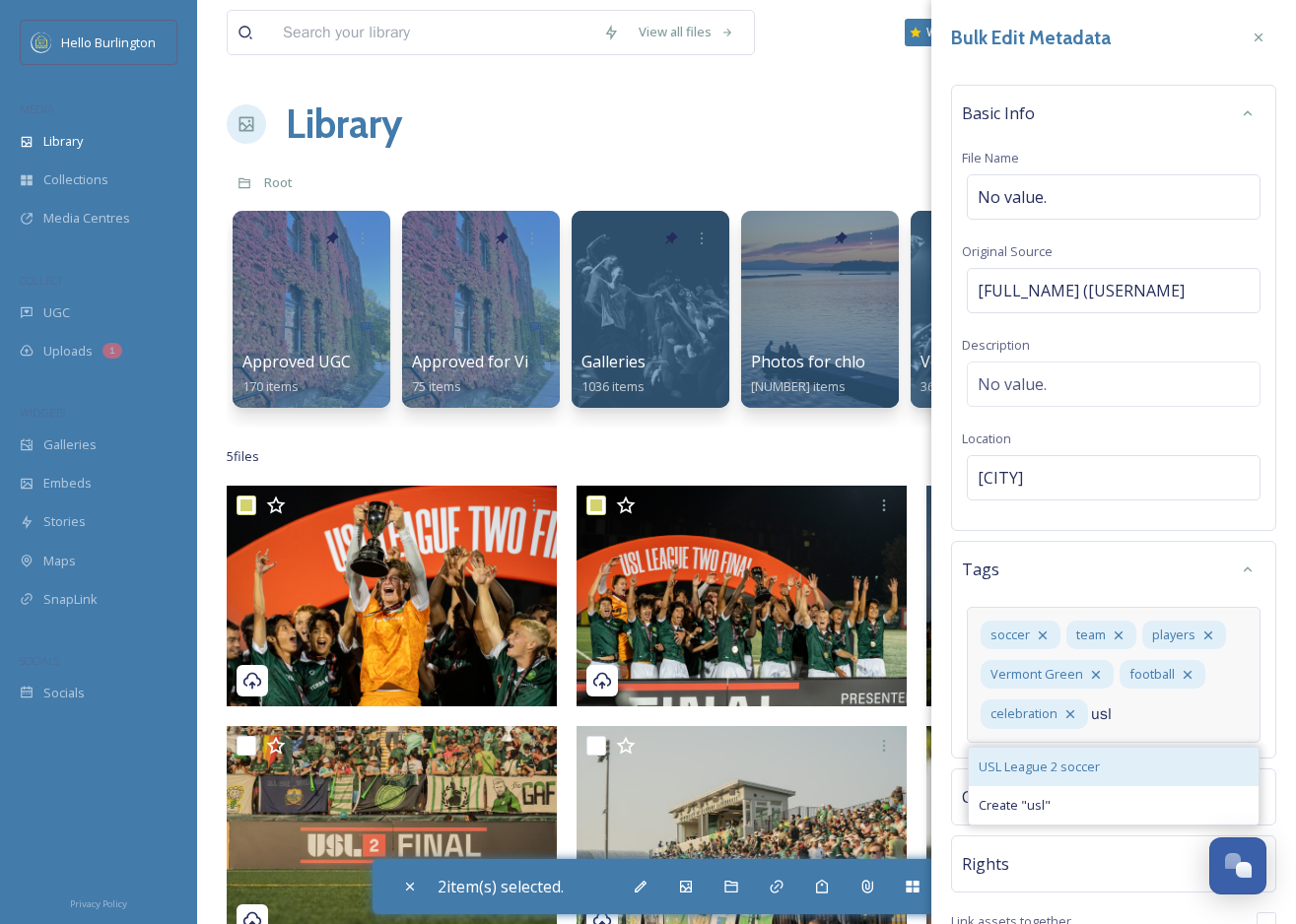 click on "USL League 2 soccer" at bounding box center (1039, 766) 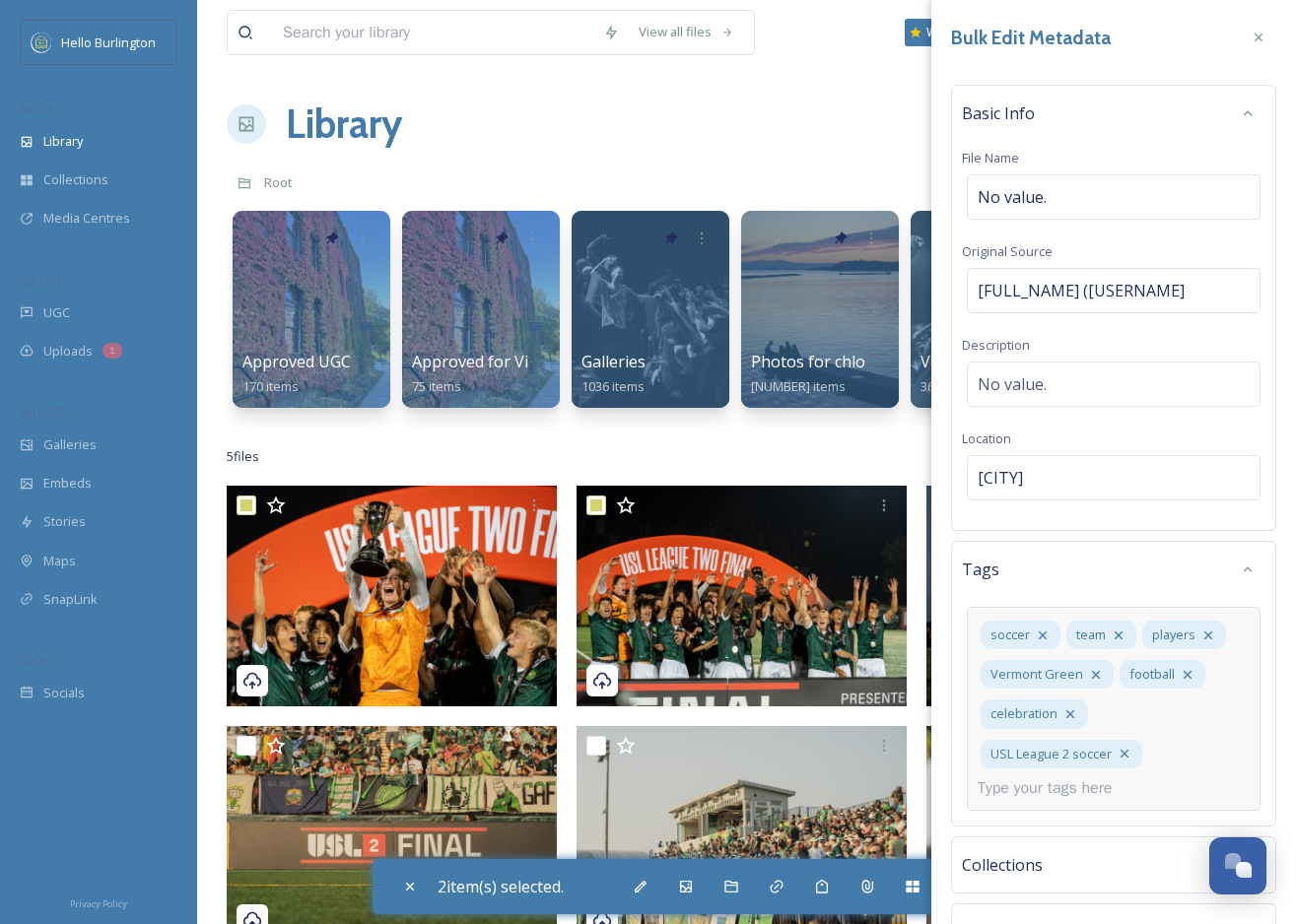 click at bounding box center [1053, 788] 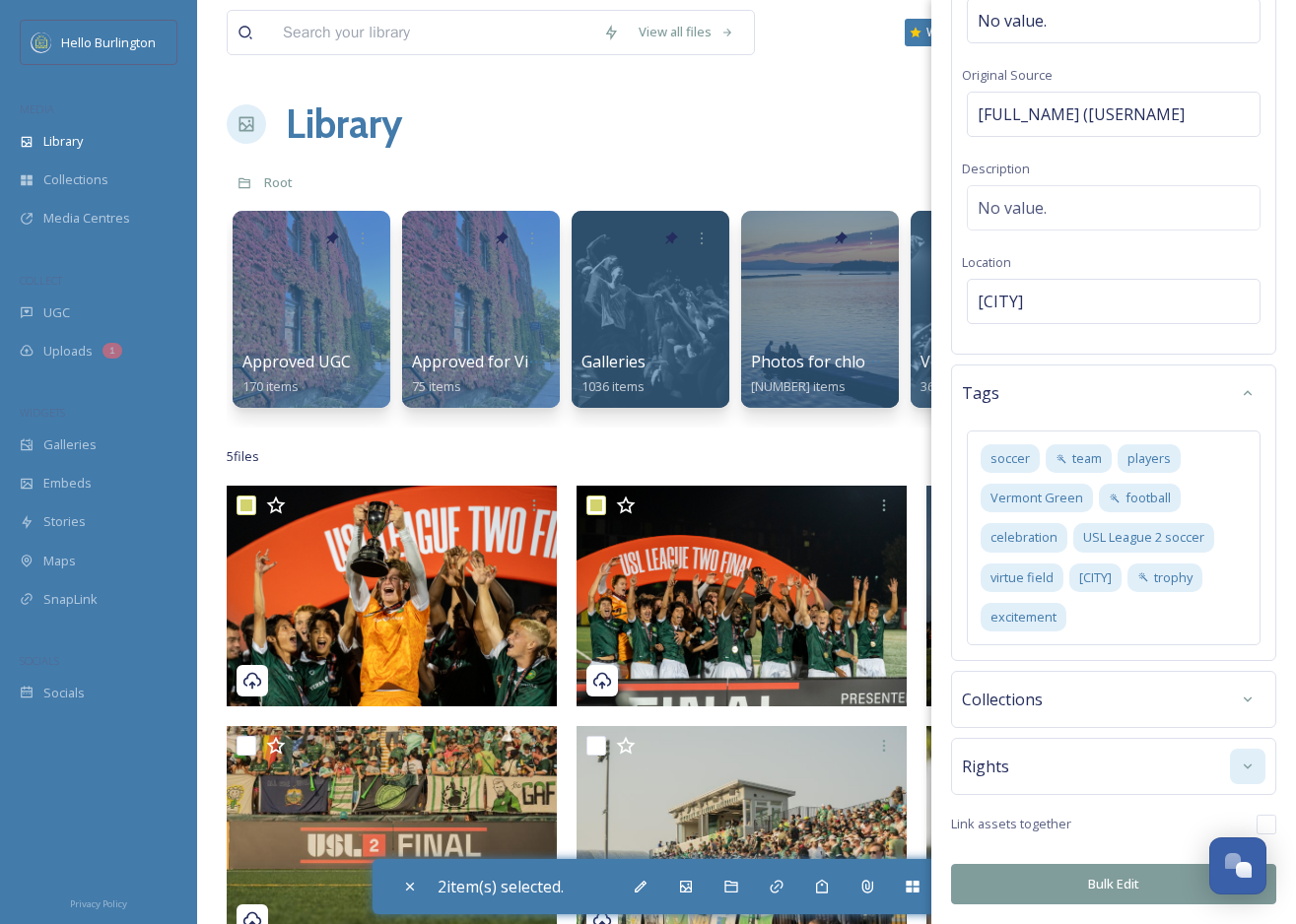 click 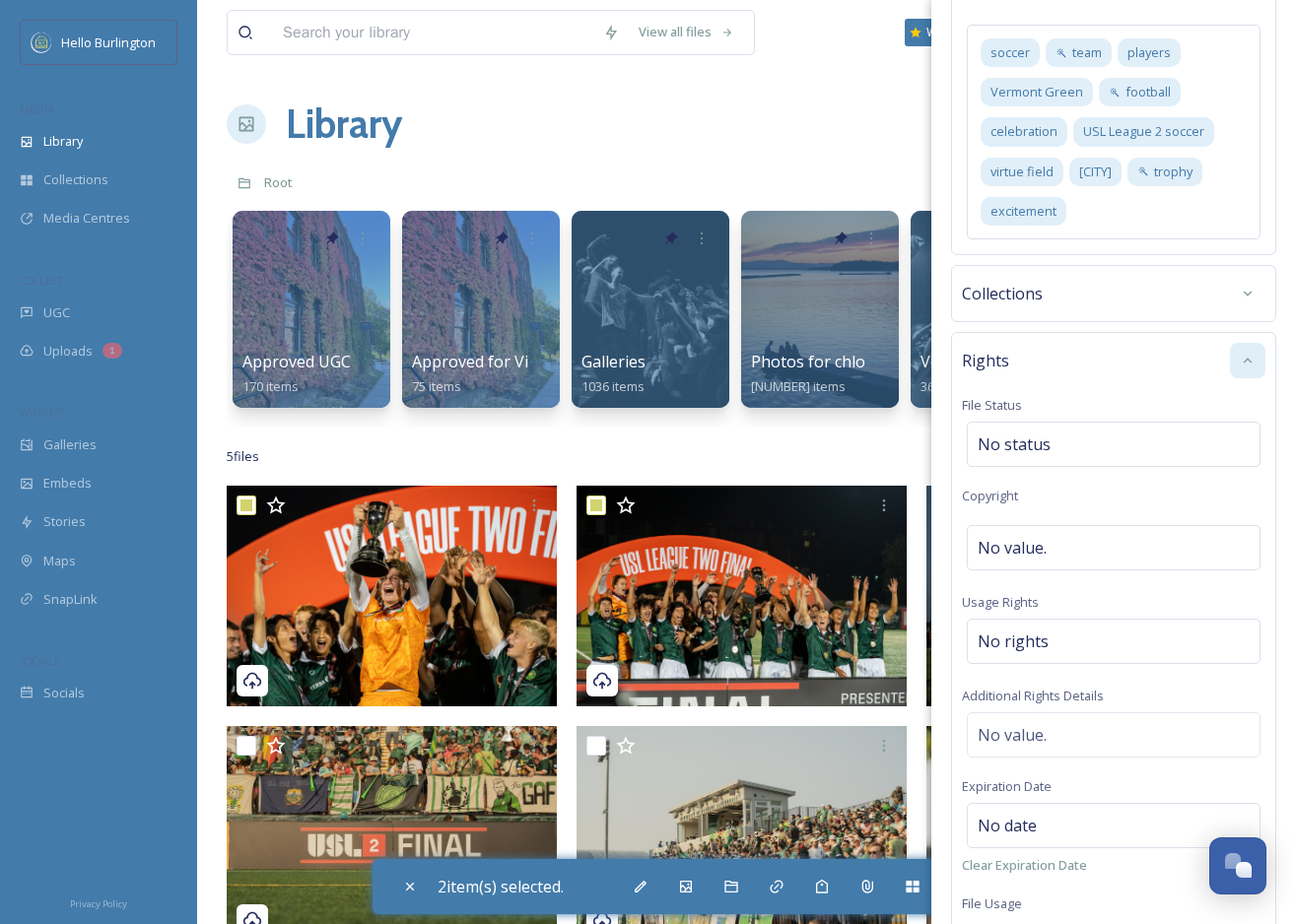 scroll, scrollTop: 631, scrollLeft: 0, axis: vertical 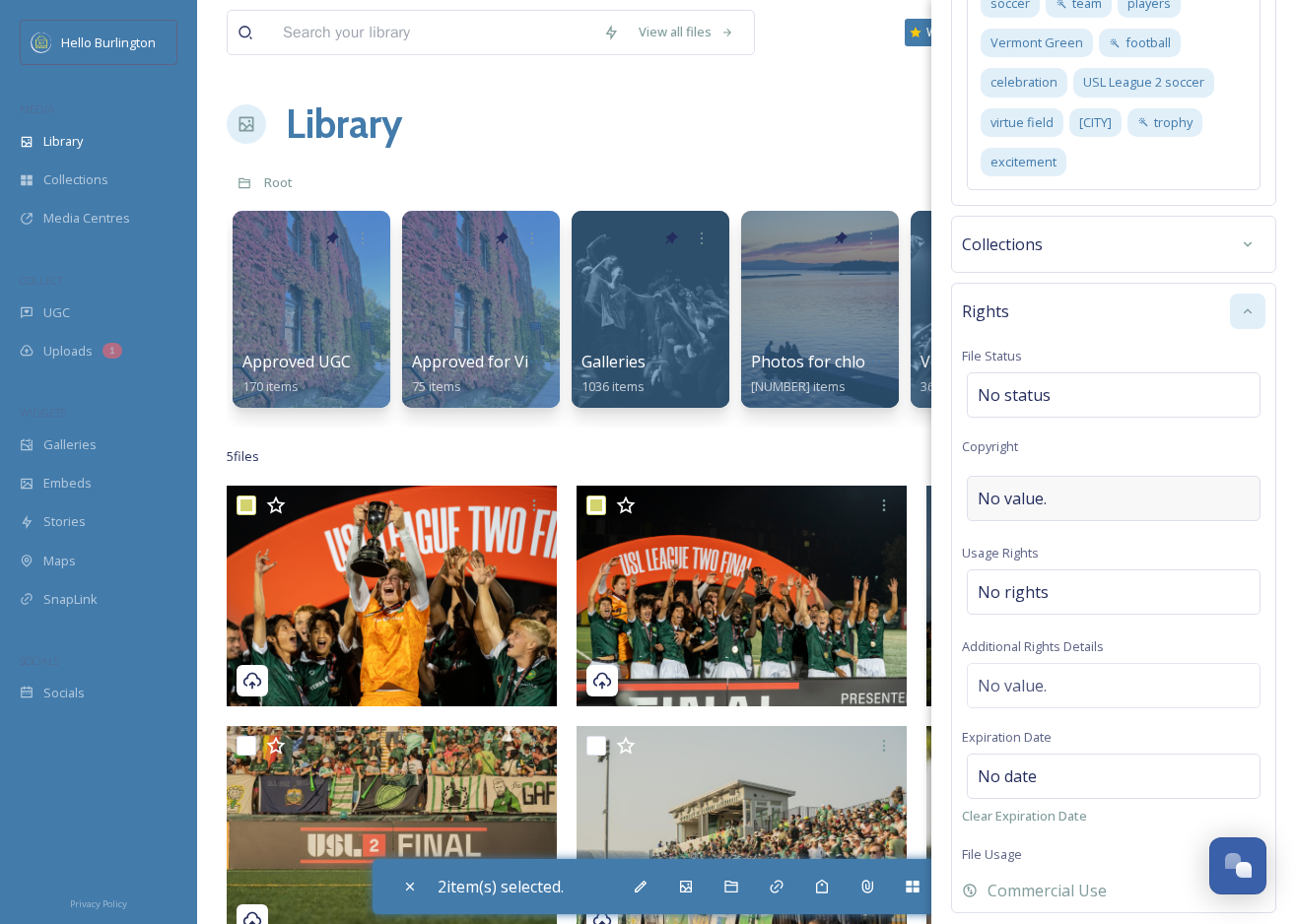click on "No value." at bounding box center (1114, 498) 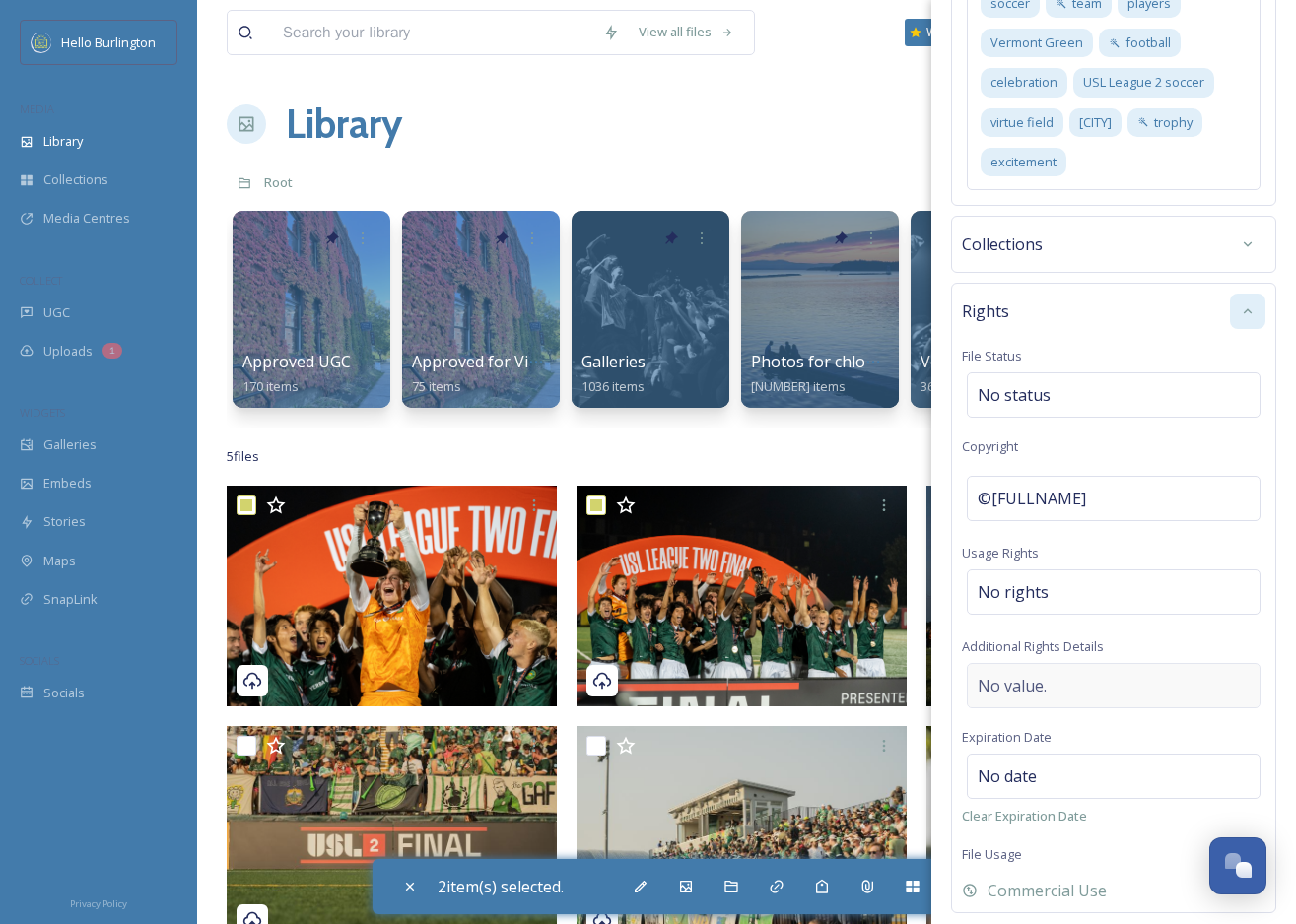 click on "No value." at bounding box center (1114, 686) 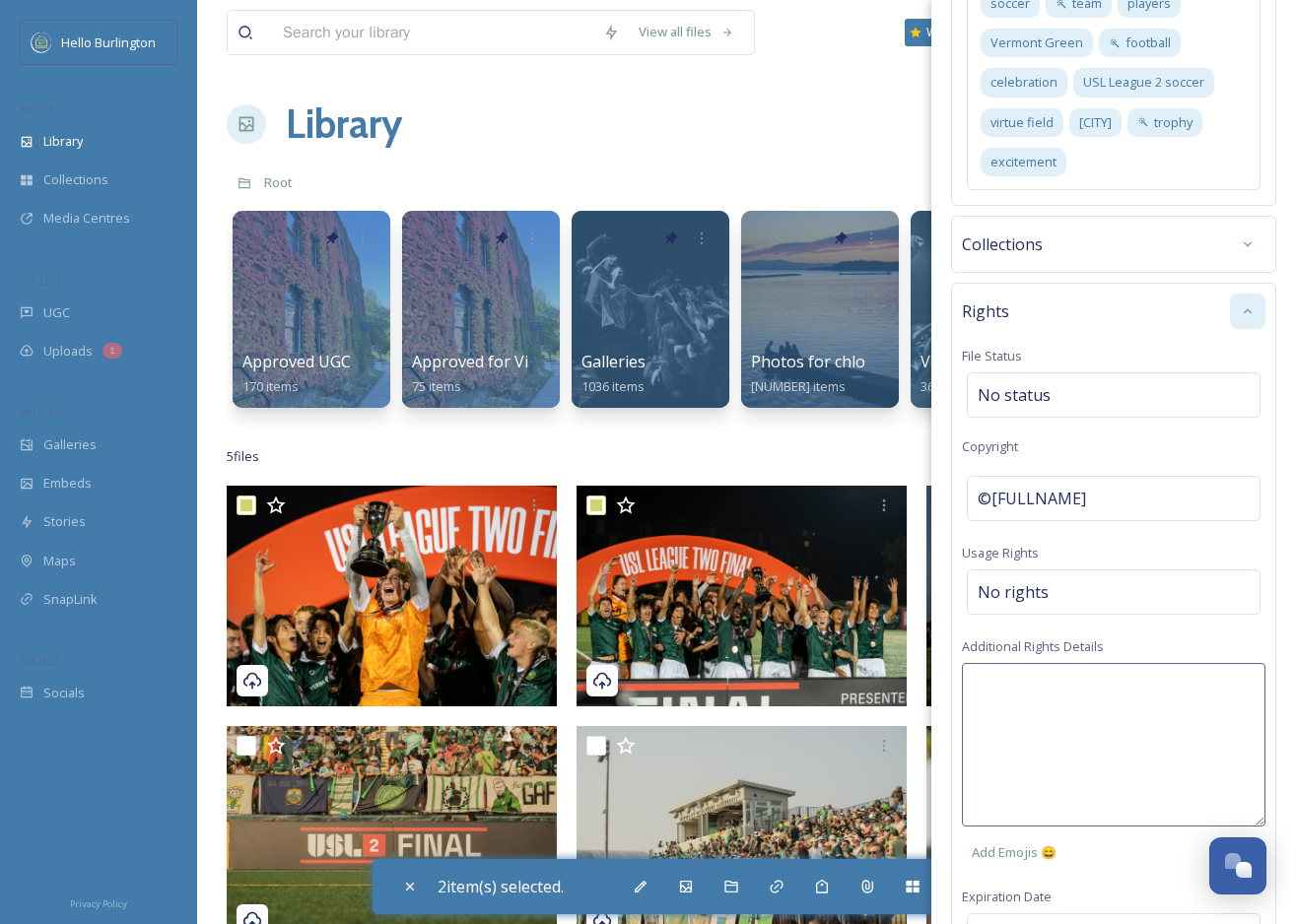 click at bounding box center (1114, 745) 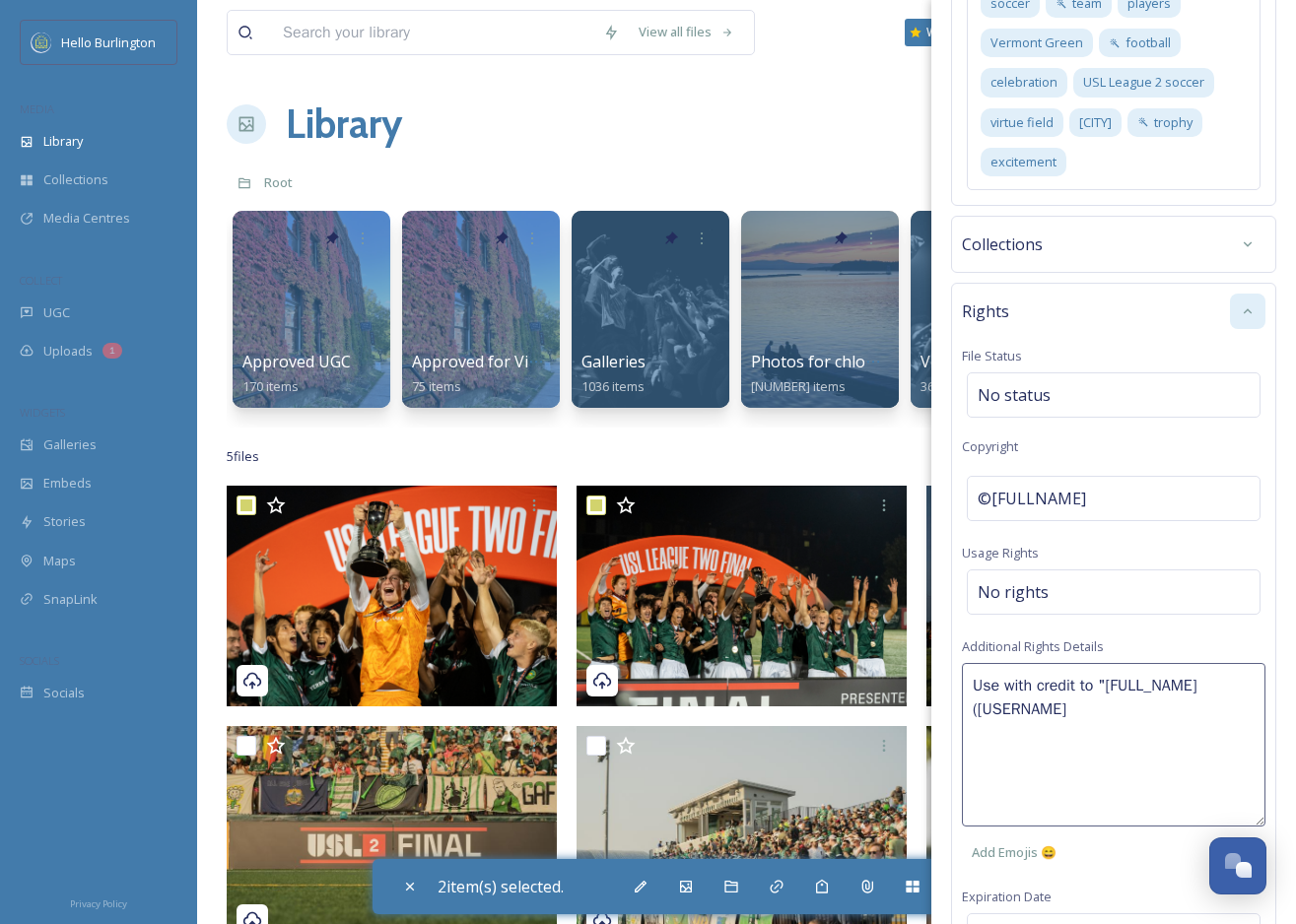 click on "Rights File Status No status Copyright ©[PERSON] Usage Rights No rights Additional Rights Details Use with credit to "[PERSON] ([USERNAME])" Add Emojis 😄 Expiration Date No date Clear Expiration Date File Usage Commercial Use" at bounding box center (1114, 677) 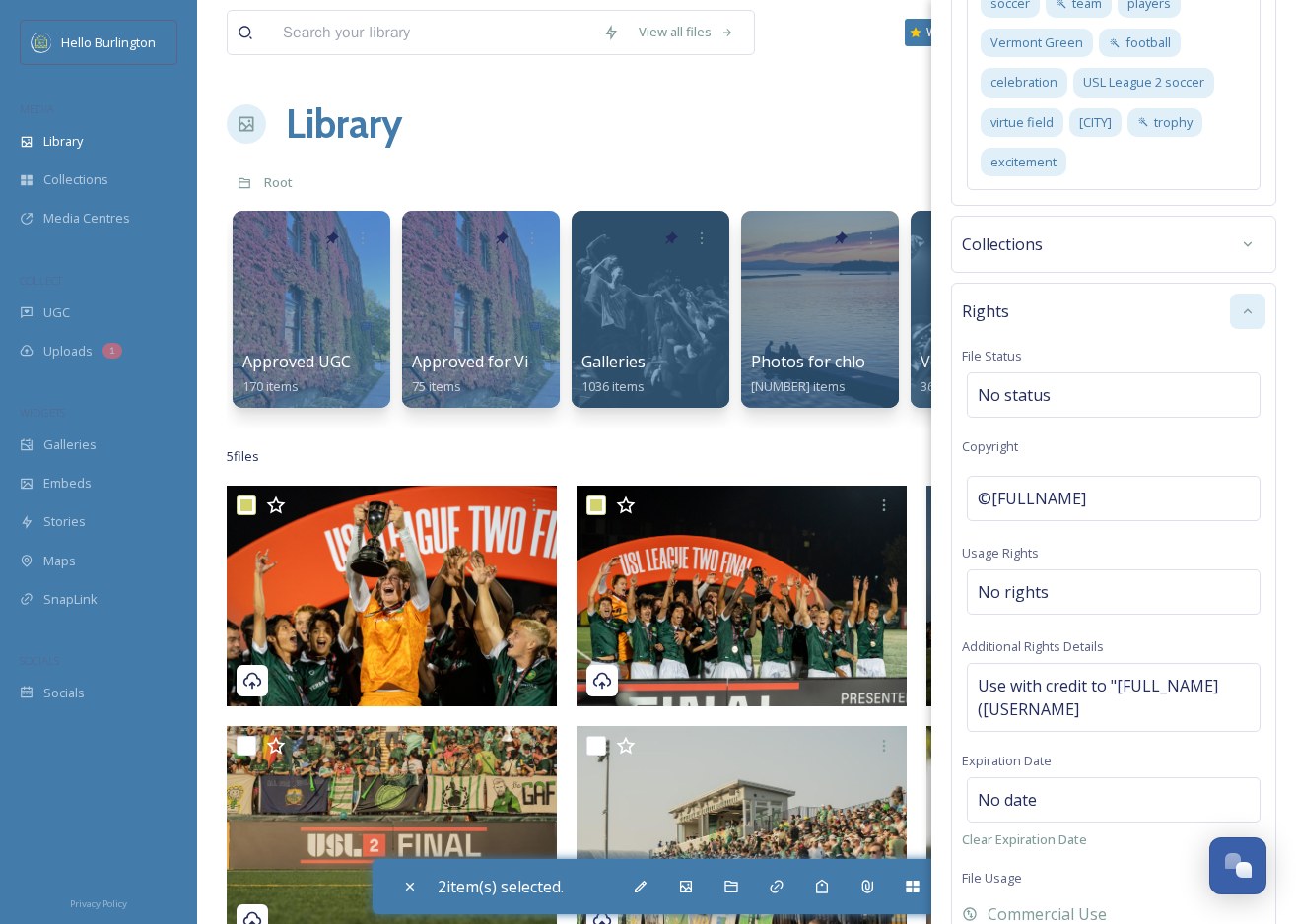 scroll, scrollTop: 796, scrollLeft: 0, axis: vertical 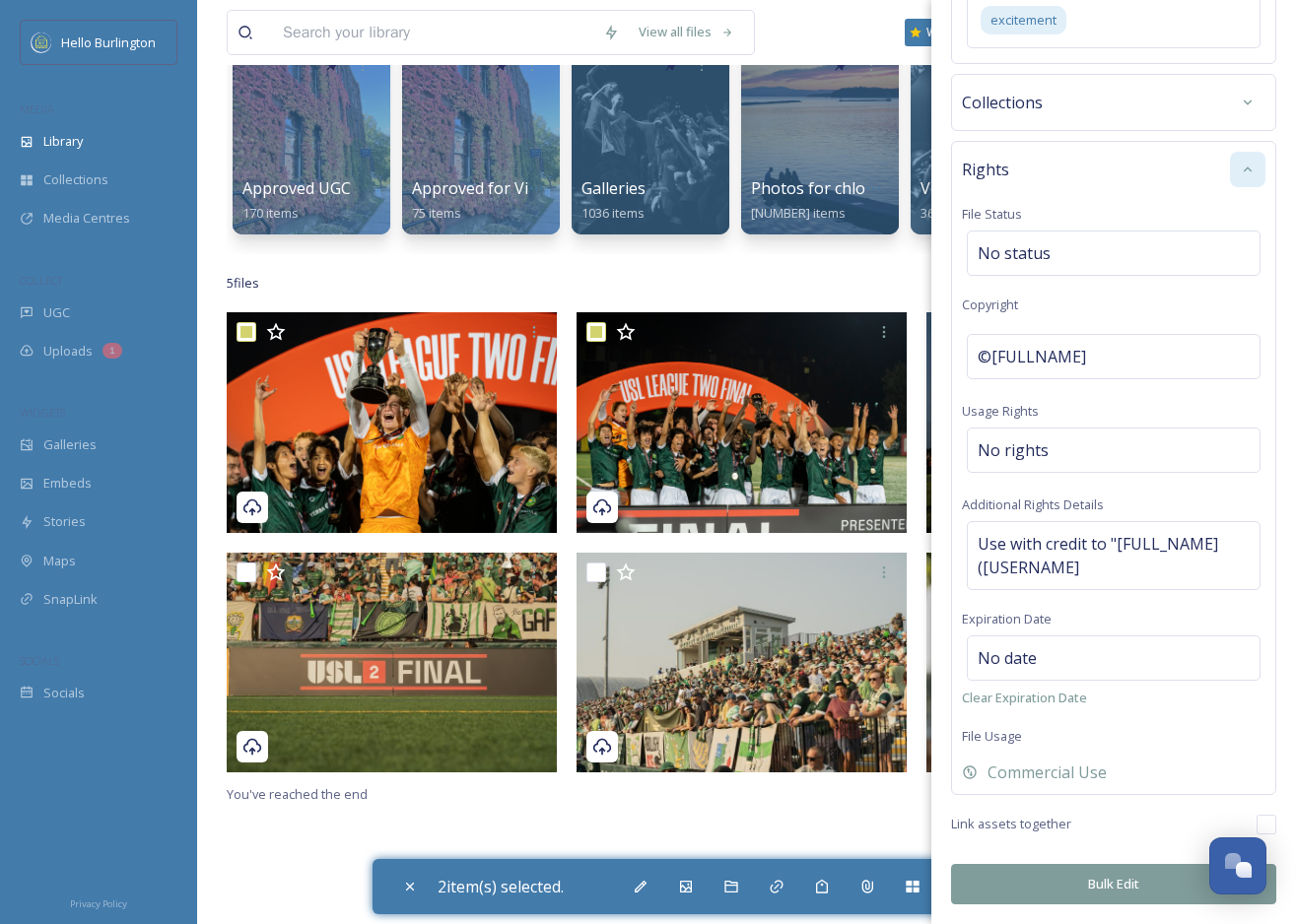 click on "Bulk Edit" at bounding box center [1114, 884] 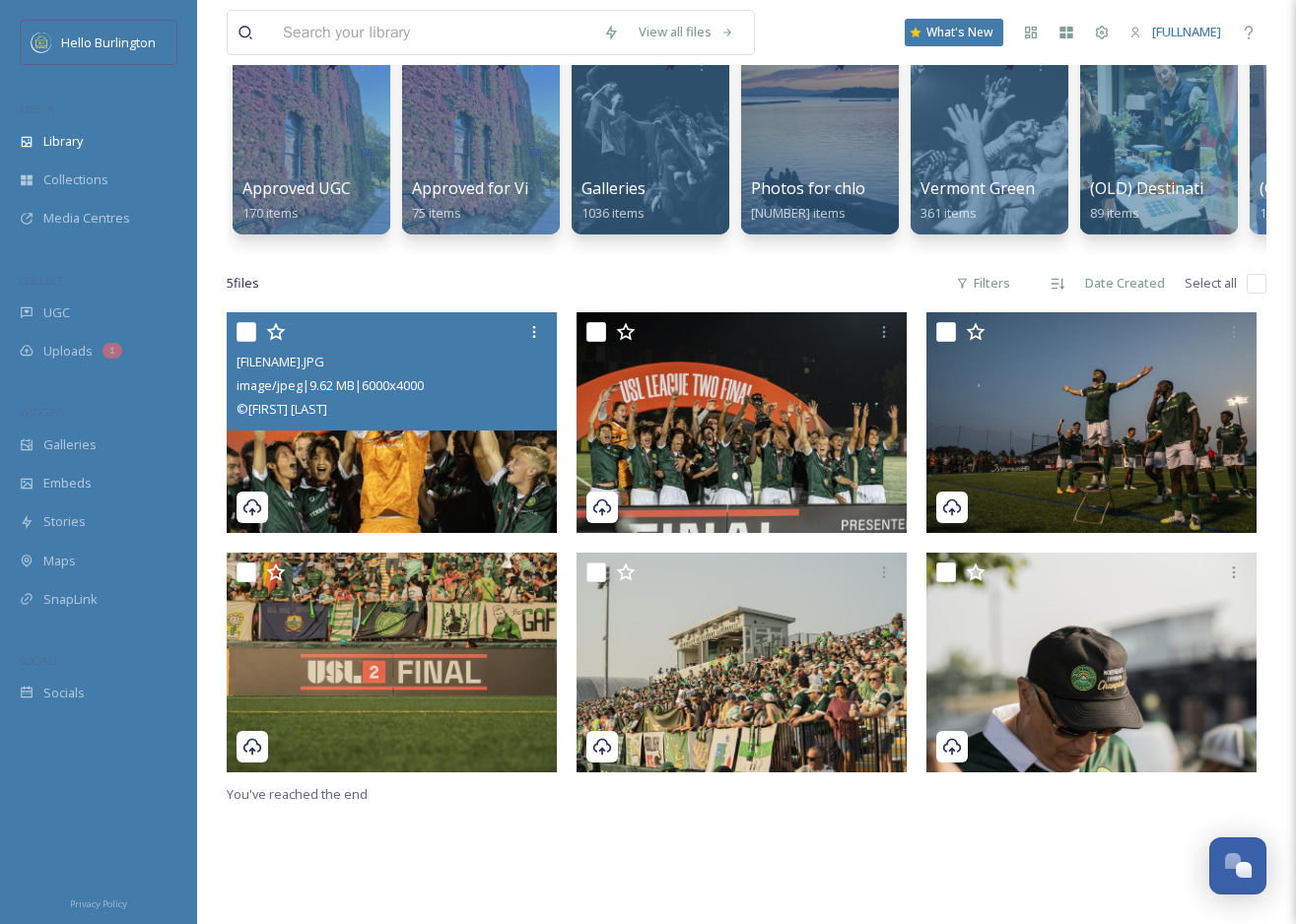 click at bounding box center [391, 422] 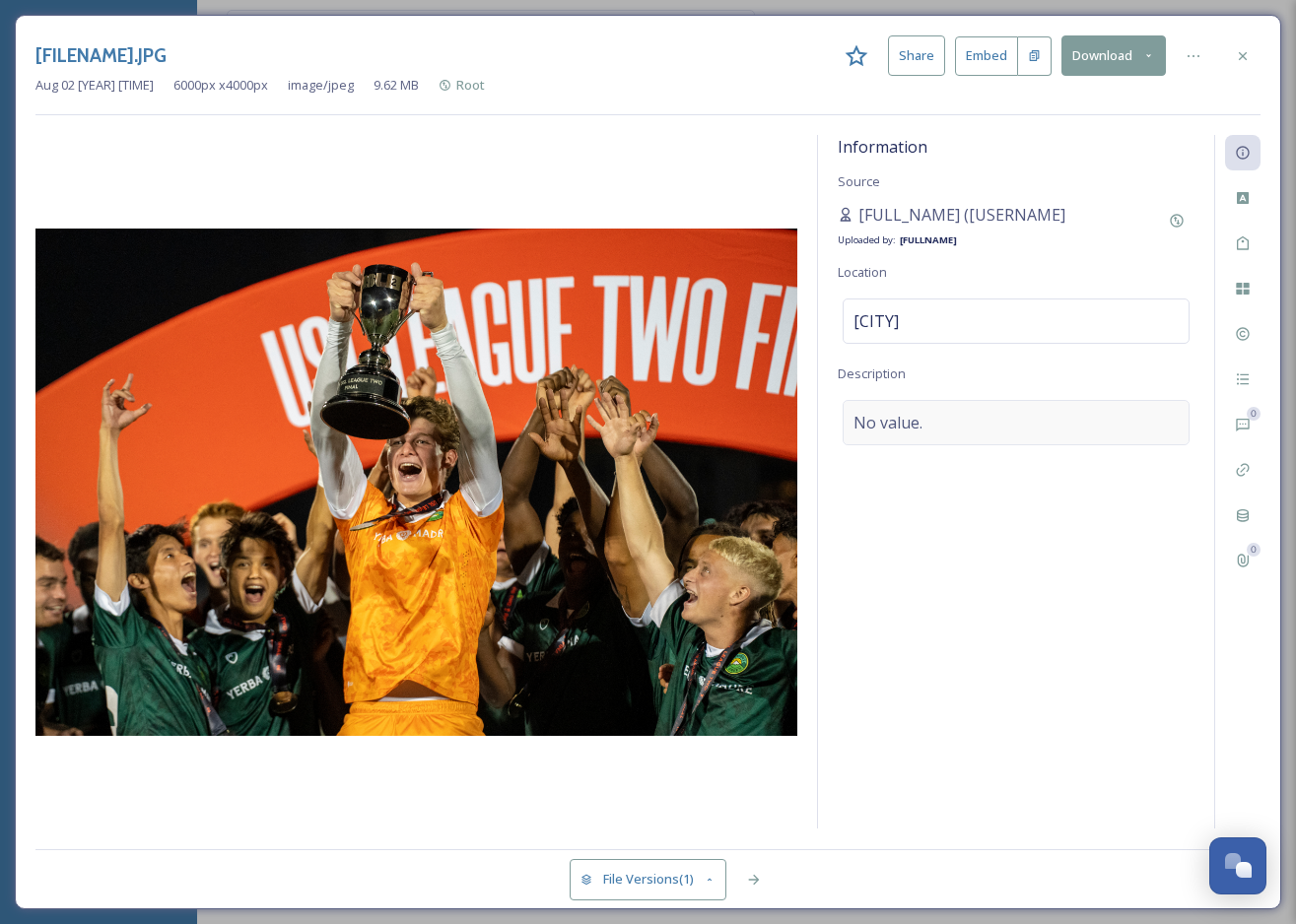 click on "No value." at bounding box center (888, 423) 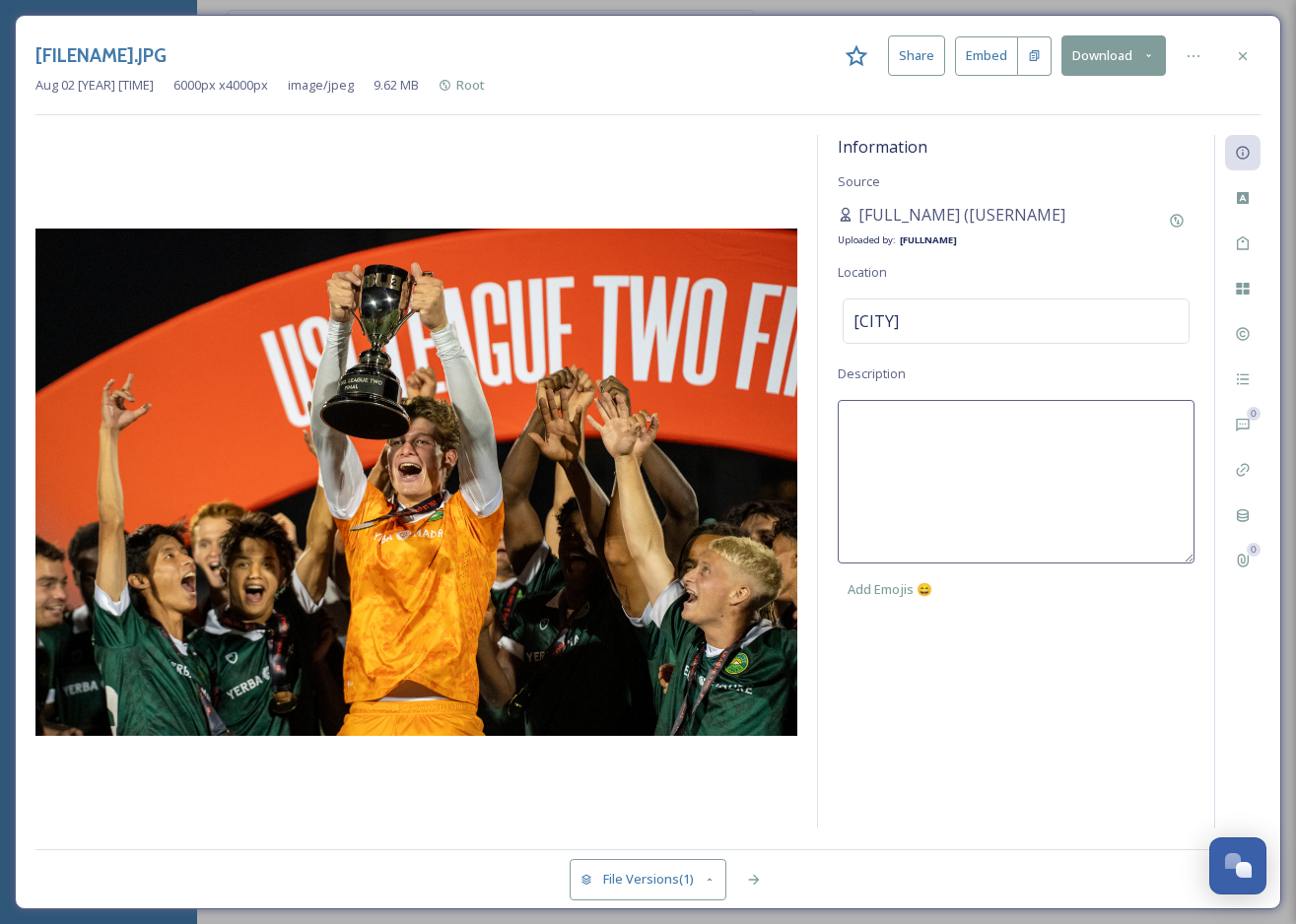 click at bounding box center (1016, 482) 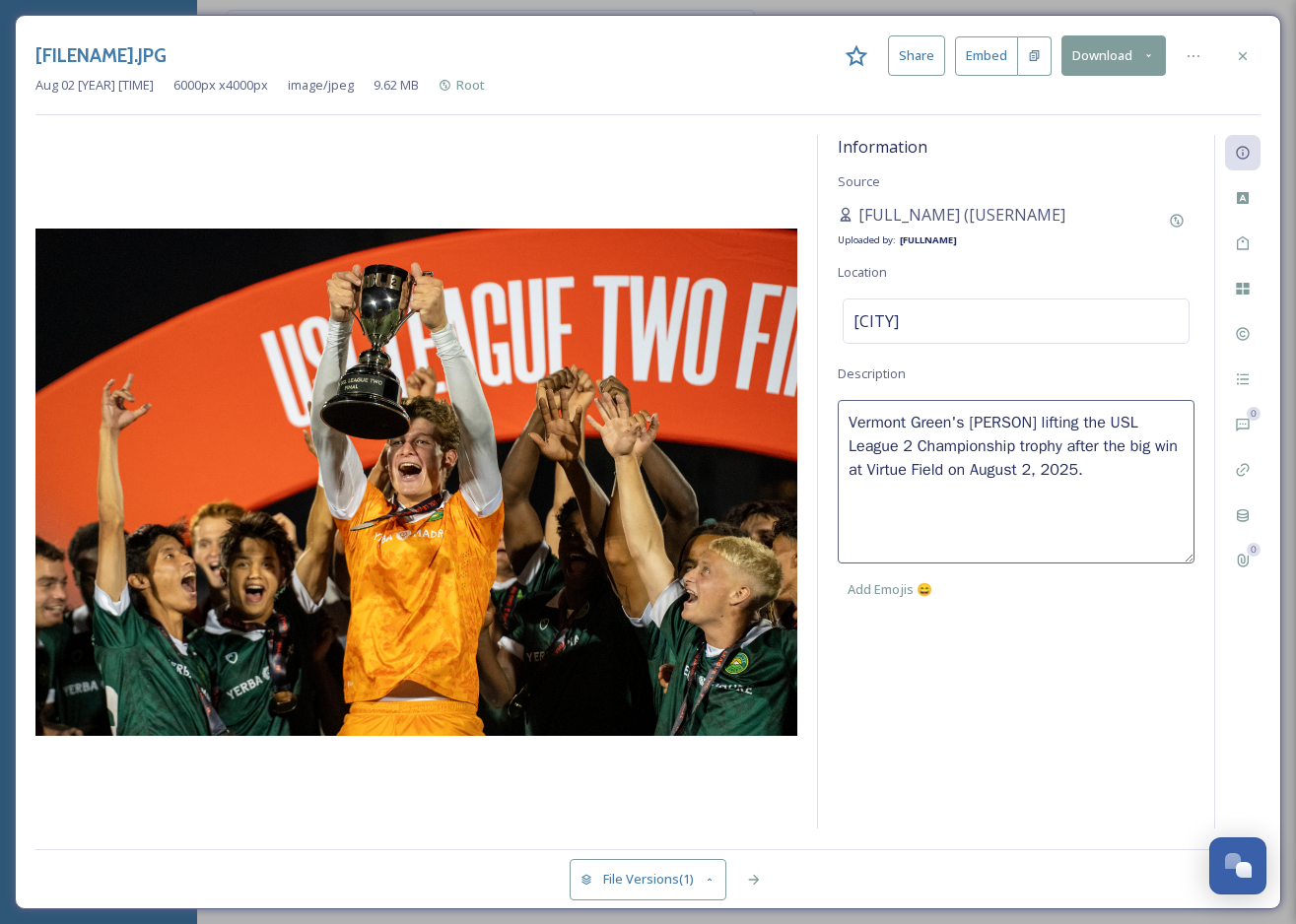 click on "Information Source [FULL_NAME] ([USERNAME] Uploaded by: [FULL_NAME] Location Virtue Field Description Vermont Green's [FULL_NAME] lifting the USL League 2 Championship trophy after the big win at Virtue Field on August 2, 2025. Add Emojis 😄" at bounding box center [1016, 482] 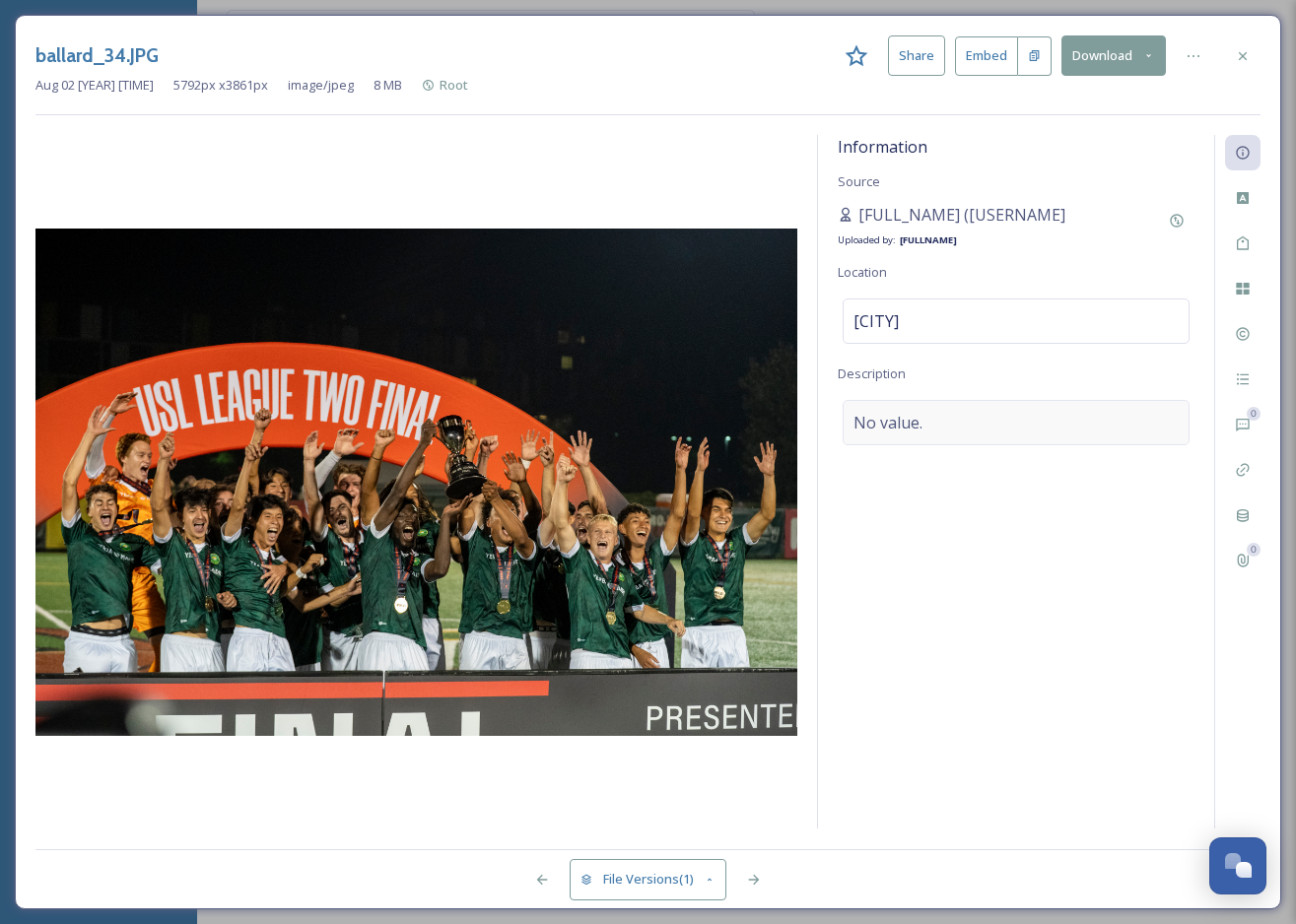 click on "No value." at bounding box center [1016, 423] 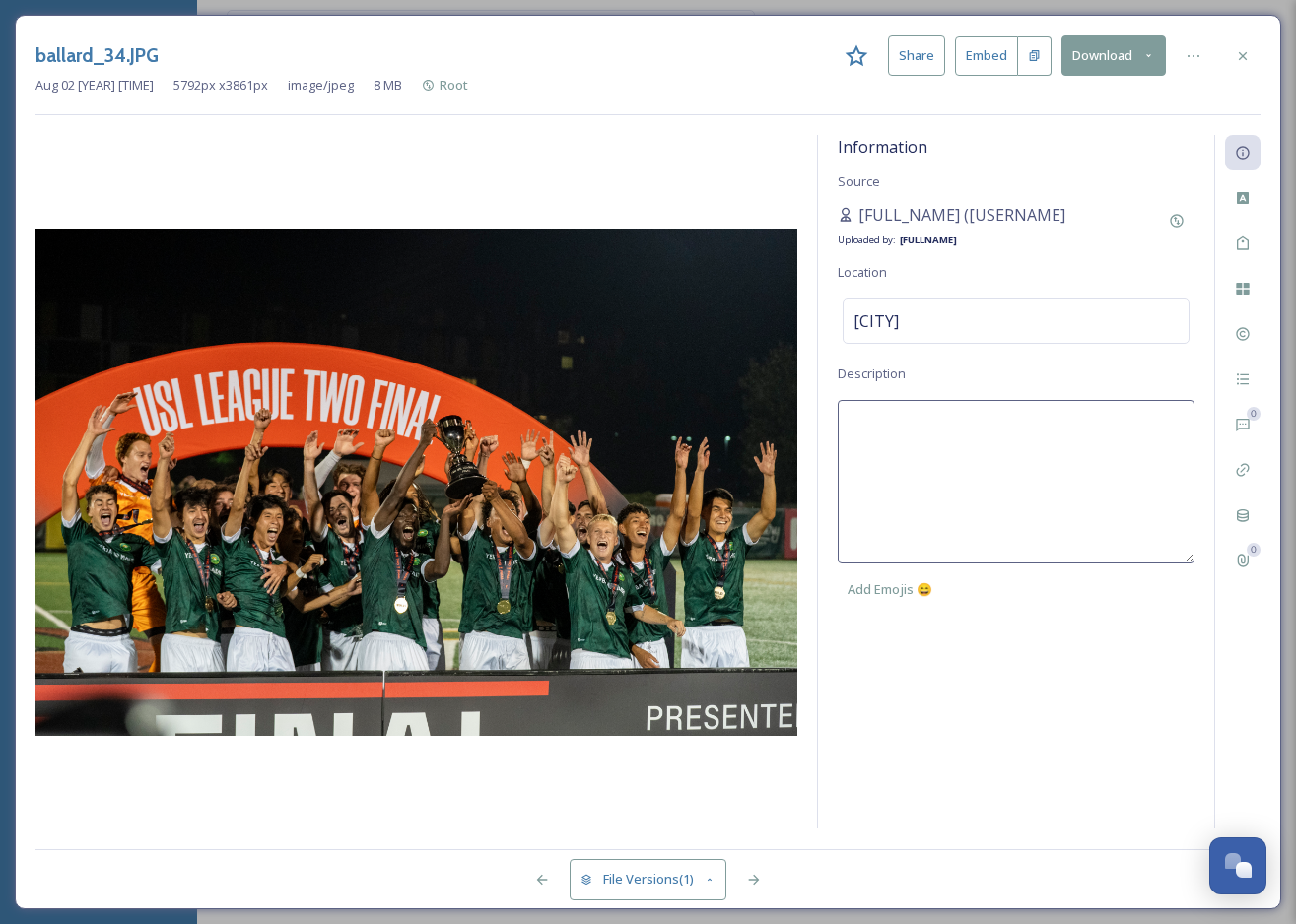 click at bounding box center [1016, 482] 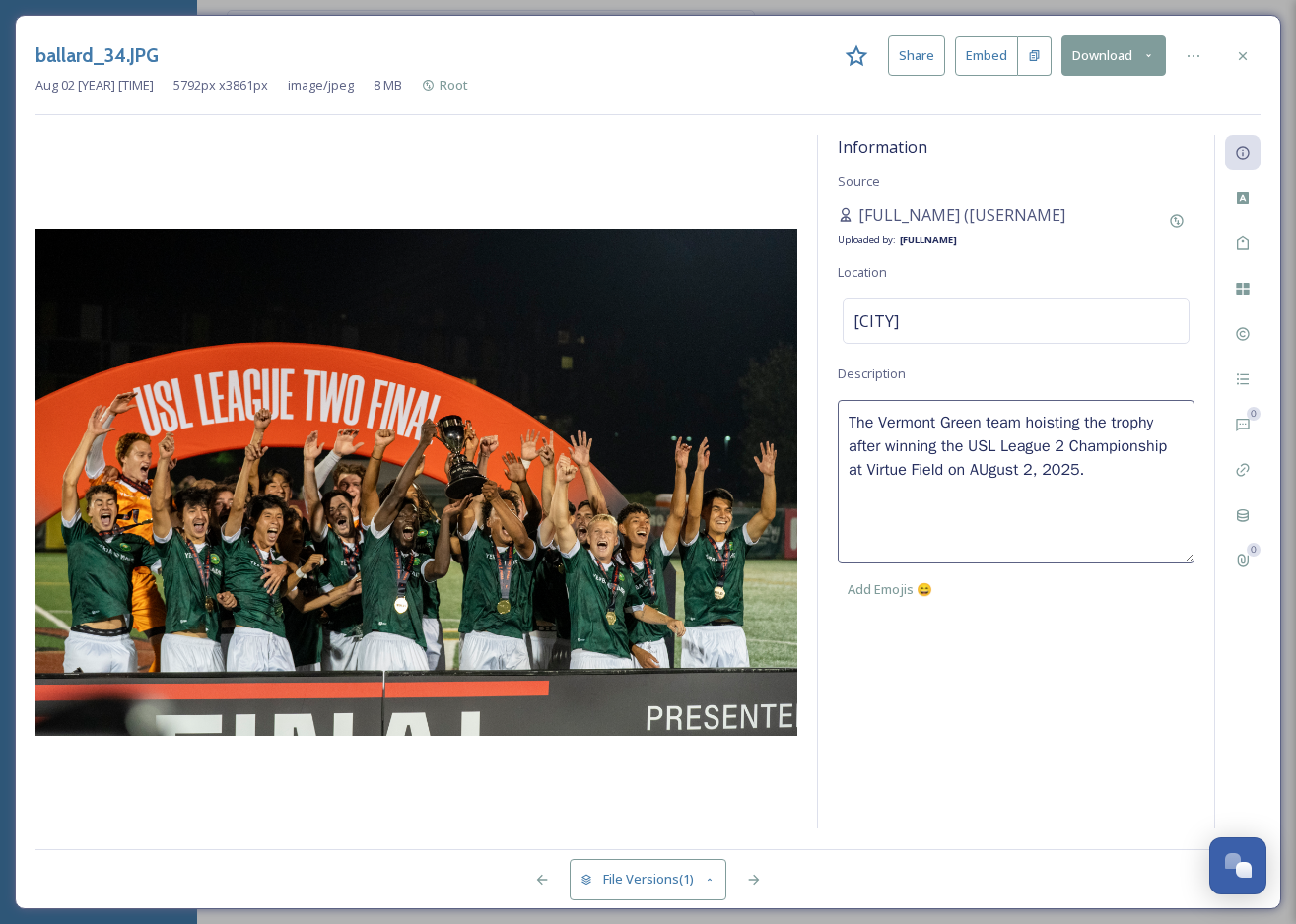 click on "The Vermont Green team hoisting the trophy after winning the USL League 2 Championship at Virtue Field on AUgust 2, 2025." at bounding box center [1016, 482] 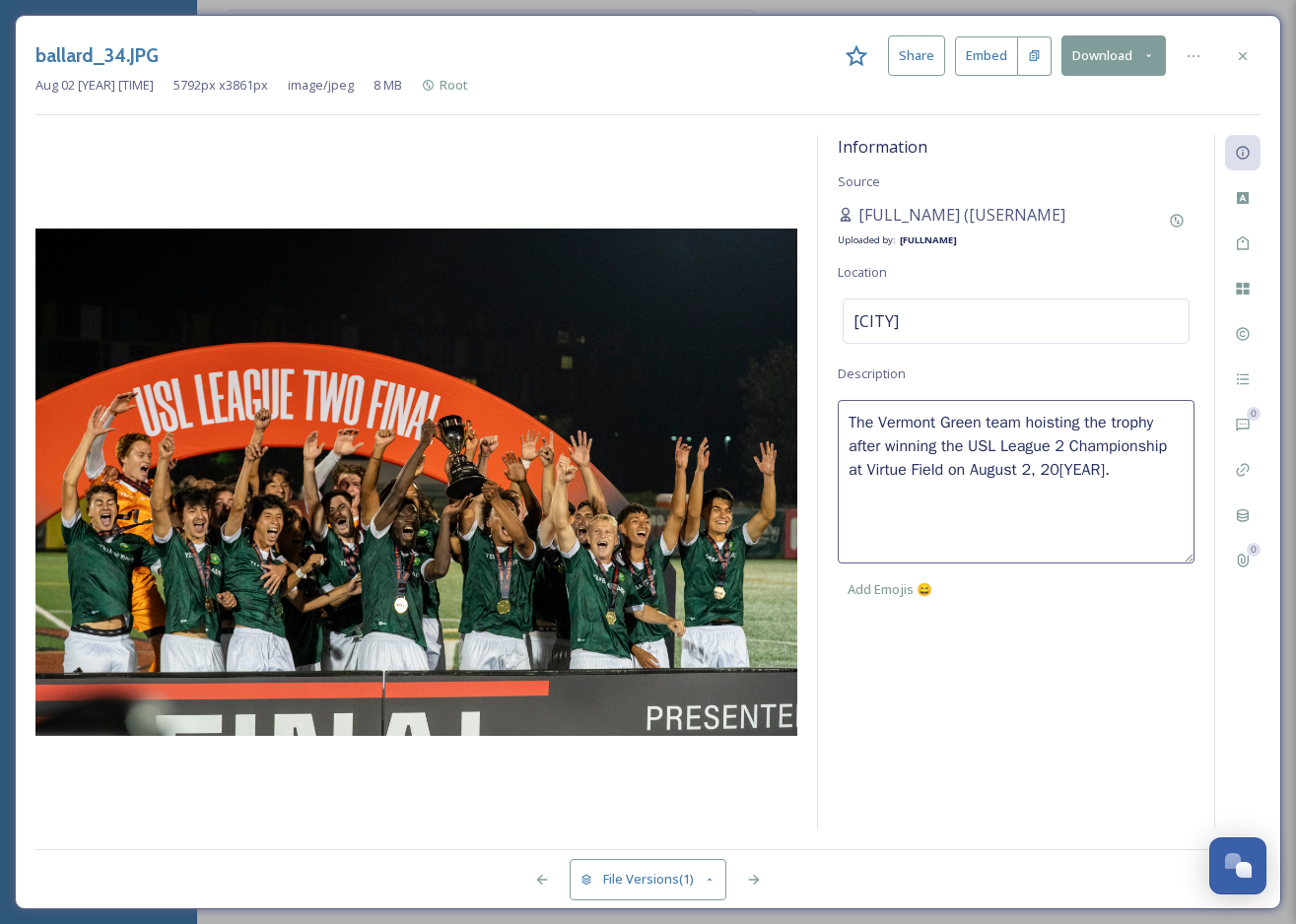 click on "Information Source [USERNAME] (@[USERNAME]) Uploaded by: [FIRST] [LAST] Location Virtue Field Description The Vermont Green team hoisting the trophy after winning the USL League 2 Championship at Virtue Field on [MONTH] 2, [YEAR]. Add Emojis 😄" at bounding box center [1016, 482] 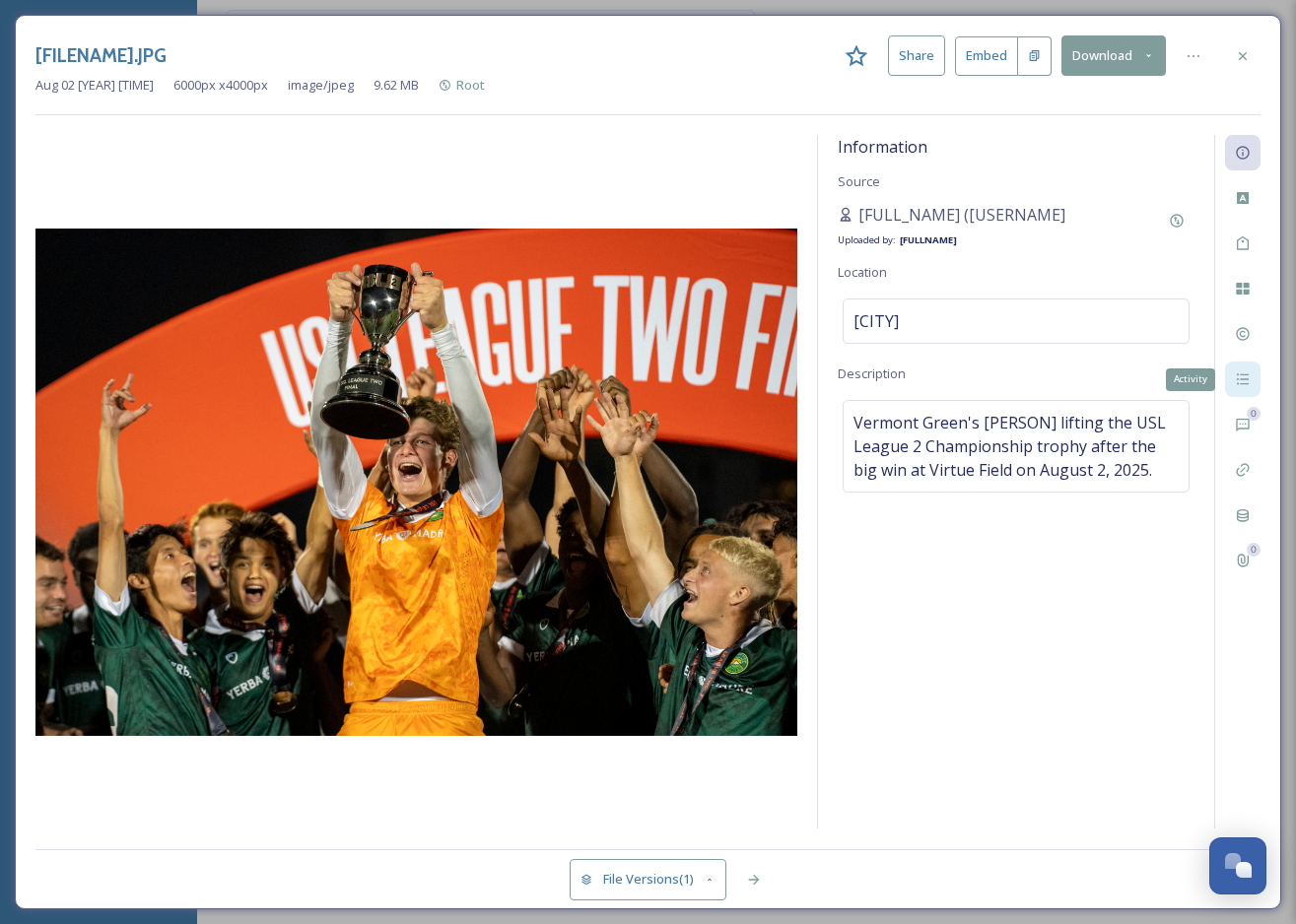 click on "Activity" at bounding box center [1243, 379] 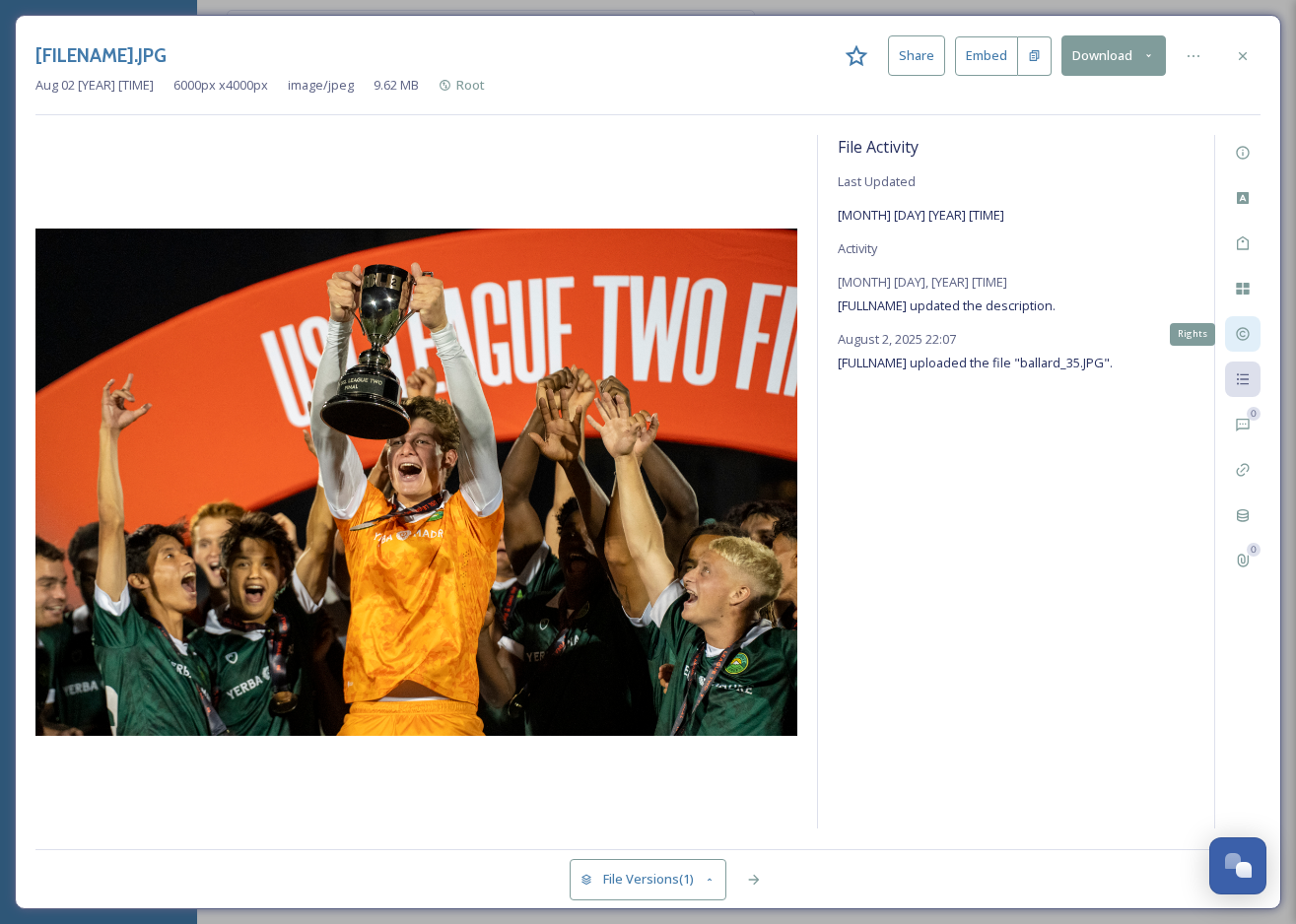 click 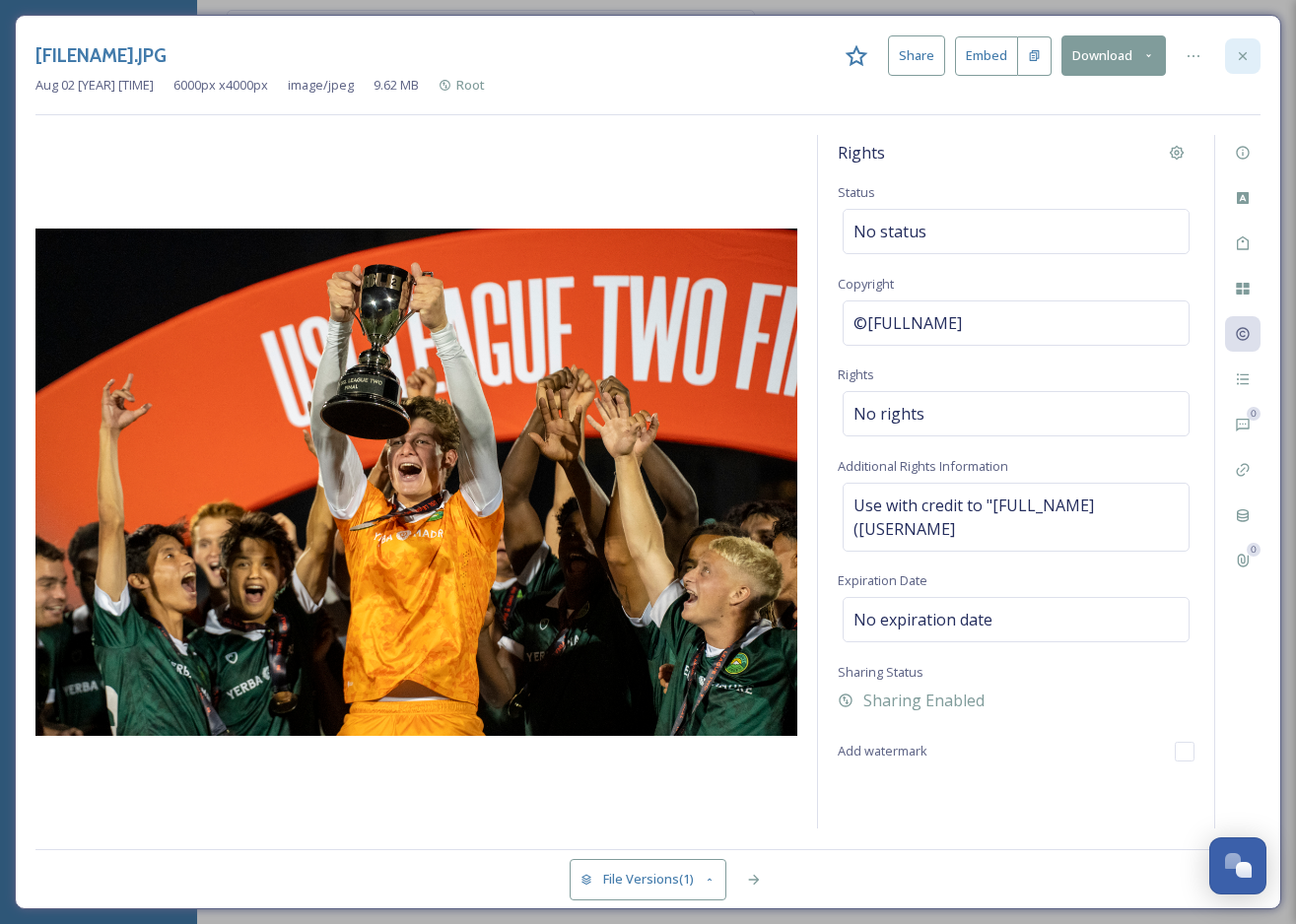 click at bounding box center [1243, 56] 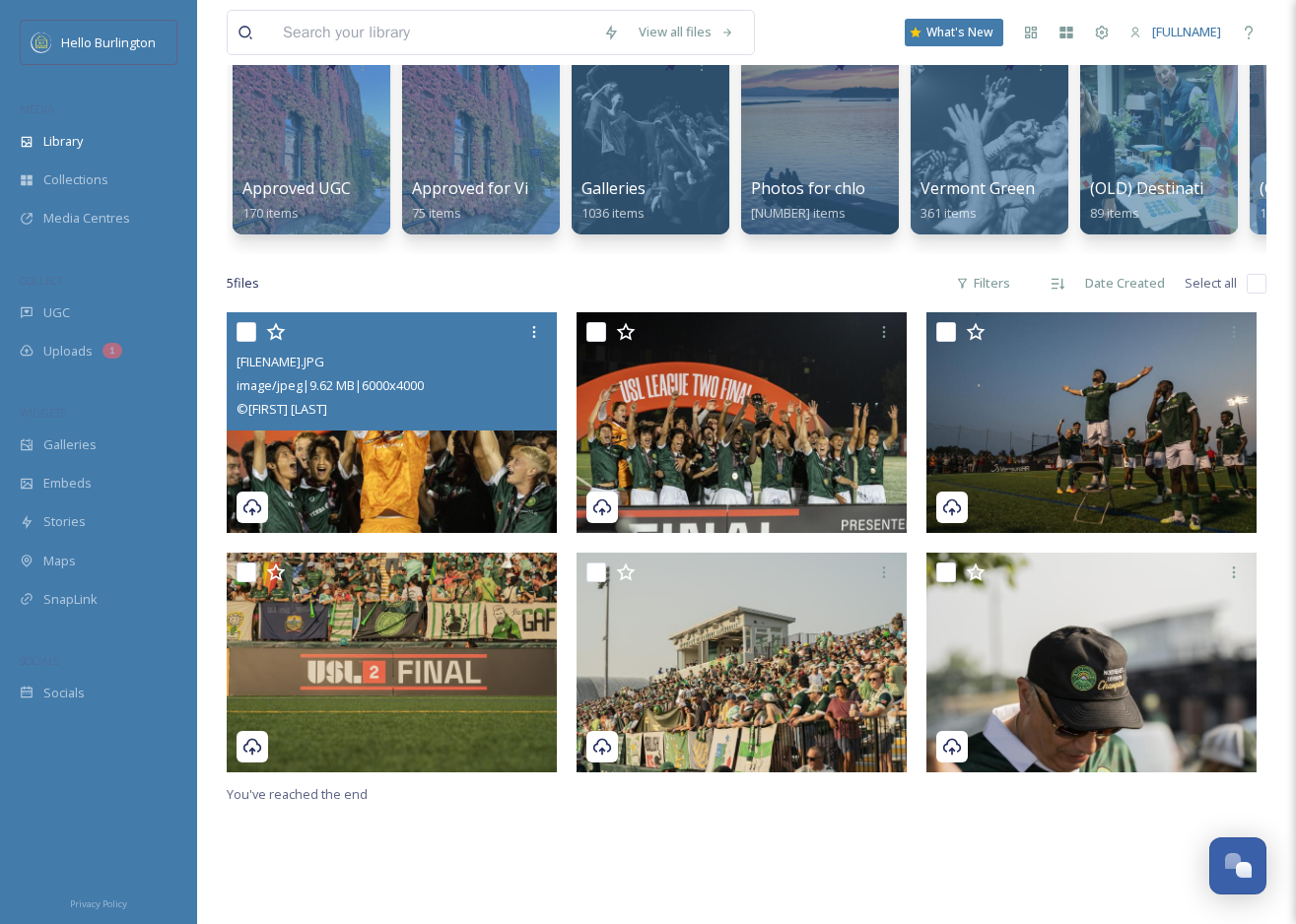 click on "5  file s Filters Date Created Select all" at bounding box center (746, 283) 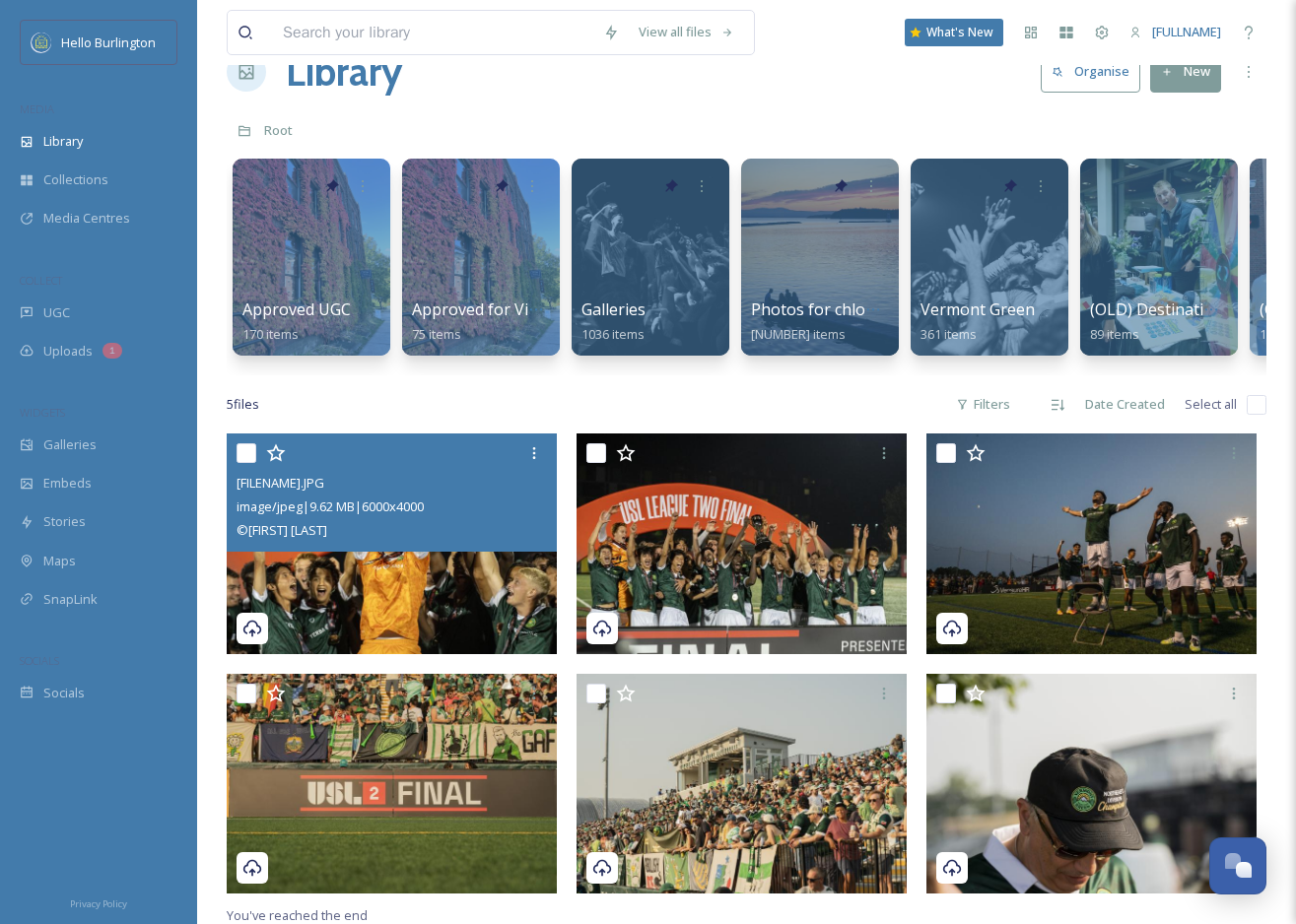 scroll, scrollTop: 0, scrollLeft: 0, axis: both 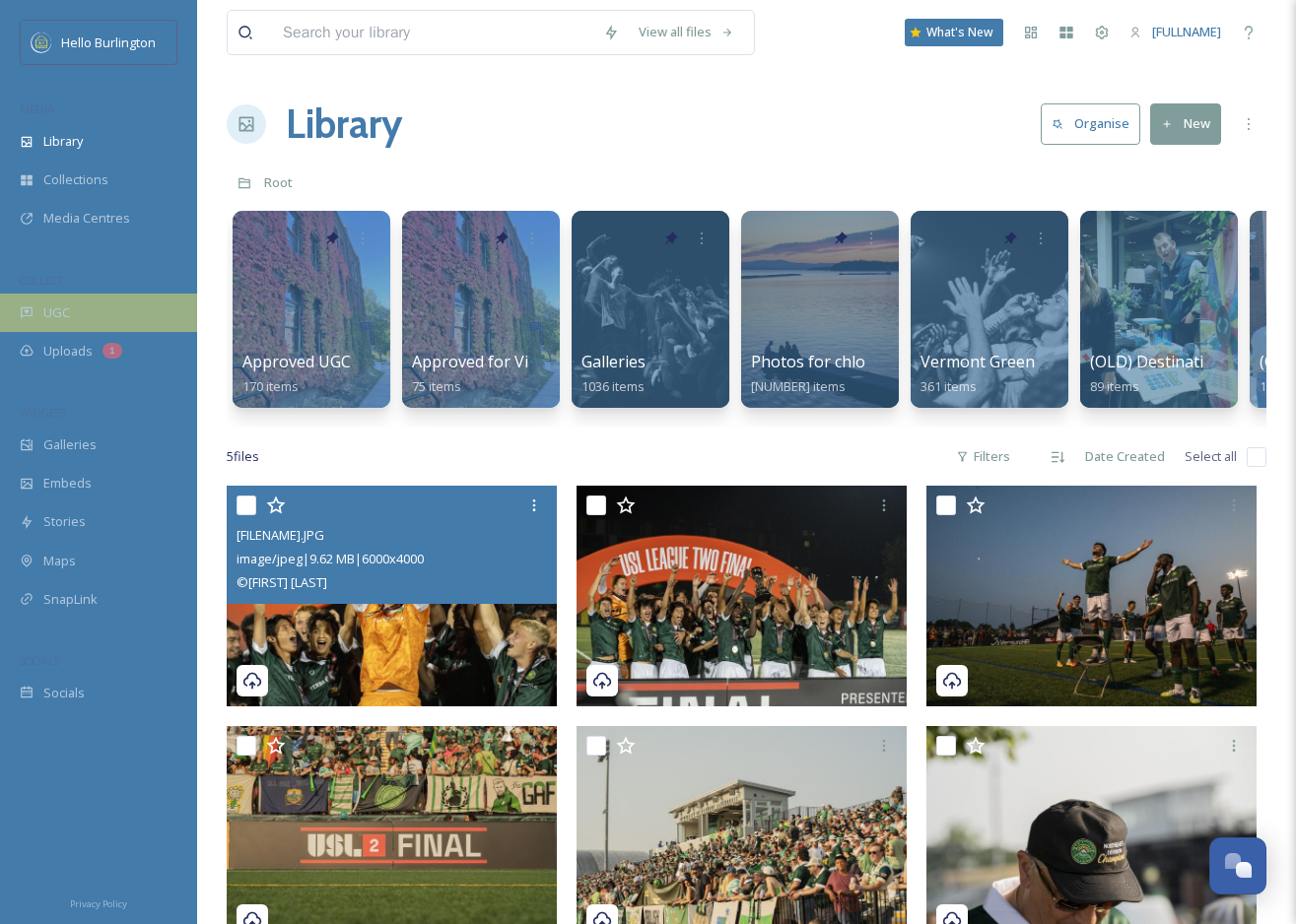 click on "UGC" at bounding box center (99, 312) 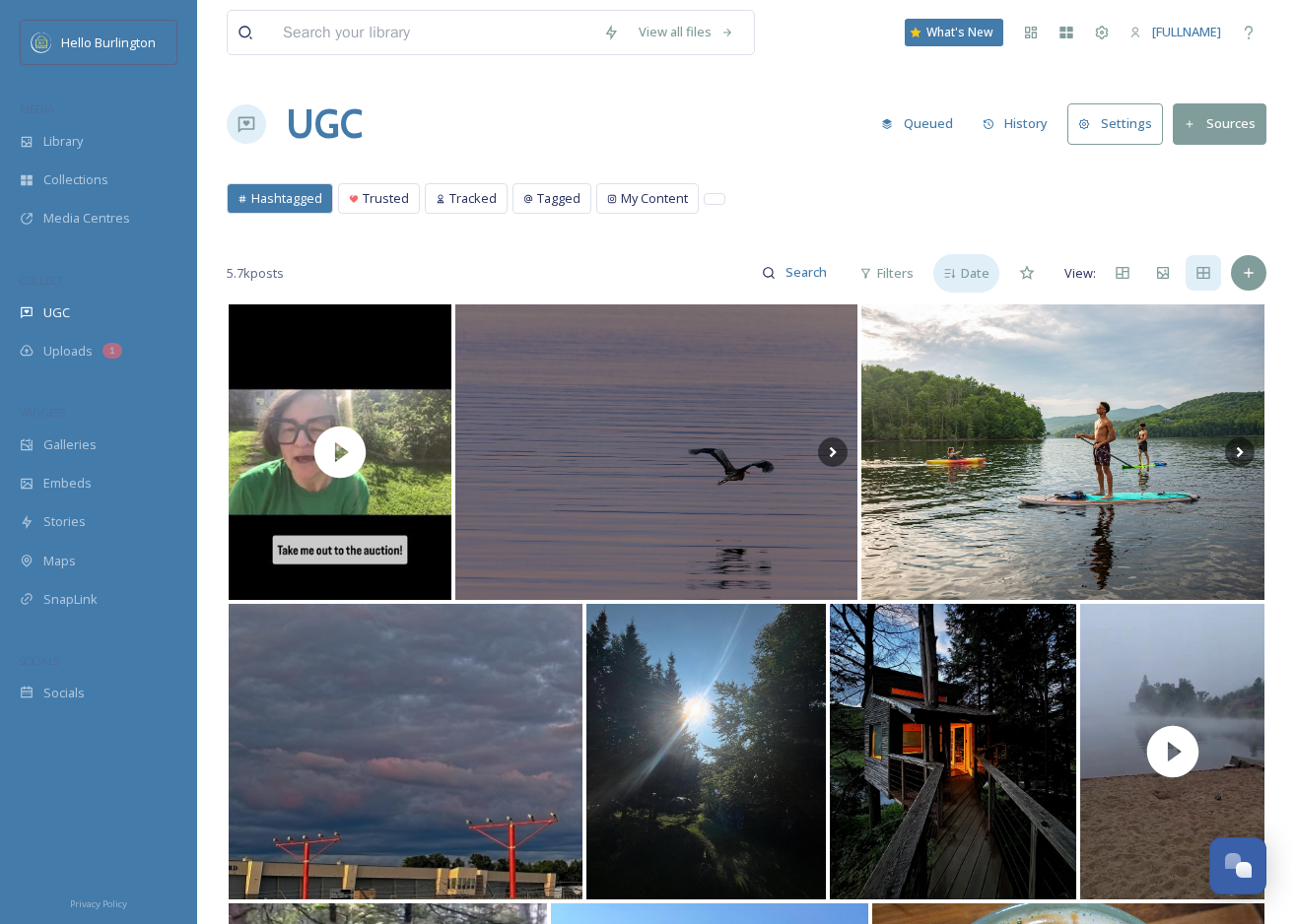 click on "Date" at bounding box center [975, 273] 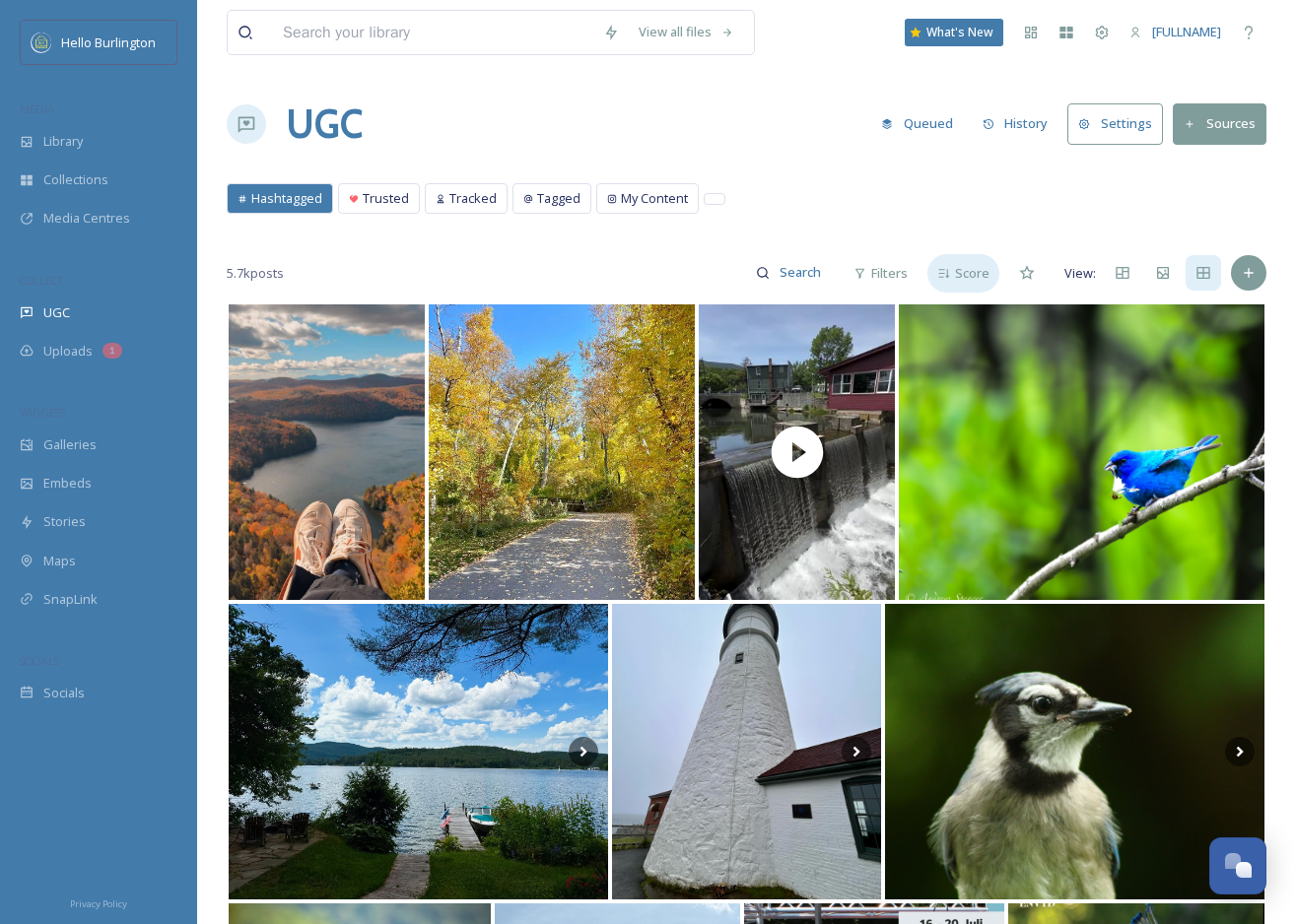click on "Score" at bounding box center (972, 273) 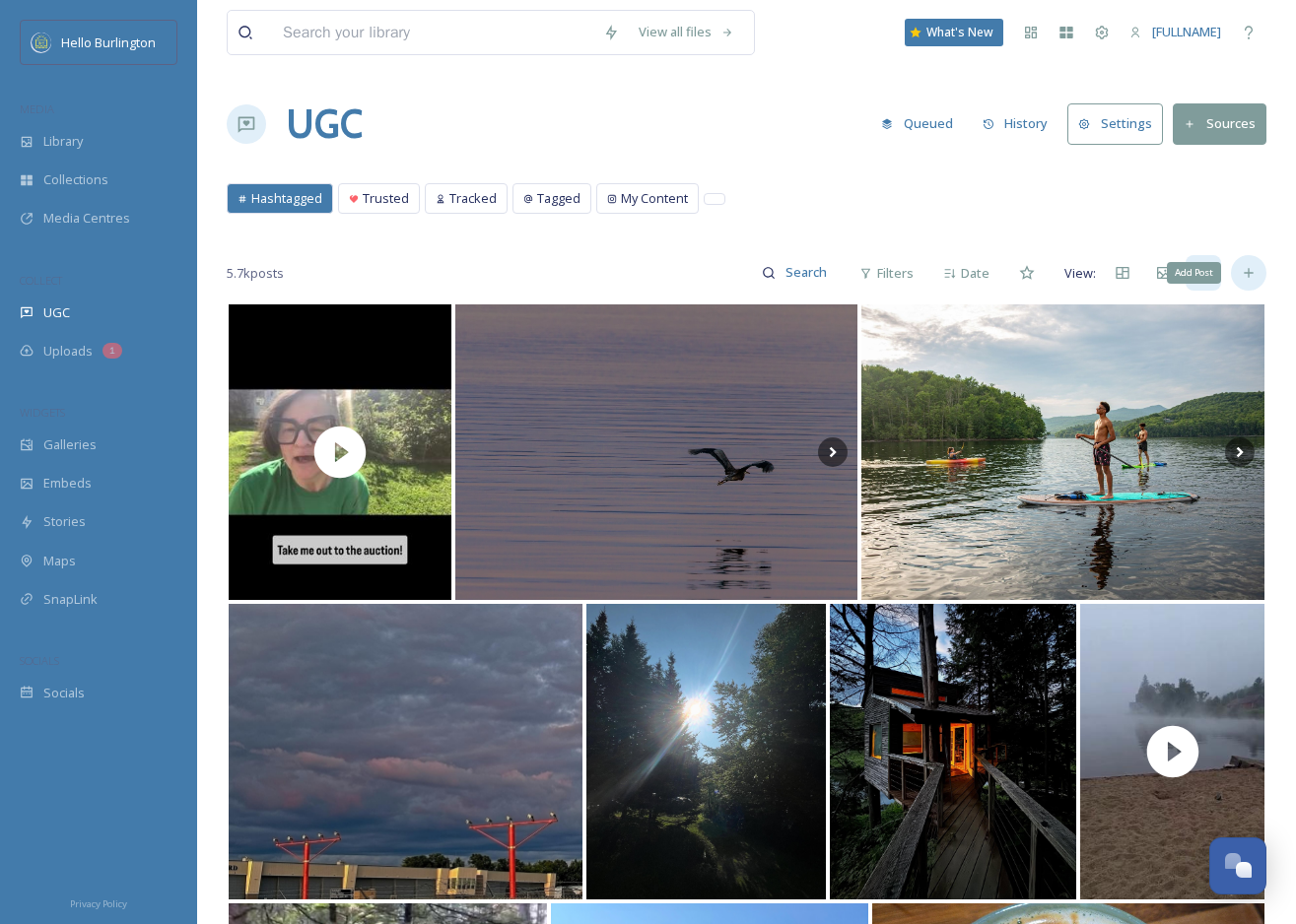 click 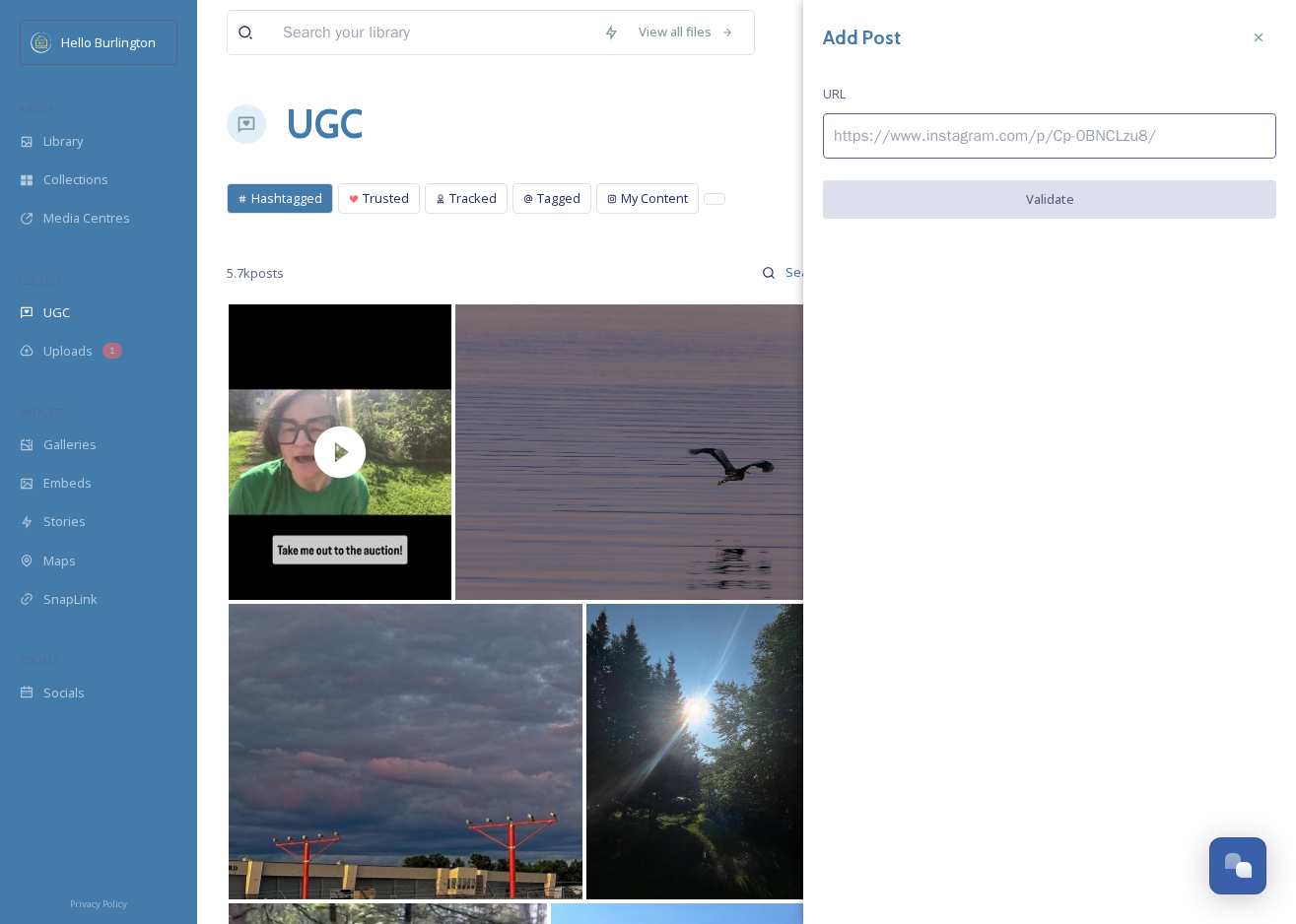 click at bounding box center [1050, 136] 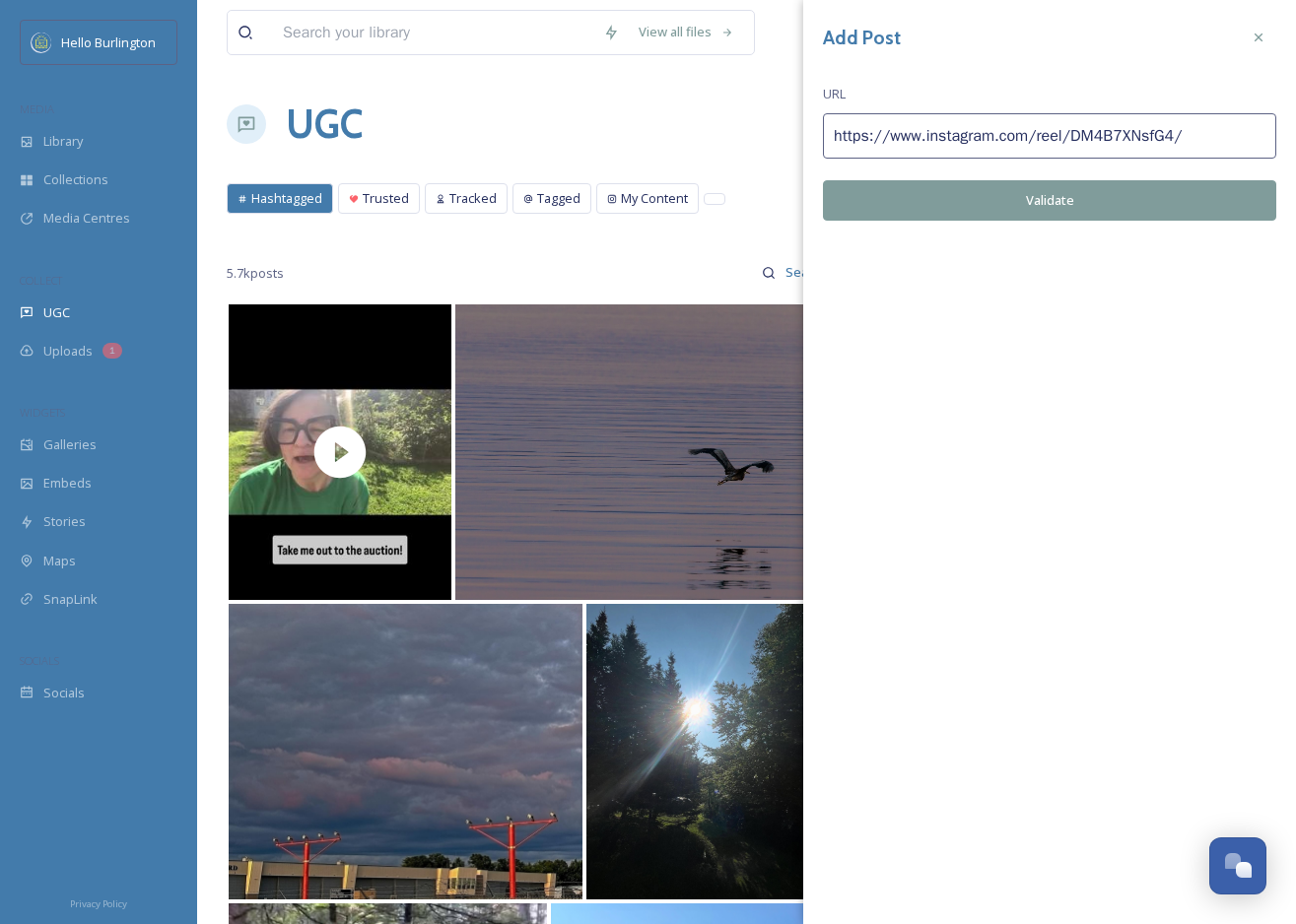 click on "Validate" at bounding box center [1050, 200] 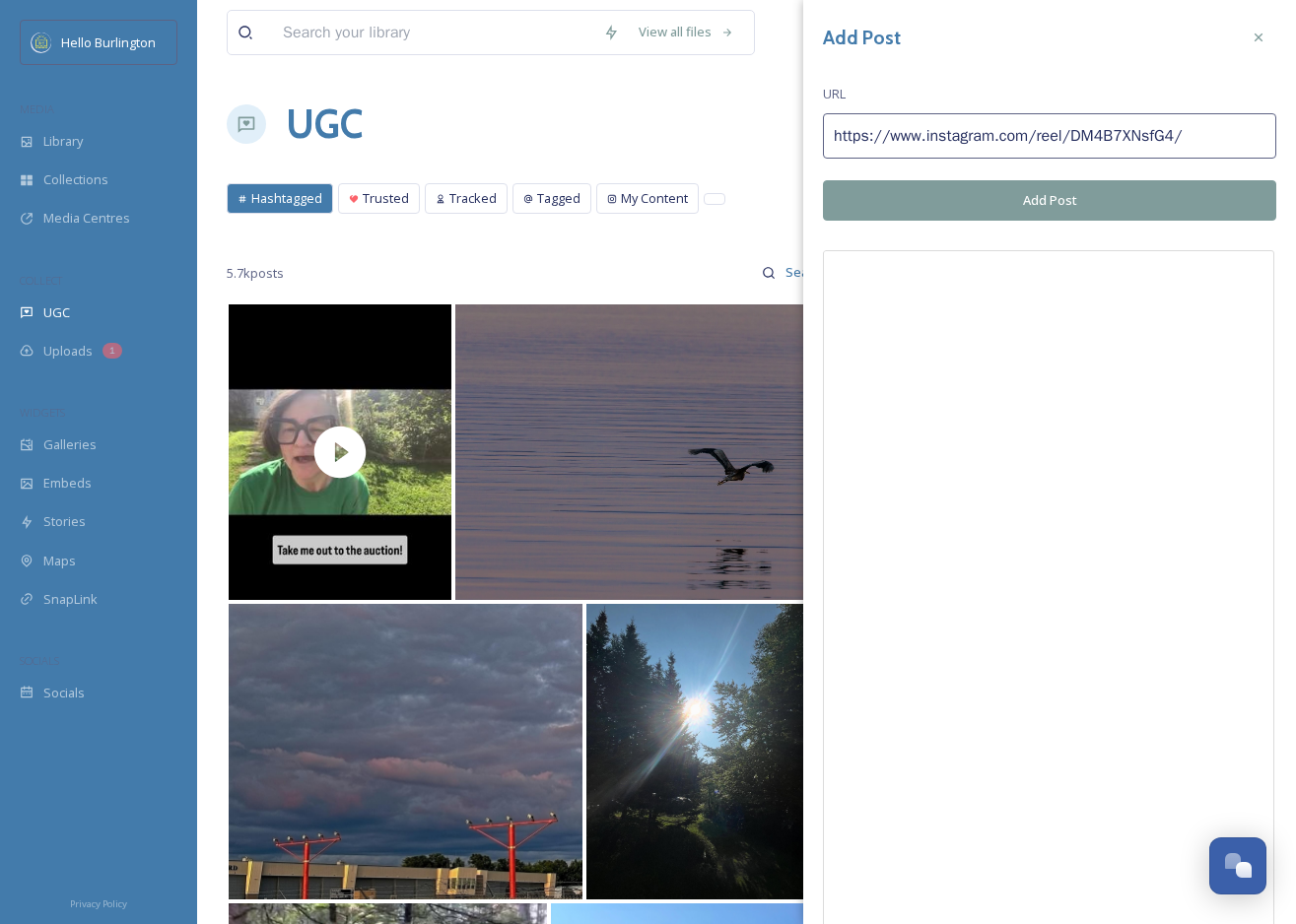 click on "Add Post" at bounding box center [1050, 200] 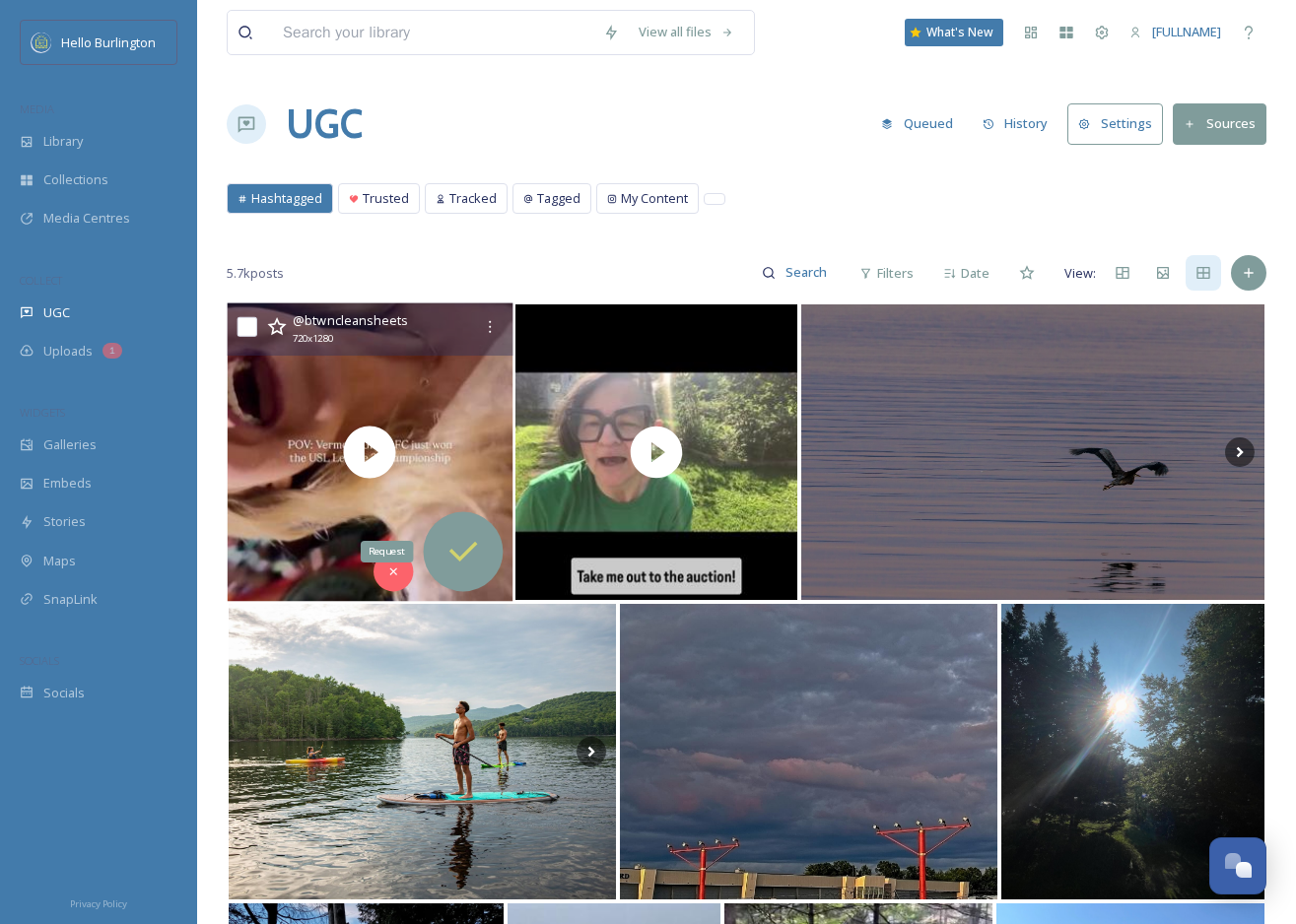click 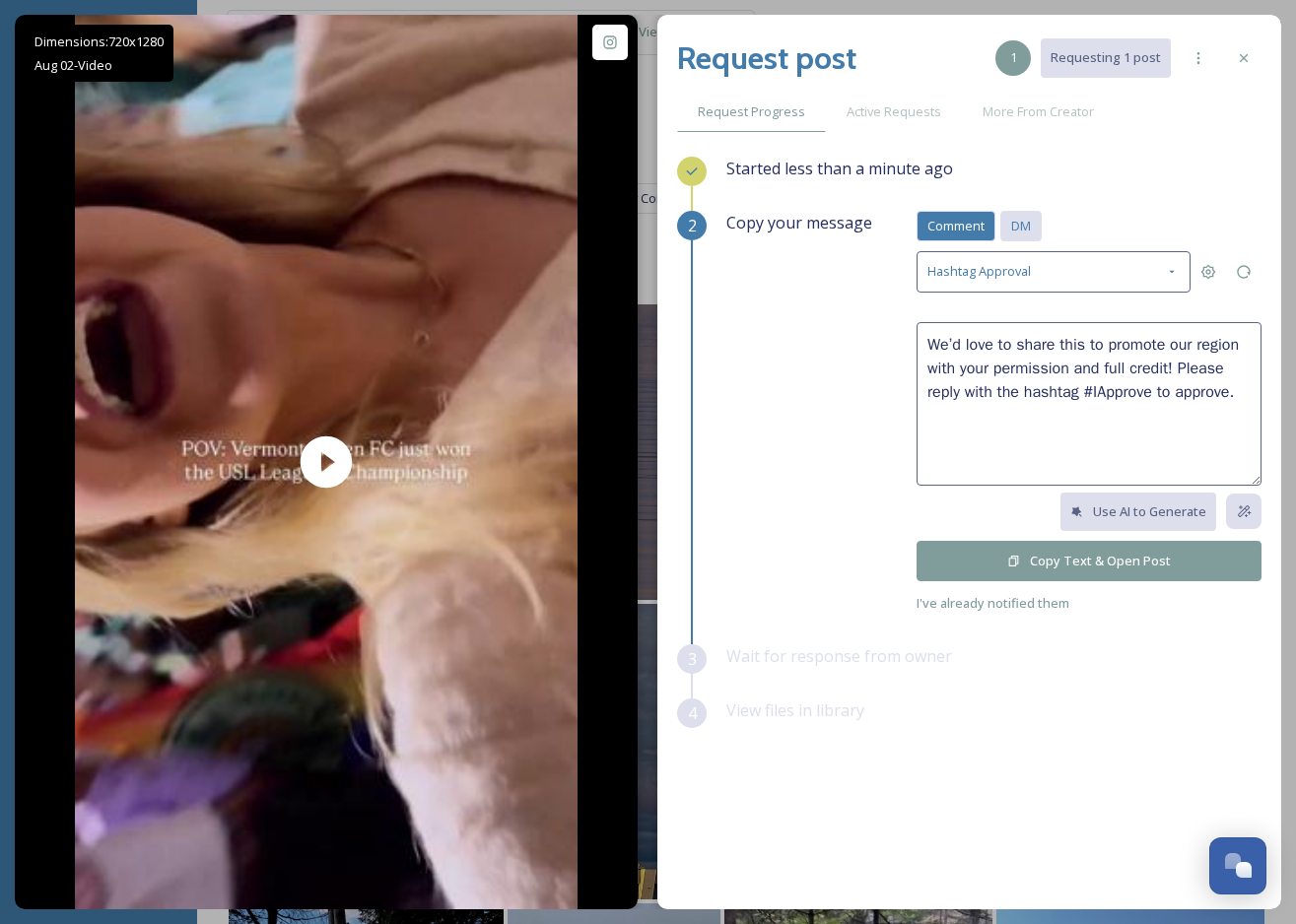 click on "DM" at bounding box center [1021, 226] 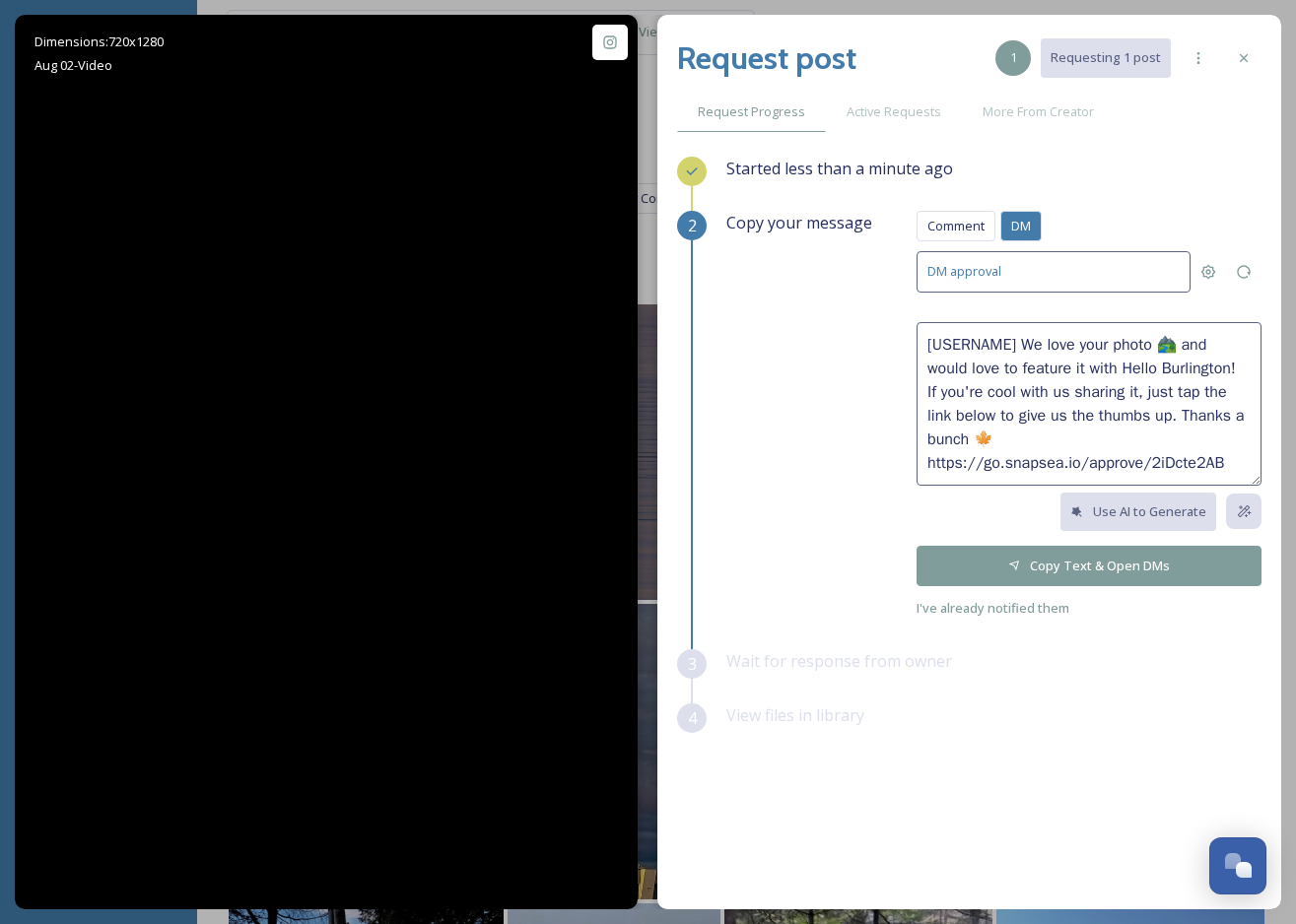 scroll, scrollTop: 24, scrollLeft: 0, axis: vertical 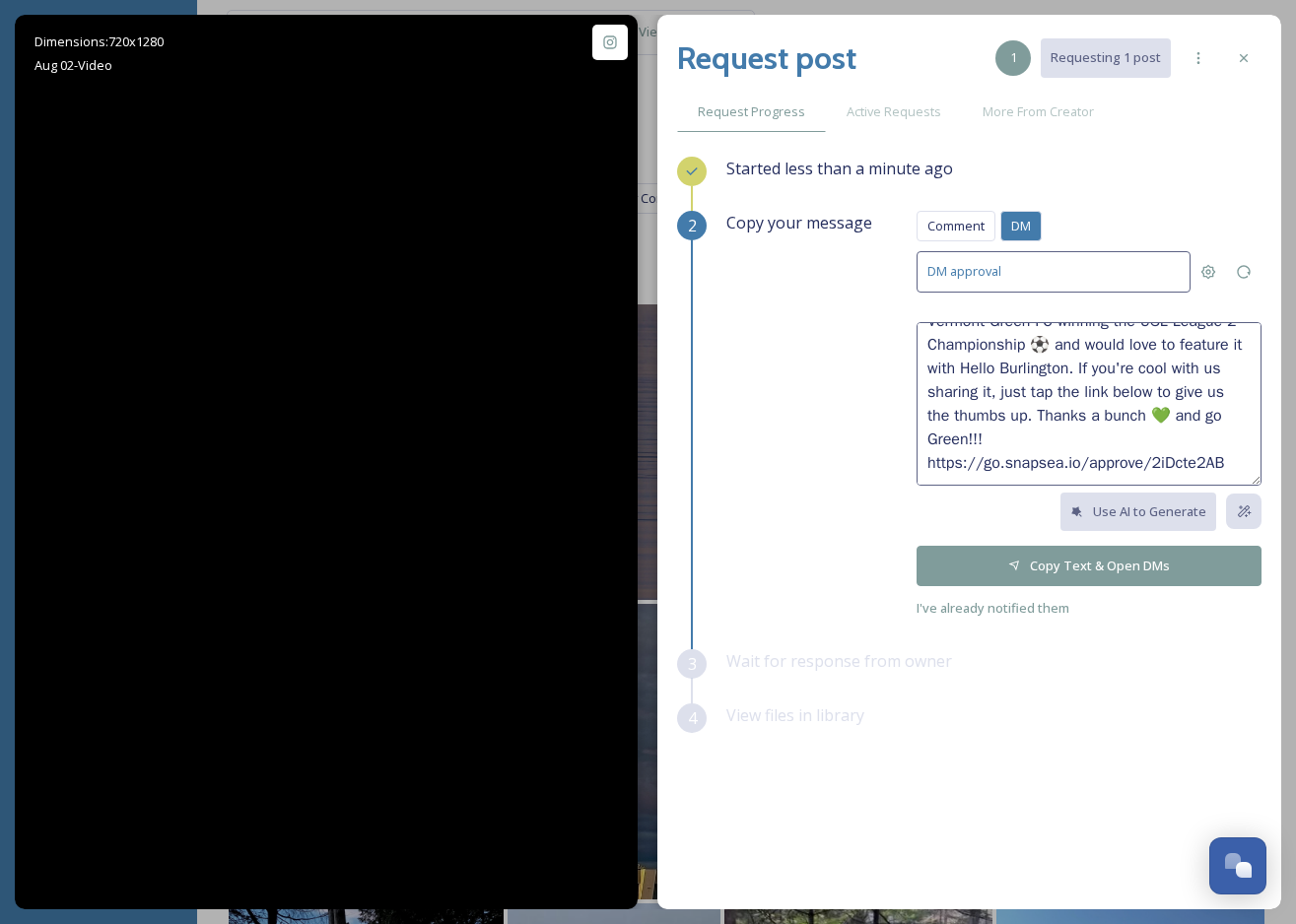 click on "Copy Text & Open DMs" at bounding box center [1089, 565] 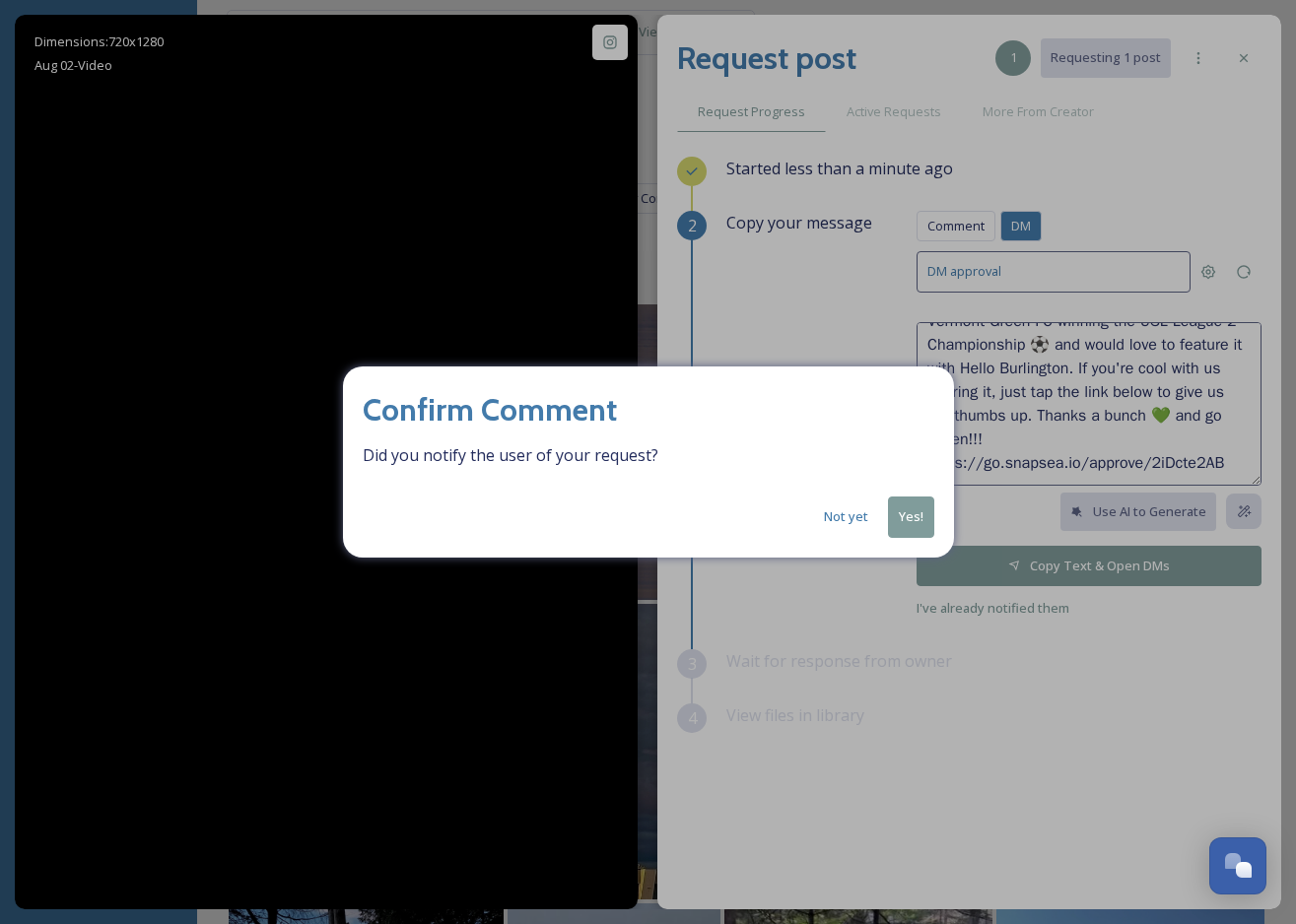 click on "Yes!" at bounding box center (911, 516) 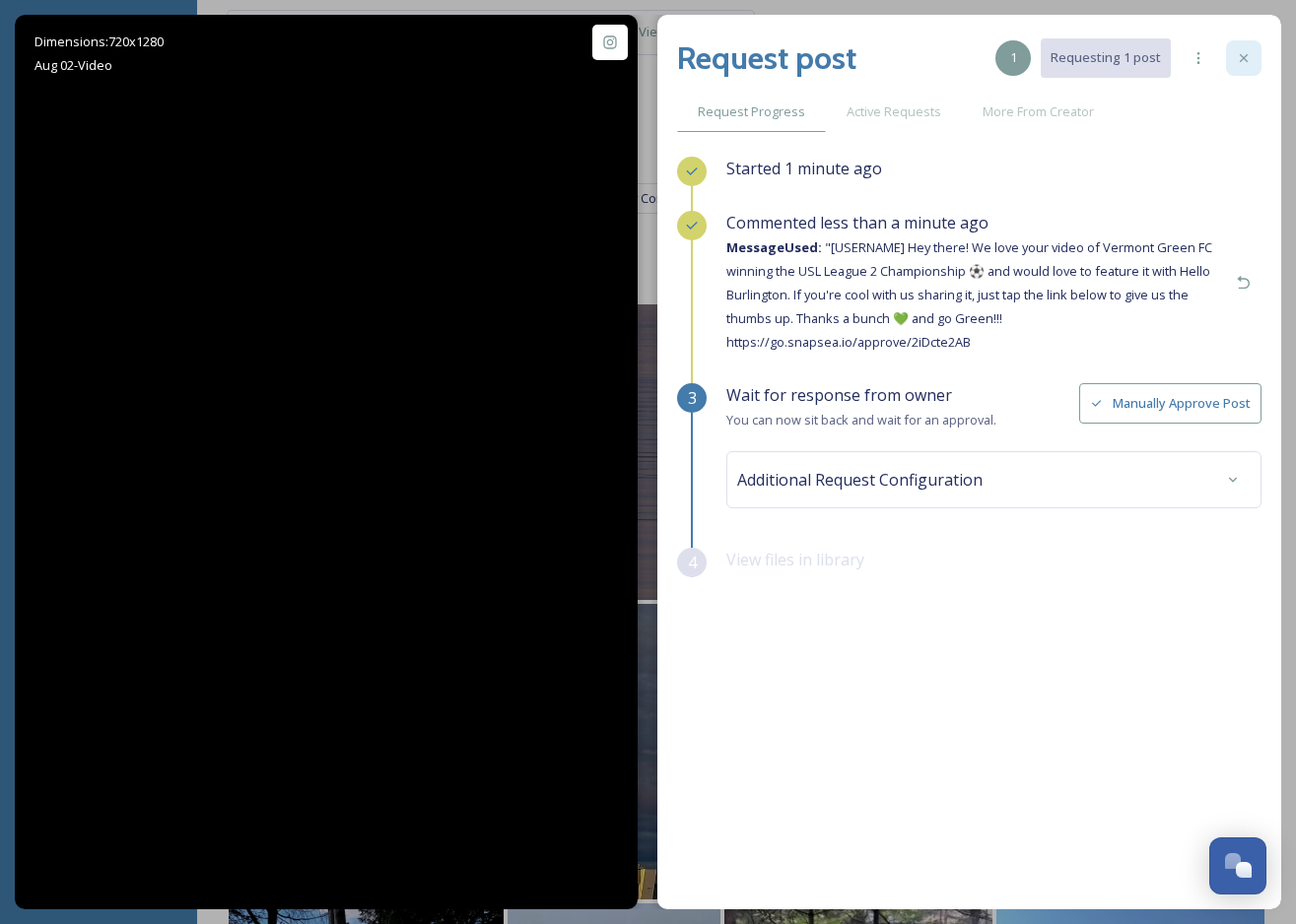 click at bounding box center (1244, 58) 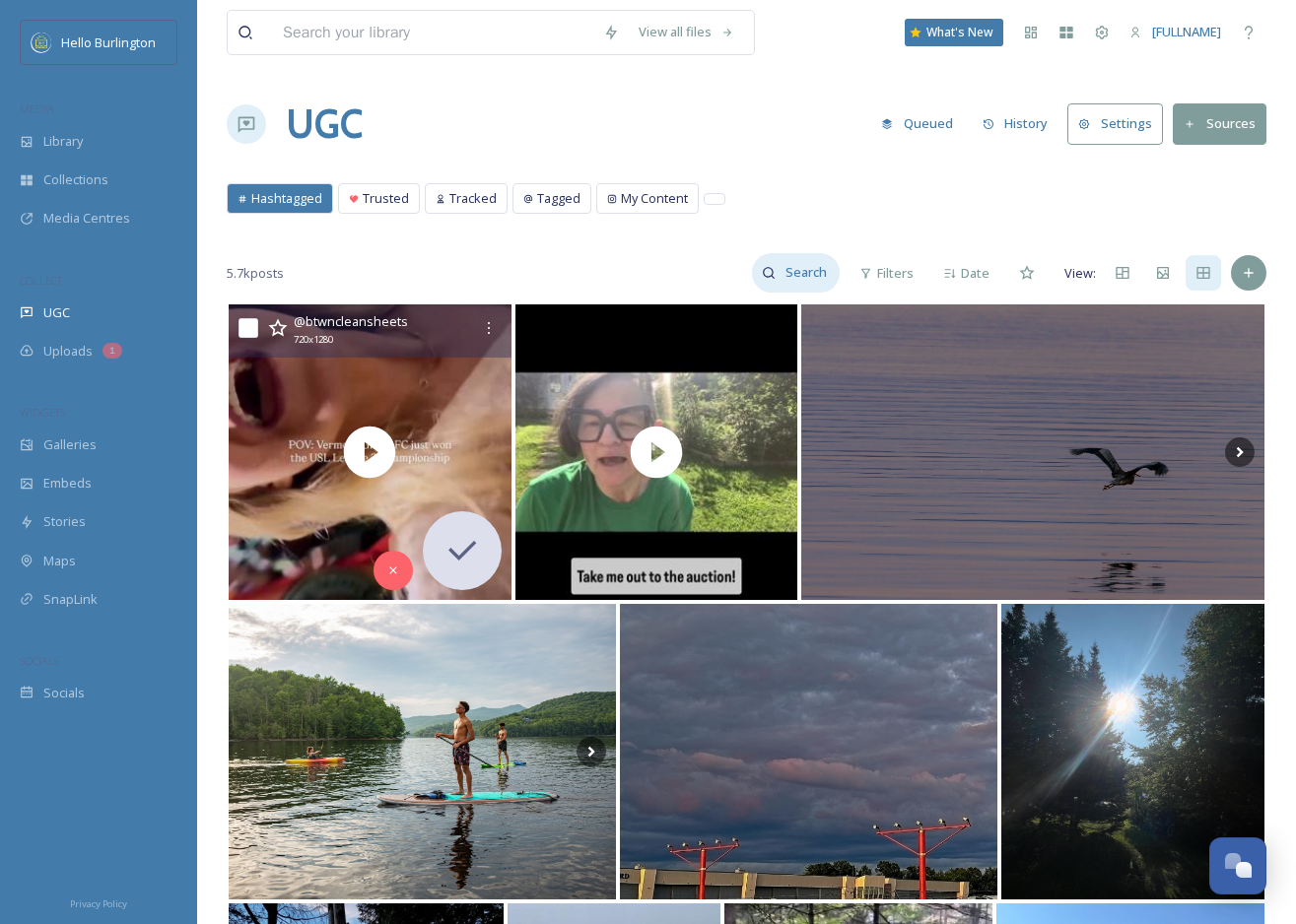 click at bounding box center [807, 273] 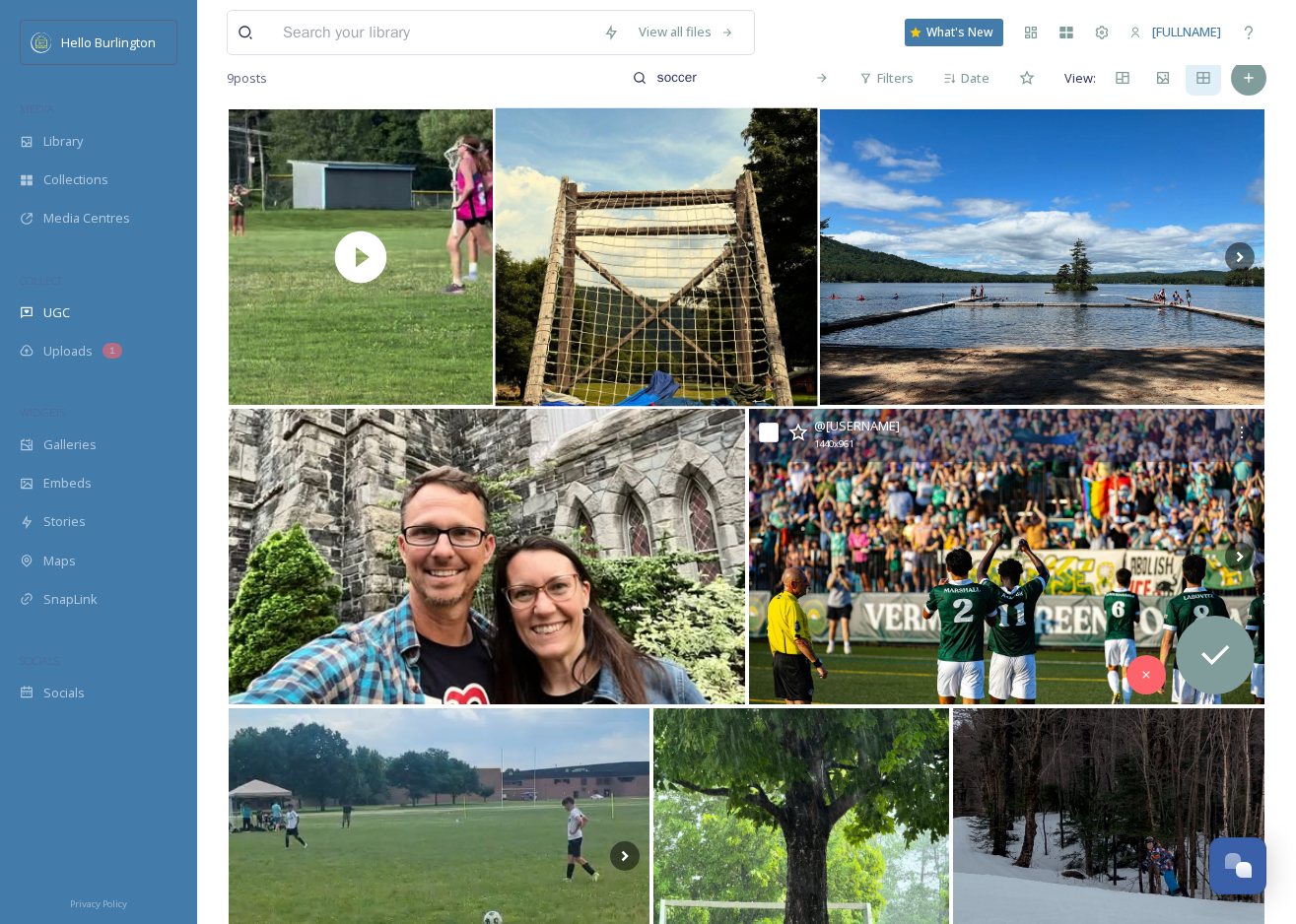 scroll, scrollTop: 600, scrollLeft: 0, axis: vertical 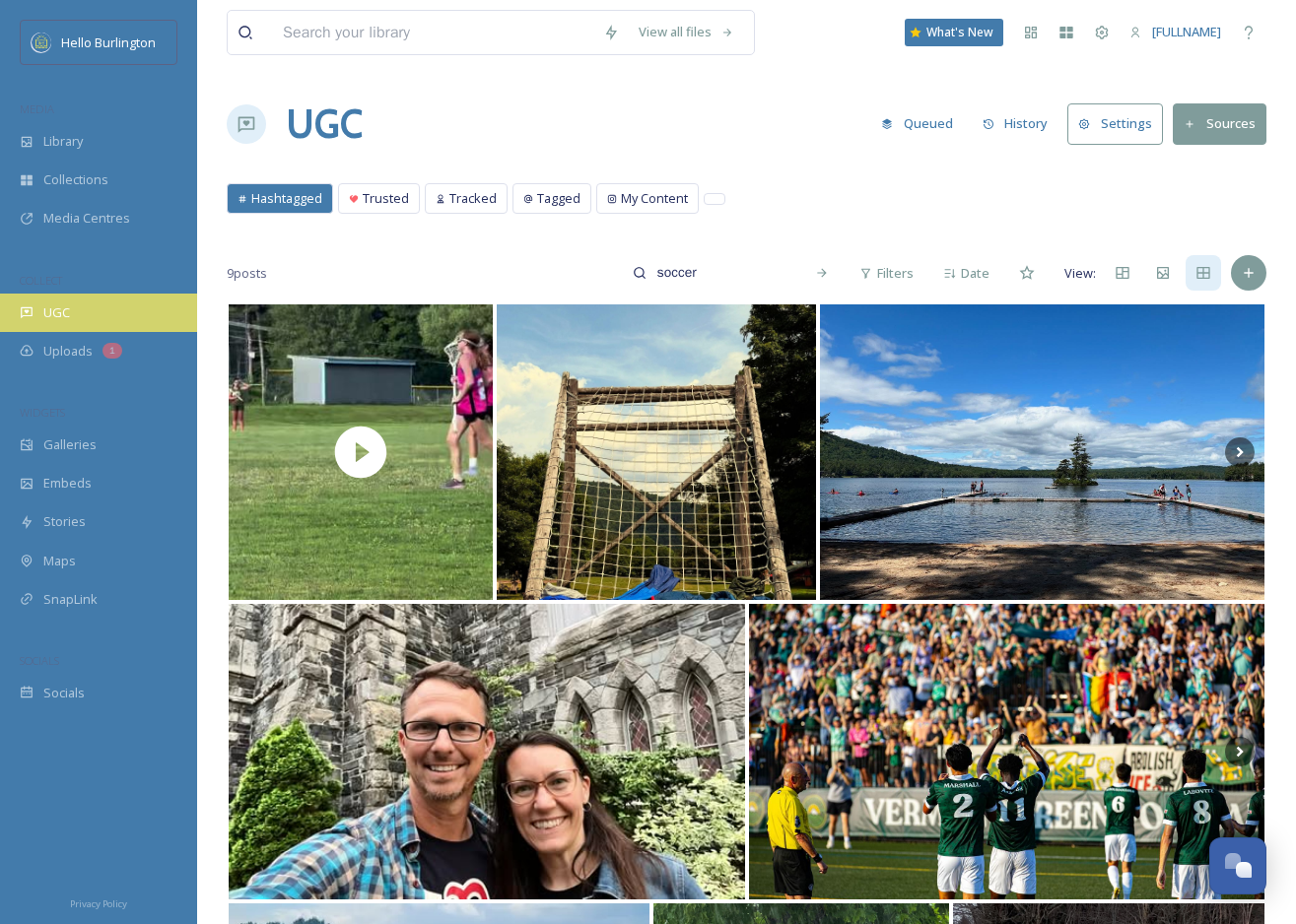 click on "UGC" at bounding box center (99, 312) 